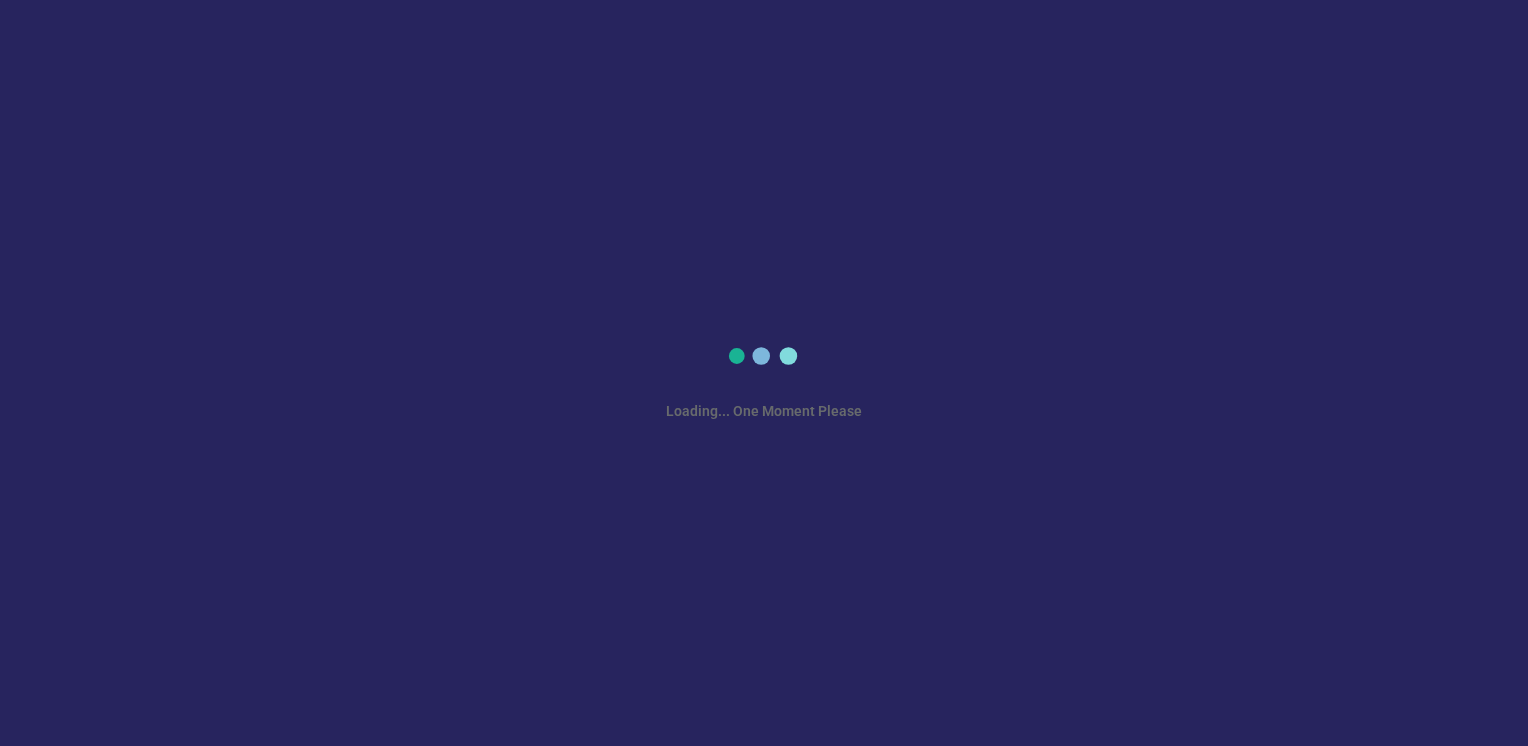 scroll, scrollTop: 0, scrollLeft: 0, axis: both 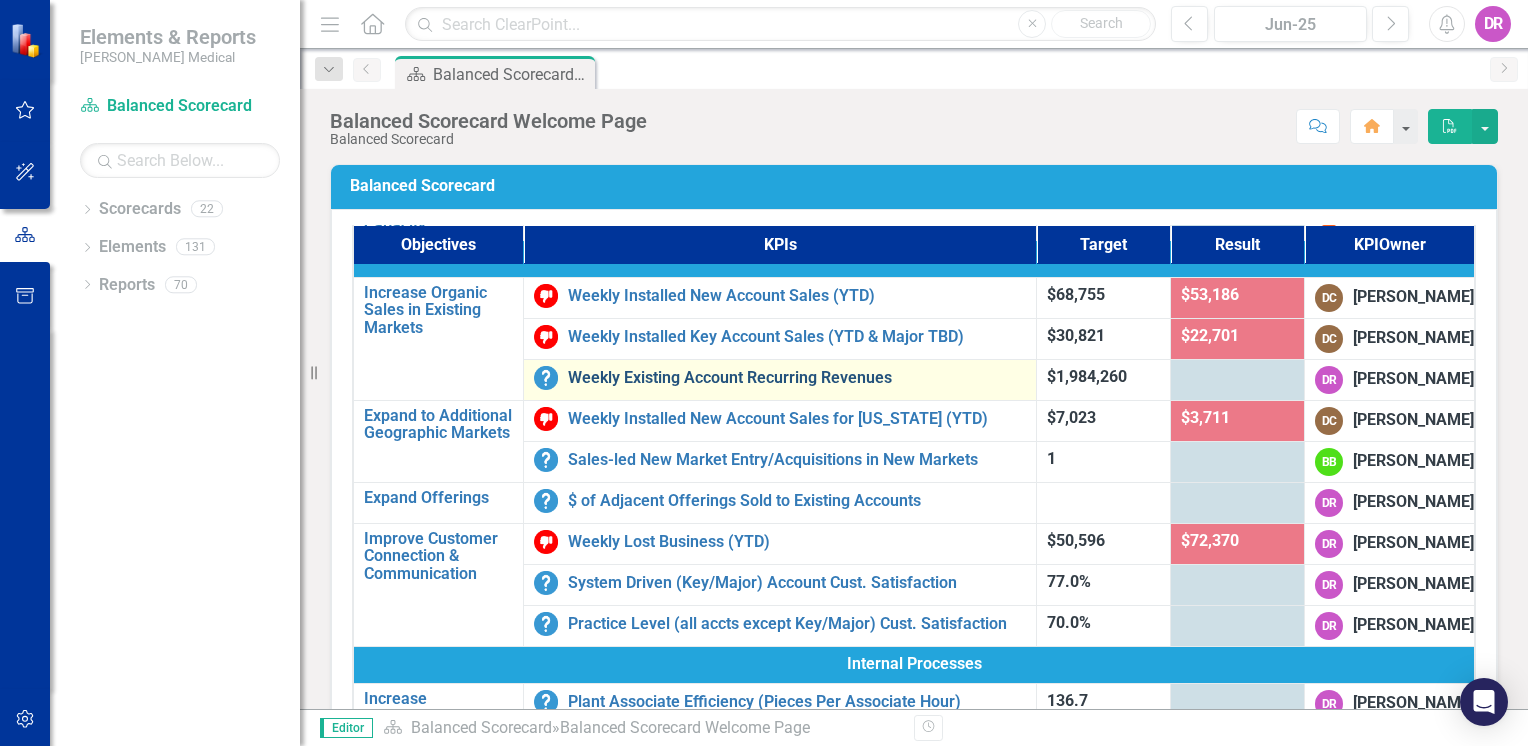 click on "Weekly Existing Account Recurring Revenues" at bounding box center [797, 378] 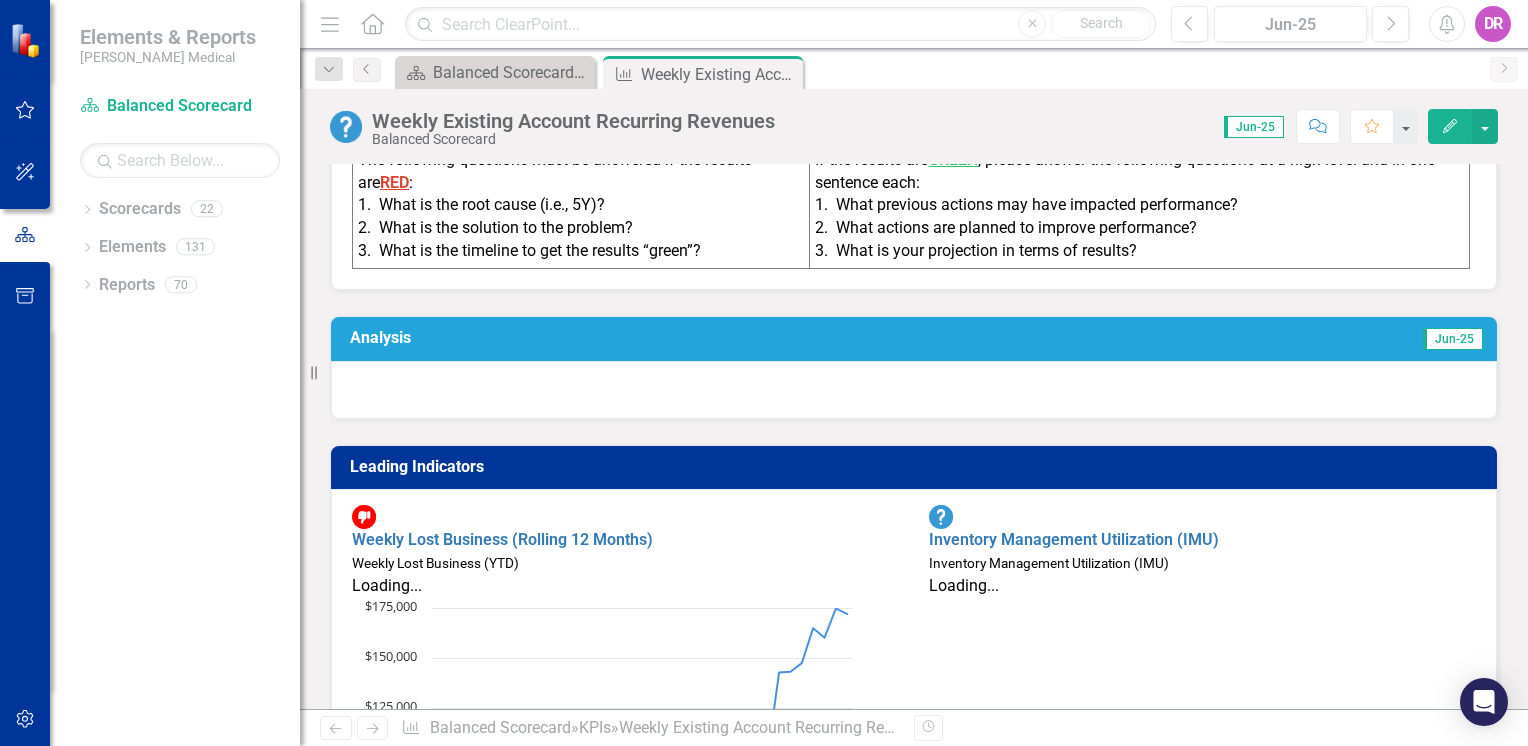 scroll, scrollTop: 700, scrollLeft: 0, axis: vertical 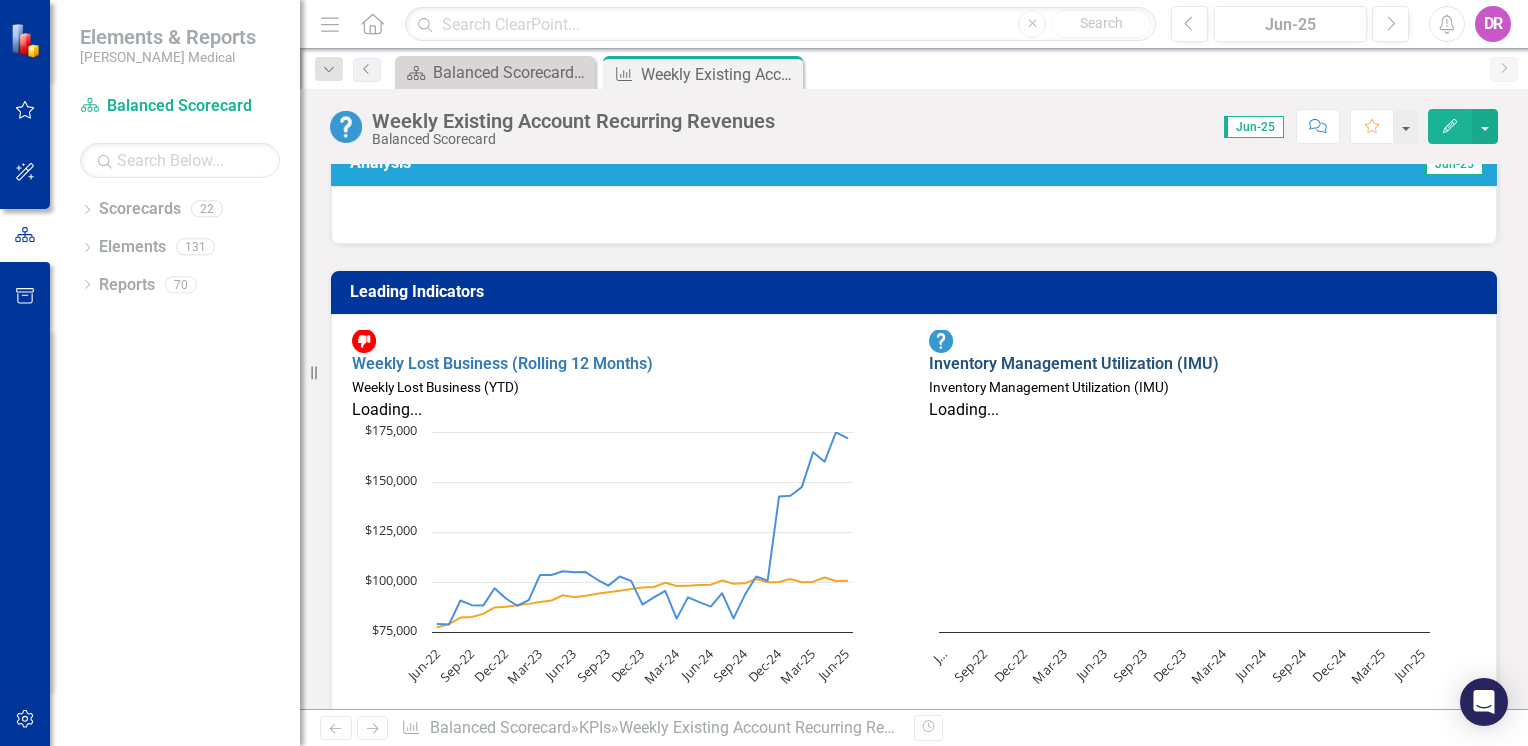 click on "Inventory Management Utilization (IMU)" at bounding box center [1074, 363] 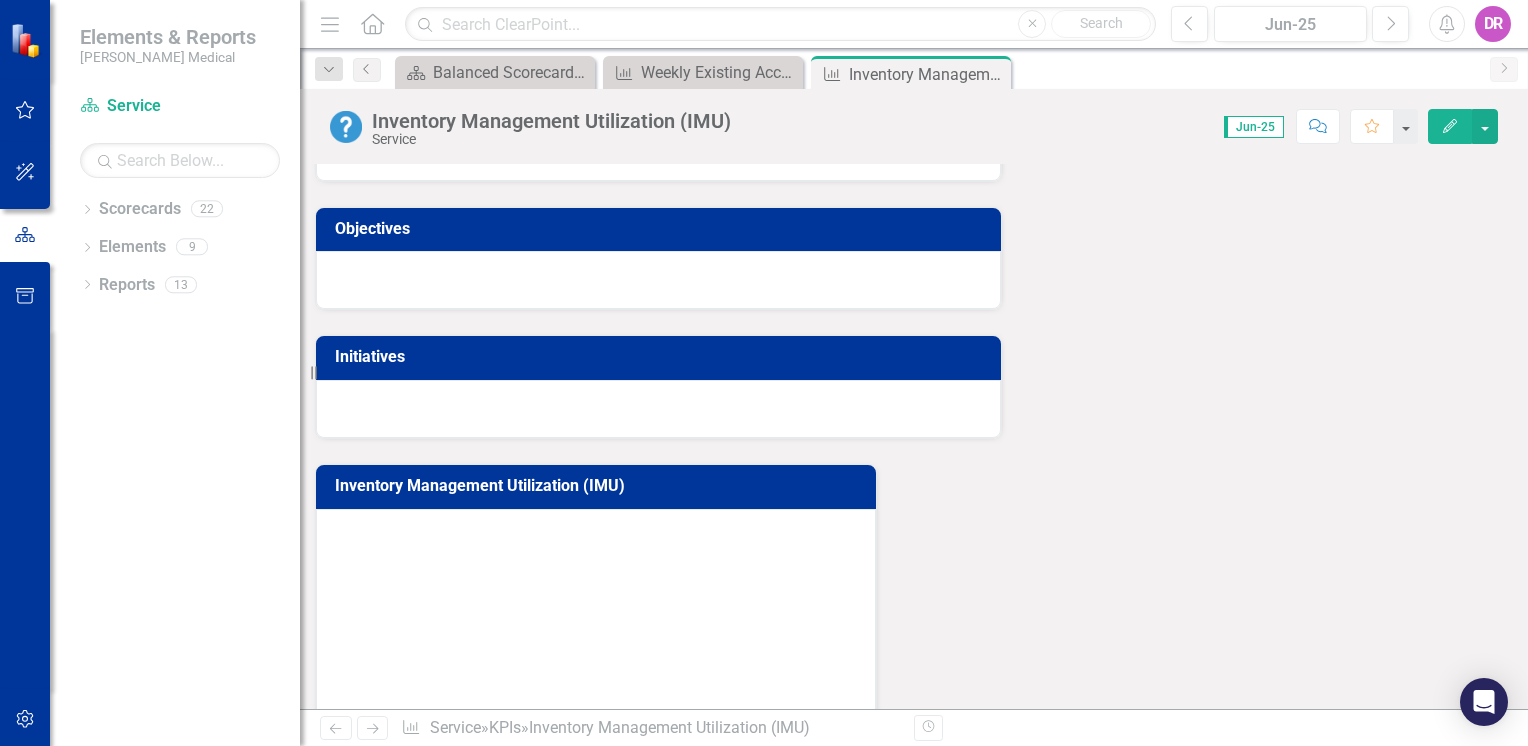 scroll, scrollTop: 400, scrollLeft: 0, axis: vertical 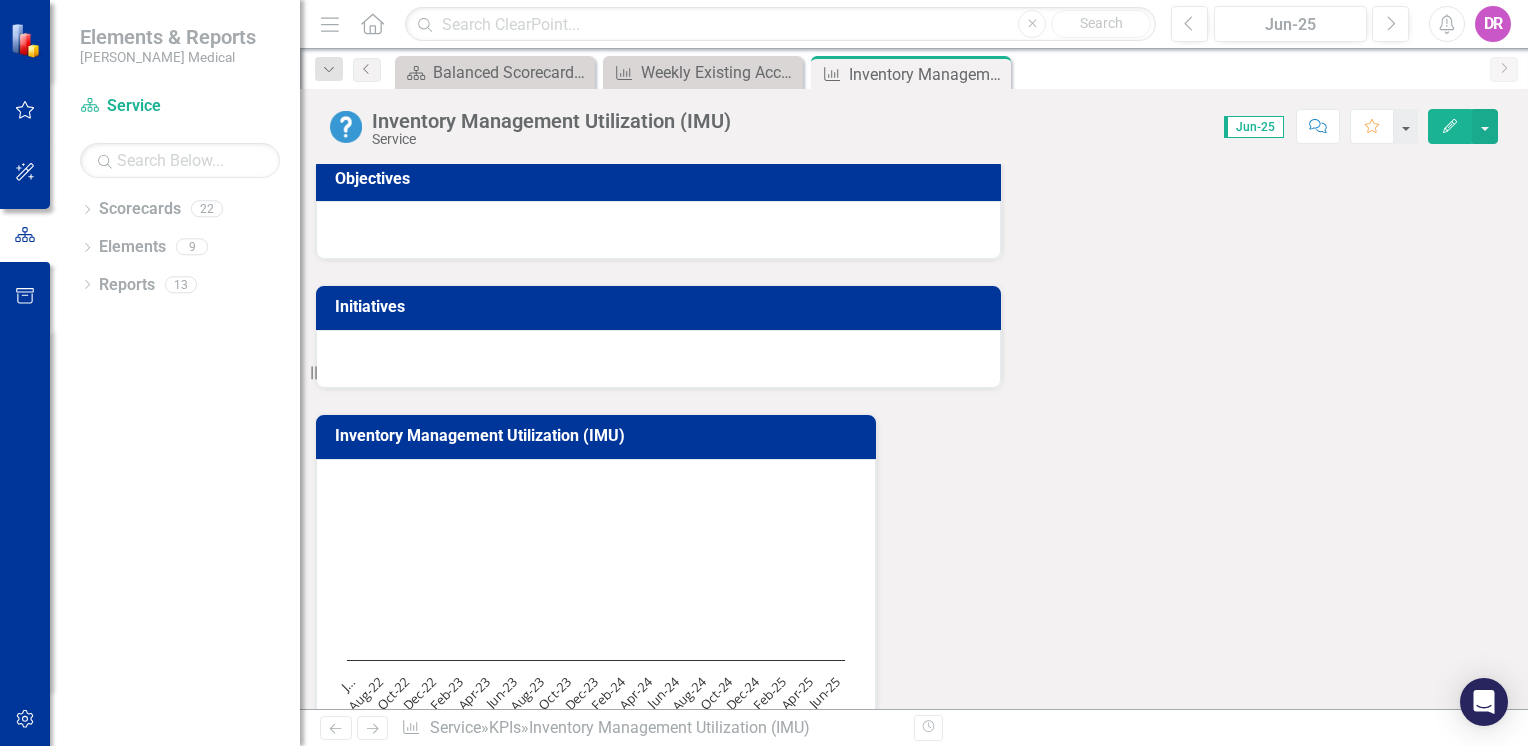 click on "Initiatives" at bounding box center (662, 307) 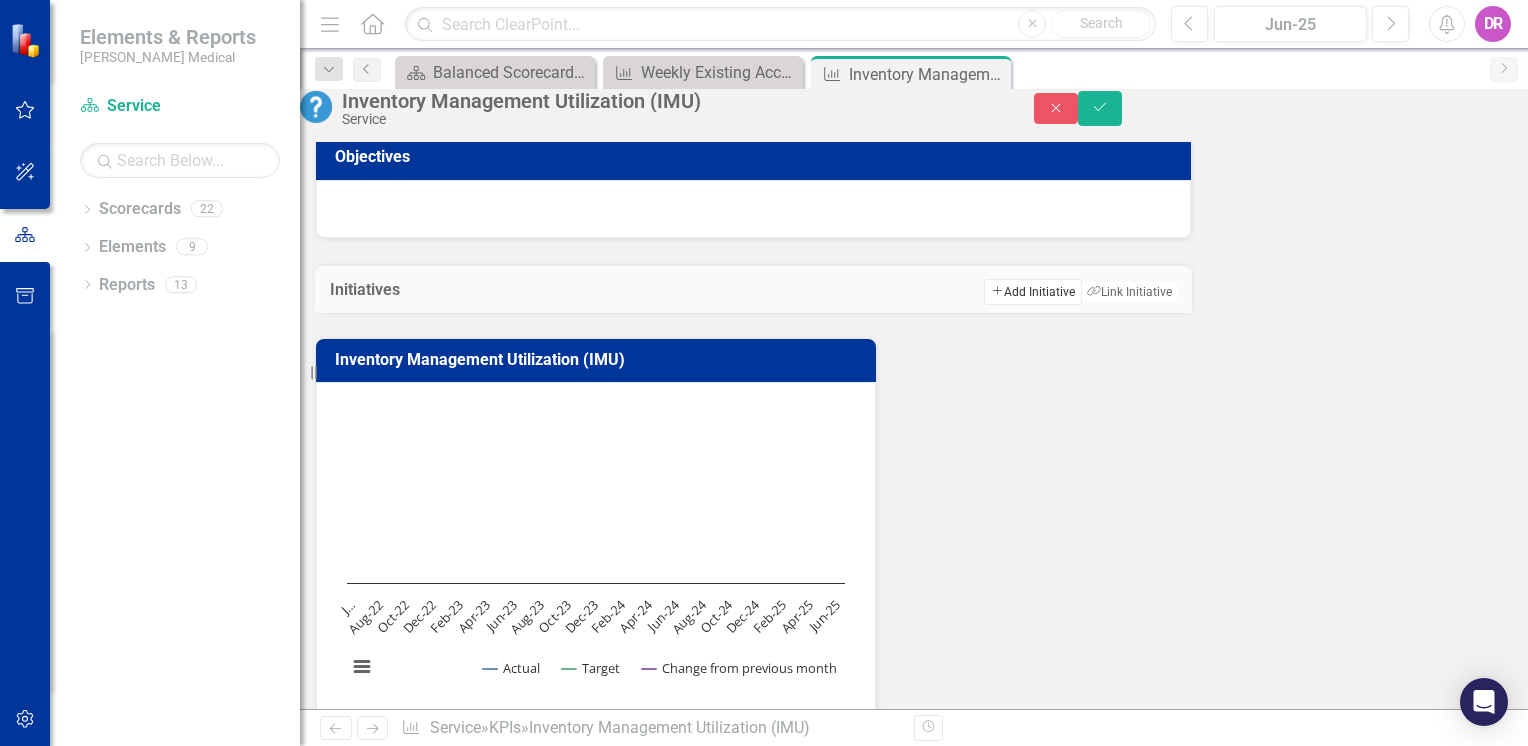 click on "Add  Add Initiative" at bounding box center [1033, 292] 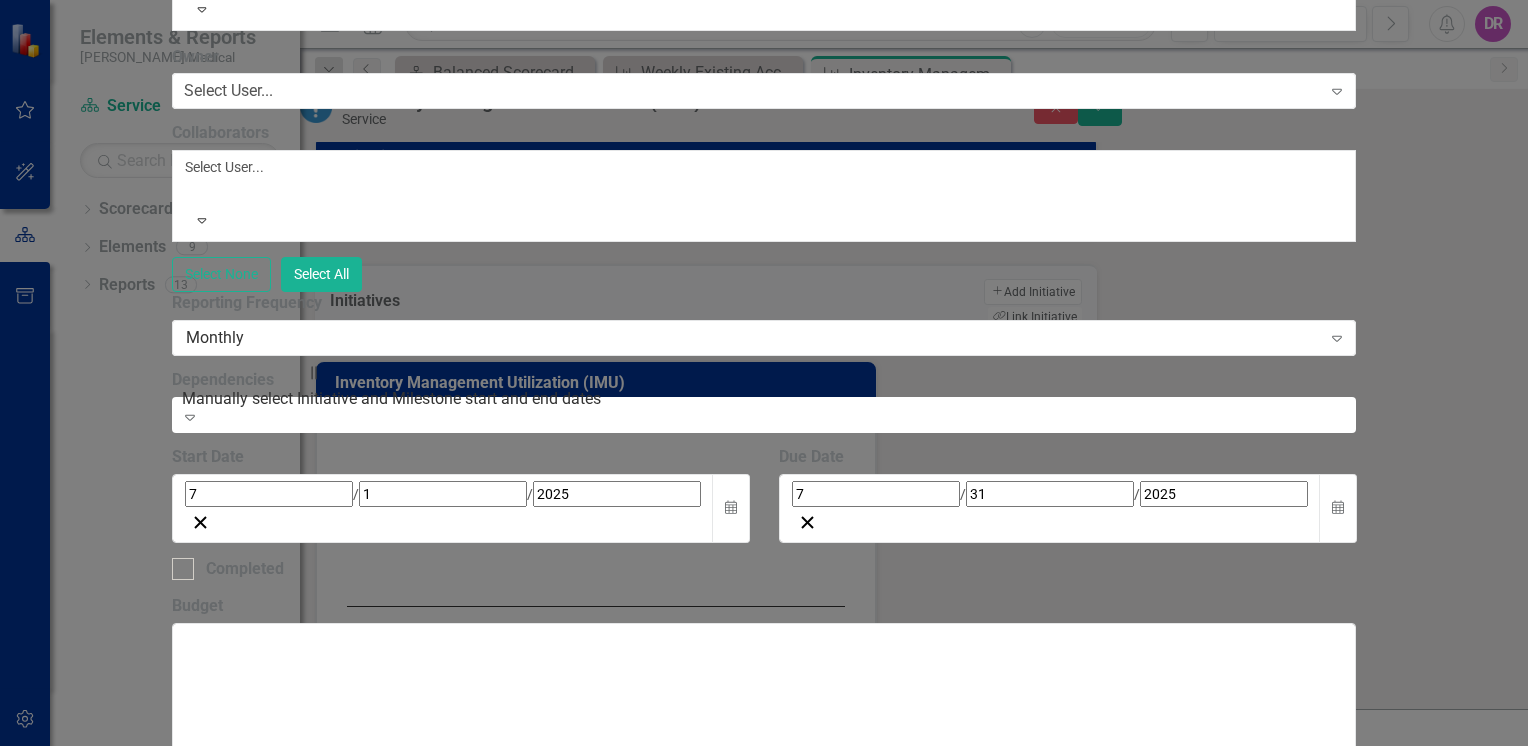 click on "Name" at bounding box center (764, -223) 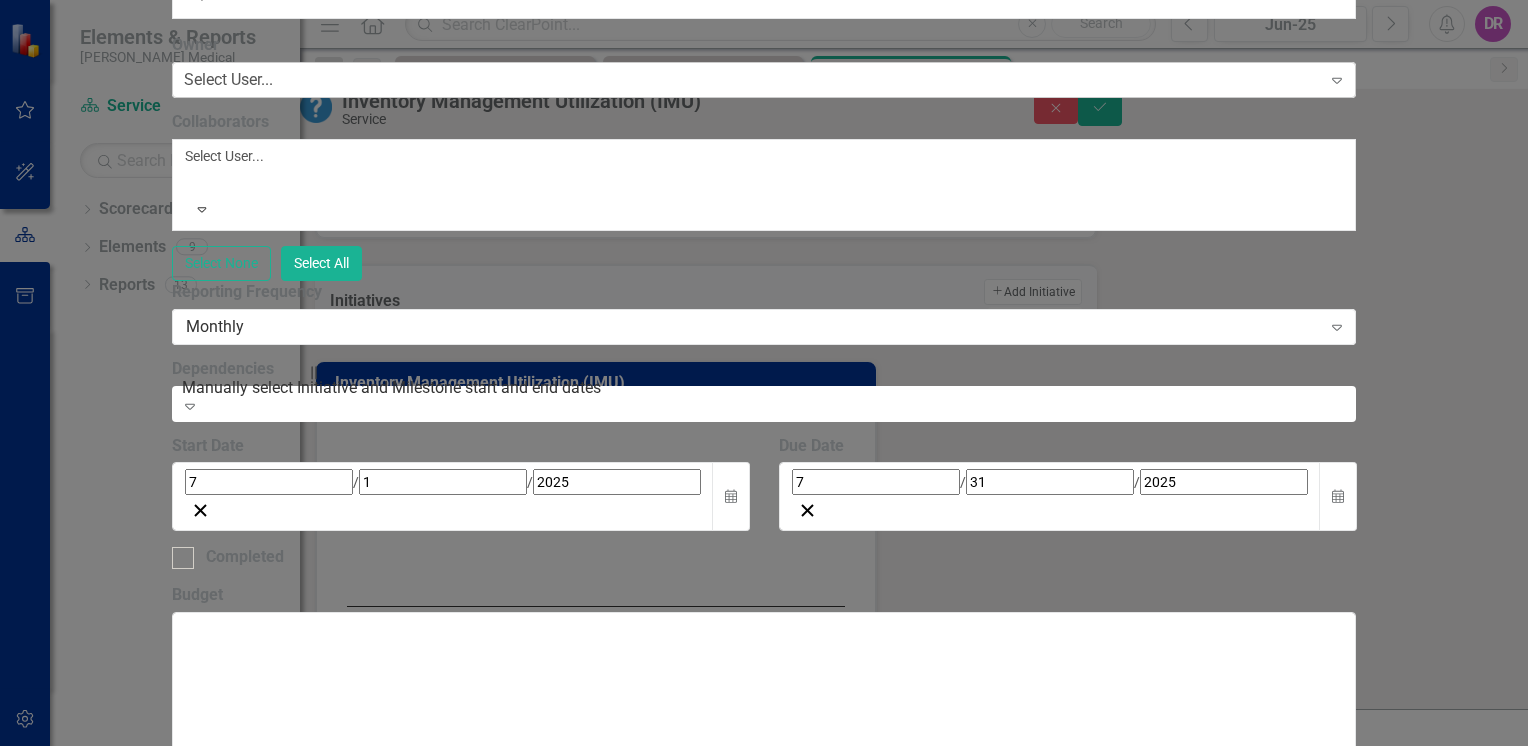 type on "Create reporting for IMU at Company, Division, RSD, SM, and Route Level" 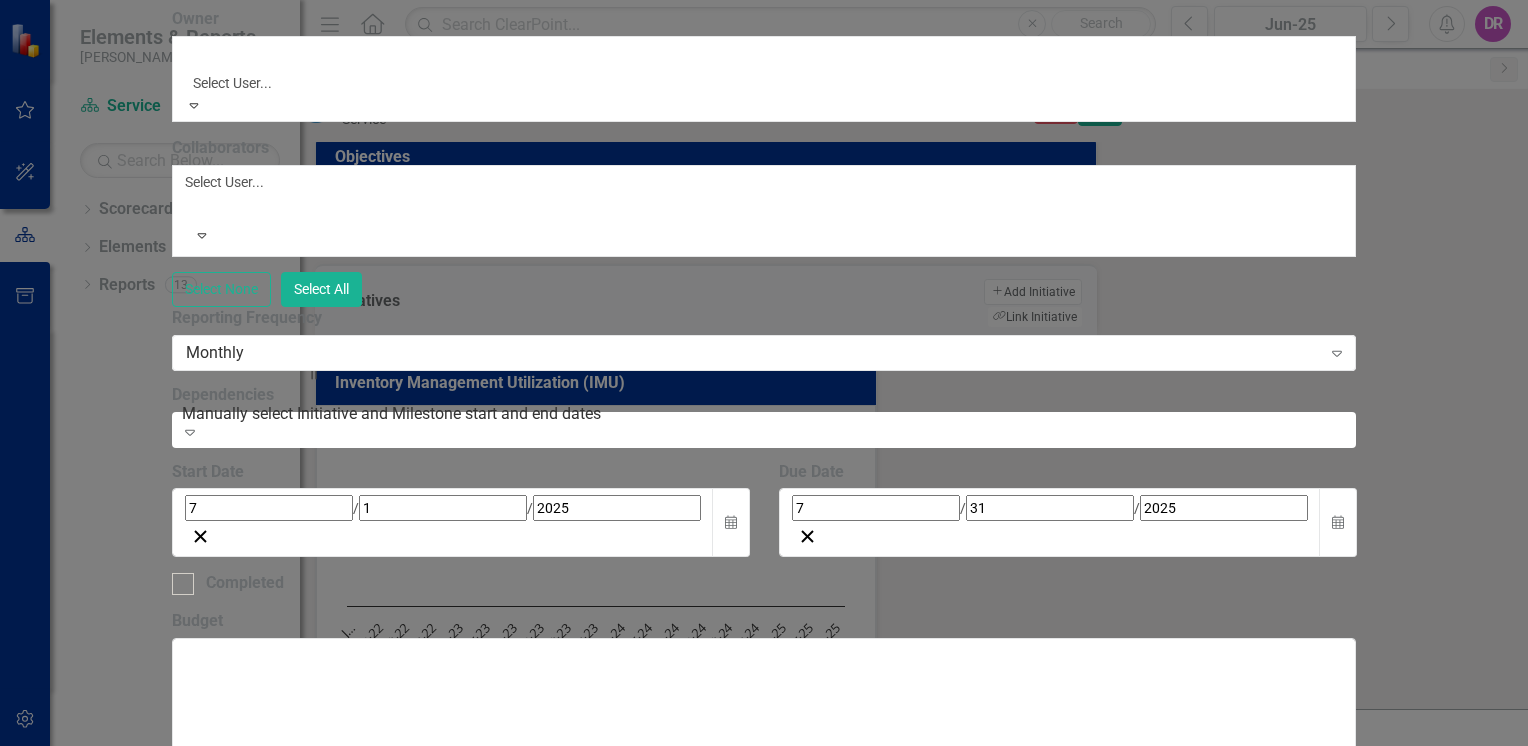 scroll, scrollTop: 318, scrollLeft: 0, axis: vertical 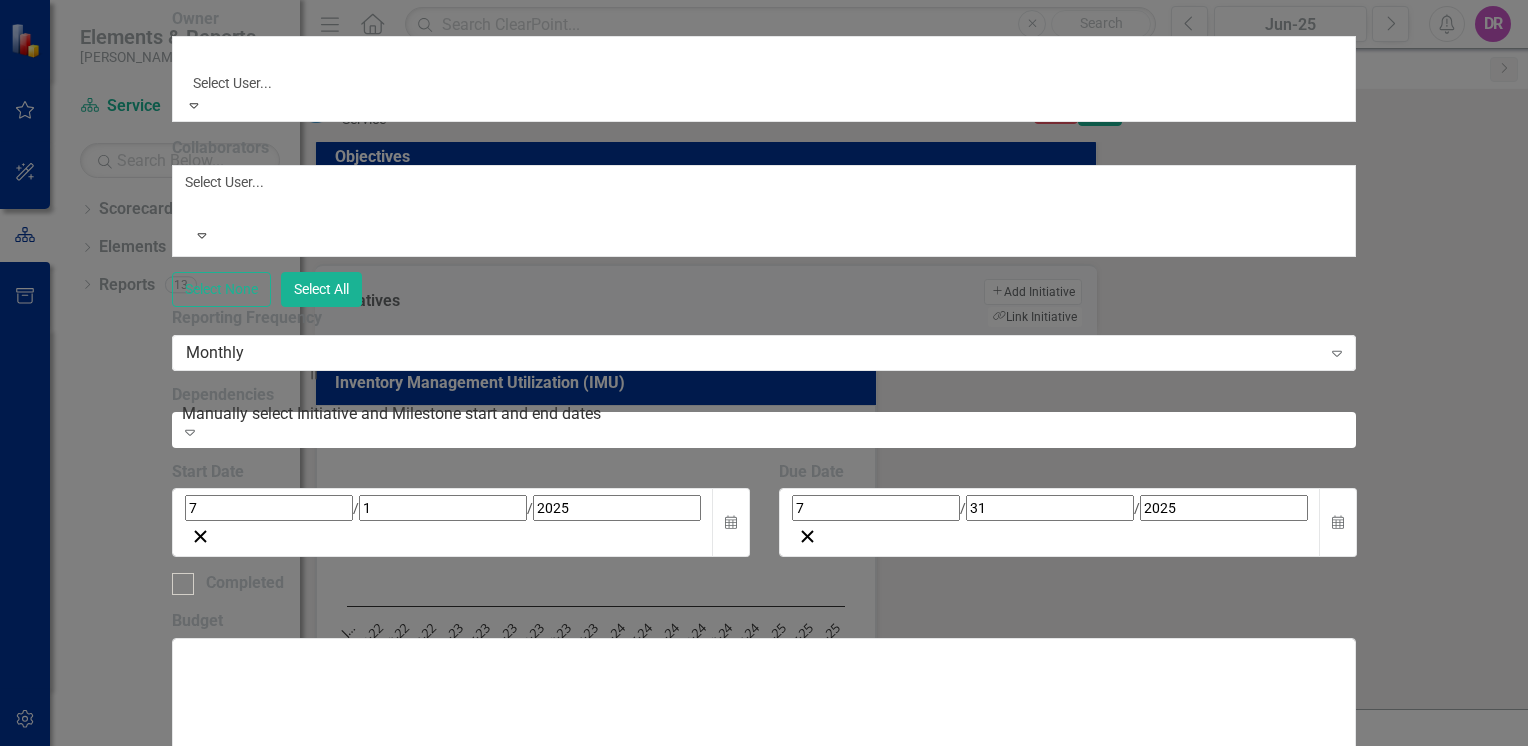 click on "[PERSON_NAME]" at bounding box center [764, 1100] 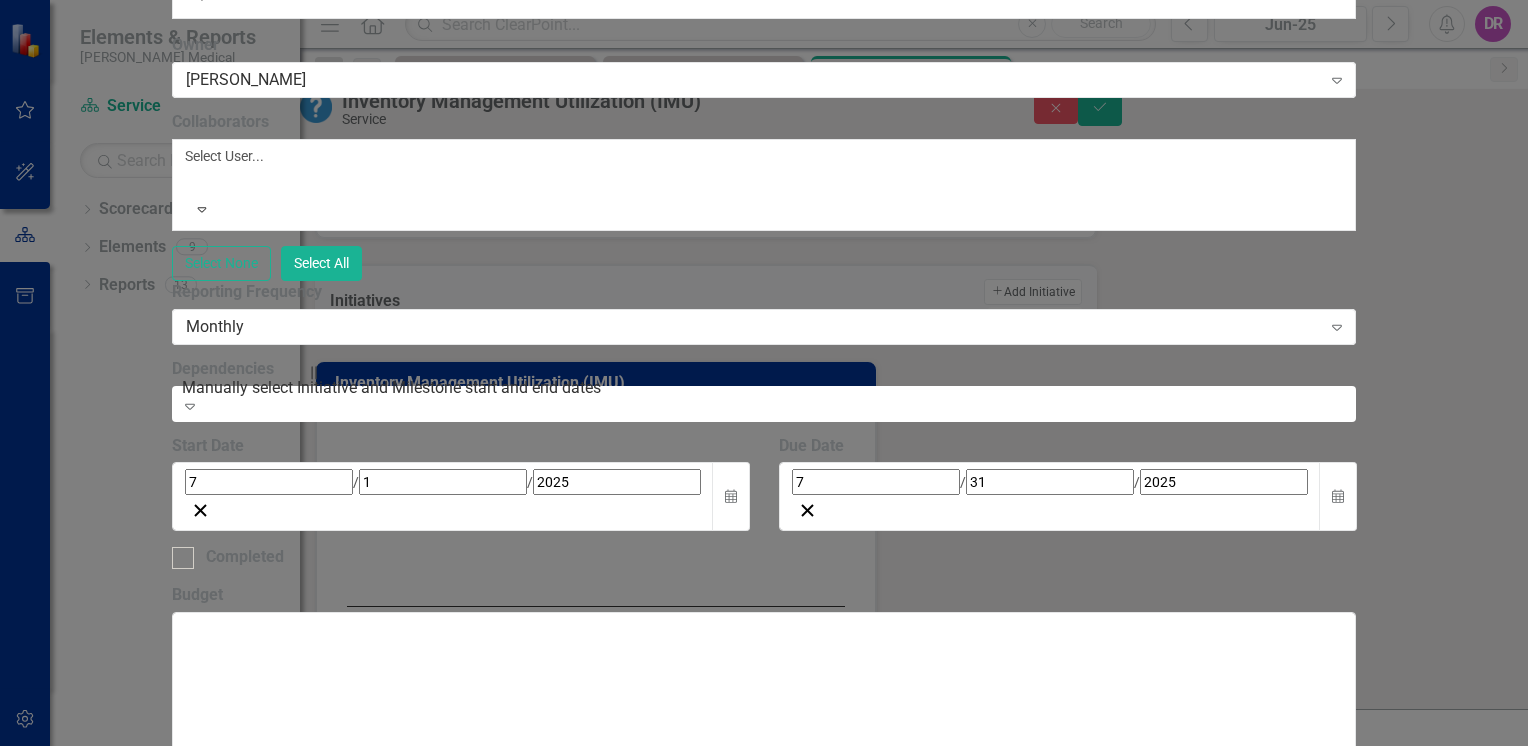 click at bounding box center (188, 180) 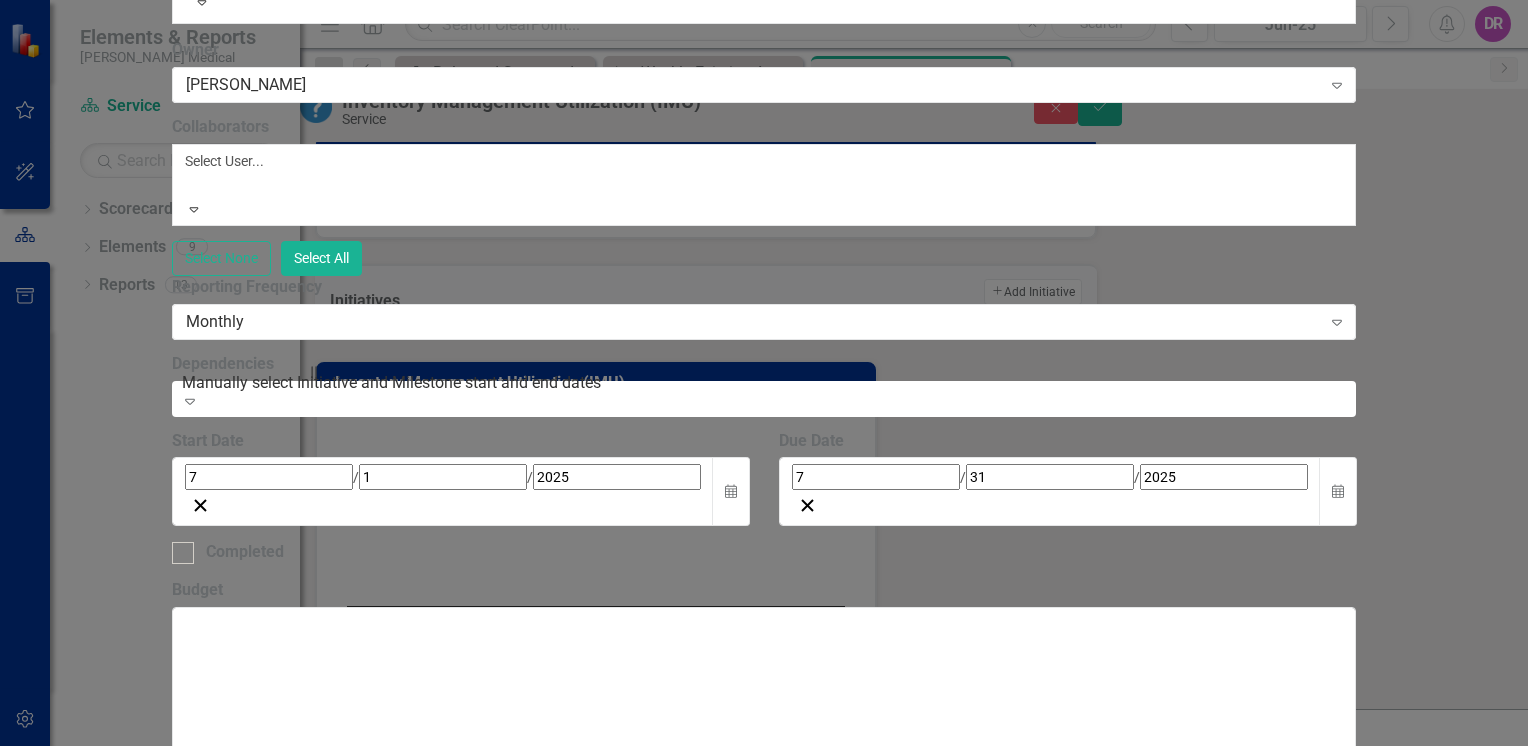 scroll, scrollTop: 600, scrollLeft: 0, axis: vertical 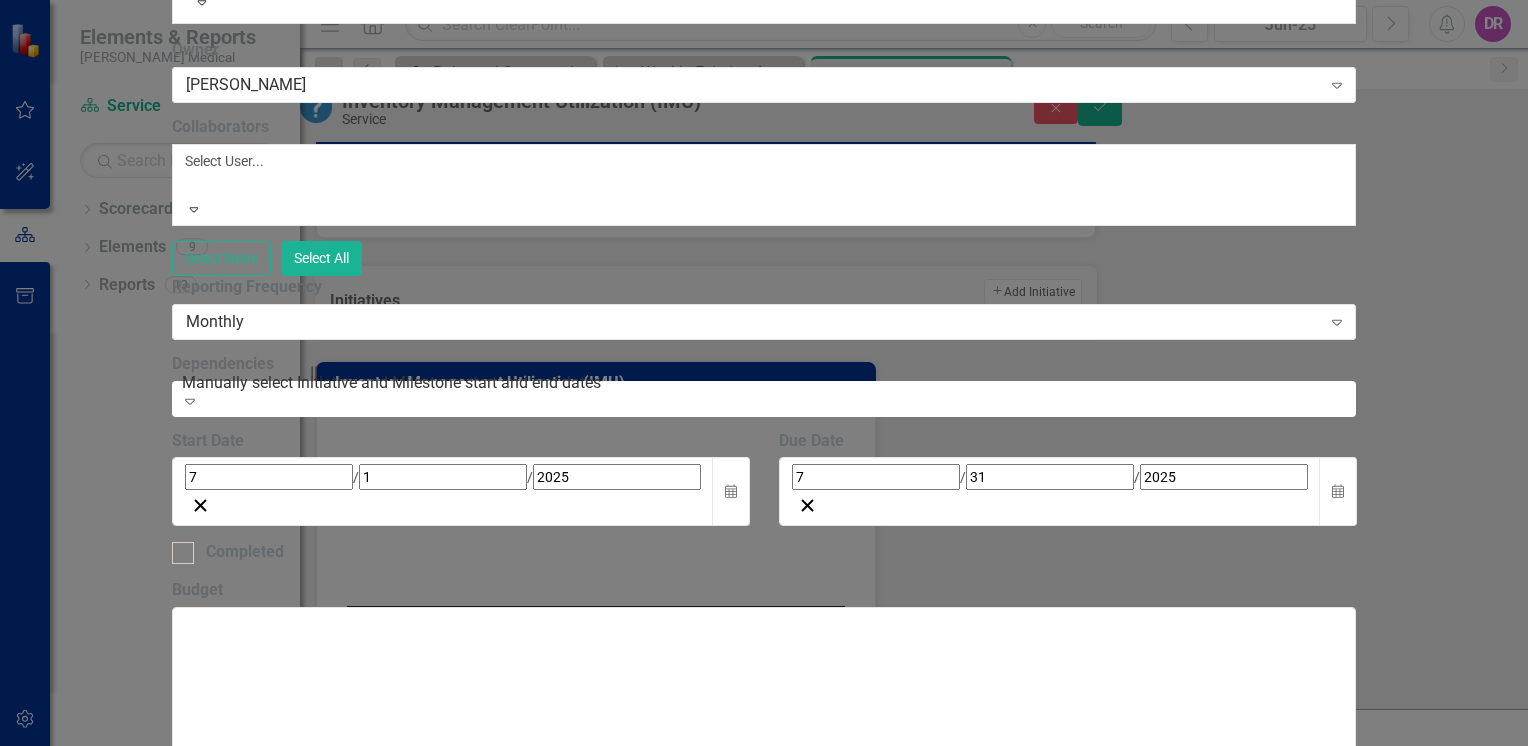 click on "[PERSON_NAME]" at bounding box center [764, 1305] 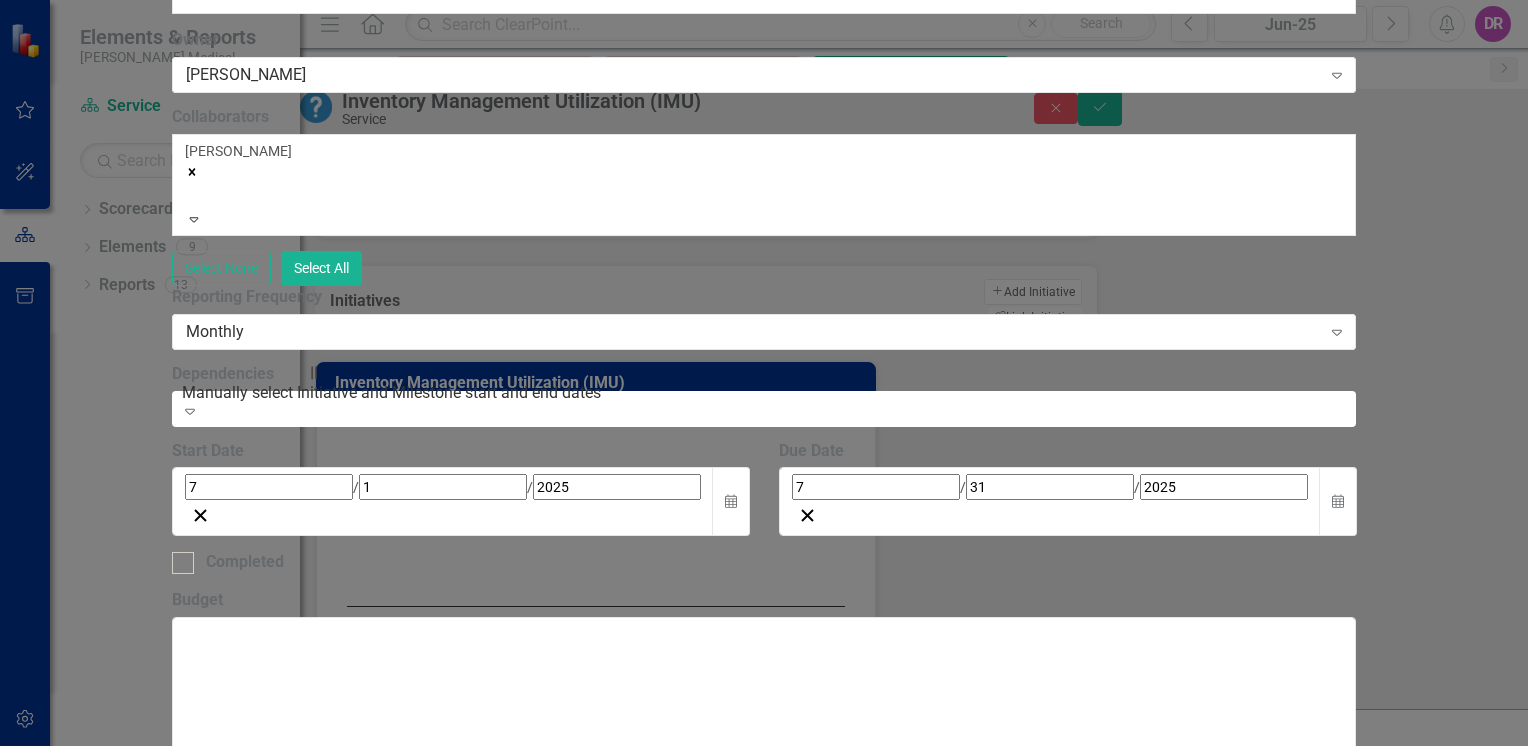 click on "Save" at bounding box center (278, 1104) 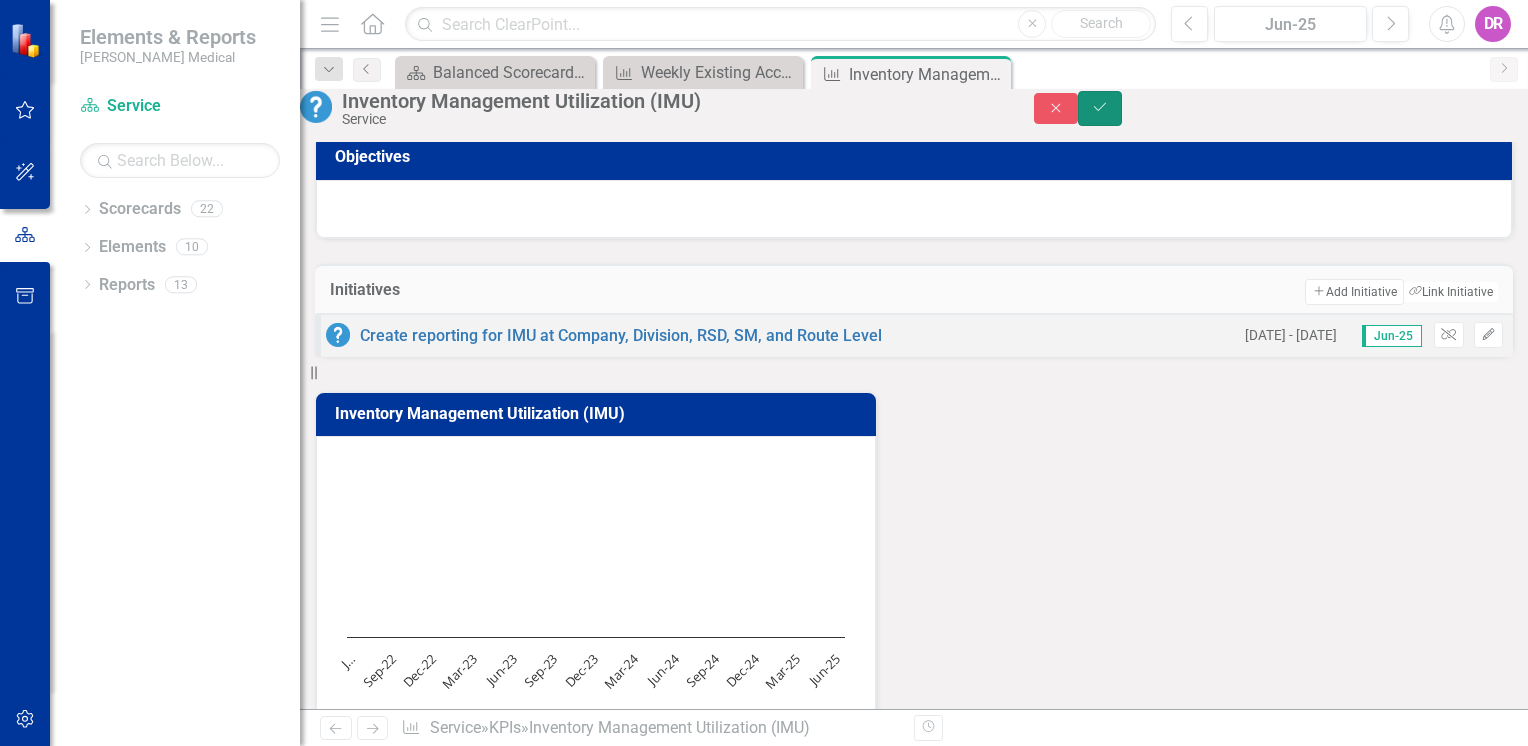 click on "Save" 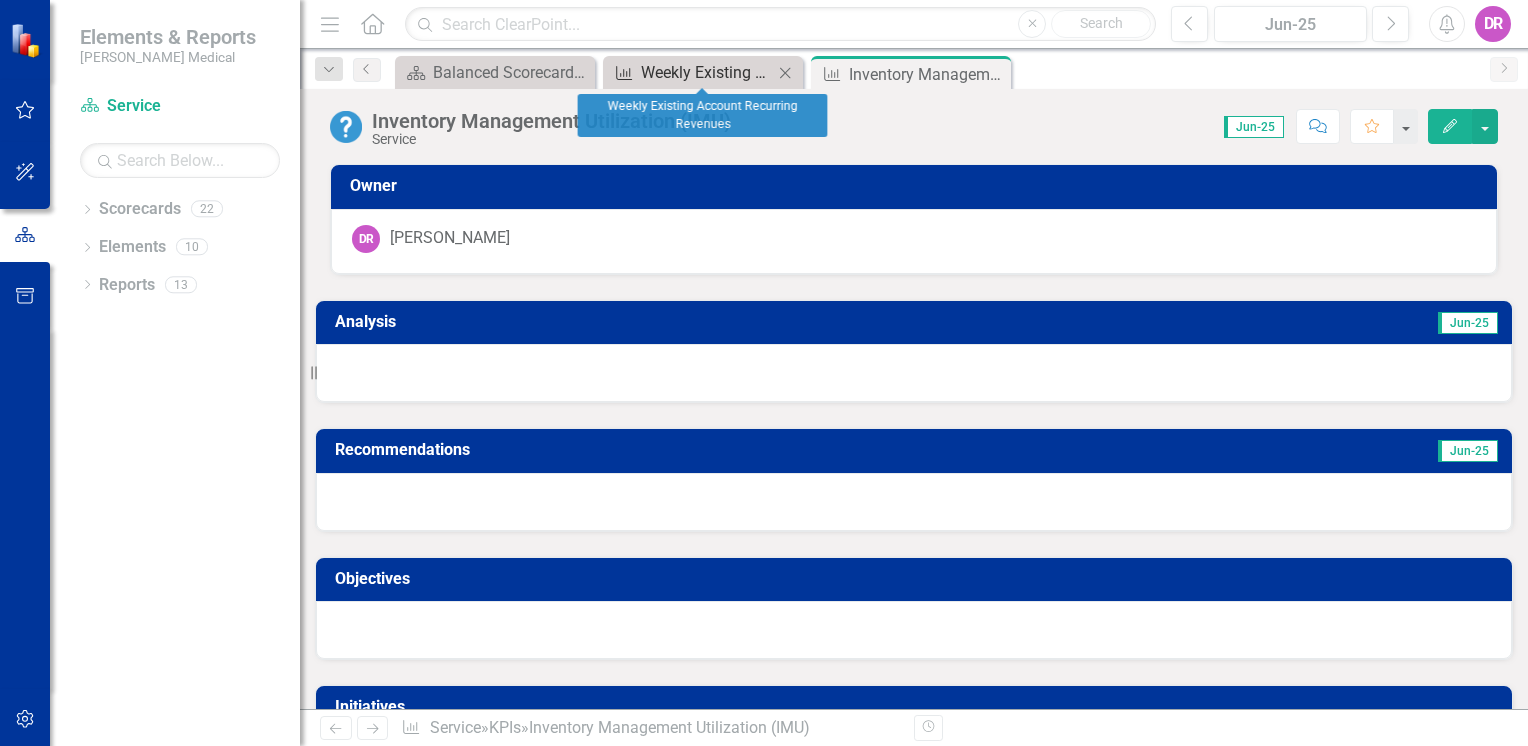 click on "Weekly Existing Account Recurring Revenues" at bounding box center [707, 72] 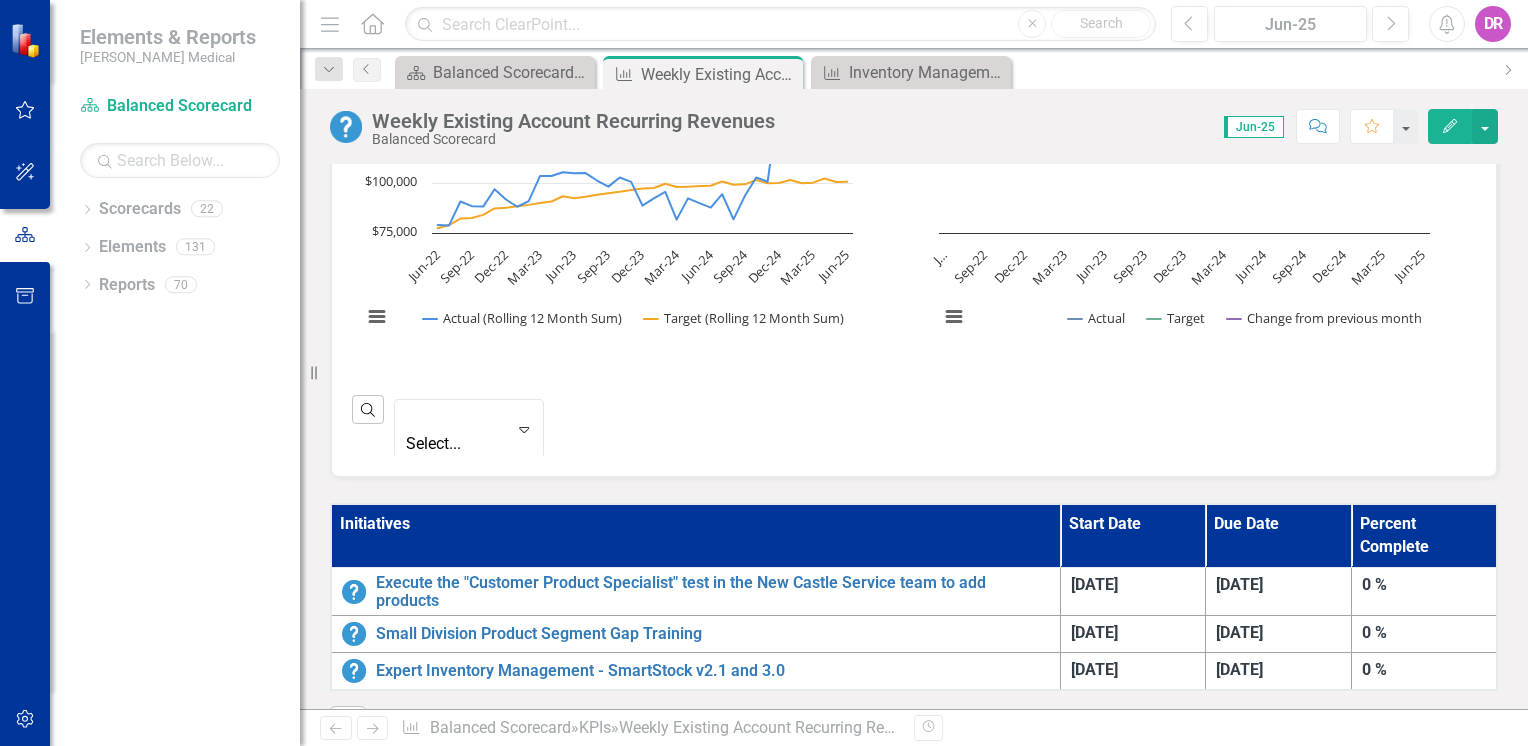 scroll, scrollTop: 1100, scrollLeft: 0, axis: vertical 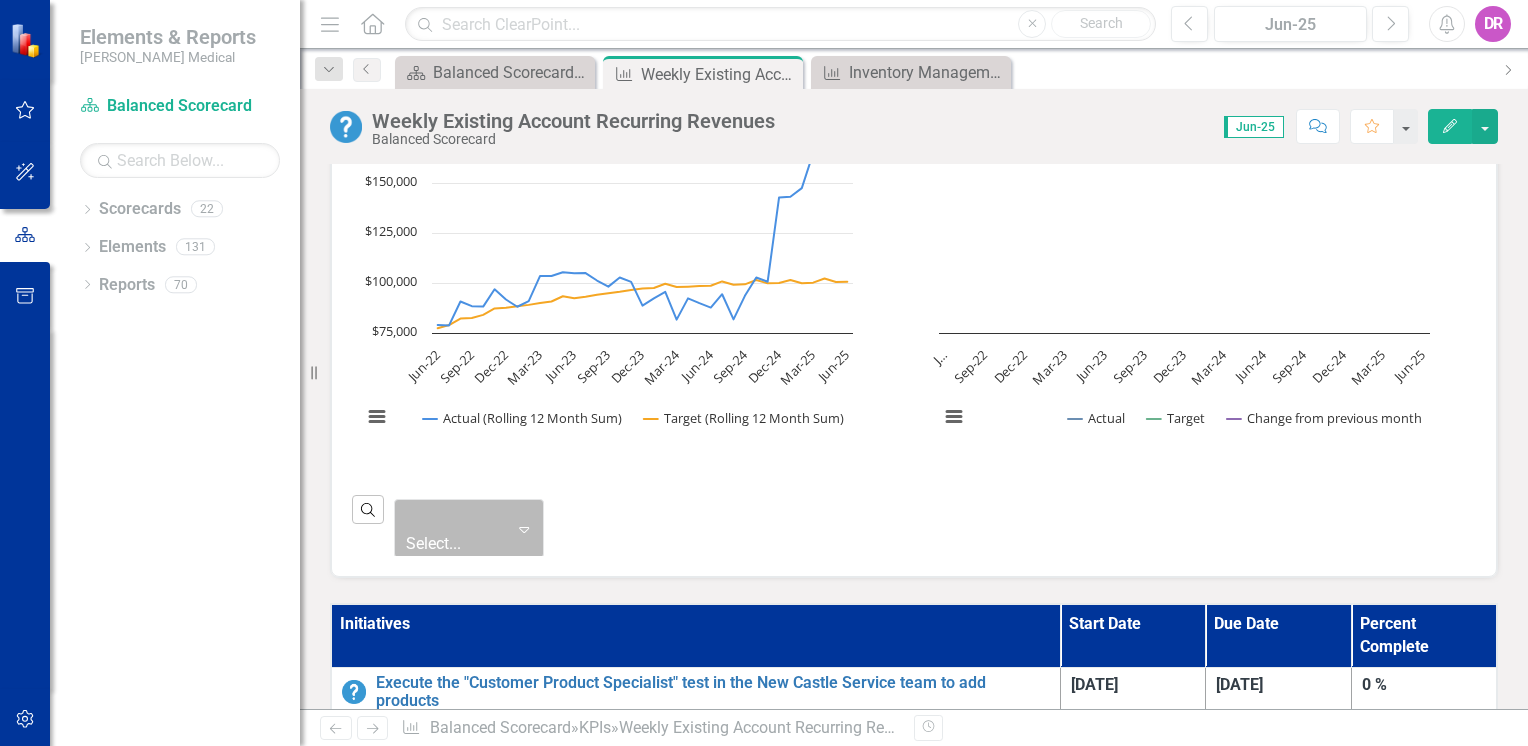 click on "Expand" 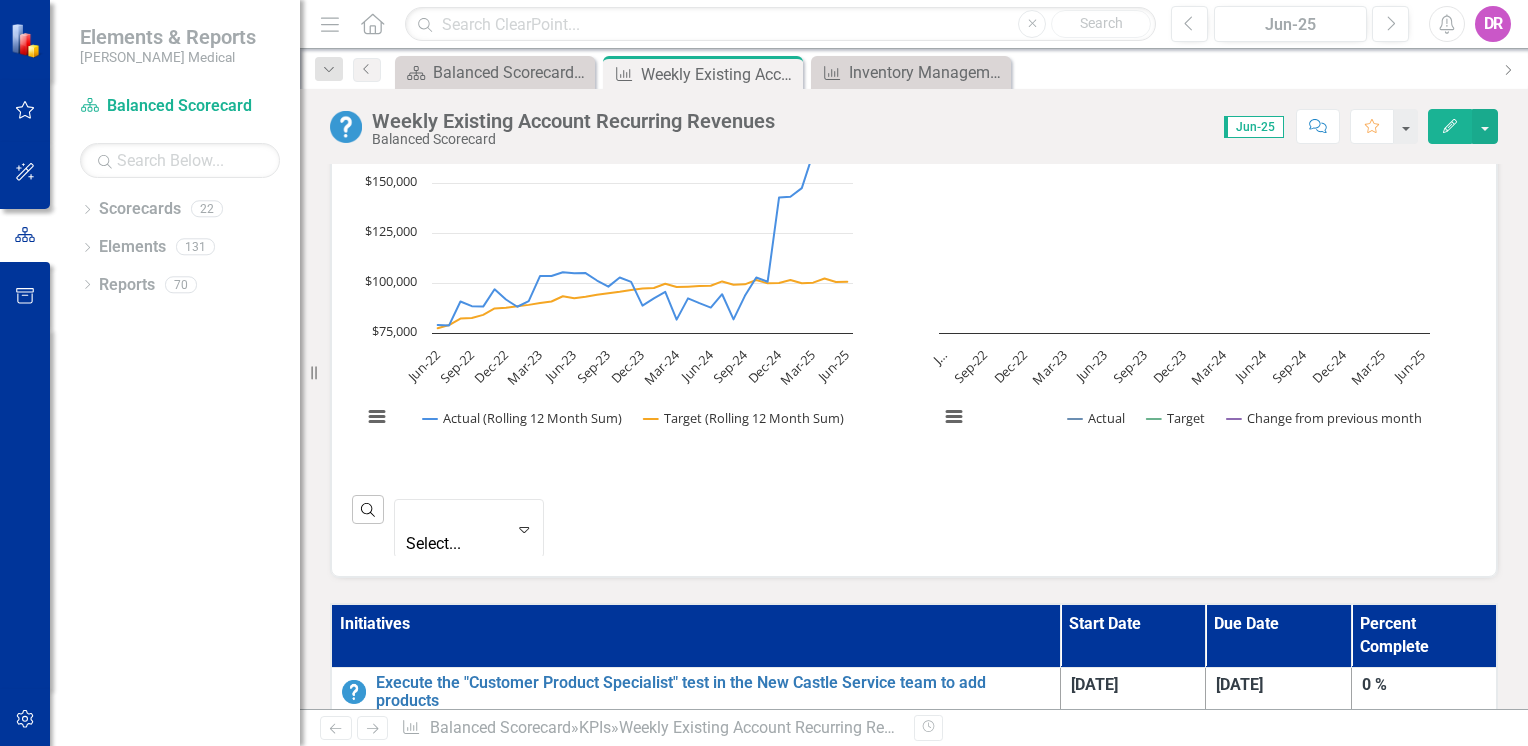click on "‹ Previous 1 (current) › Next Select... Expand" at bounding box center (469, 510) 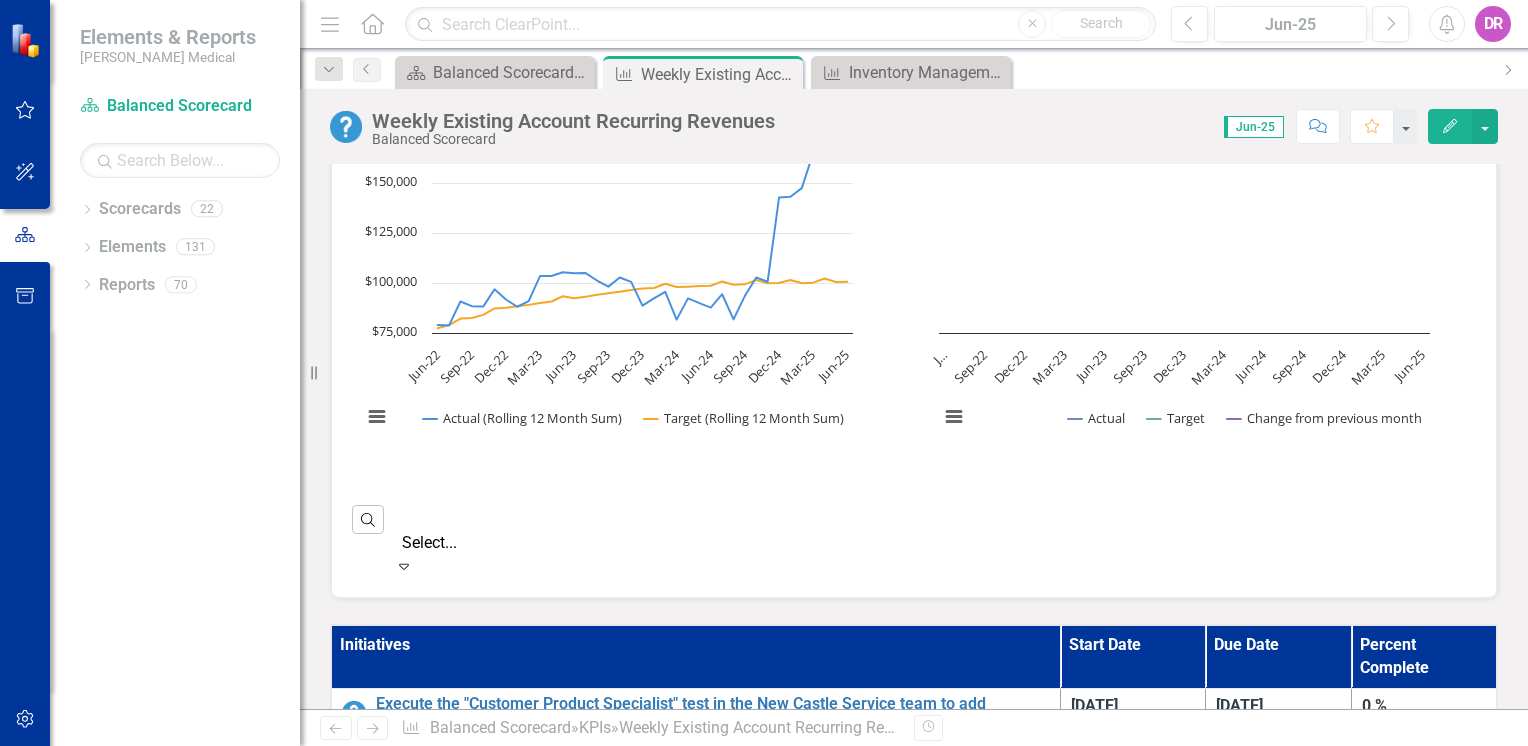 click 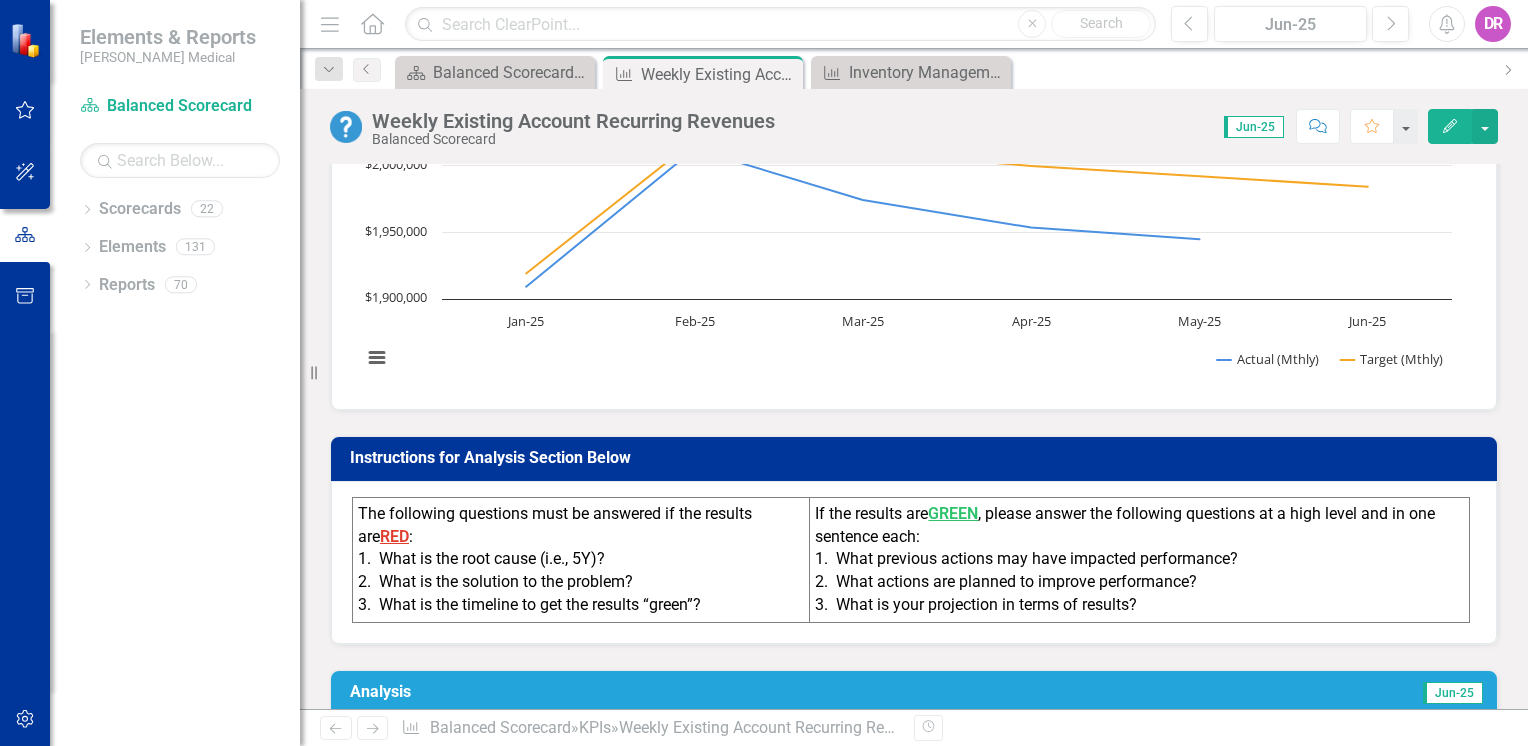 scroll, scrollTop: 0, scrollLeft: 0, axis: both 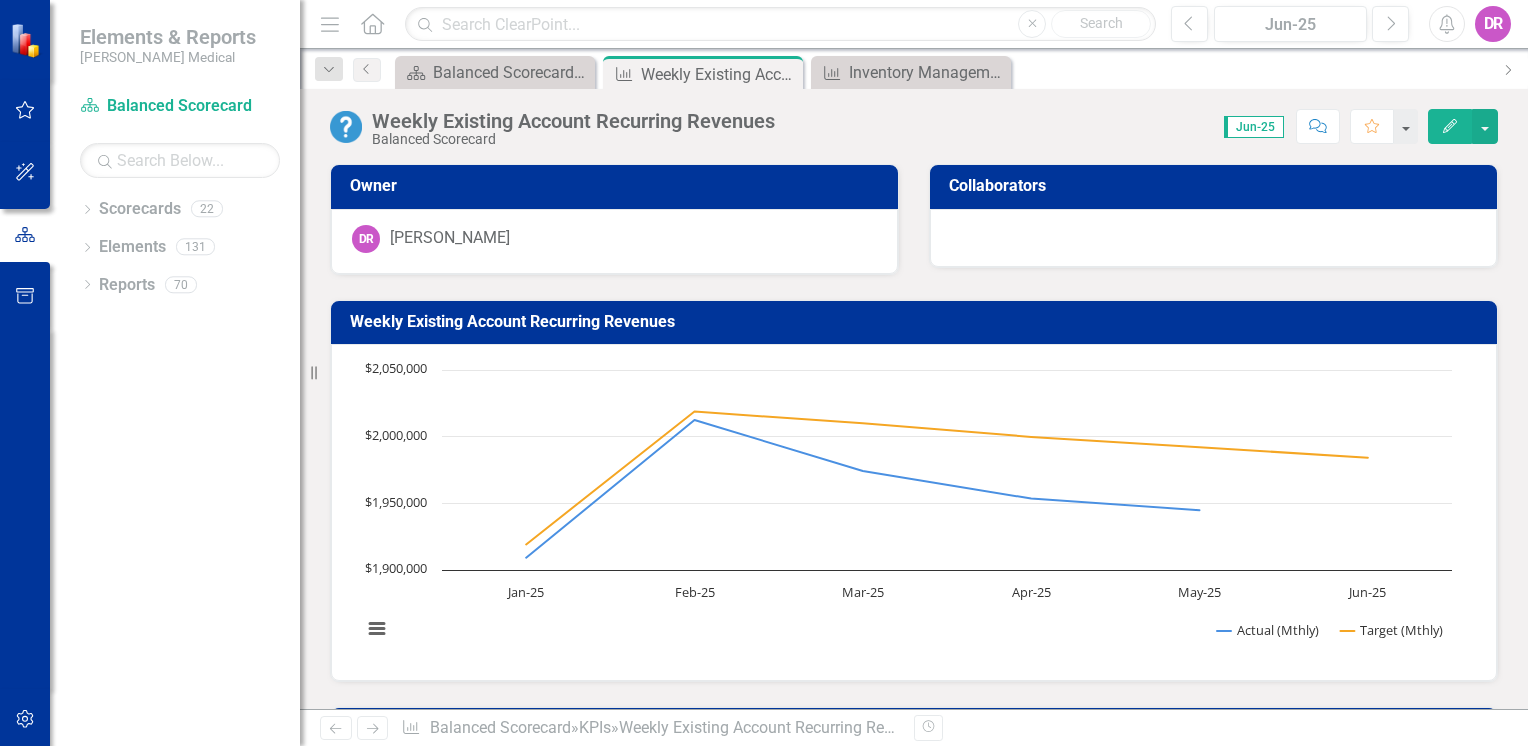 click on "Dropdown Scorecards 22 Dropdown Balanced Scorecard Revenue Growth Plan BoD - Customer Retention & Growth BoD - Continuous Improvement BoD - Equipment Reliability BoD - Production Efficiency BoD - Safety Performance BoD - Risk Management BoD - Cyber Security & IT Continuous Improvement IT Dropdown Operations Maintenance Production Service Connecticut - Ops Delaware - Ops Florida - Ops Maryland - Ops Texas - Ops Risk Management Safety Dropdown Elements 131 Dropdown Objective Objectives 17 Increase Revenue Decrease Operating Costs Improve Debt Capacity Increase Organic Sales in Existing Markets Expand to Additional Geographic Markets Expand Offerings Improve Customer Connection & Communication Increase Operational Efficiency Enhance Service/Ease of Doing Business Improve Organic Customer  Acquisition & Pipeline Management Improve Acquisition and Integration Capabilities Improve Equipment Reliability and Production Improve Data/Analytical Infrastructure Improve Techologies Improve Associate Retention Dropdown KPI" at bounding box center (175, 469) 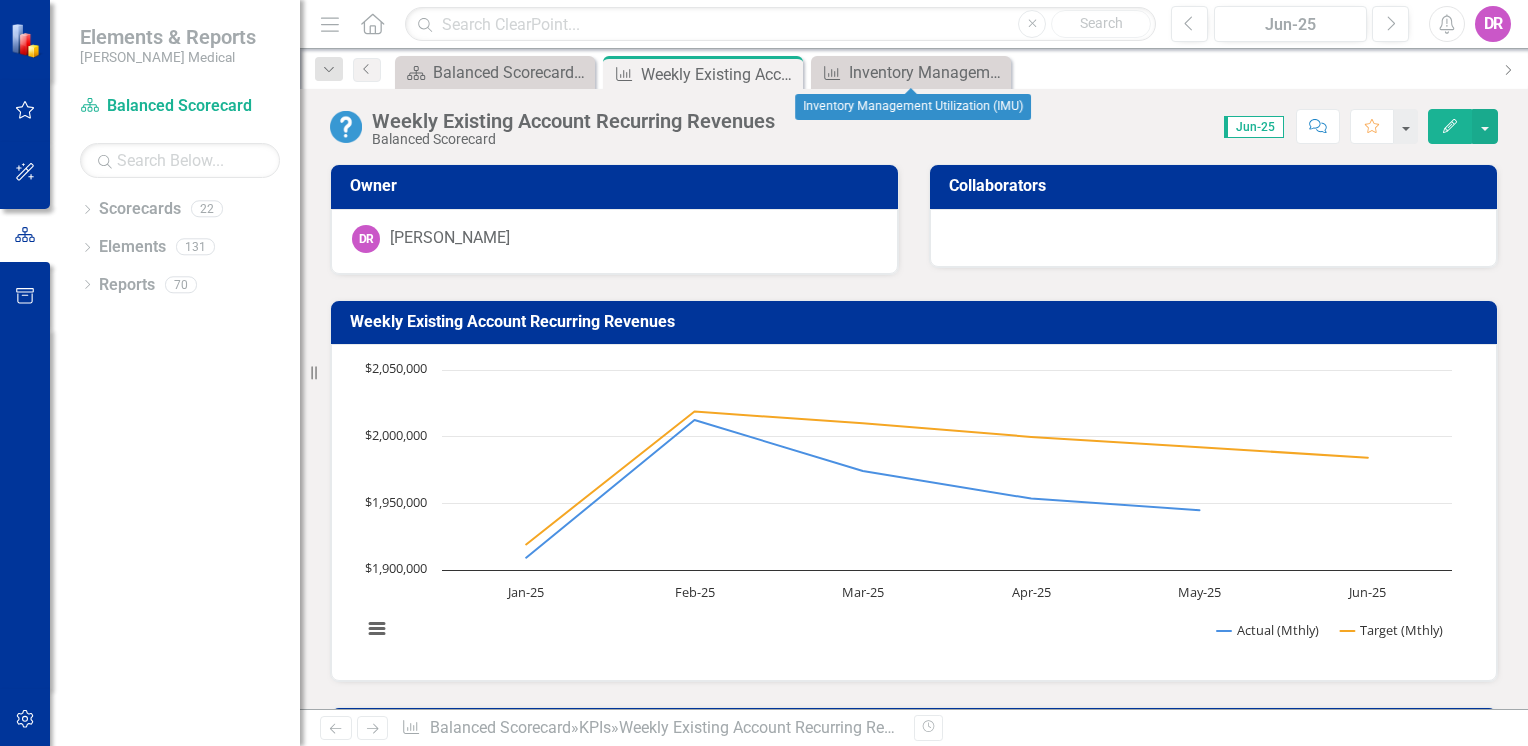 drag, startPoint x: 990, startPoint y: 76, endPoint x: 950, endPoint y: 82, distance: 40.4475 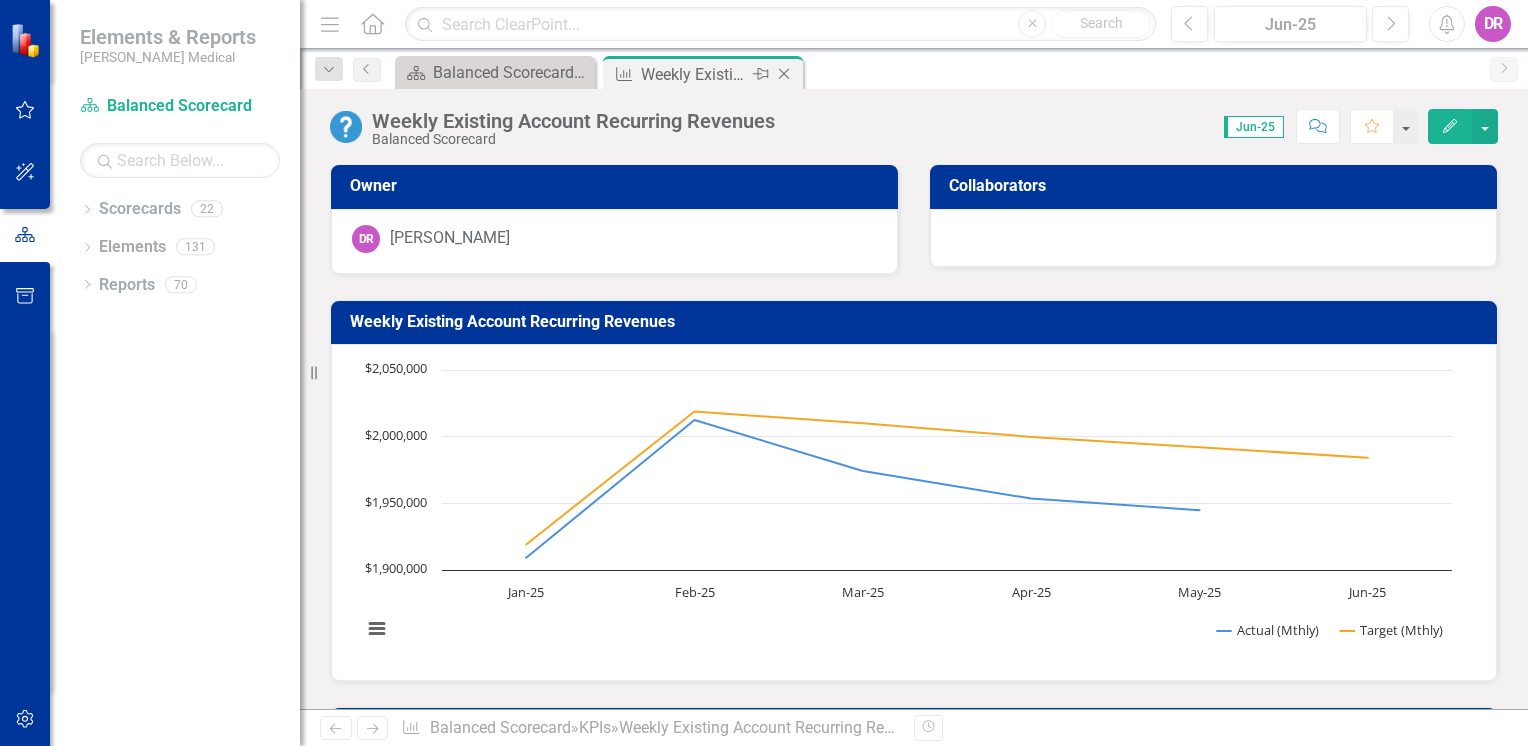 click on "Close" 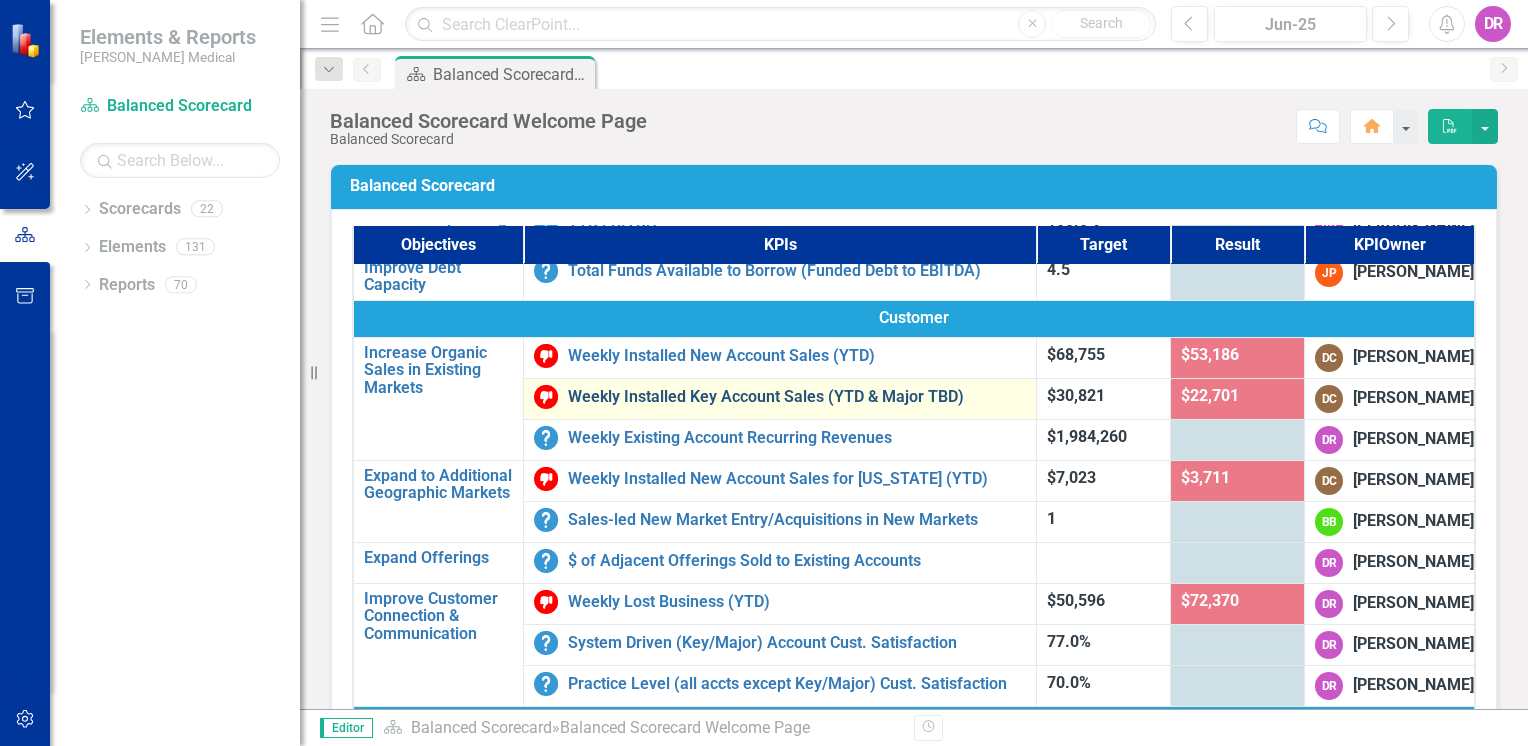 scroll, scrollTop: 200, scrollLeft: 0, axis: vertical 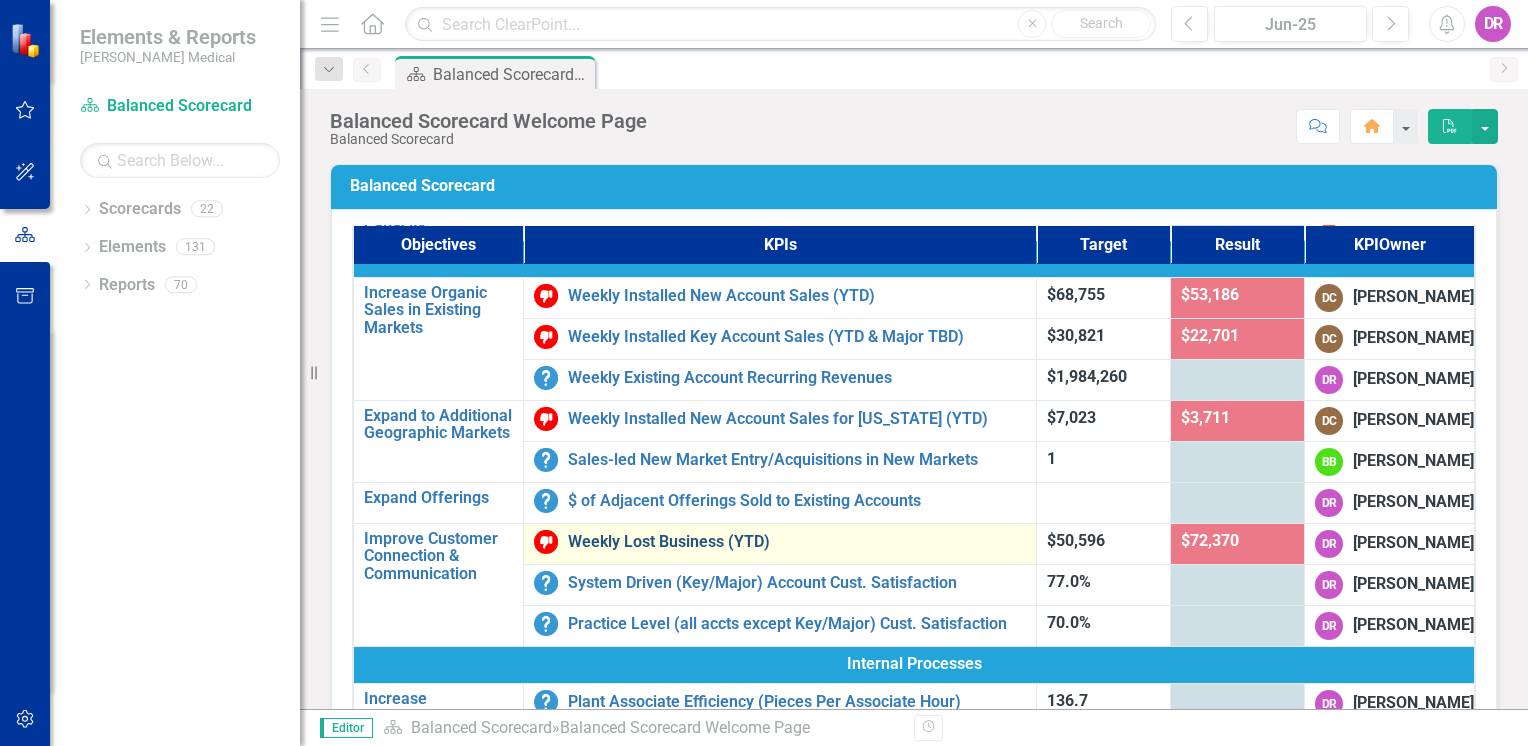 click on "Weekly Lost Business (YTD)" at bounding box center [797, 542] 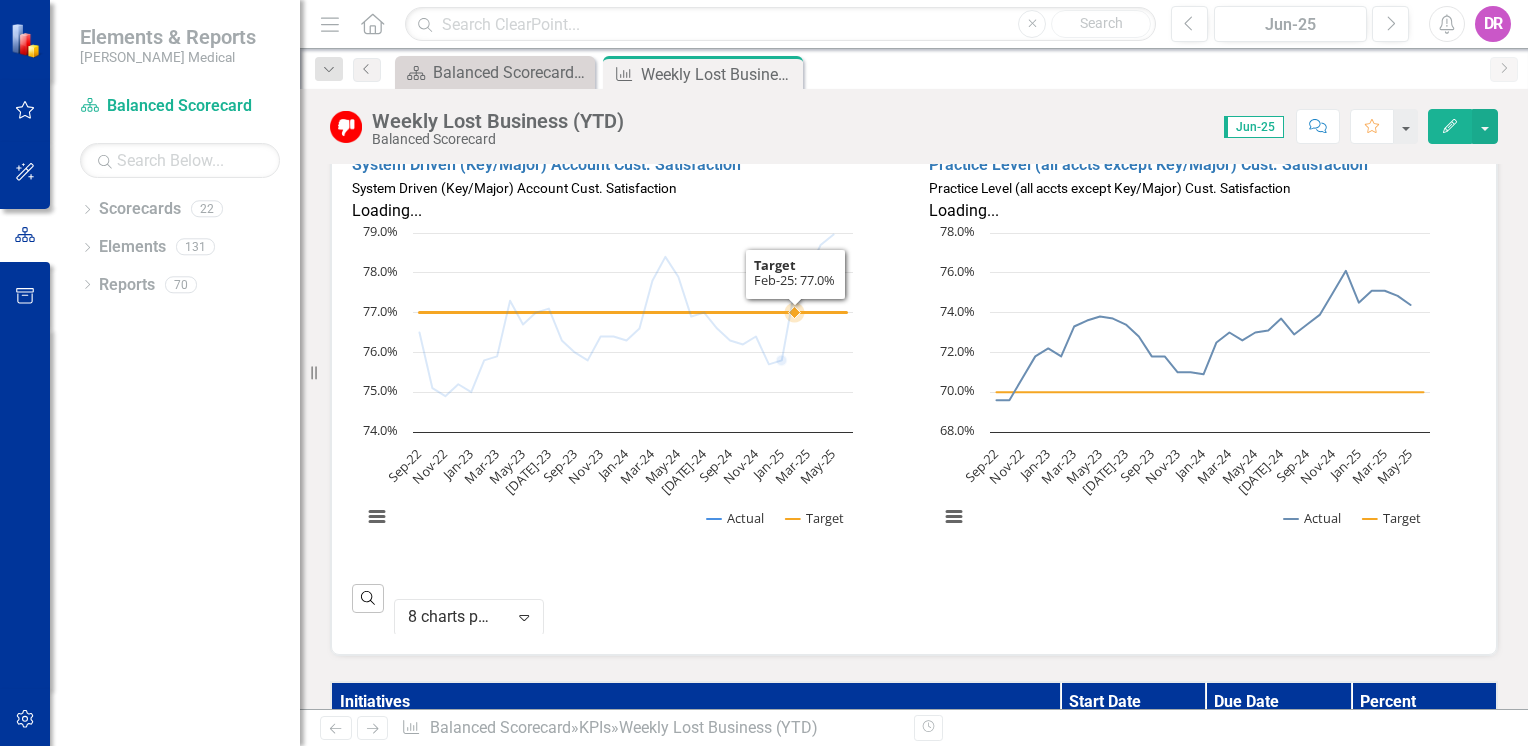 scroll, scrollTop: 800, scrollLeft: 0, axis: vertical 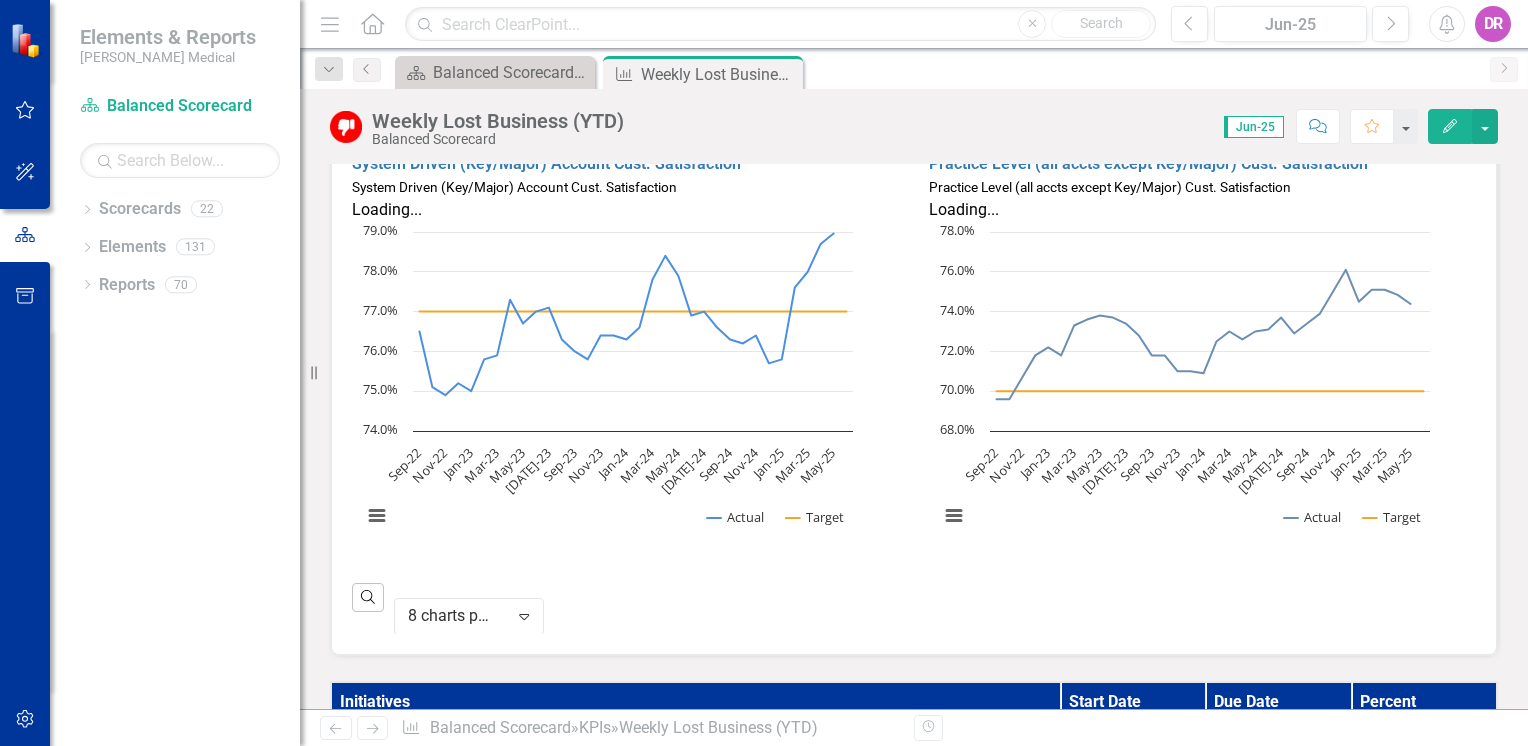 click on "Close" 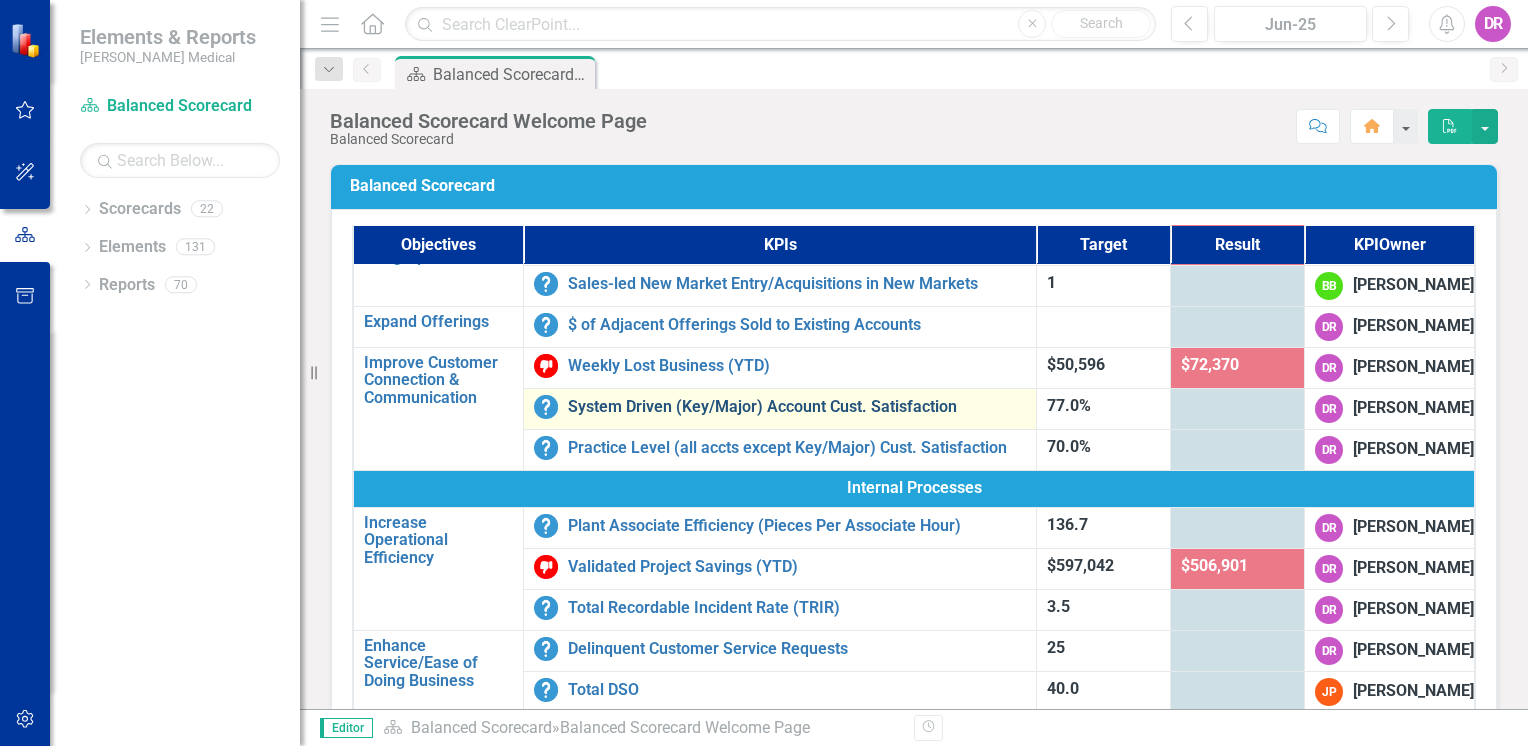 scroll, scrollTop: 400, scrollLeft: 0, axis: vertical 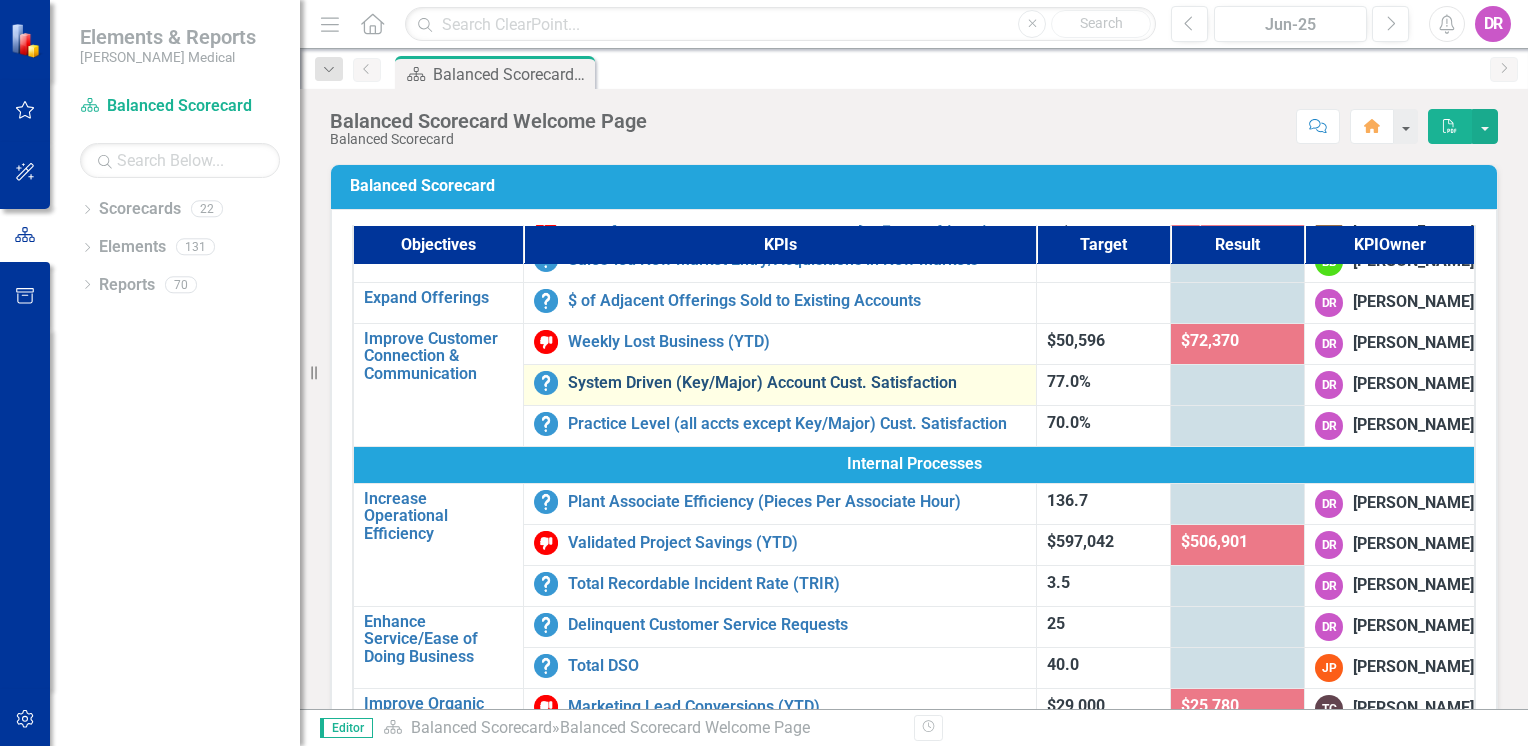 click on "System Driven (Key/Major) Account Cust. Satisfaction" at bounding box center (797, 383) 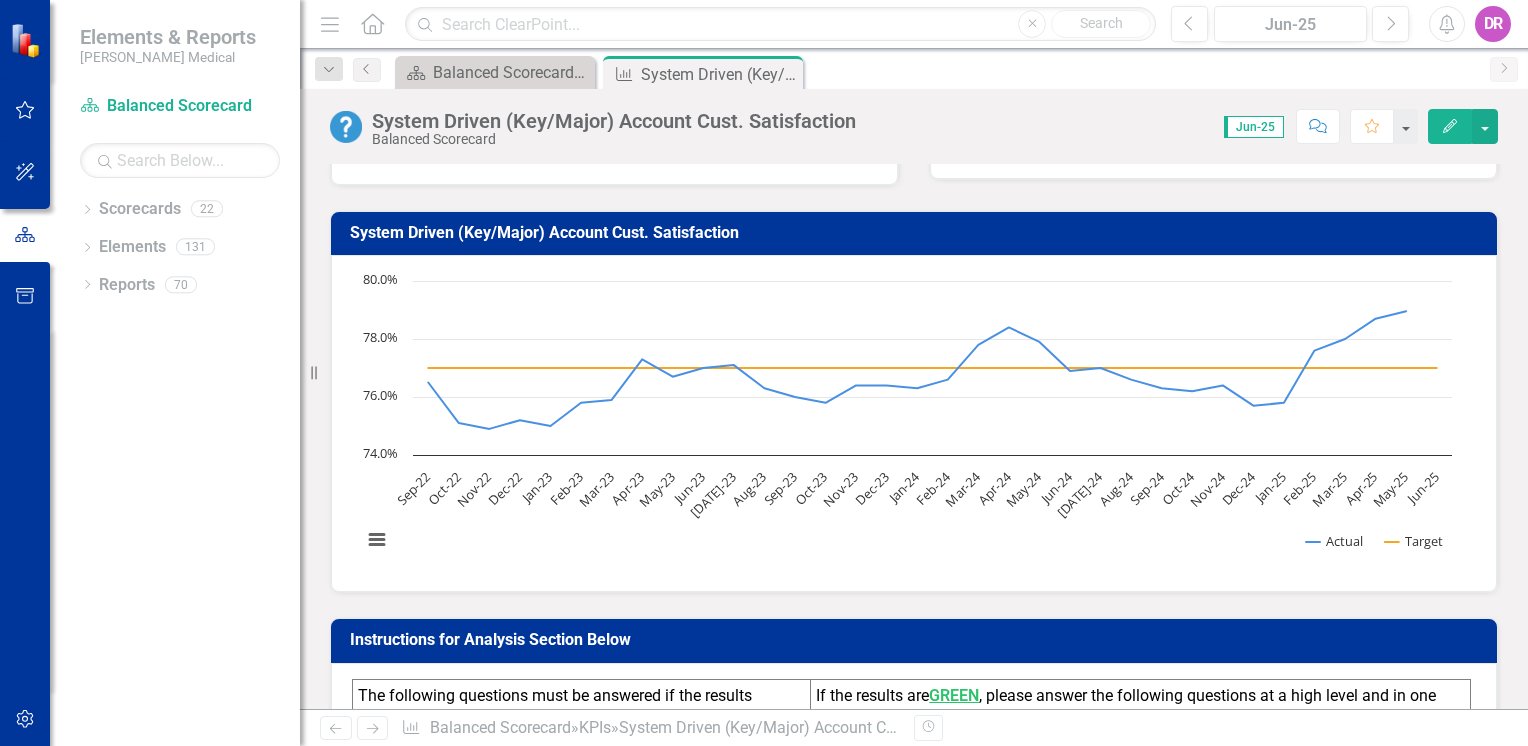 scroll, scrollTop: 0, scrollLeft: 0, axis: both 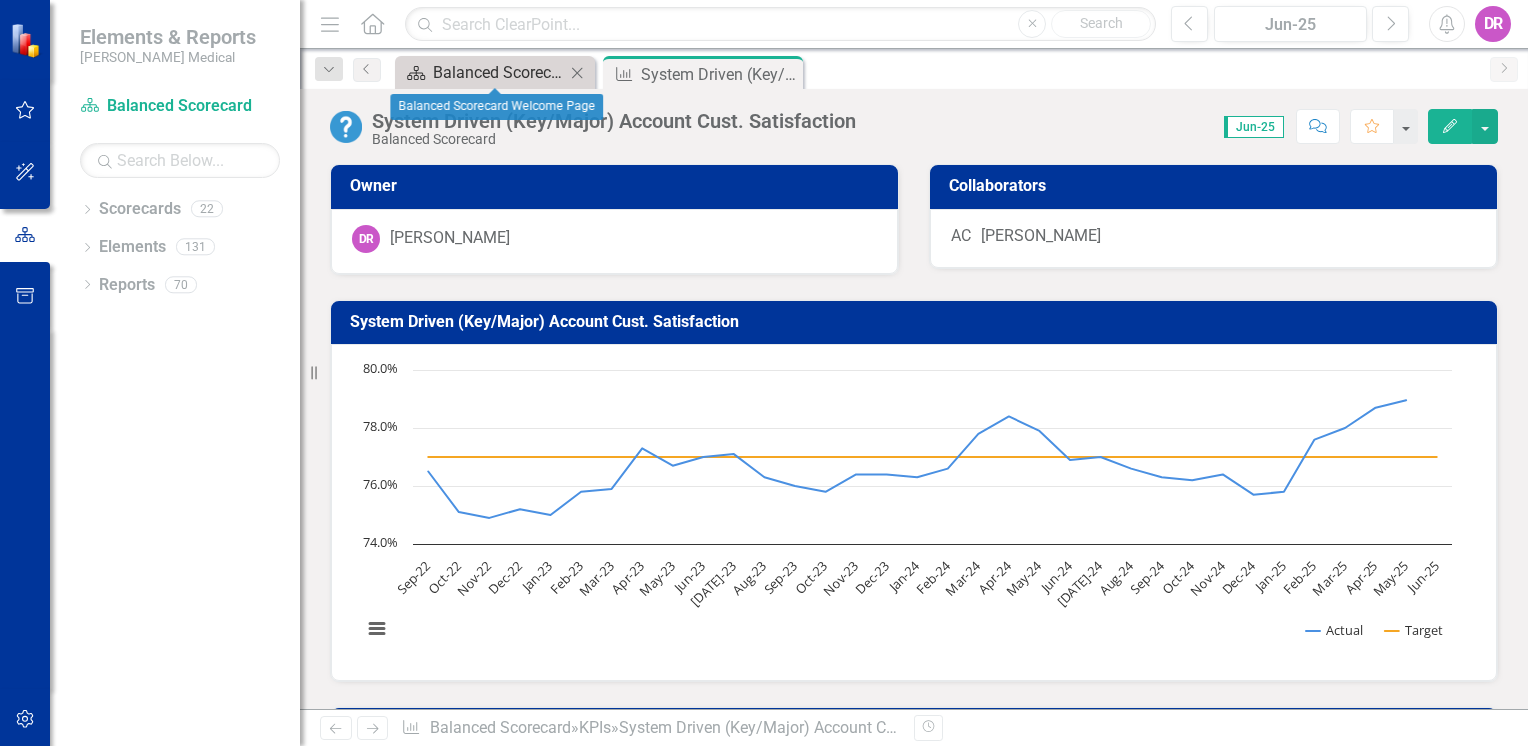 click on "Balanced Scorecard Welcome Page" at bounding box center [499, 72] 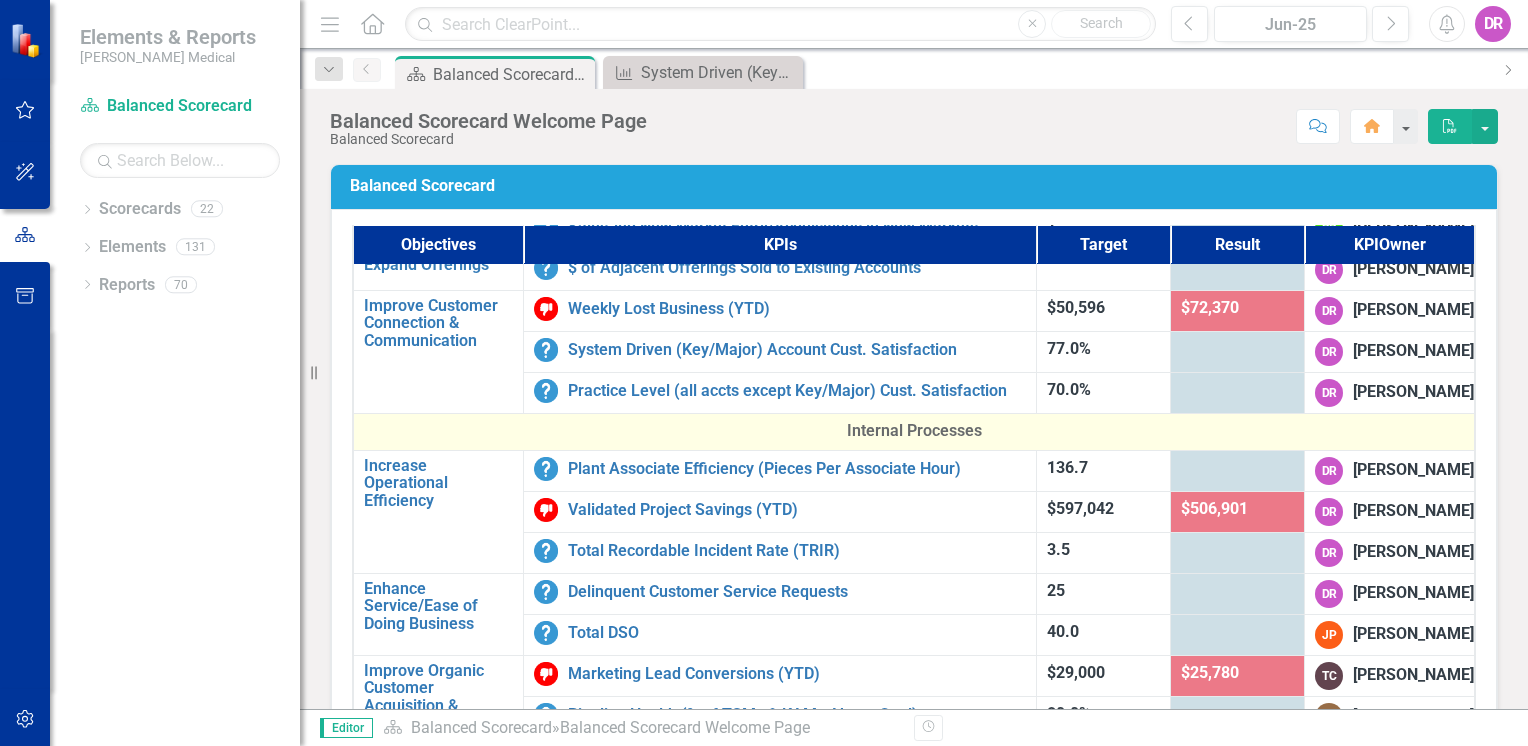 scroll, scrollTop: 400, scrollLeft: 0, axis: vertical 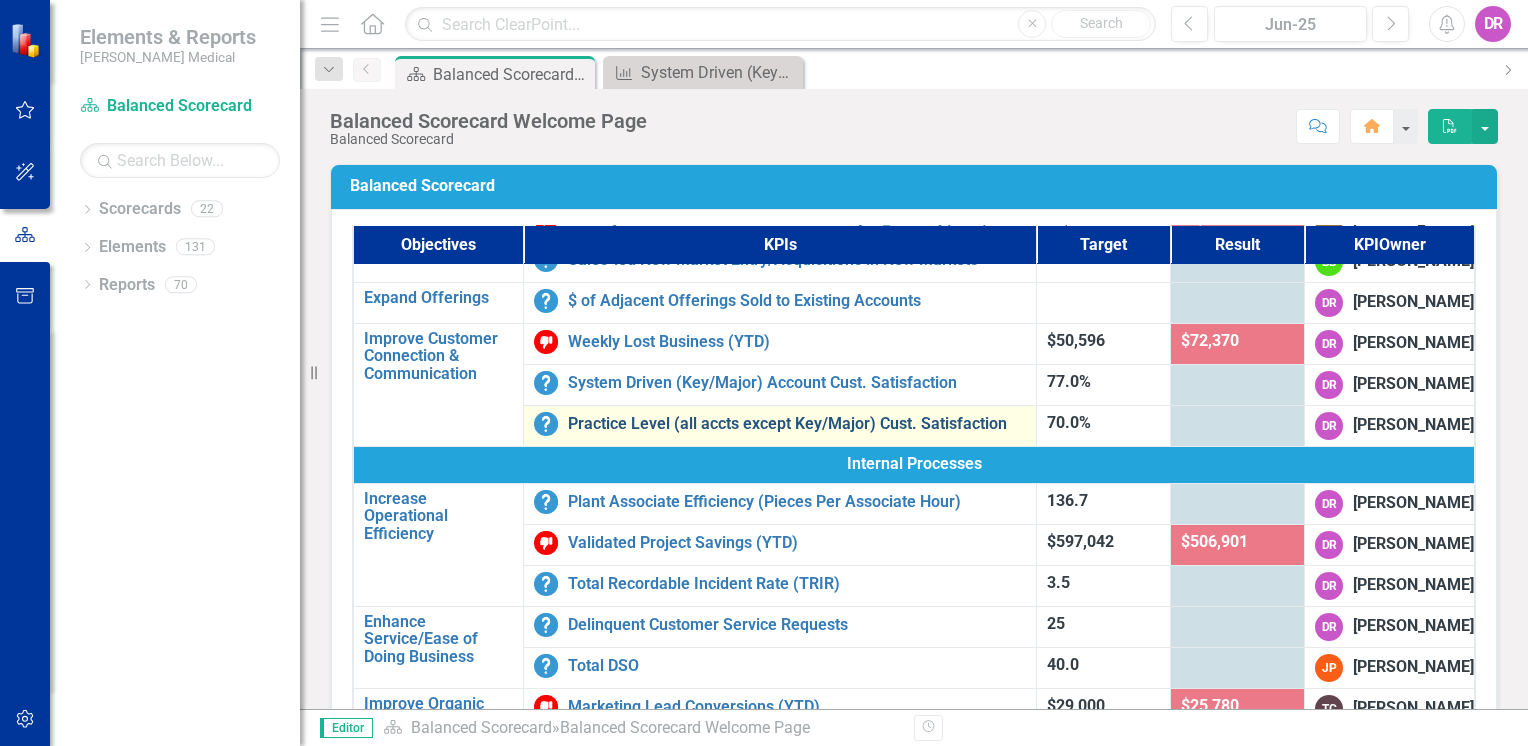 click on "Practice Level (all accts except Key/Major) Cust. Satisfaction" at bounding box center [797, 424] 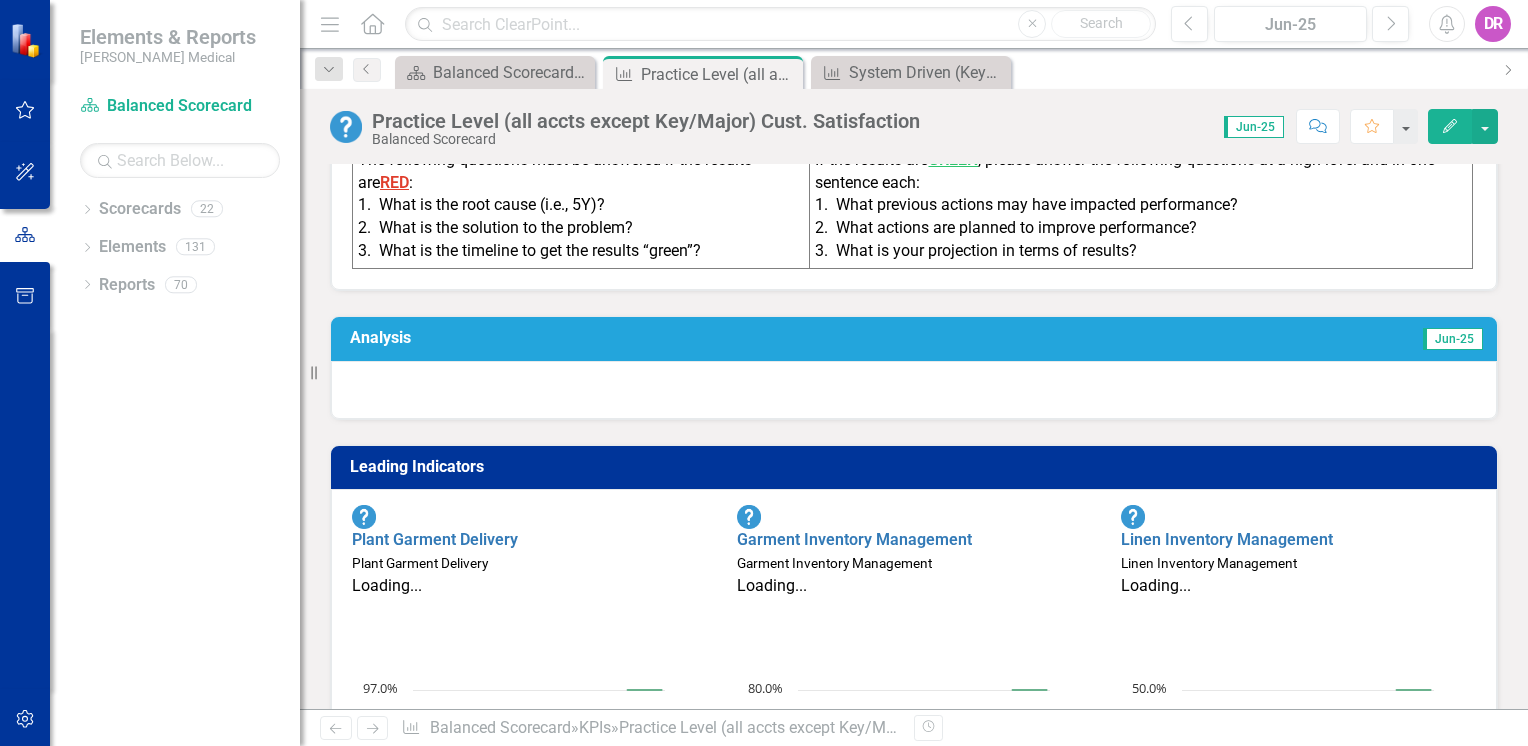 scroll, scrollTop: 700, scrollLeft: 0, axis: vertical 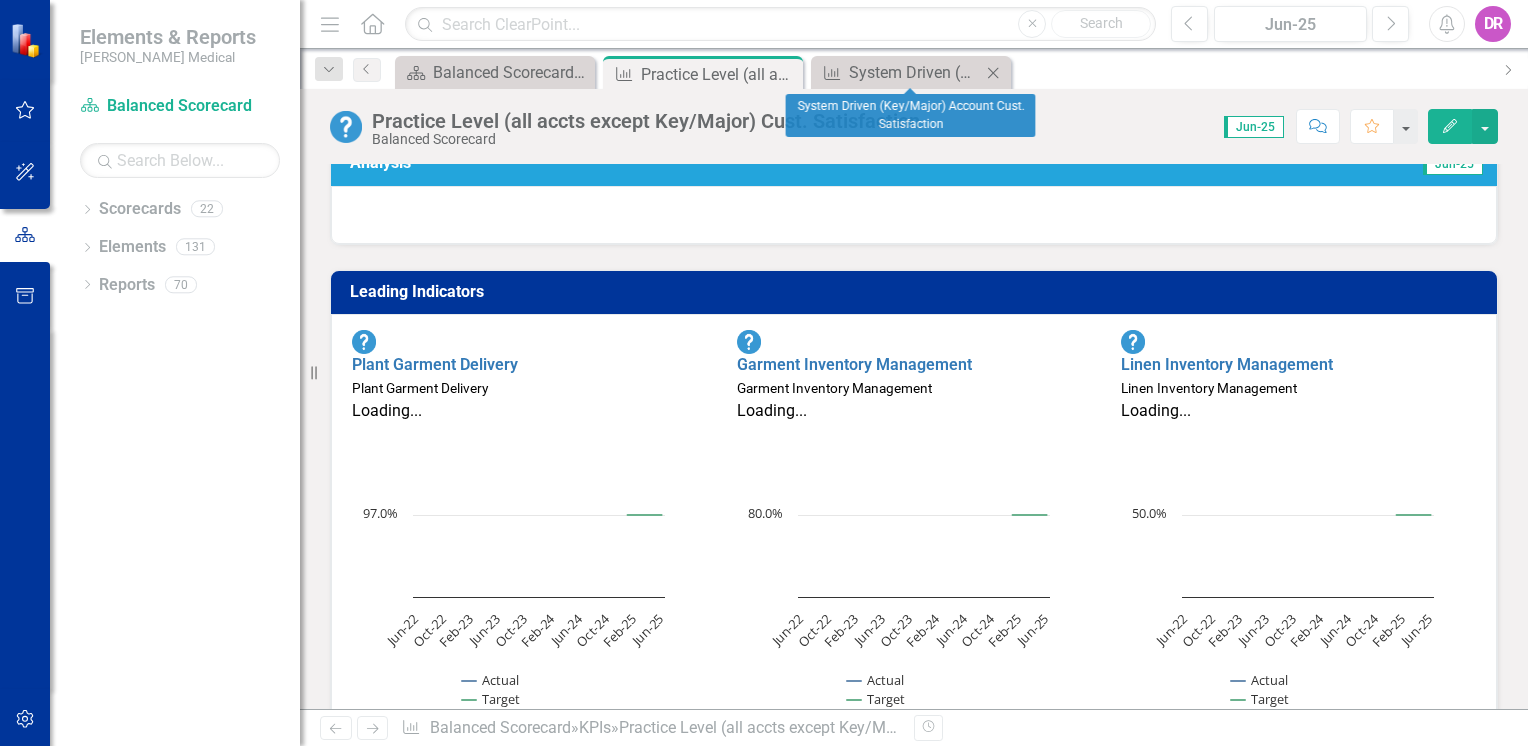 click on "Close" 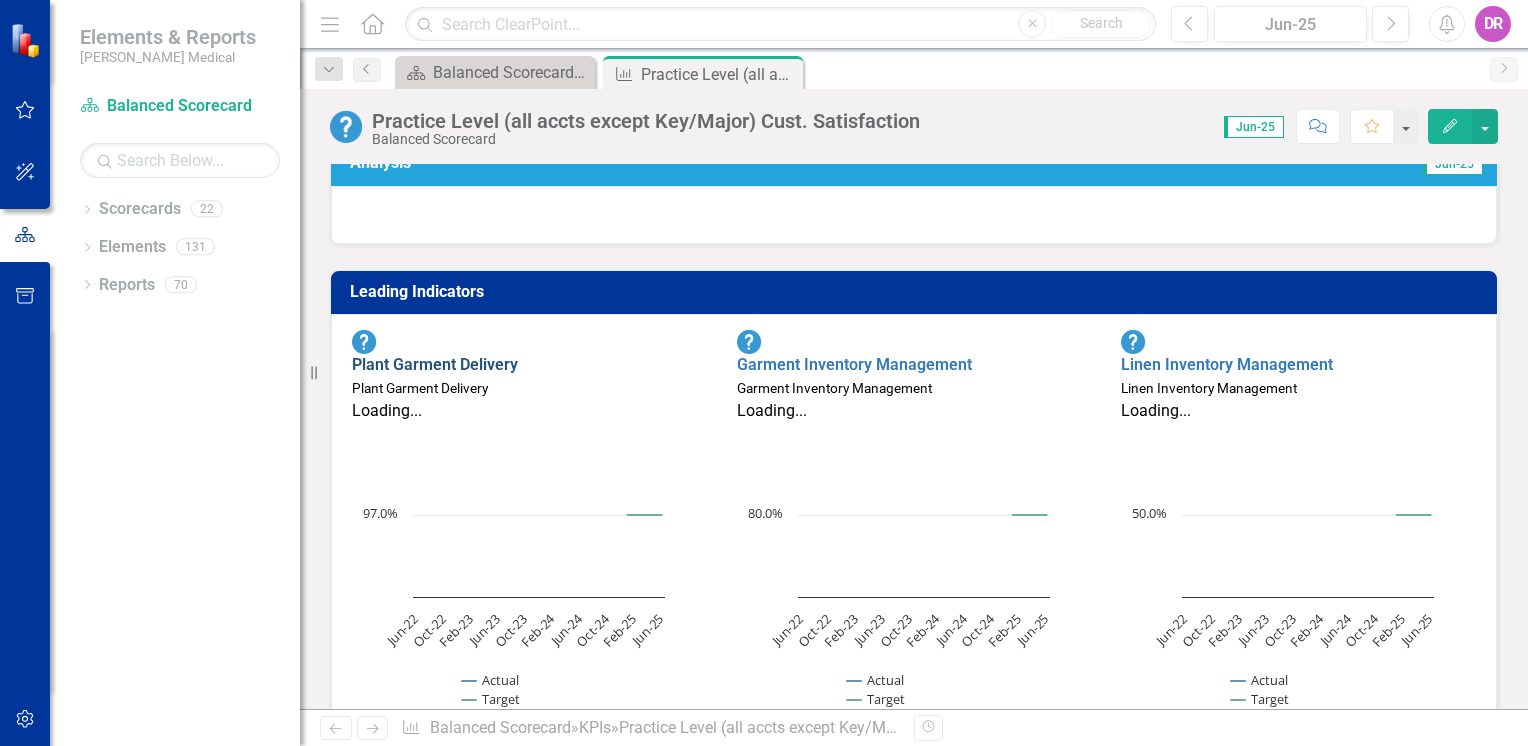 click on "Plant Garment Delivery" at bounding box center (435, 364) 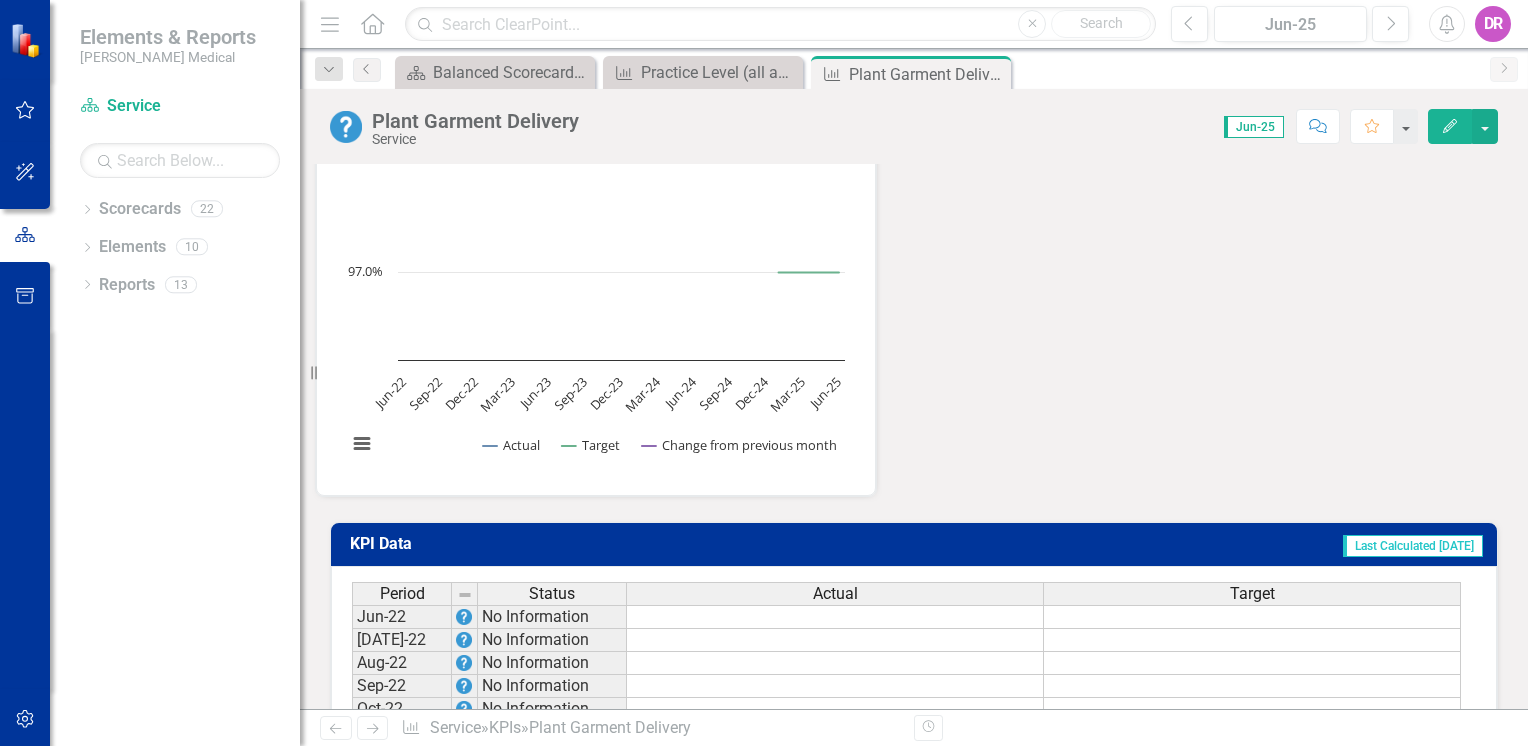 scroll, scrollTop: 600, scrollLeft: 0, axis: vertical 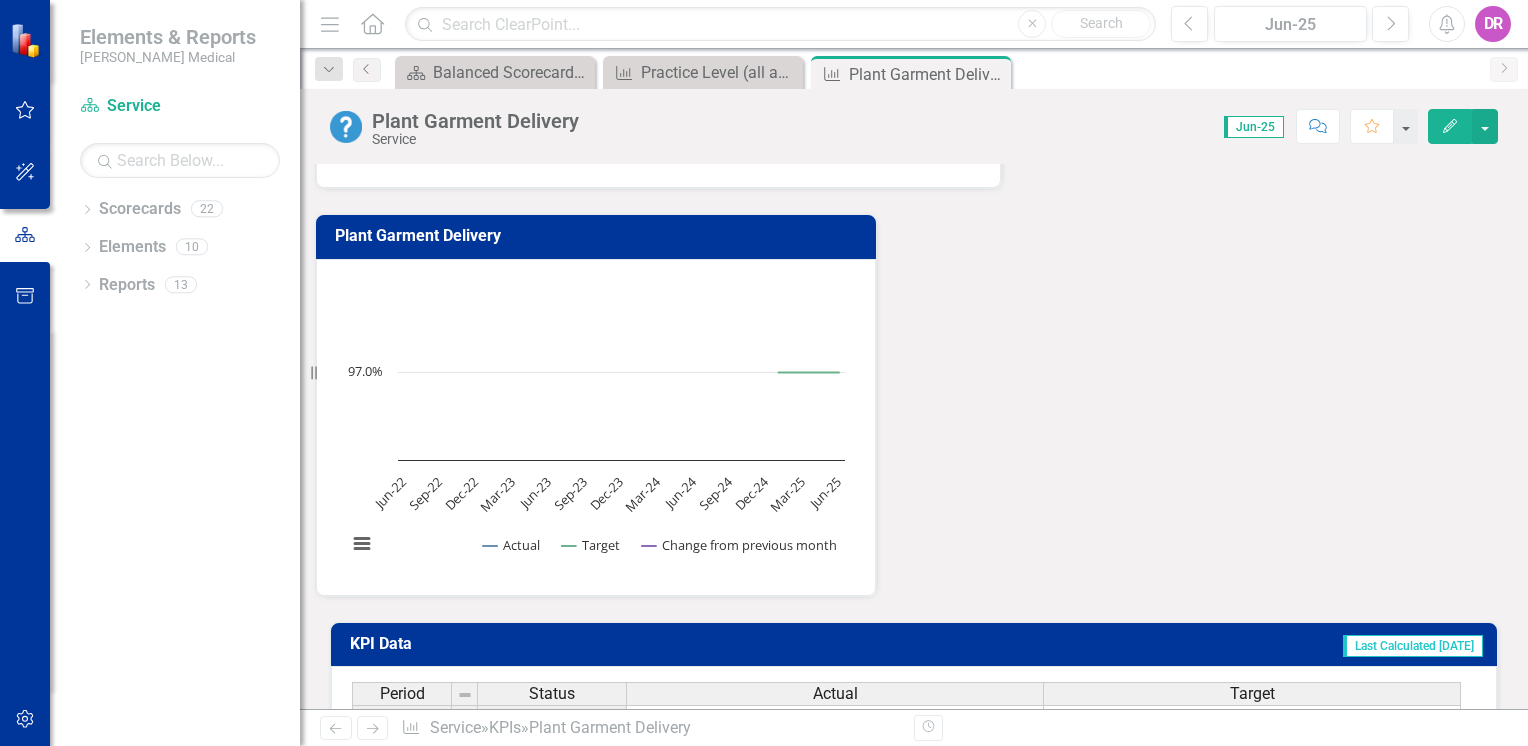 click at bounding box center (835, 717) 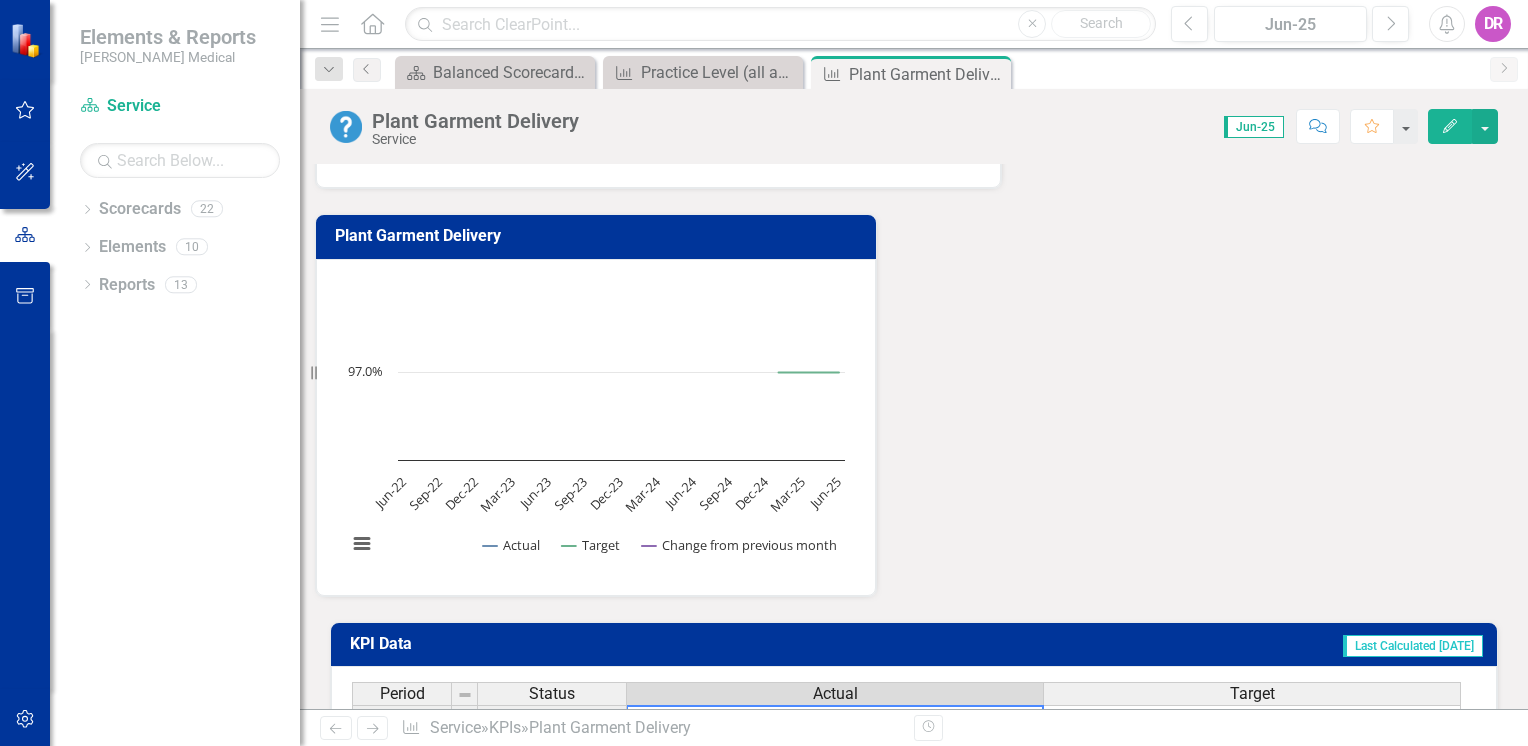 click at bounding box center [835, 717] 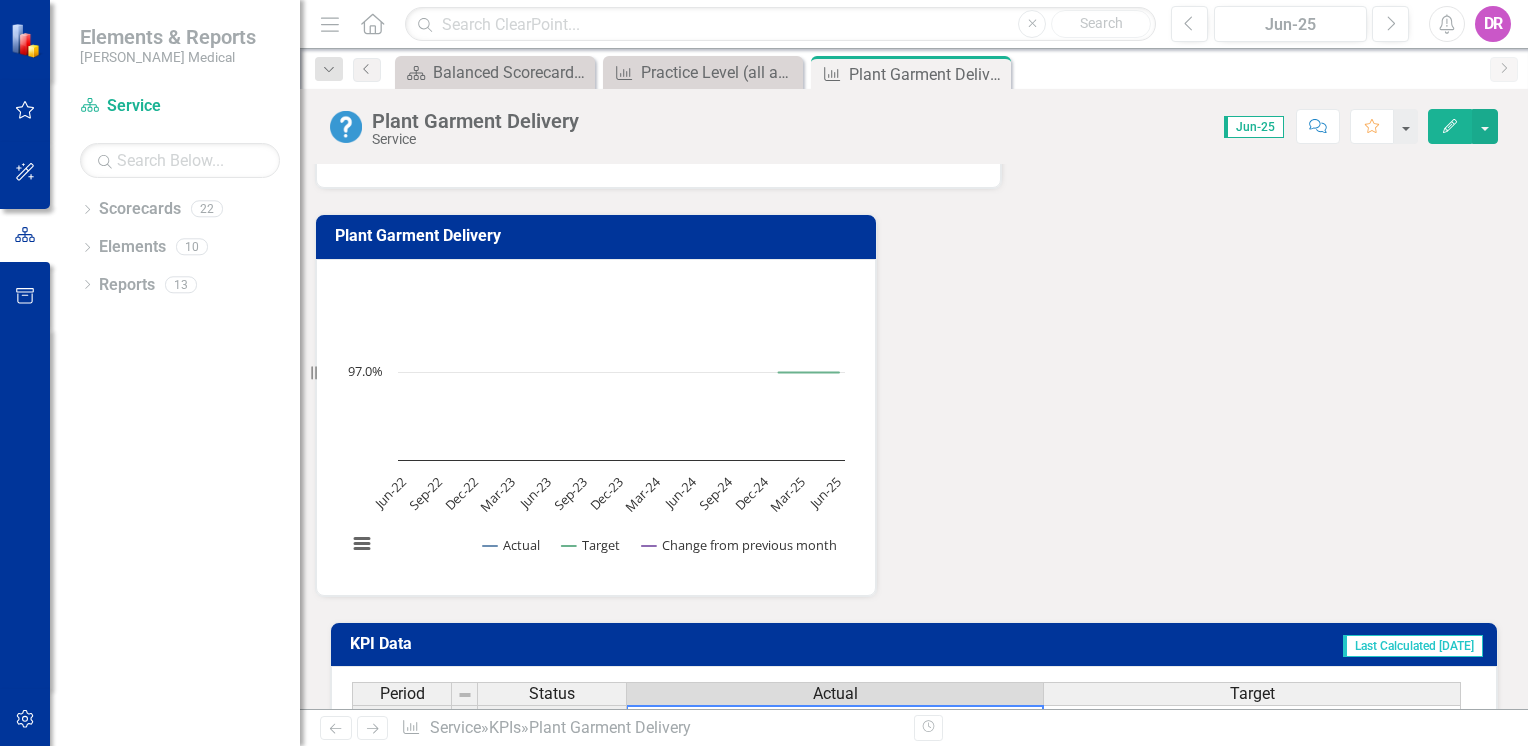 click at bounding box center (835, 717) 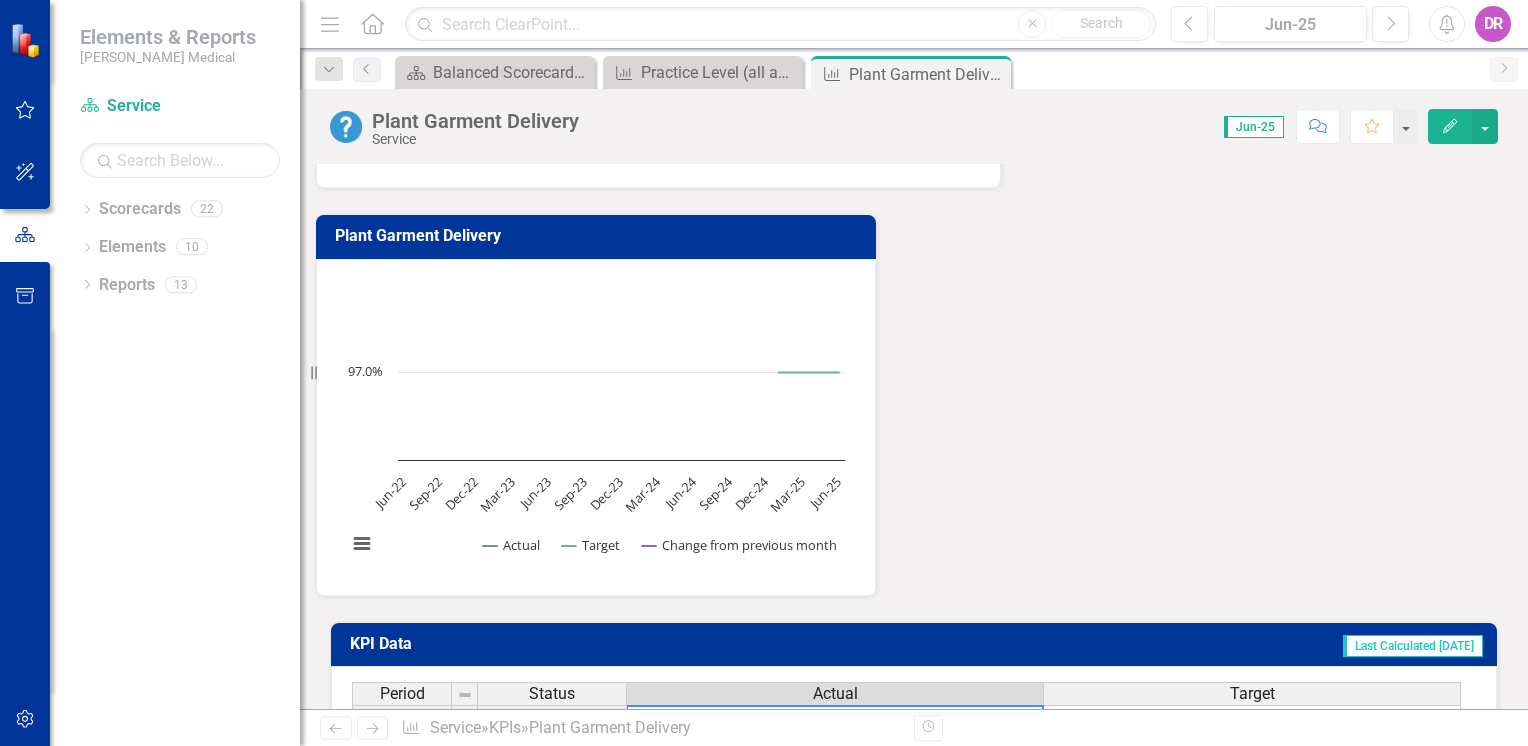 click at bounding box center [835, 717] 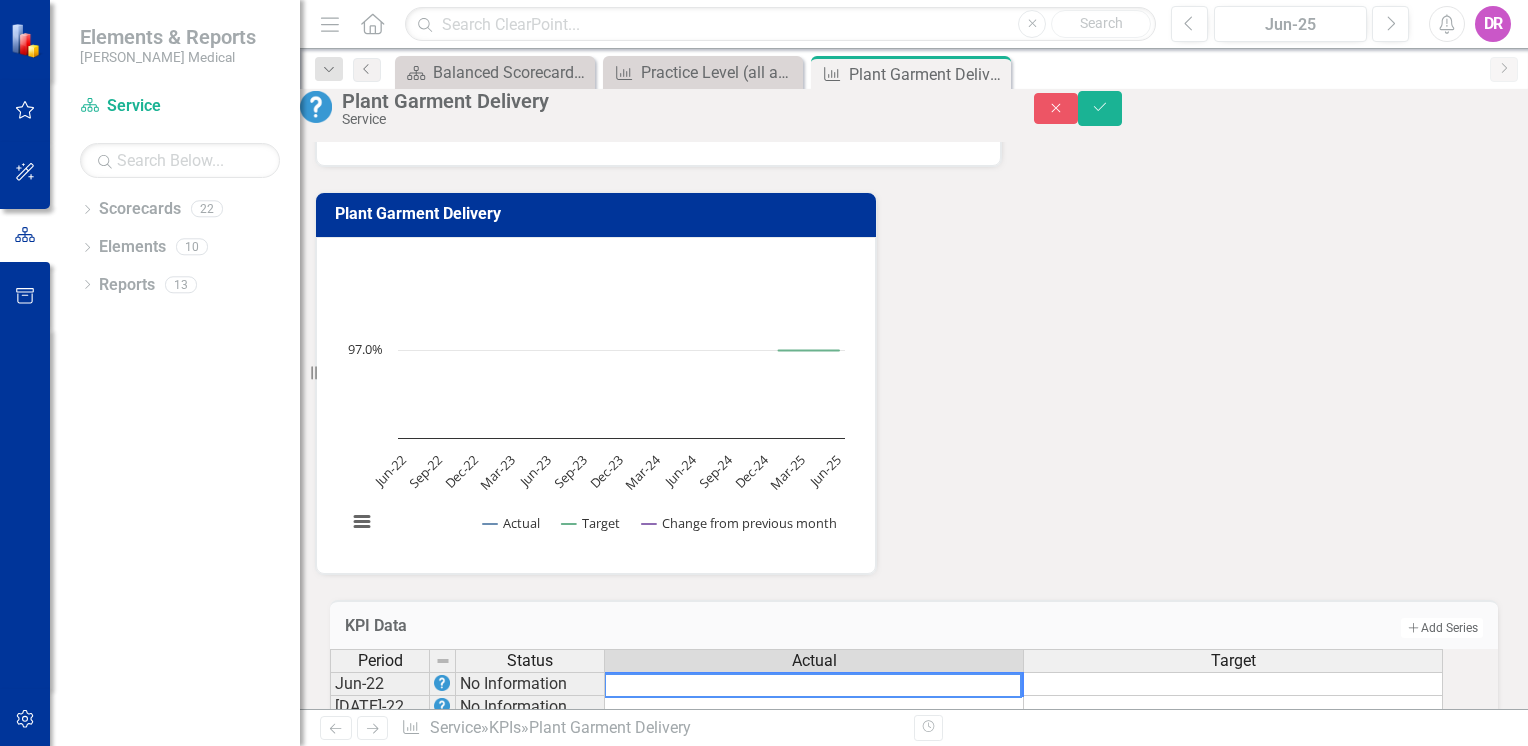 click at bounding box center [813, 685] 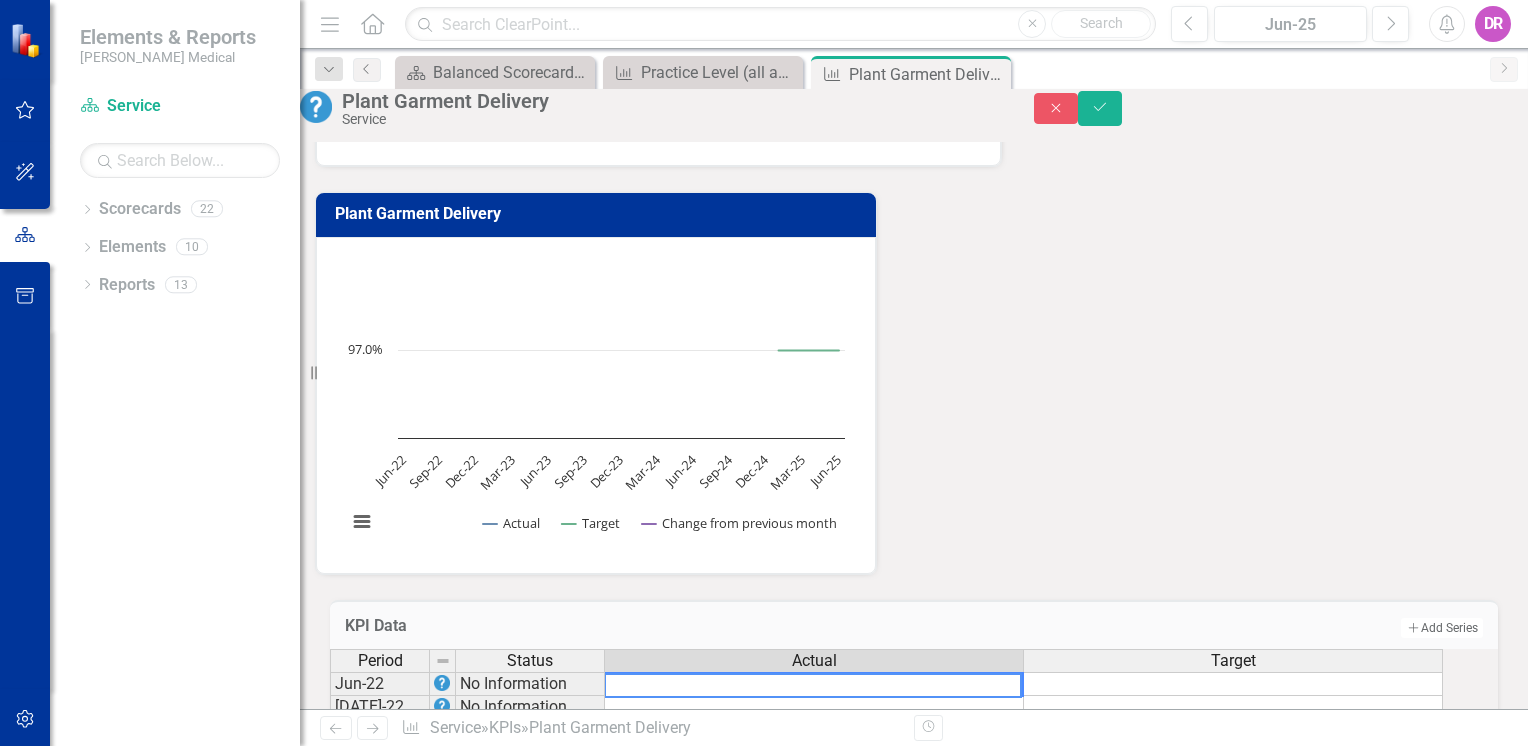 paste on "95.9%
94.3%
95.5%
97.4%
97.2%
98.1%
96.8%
98.0%
97.8%
96.6%
98.0%
95.6%
97.6%
96.9%
98.2%
97.9%
98.7%
97.9%
97.0%
97.8%
98.0%
98.2%
97.5%
98.4%
98.5%
97.5%
95.4%
98.3%
94.9%
92.0%
96.4%
90.1%
97.7%
92.8%
96.5%
97.0%" 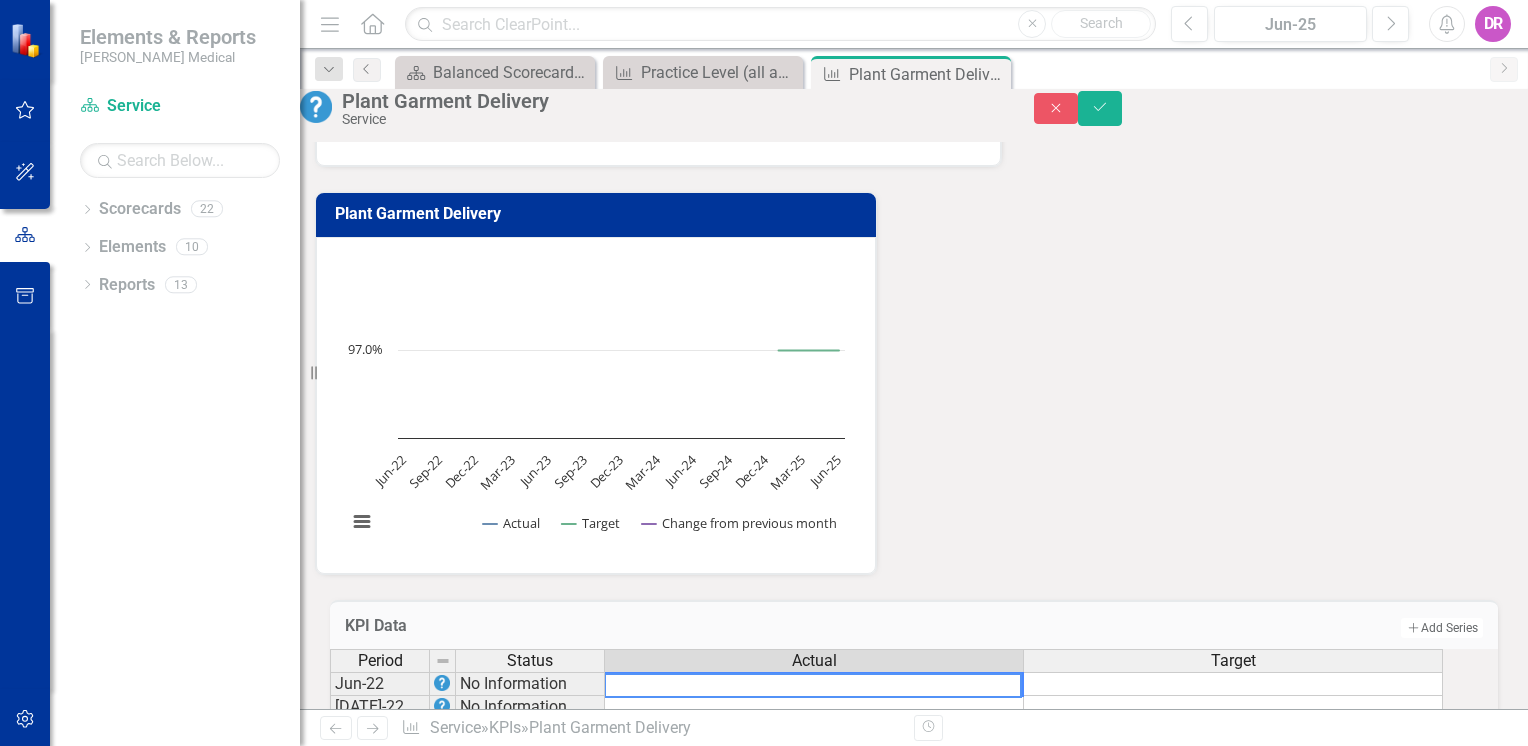type on "95.9%
94.3%
95.5%
97.4%
97.2%
98.1%
96.8%
98.0%
97.8%
96.6%
98.0%
95.6%
97.6%
96.9%
98.2%
97.9%
98.7%
97.9%
97.0%
97.8%
98.0%
98.2%
97.5%
98.4%
98.5%
97.5%
95.4%
98.3%
94.9%
92.0%
96.4%
90.1%
97.7%
92.8%
96.5%
97.0%" 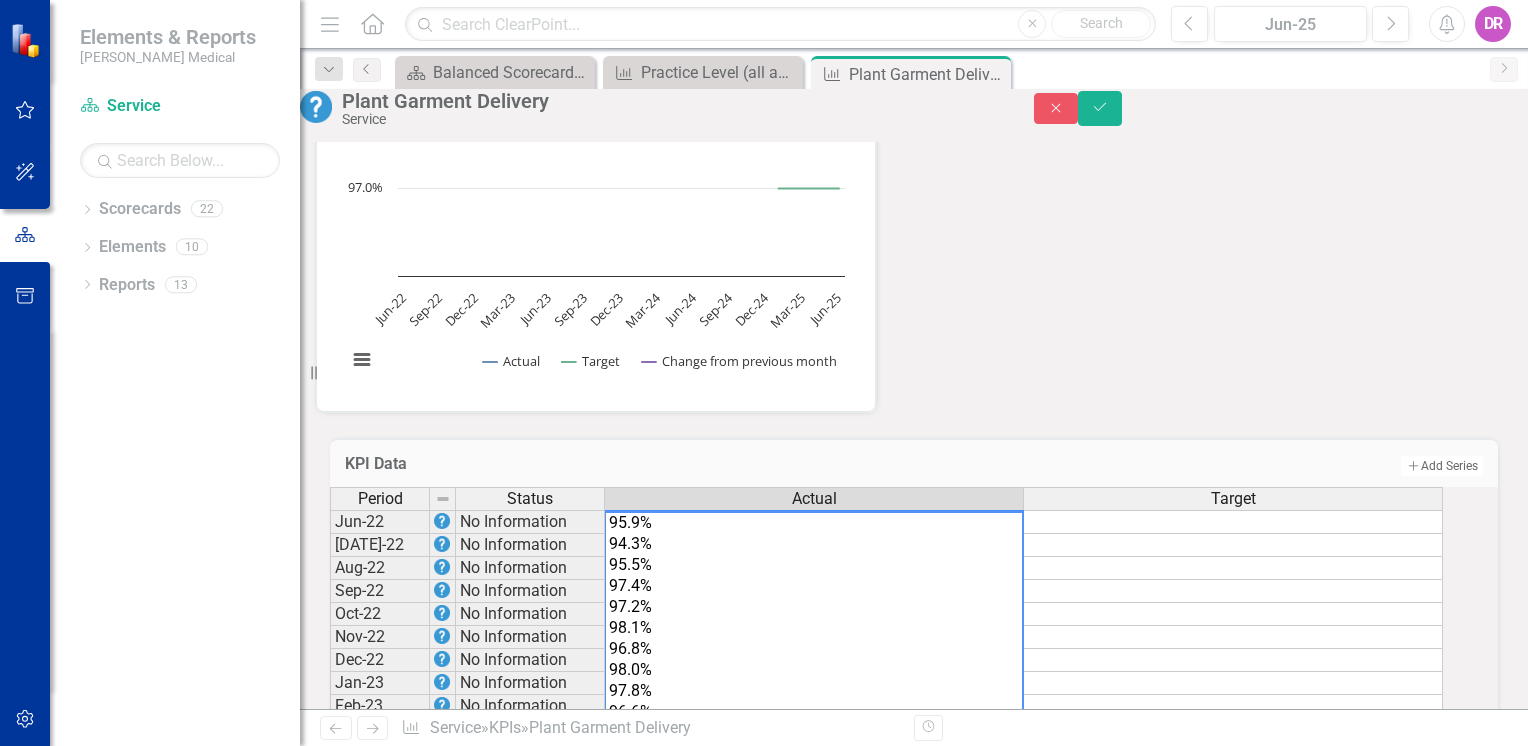 scroll, scrollTop: 764, scrollLeft: 0, axis: vertical 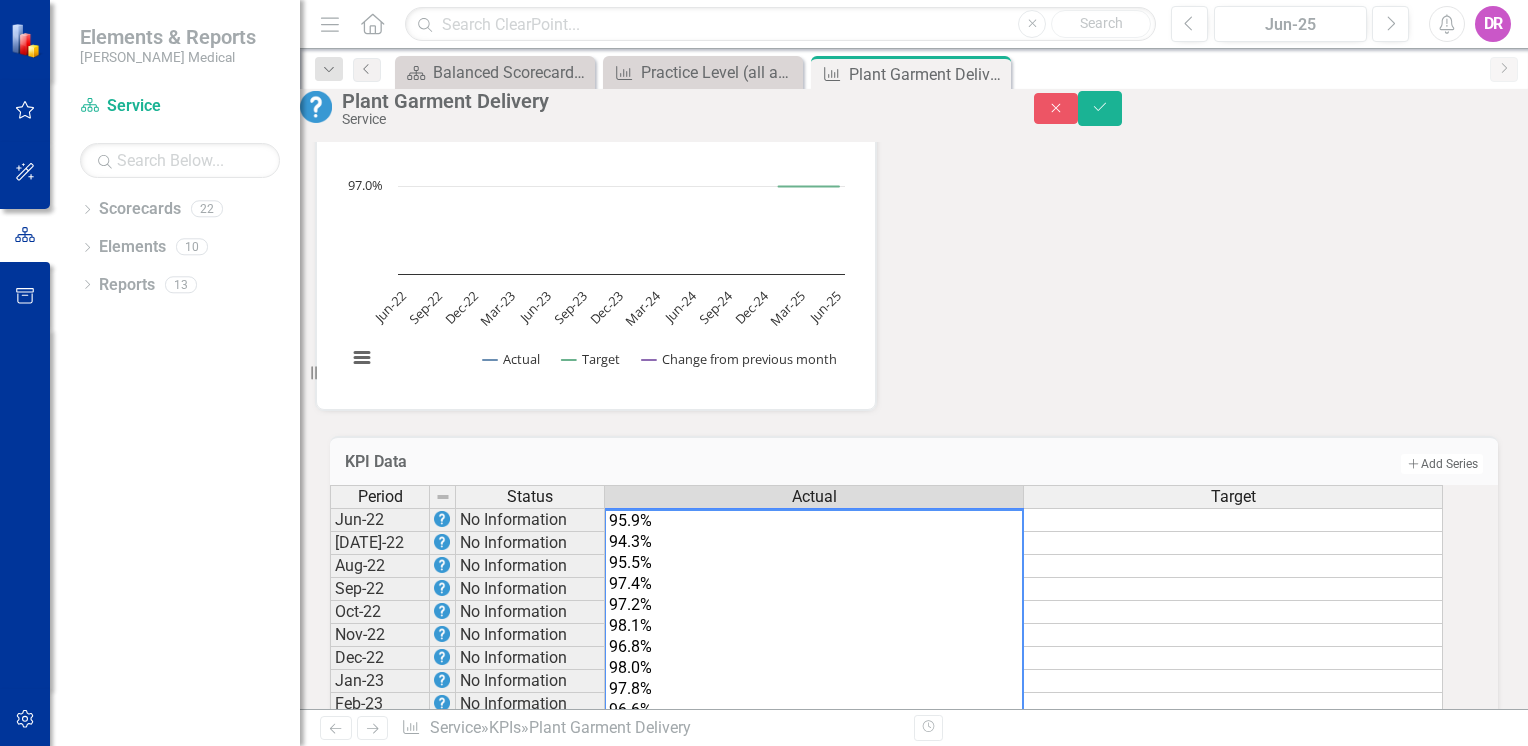 type 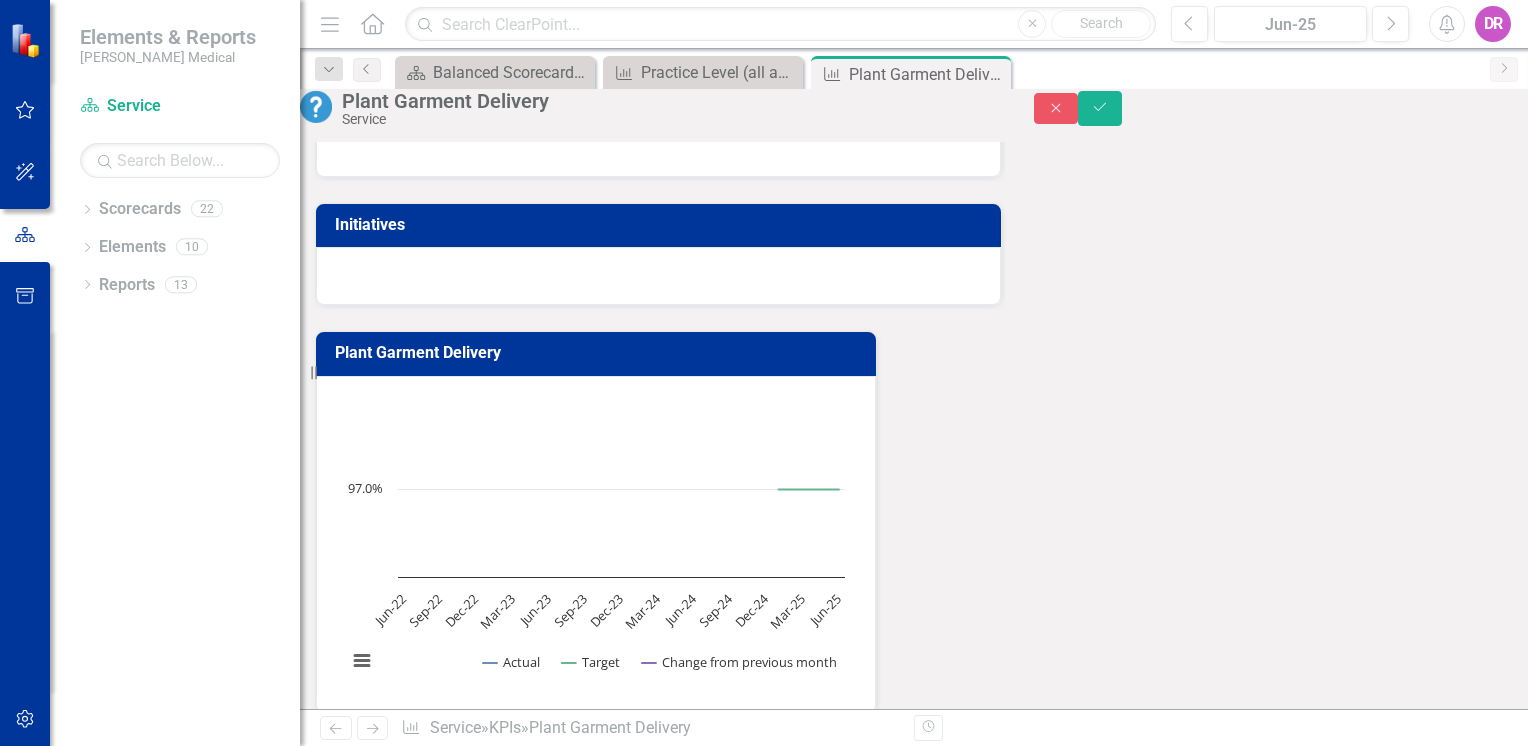 scroll, scrollTop: 464, scrollLeft: 0, axis: vertical 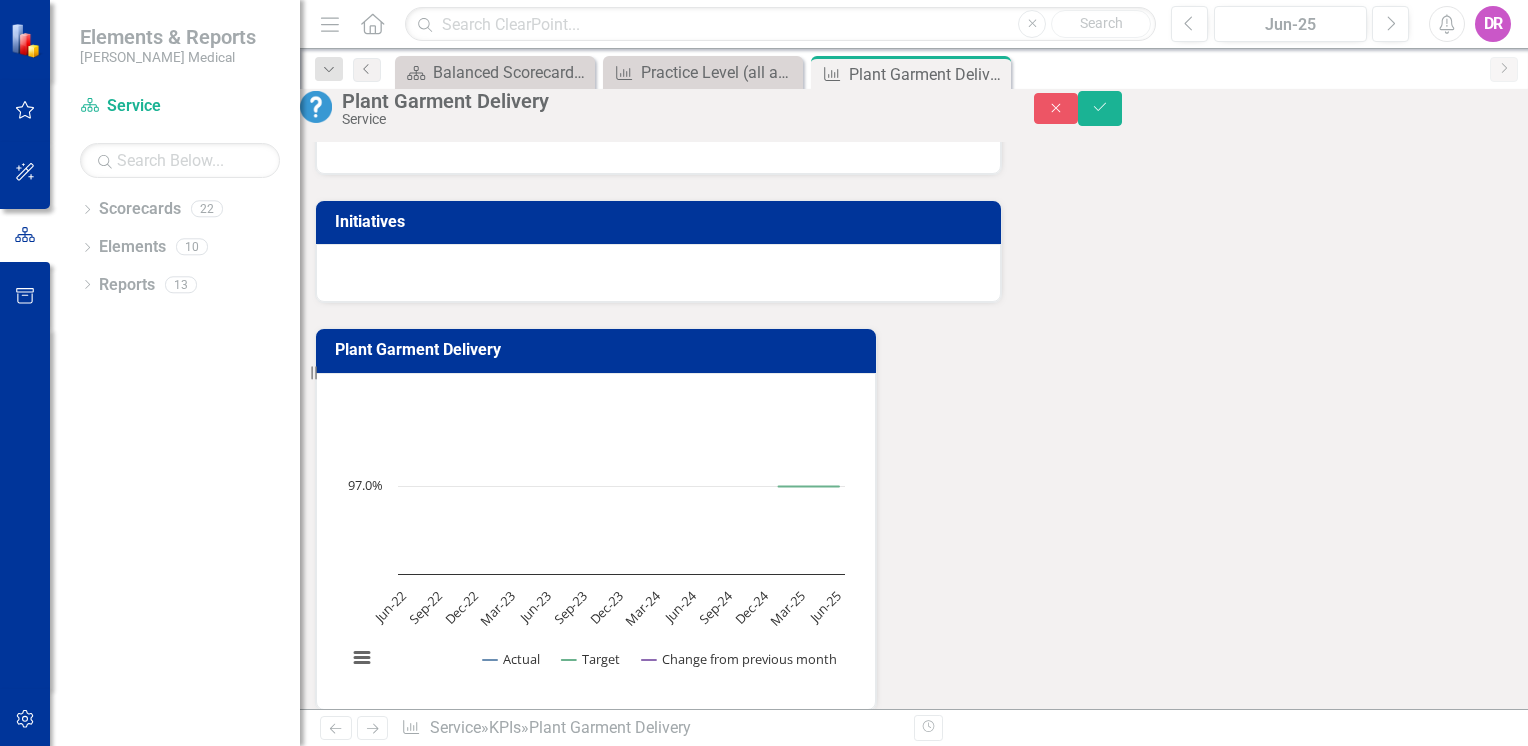 click at bounding box center [814, 843] 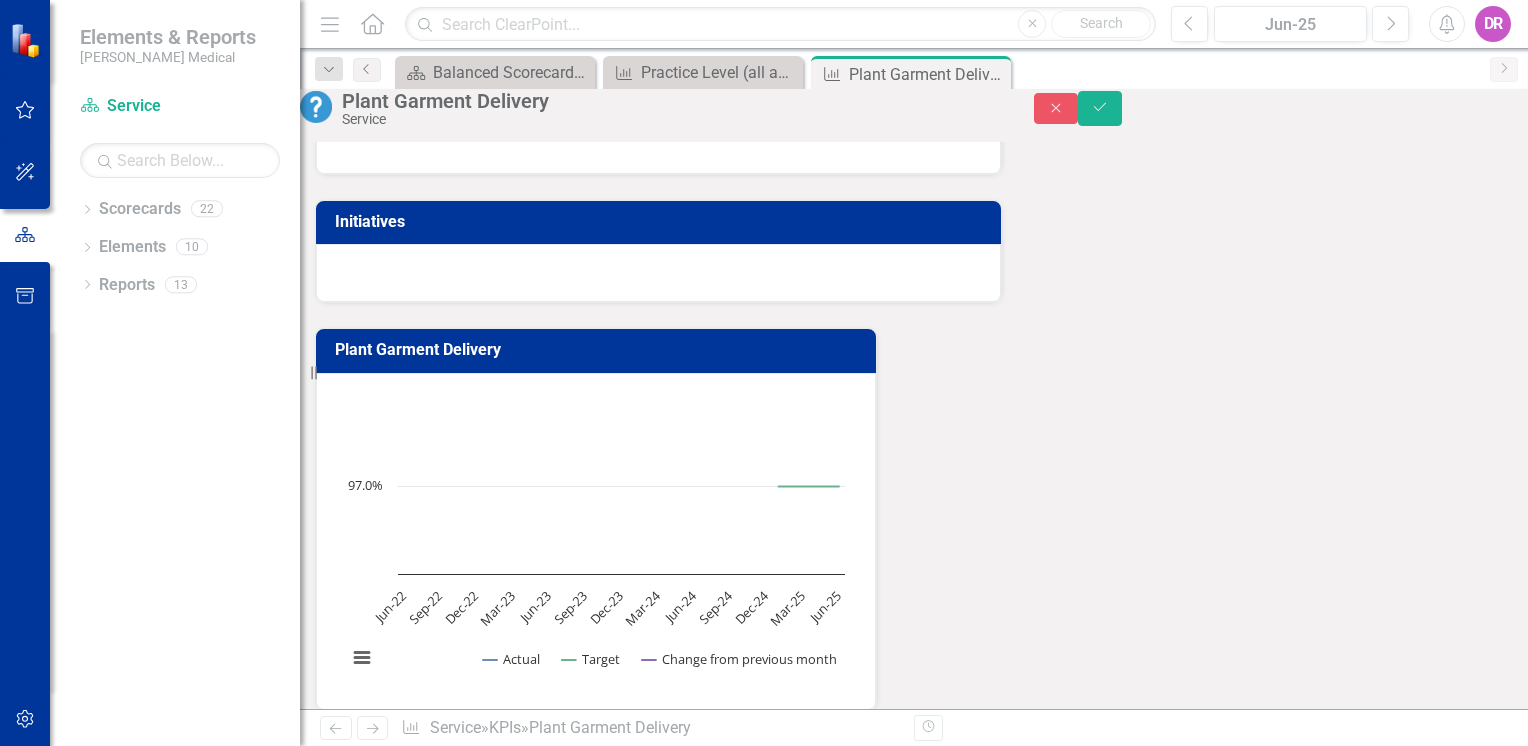 drag, startPoint x: 796, startPoint y: 447, endPoint x: 889, endPoint y: 625, distance: 200.83078 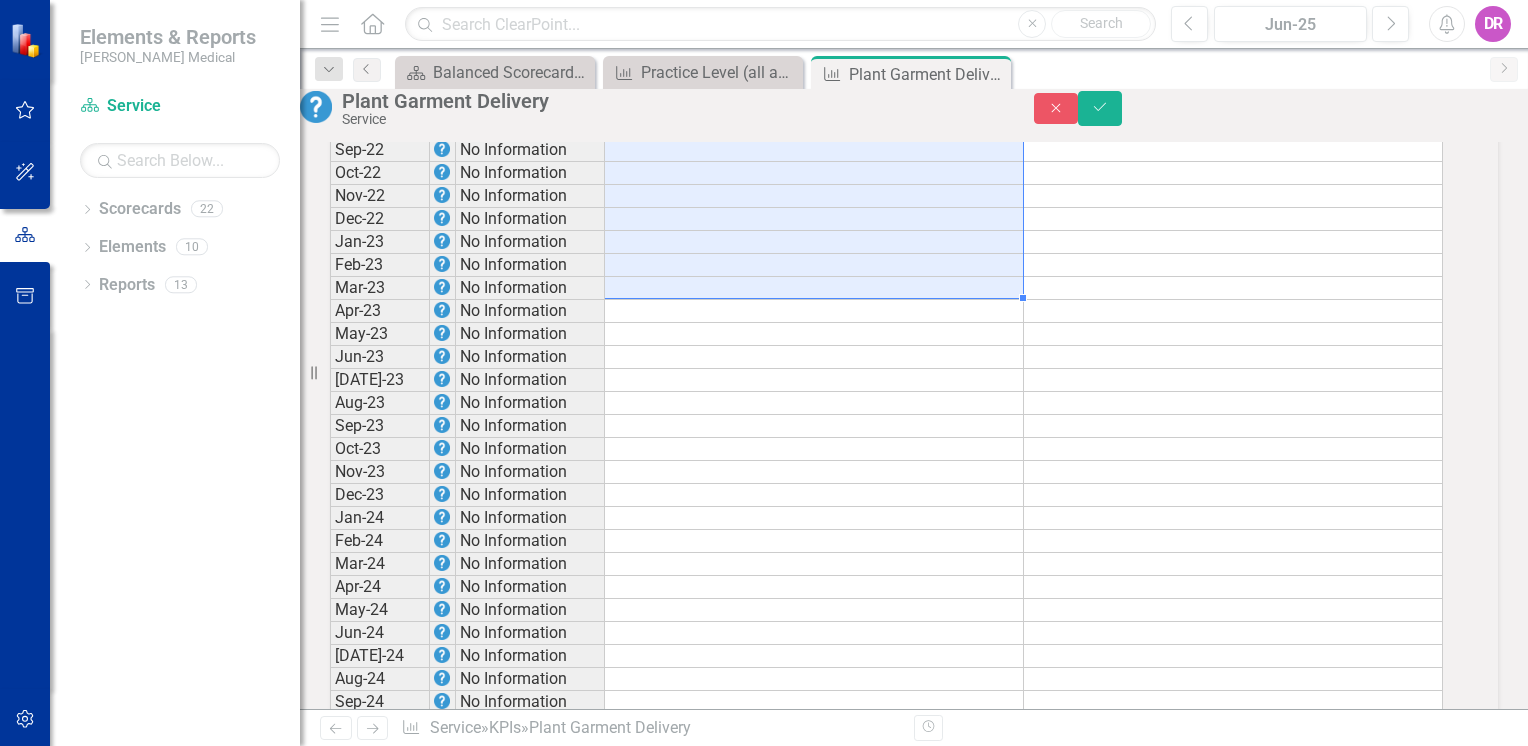 scroll, scrollTop: 1224, scrollLeft: 0, axis: vertical 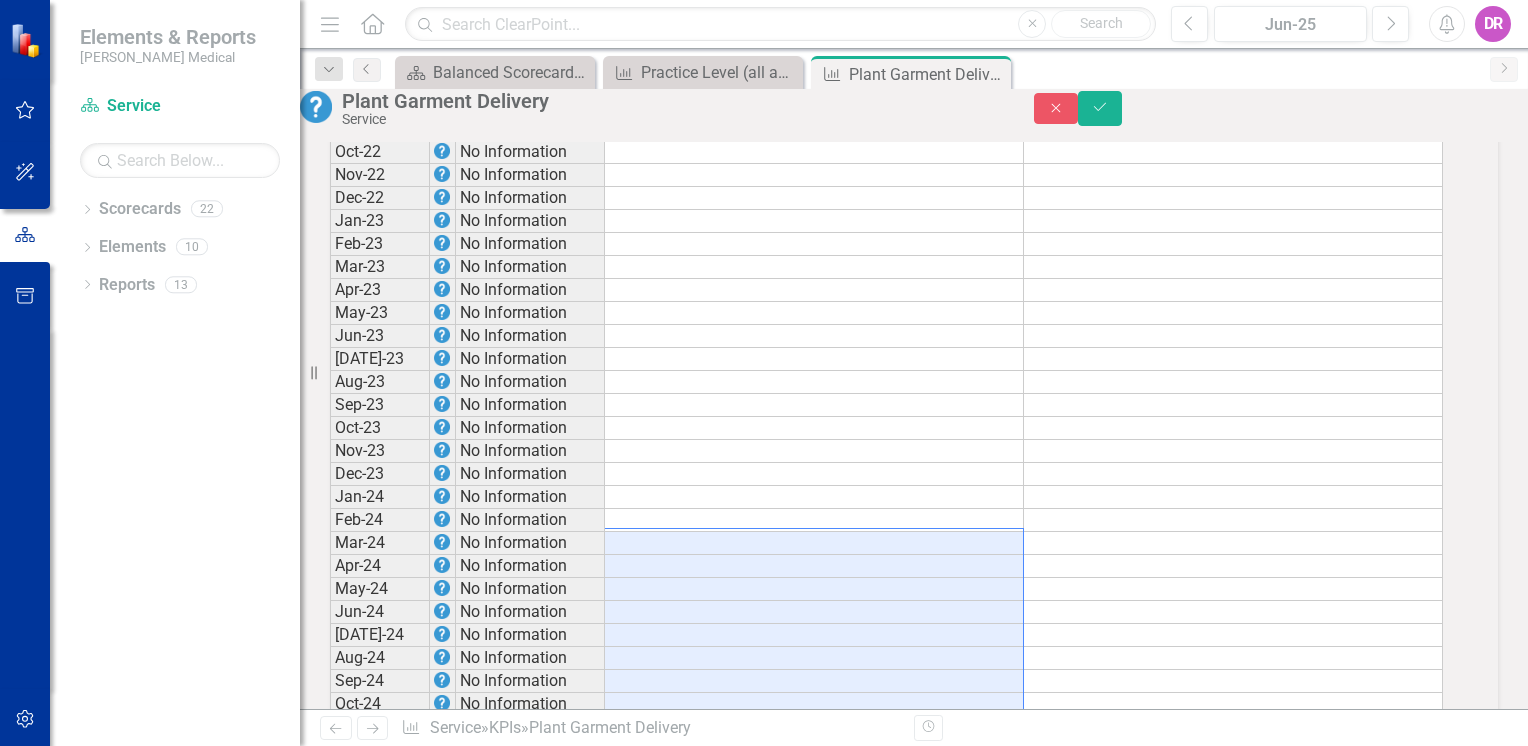 drag, startPoint x: 772, startPoint y: 477, endPoint x: 716, endPoint y: 122, distance: 359.38977 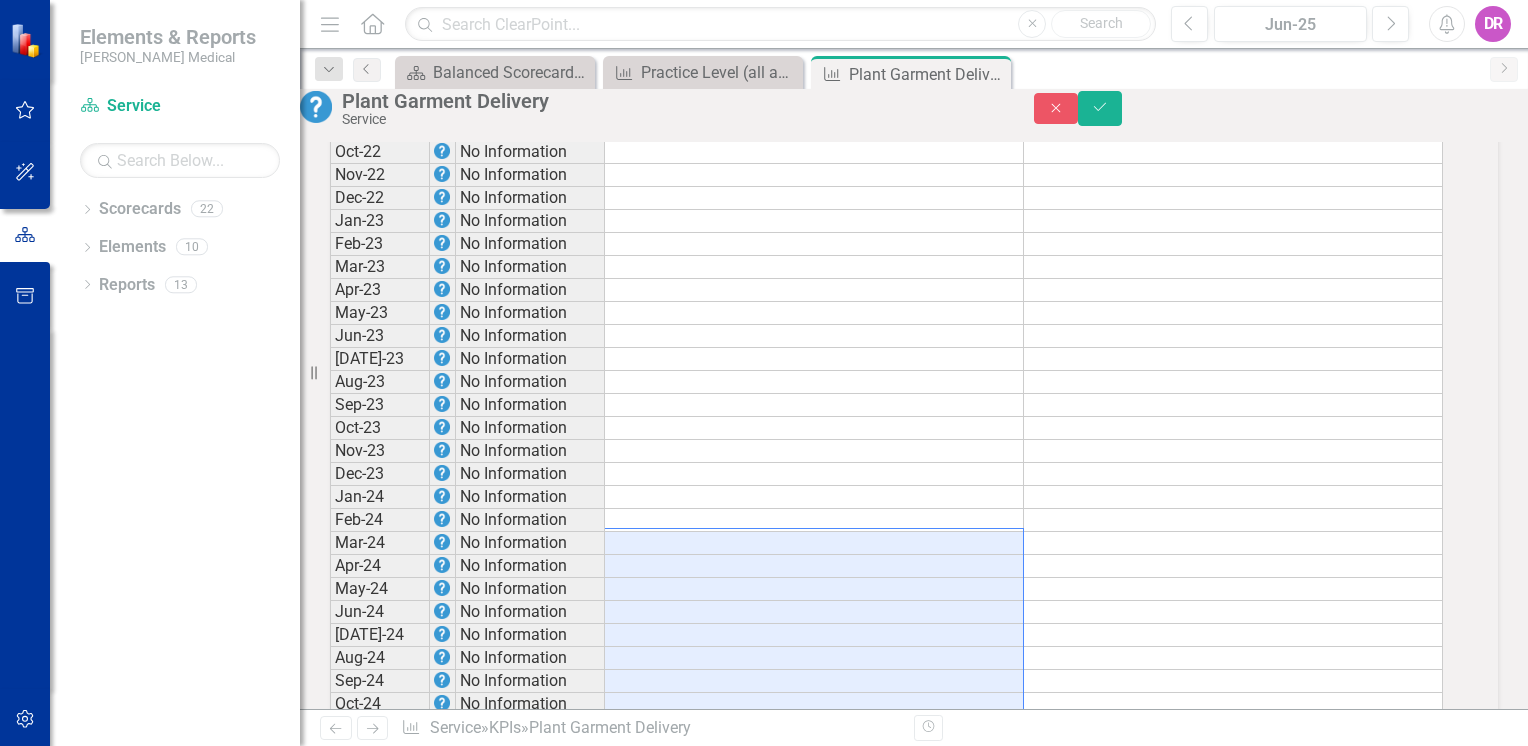 click on "Plant Garment Delivery Service Close Save Owner DR David Rainbow Analysis Jun-25 Recommendations Jun-25 Objectives Initiatives Plant Garment Delivery Chart Line chart with 3 lines. The chart has 1 X axis displaying categories.  The chart has 1 Y axis displaying values. Data ranges from 97 to 97. Created with Highcharts 11.4.8 Chart context menu Actual Target Change from previous month Jun-22 Sep-22 Dec-22 Mar-23 Jun-23 Sep-23 Dec-23 Mar-24 Jun-24 Sep-24 Dec-24 Mar-25 Jun-25 97.0% End of interactive chart. KPI Data Add  Add Series Period Status Actual Target Jun-22 No Information Jul-22 No Information Aug-22 No Information Sep-22 No Information Oct-22 No Information Nov-22 No Information Dec-22 No Information Jan-23 No Information Feb-23 No Information Mar-23 No Information Apr-23 No Information May-23 No Information Jun-23 No Information Jul-23 No Information Aug-23 No Information Sep-23 No Information Oct-23 No Information Nov-23 No Information Dec-23 No Information Jan-24 No Information Feb-24 Mar-24 Apr-24" at bounding box center [914, 399] 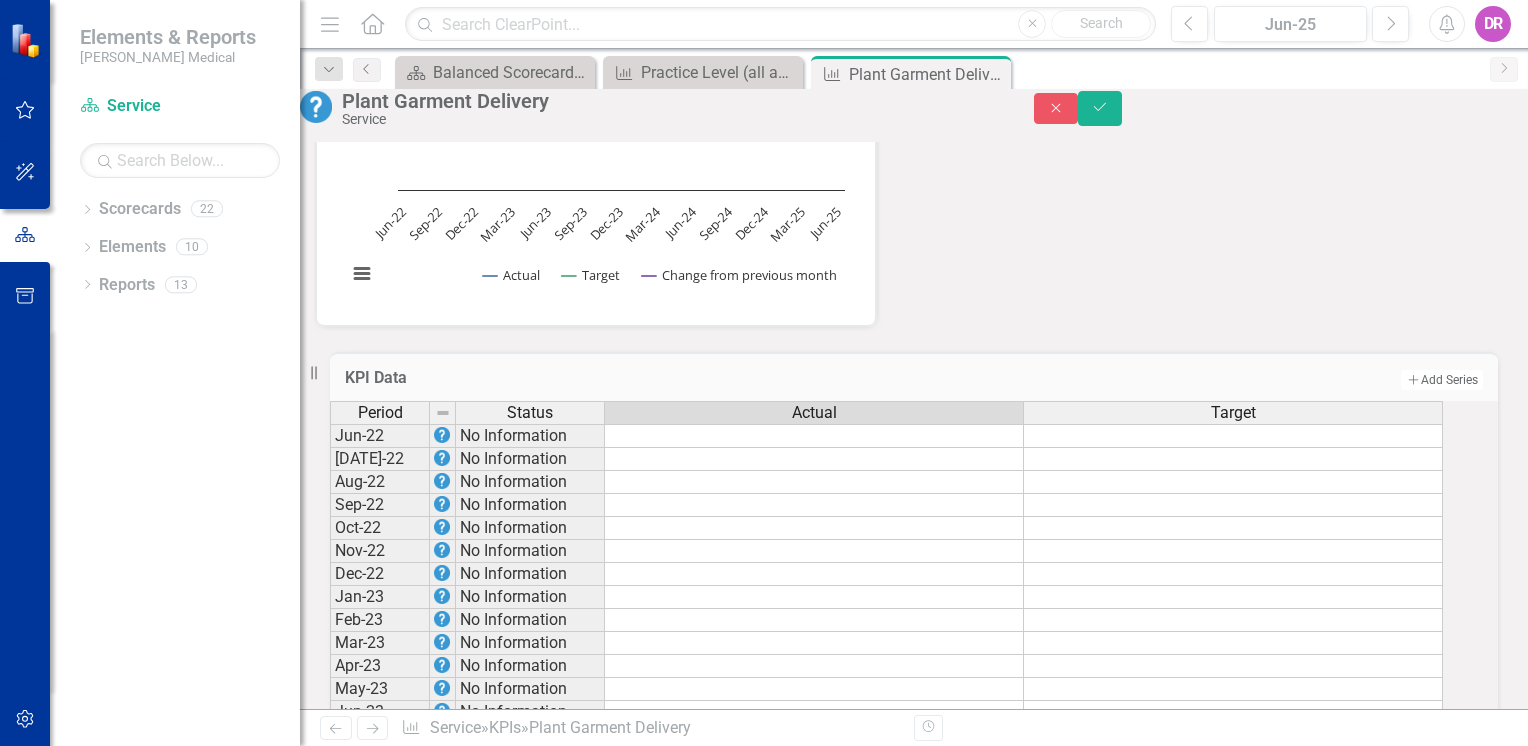scroll, scrollTop: 824, scrollLeft: 0, axis: vertical 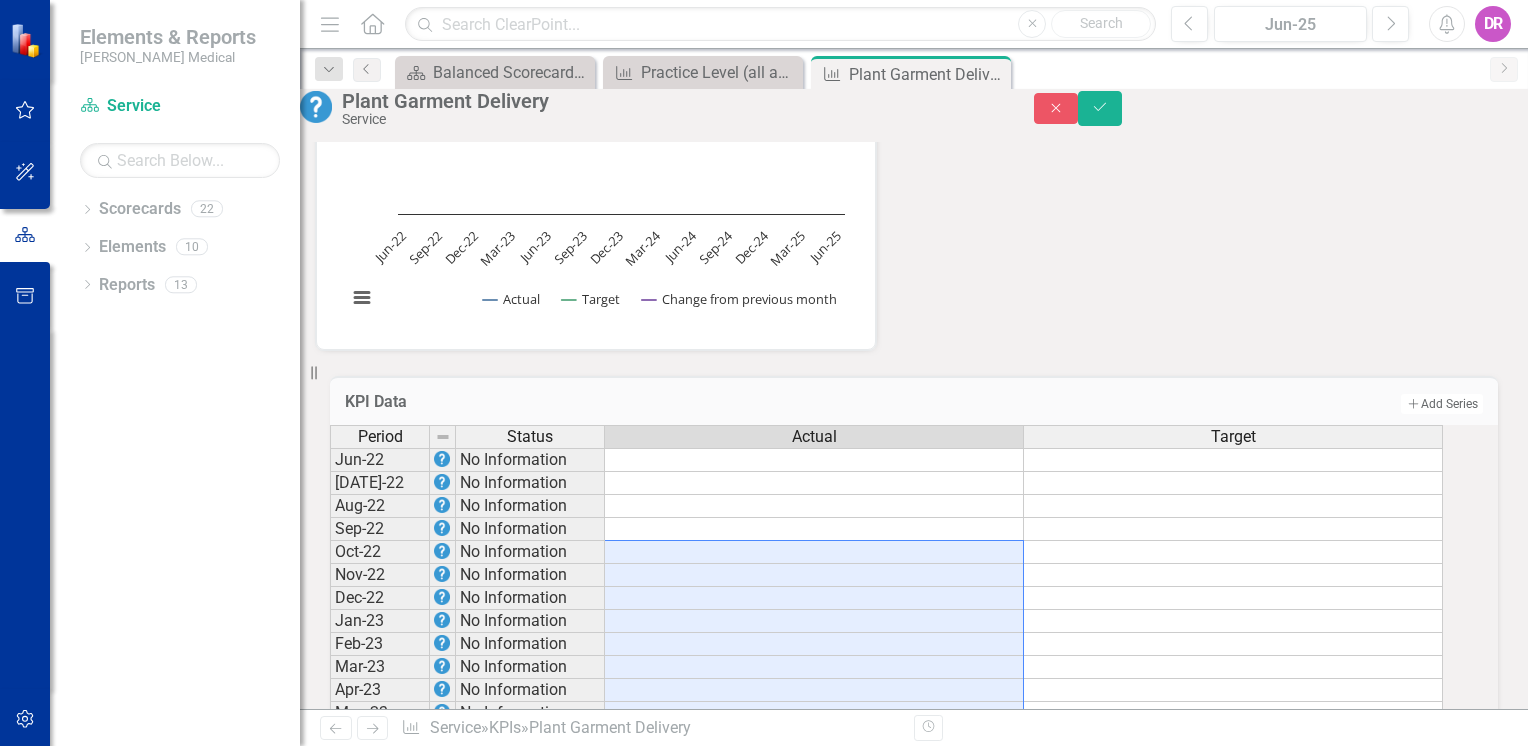 drag, startPoint x: 741, startPoint y: 541, endPoint x: 728, endPoint y: 158, distance: 383.22055 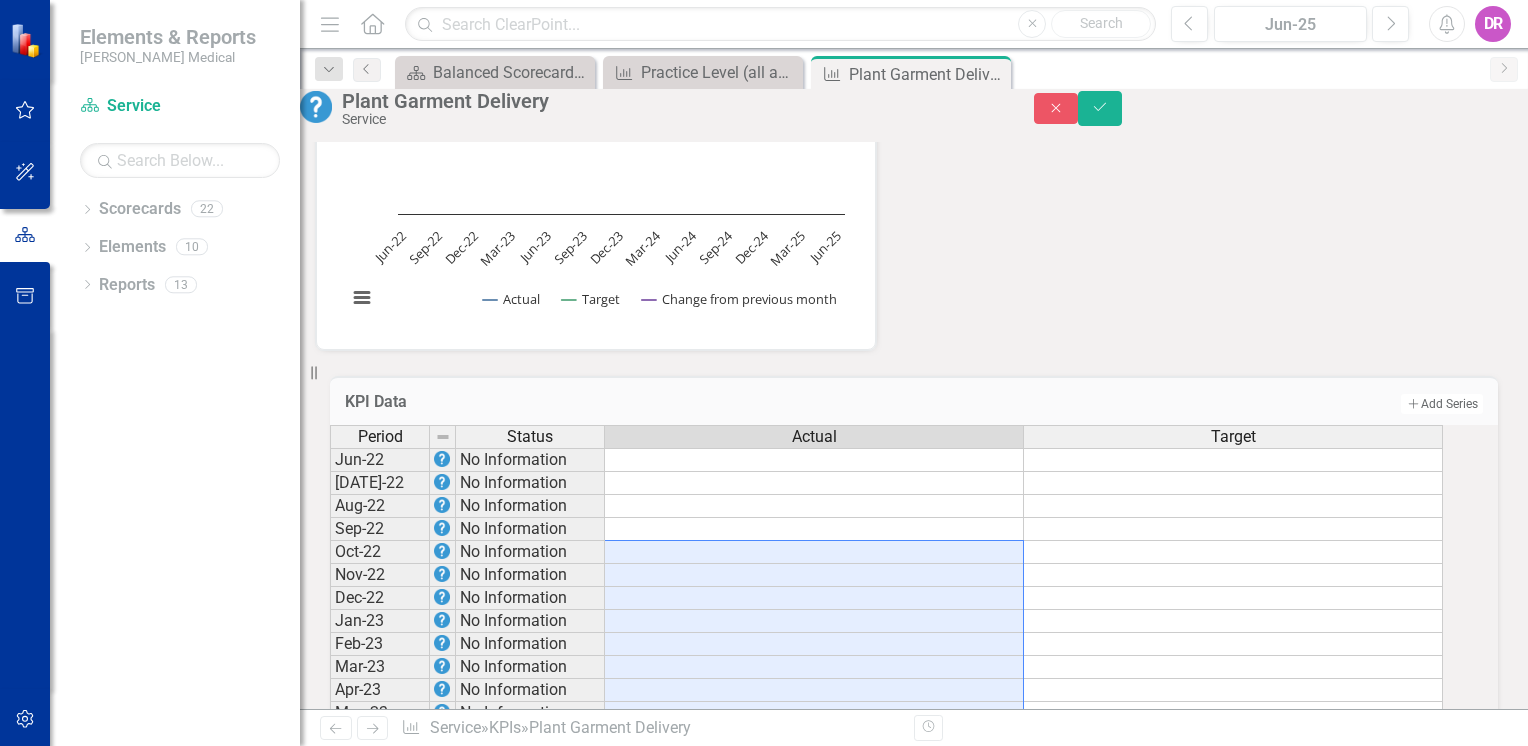 click on "Plant Garment Delivery Service Close Save Owner DR David Rainbow Analysis Jun-25 Recommendations Jun-25 Objectives Initiatives Plant Garment Delivery Chart Line chart with 3 lines. The chart has 1 X axis displaying categories.  The chart has 1 Y axis displaying values. Data ranges from 97 to 97. Created with Highcharts 11.4.8 Chart context menu Actual Target Change from previous month Jun-22 Sep-22 Dec-22 Mar-23 Jun-23 Sep-23 Dec-23 Mar-24 Jun-24 Sep-24 Dec-24 Mar-25 Jun-25 97.0% End of interactive chart. KPI Data Add  Add Series Period Status Actual Target Jun-22 No Information Jul-22 No Information Aug-22 No Information Sep-22 No Information Oct-22 No Information Nov-22 No Information Dec-22 No Information Jan-23 No Information Feb-23 No Information Mar-23 No Information Apr-23 No Information May-23 No Information Jun-23 No Information Jul-23 No Information Aug-23 No Information Sep-23 No Information Oct-23 No Information Nov-23 No Information Dec-23 No Information Jan-24 No Information Feb-24 Mar-24 Apr-24" at bounding box center (914, 399) 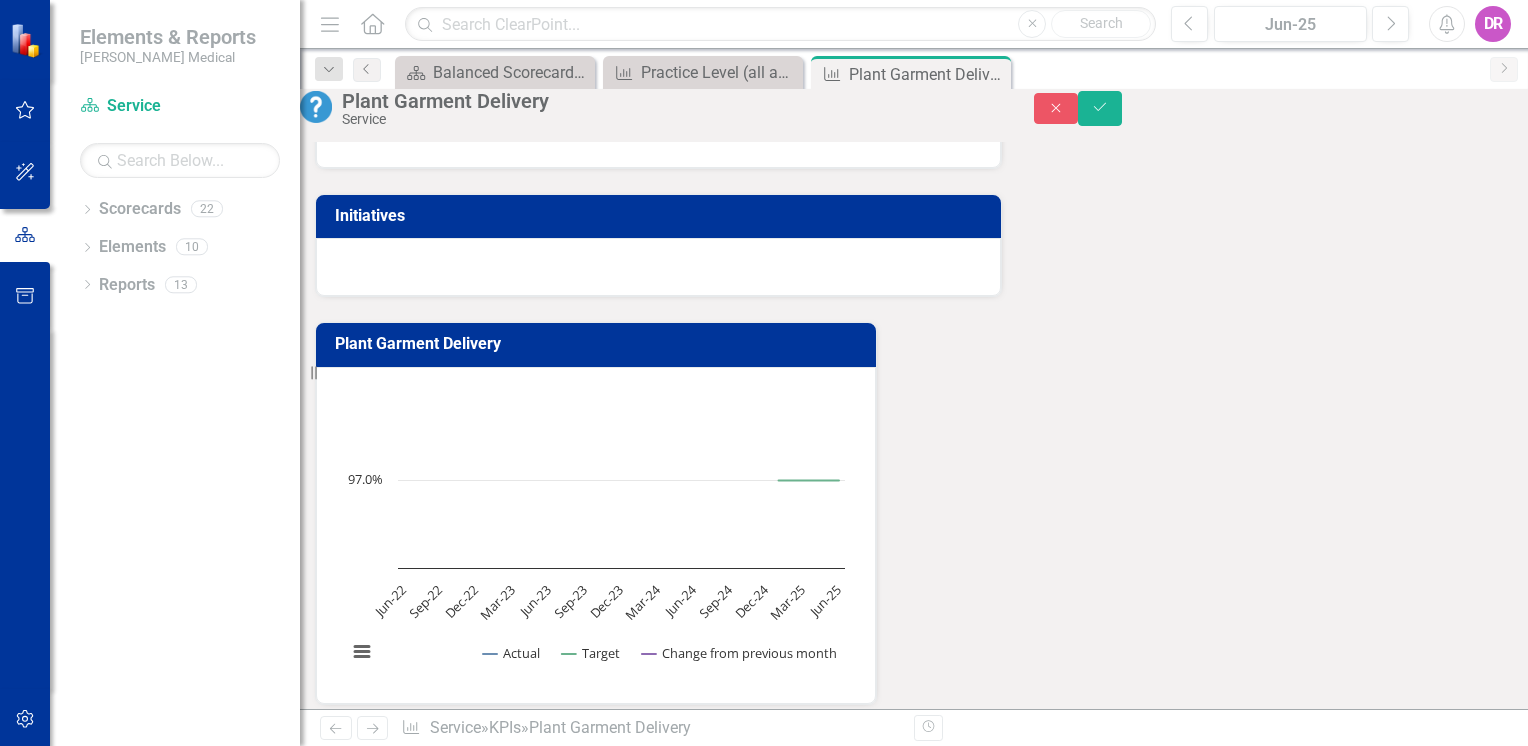 scroll, scrollTop: 424, scrollLeft: 0, axis: vertical 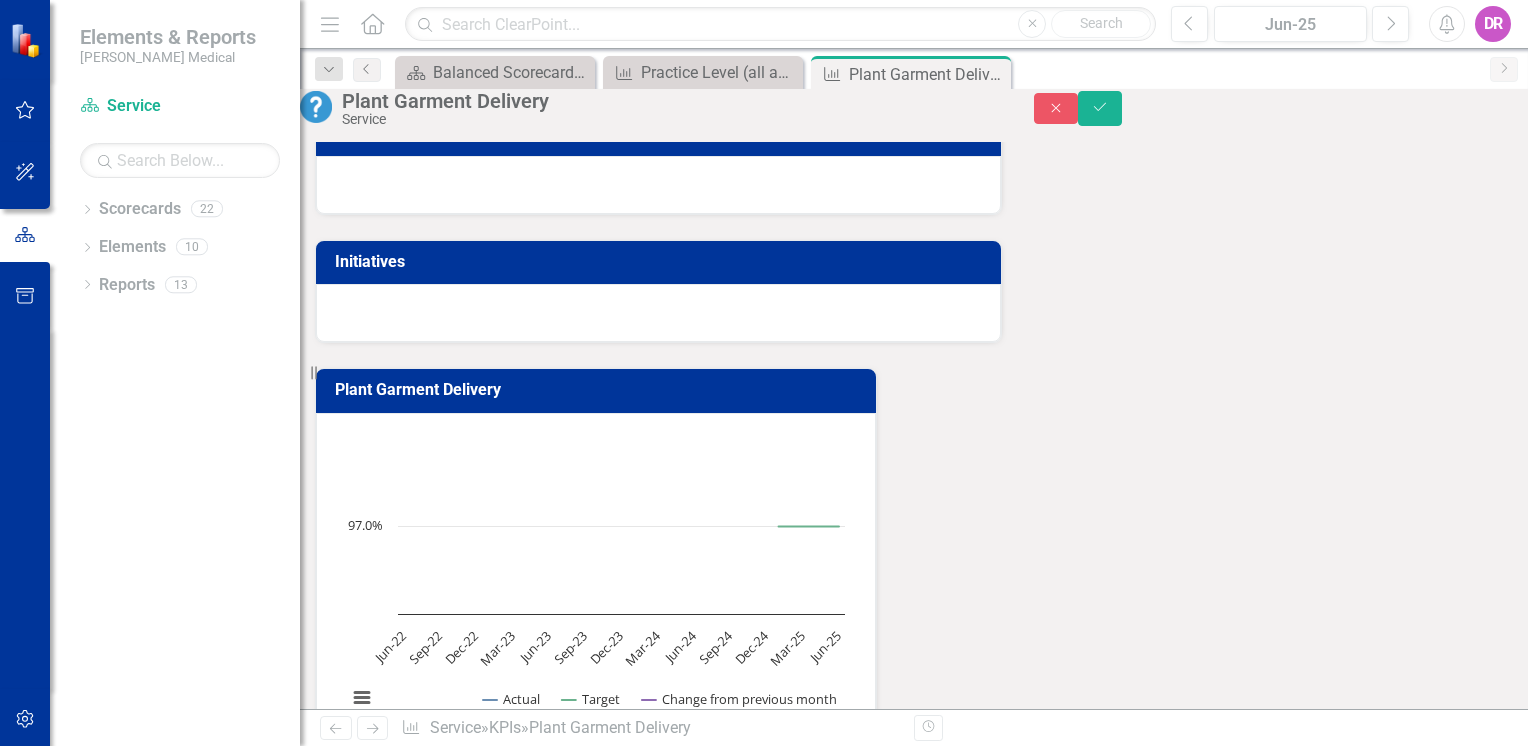 drag, startPoint x: 721, startPoint y: 550, endPoint x: 725, endPoint y: 486, distance: 64.12488 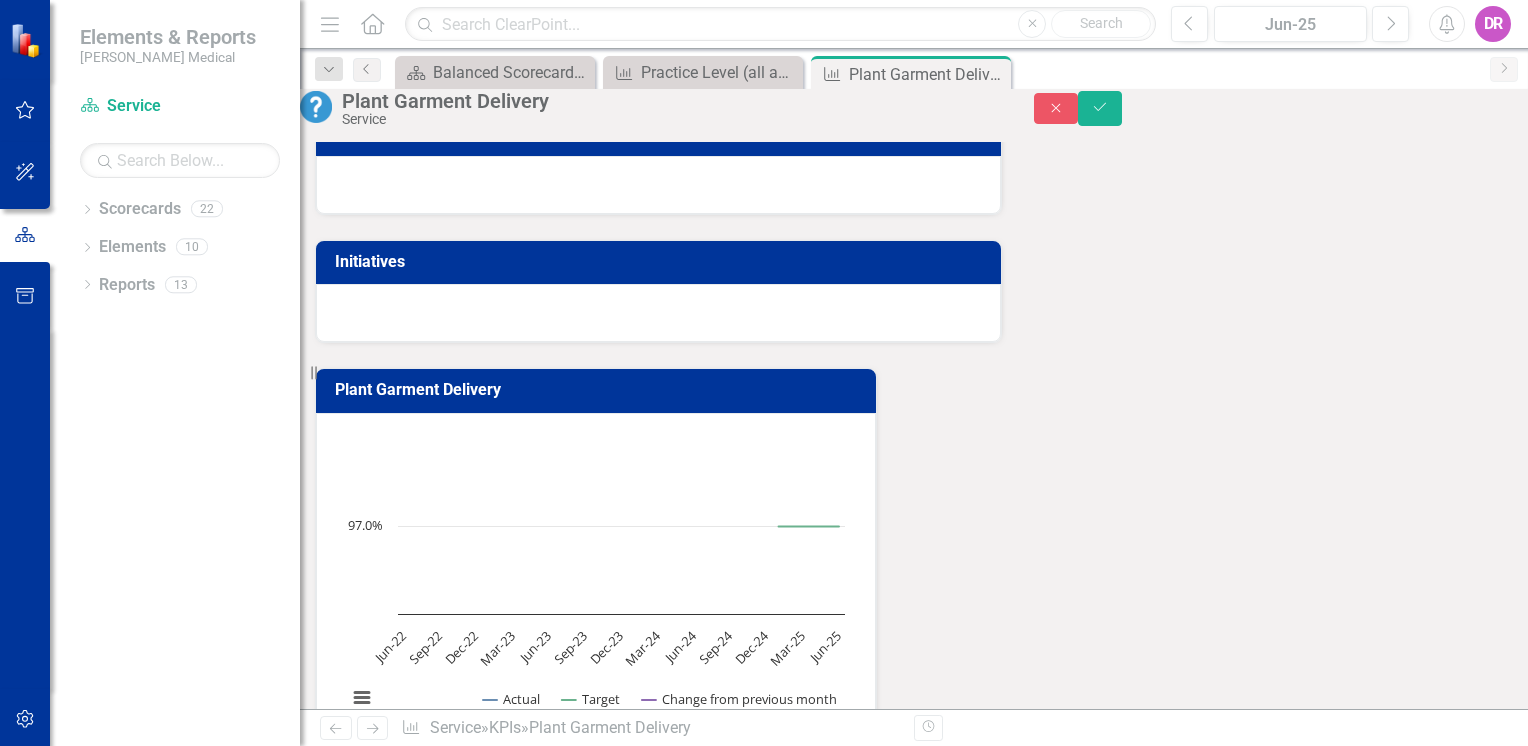 click on "Jun-22 No Information Jul-22 No Information Aug-22 No Information Sep-22 No Information Oct-22 No Information Nov-22 No Information Dec-22 No Information Jan-23 No Information Feb-23 No Information Mar-23 No Information Apr-23 No Information May-23 No Information Jun-23 No Information Jul-23 No Information Aug-23 No Information Sep-23 No Information Oct-23 No Information Nov-23 No Information Dec-23 No Information Jan-24 No Information Feb-24 No Information Mar-24 No Information Apr-24 No Information May-24 No Information Jun-24 No Information Jul-24 No Information Aug-24 No Information Sep-24 No Information Oct-24 No Information Nov-24 No Information Dec-24 No Information Jan-25 No Information 97.0% Feb-25 No Information 97.0% Mar-25 No Information 97.0% Apr-25 No Information 97.0% May-25 No Information 97.0% Jun-25 No Information 97.0% Jul-25 No Information 97.0% Aug-25 No Information 97.0% Sep-25 No Information 97.0% Oct-25 No Information 97.0% Nov-25 No Information 97.0% Dec-25 No Information 97.0%" at bounding box center [886, 1343] 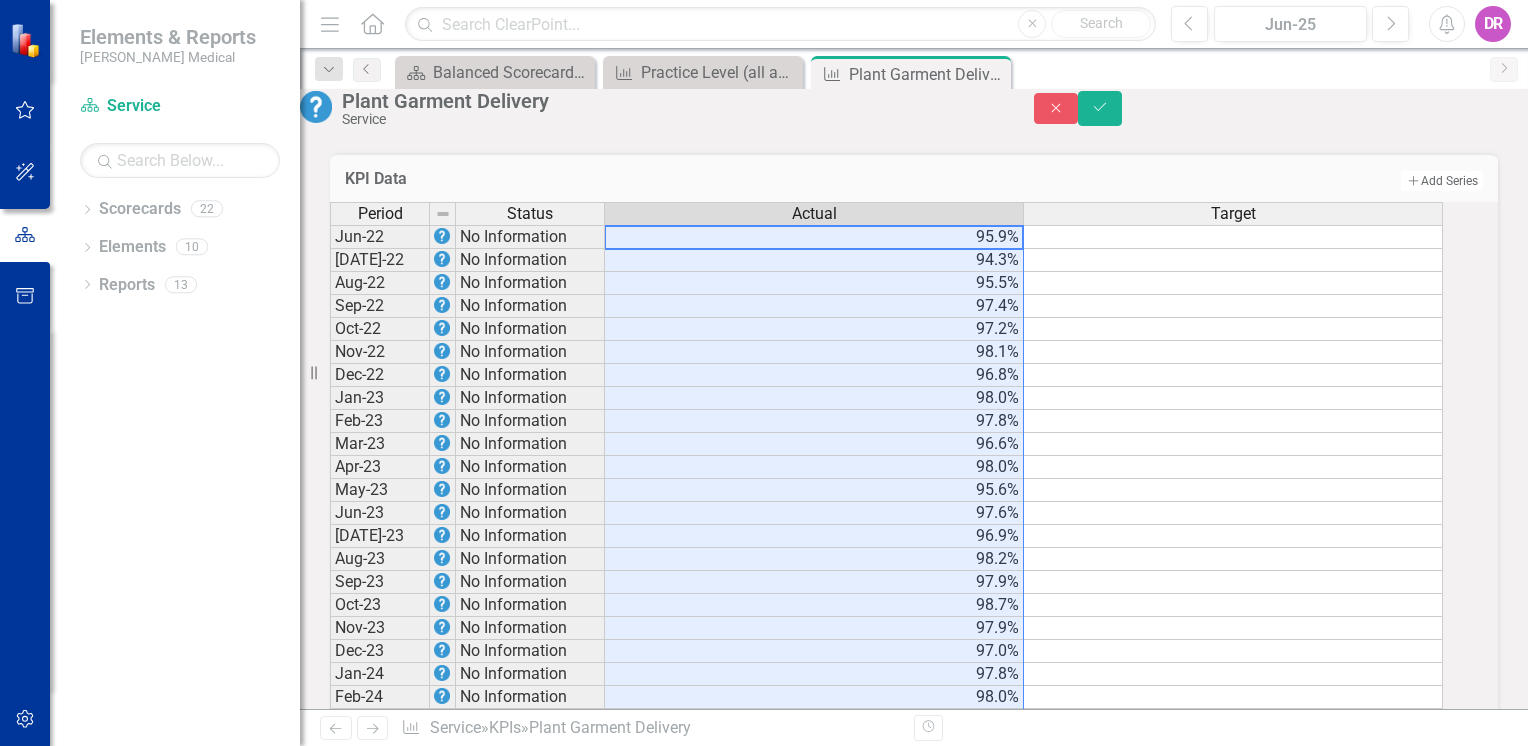 scroll, scrollTop: 1224, scrollLeft: 0, axis: vertical 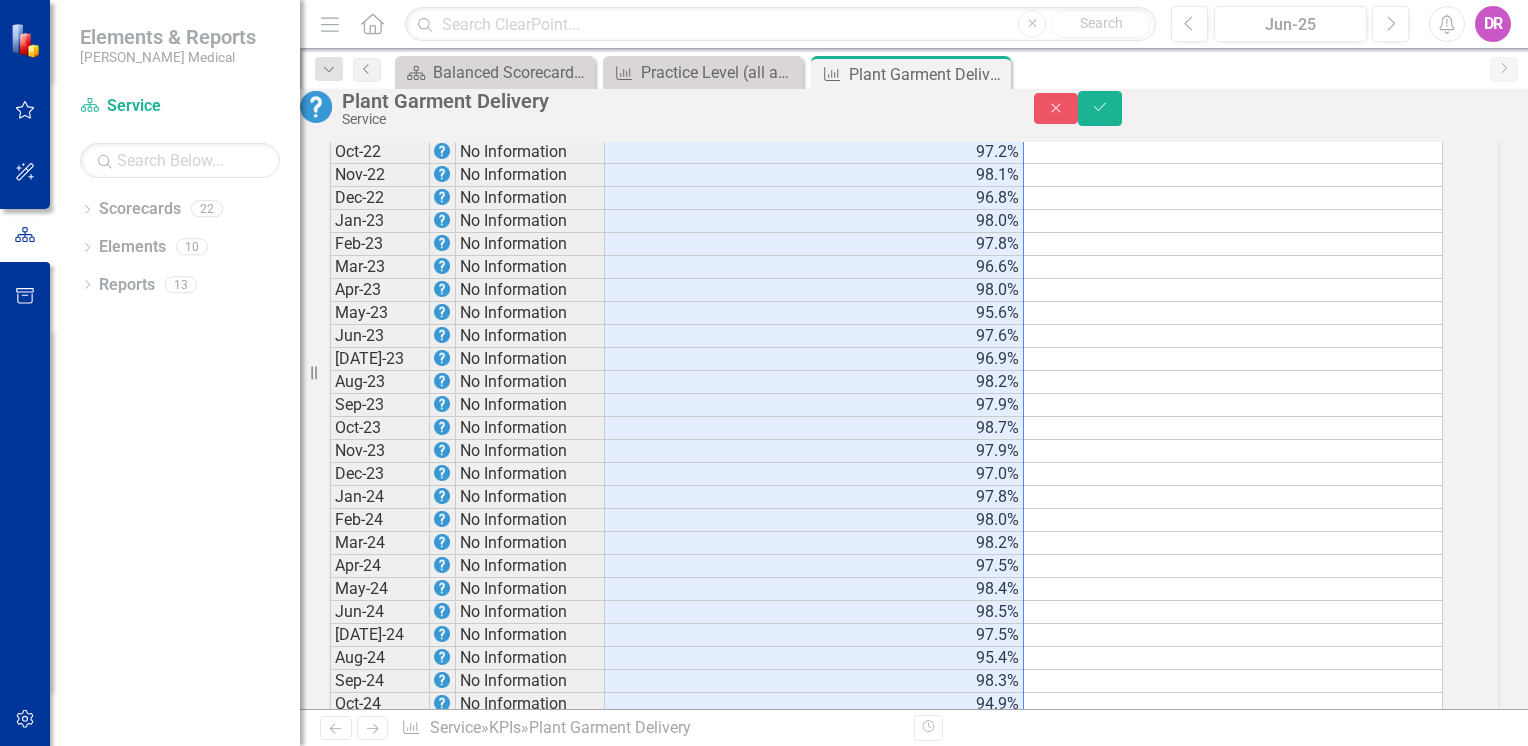 click at bounding box center (814, 911) 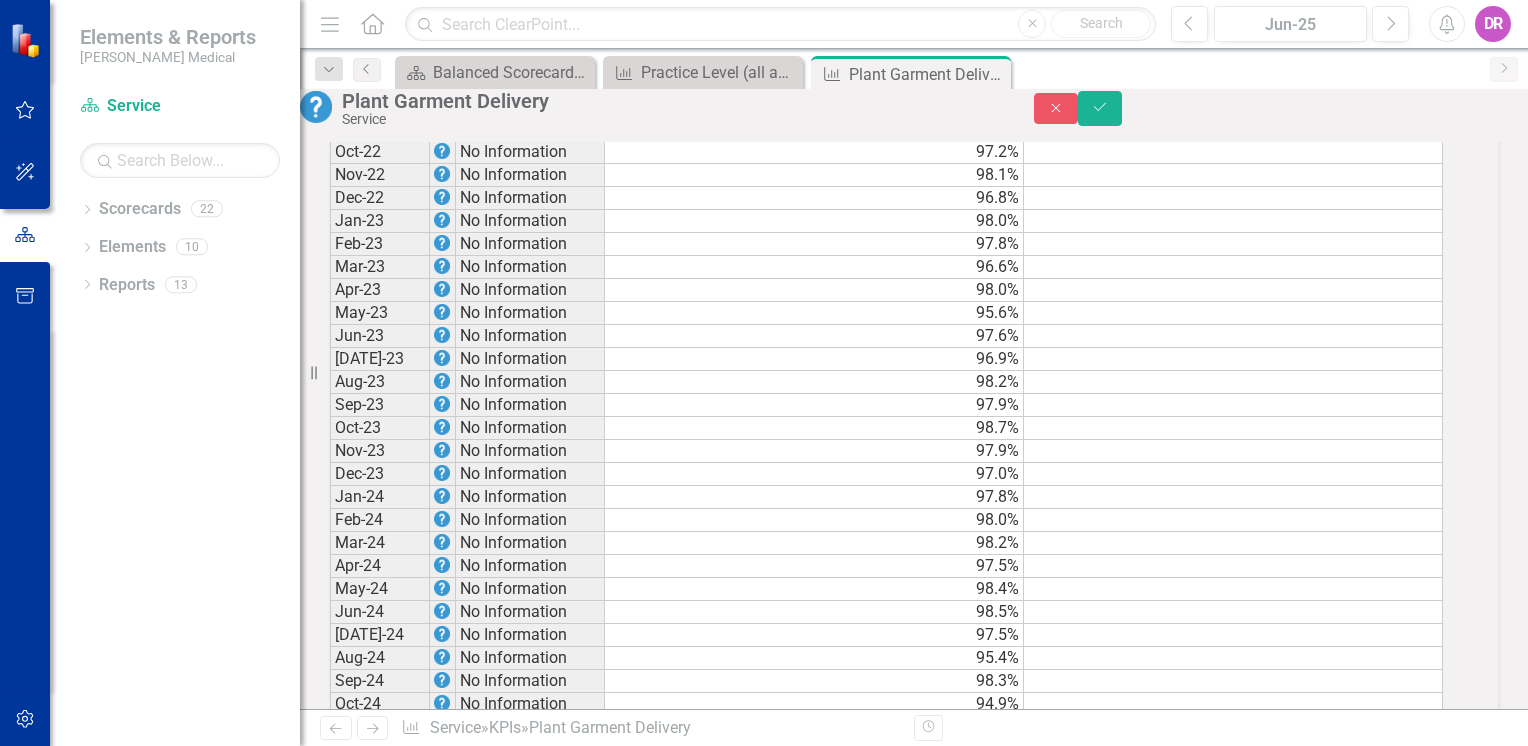 click on "Period Status Actual Target Jun-22 No Information 95.9% Jul-22 No Information 94.3% Aug-22 No Information 95.5% Sep-22 No Information 97.4% Oct-22 No Information 97.2% Nov-22 No Information 98.1% Dec-22 No Information 96.8% Jan-23 No Information 98.0% Feb-23 No Information 97.8% Mar-23 No Information 96.6% Apr-23 No Information 98.0% May-23 No Information 95.6% Jun-23 No Information 97.6% Jul-23 No Information 96.9% Aug-23 No Information 98.2% Sep-23 No Information 97.9% Oct-23 No Information 98.7% Nov-23 No Information 97.9% Dec-23 No Information 97.0% Jan-24 No Information 97.8% Feb-24 No Information 98.0% Mar-24 No Information 98.2% Apr-24 No Information 97.5% May-24 No Information 98.4% Jun-24 No Information 98.5% Jul-24 No Information 97.5% Aug-24 No Information 95.4% Sep-24 No Information 98.3% Oct-24 No Information 94.9% Nov-24 No Information 92.0% Dec-24 No Information 96.4% Jan-25 No Information 90.1% 97.0% Feb-25 No Information 97.7% 97.0% Mar-25 No Information 92.8% 97.0% Apr-25 No Information" at bounding box center [330, 531] 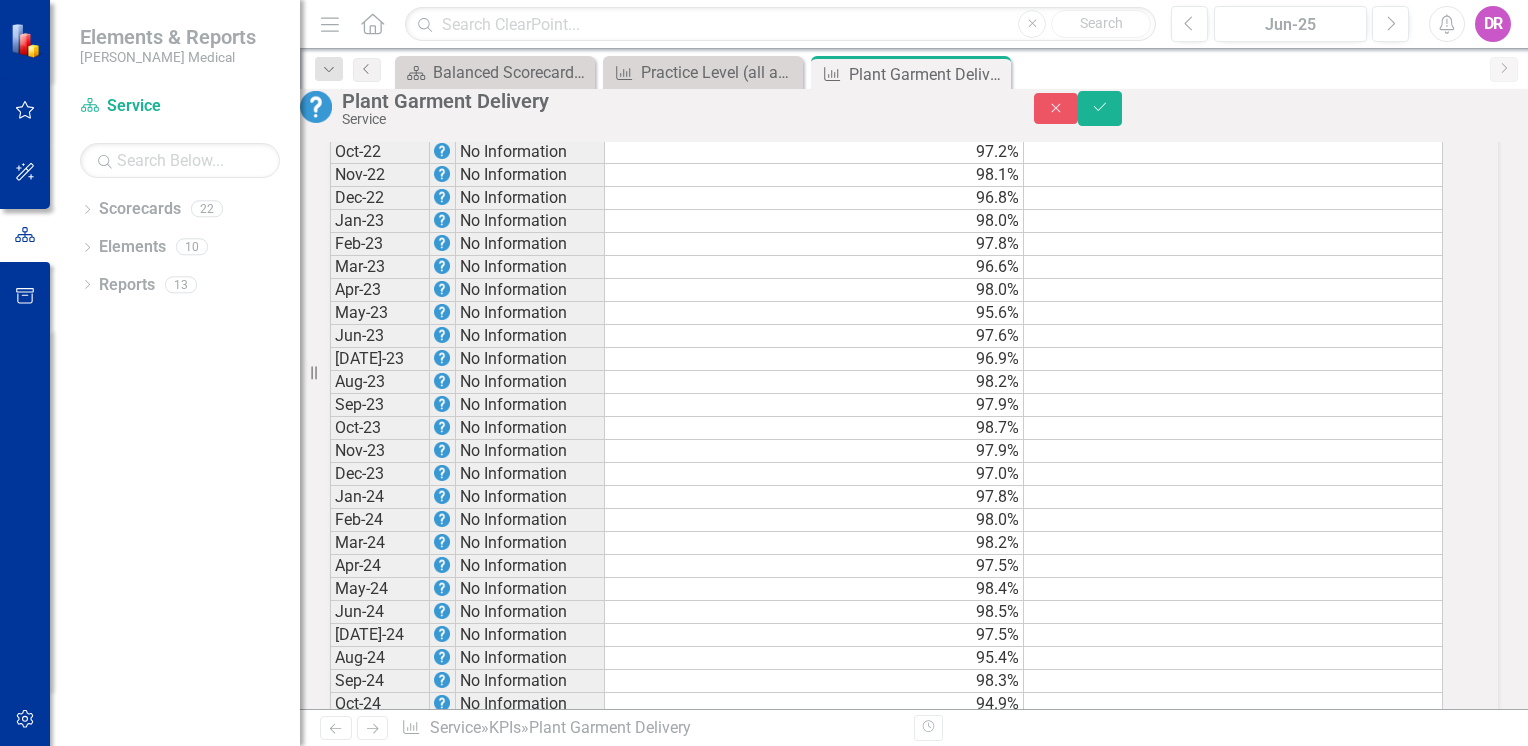 click on "Period Status Actual Target Jun-22 No Information 95.9% Jul-22 No Information 94.3% Aug-22 No Information 95.5% Sep-22 No Information 97.4% Oct-22 No Information 97.2% Nov-22 No Information 98.1% Dec-22 No Information 96.8% Jan-23 No Information 98.0% Feb-23 No Information 97.8% Mar-23 No Information 96.6% Apr-23 No Information 98.0% May-23 No Information 95.6% Jun-23 No Information 97.6% Jul-23 No Information 96.9% Aug-23 No Information 98.2% Sep-23 No Information 97.9% Oct-23 No Information 98.7% Nov-23 No Information 97.9% Dec-23 No Information 97.0% Jan-24 No Information 97.8% Feb-24 No Information 98.0% Mar-24 No Information 98.2% Apr-24 No Information 97.5% May-24 No Information 98.4% Jun-24 No Information 98.5% Jul-24 No Information 97.5% Aug-24 No Information 95.4% Sep-24 No Information 98.3% Oct-24 No Information 94.9% Nov-24 No Information 92.0% Dec-24 No Information 96.4% Jan-25 No Information 90.1% 97.0% Feb-25 No Information 97.7% 97.0% Mar-25 No Information 92.8% 97.0% Apr-25 No Information" at bounding box center (914, 532) 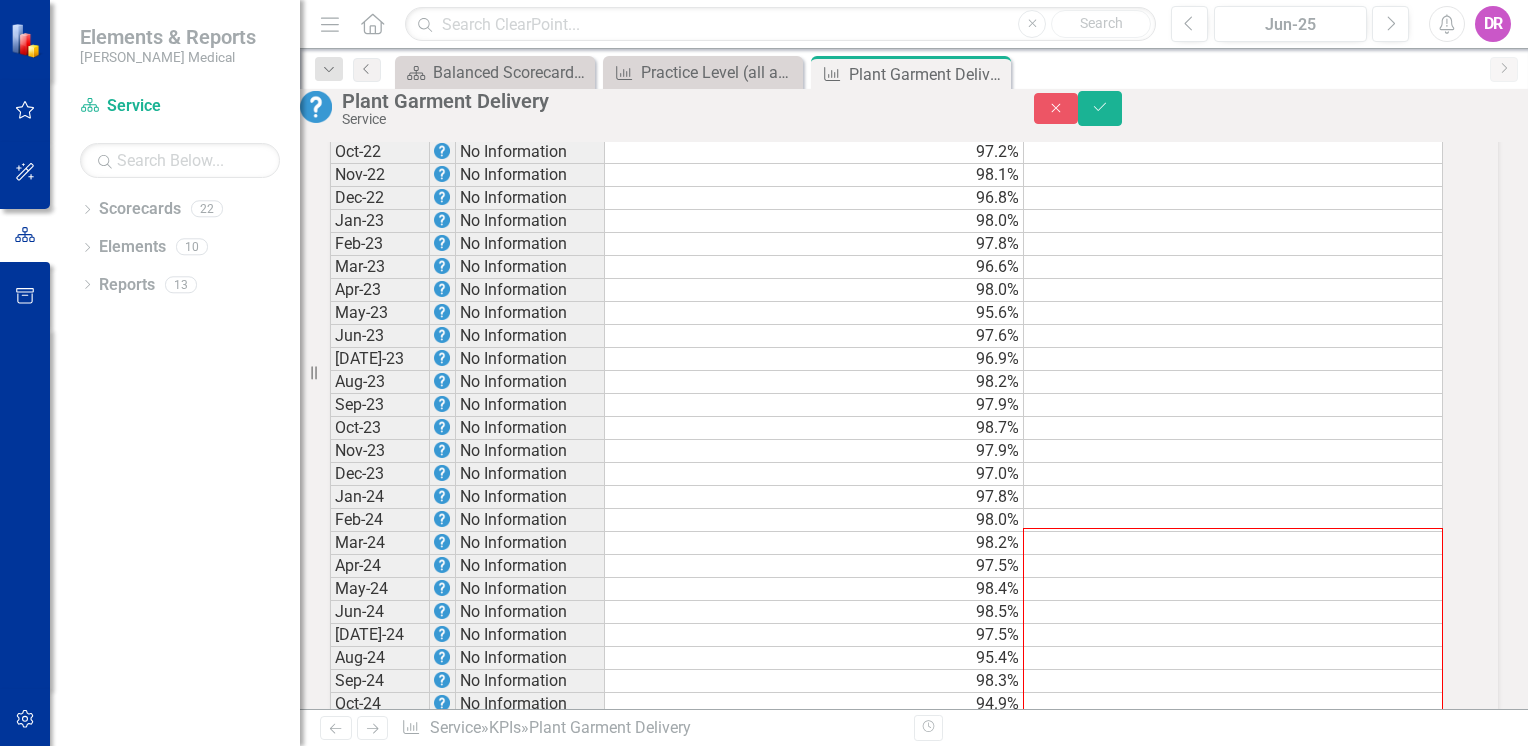 drag, startPoint x: 1462, startPoint y: 402, endPoint x: 1429, endPoint y: 86, distance: 317.7184 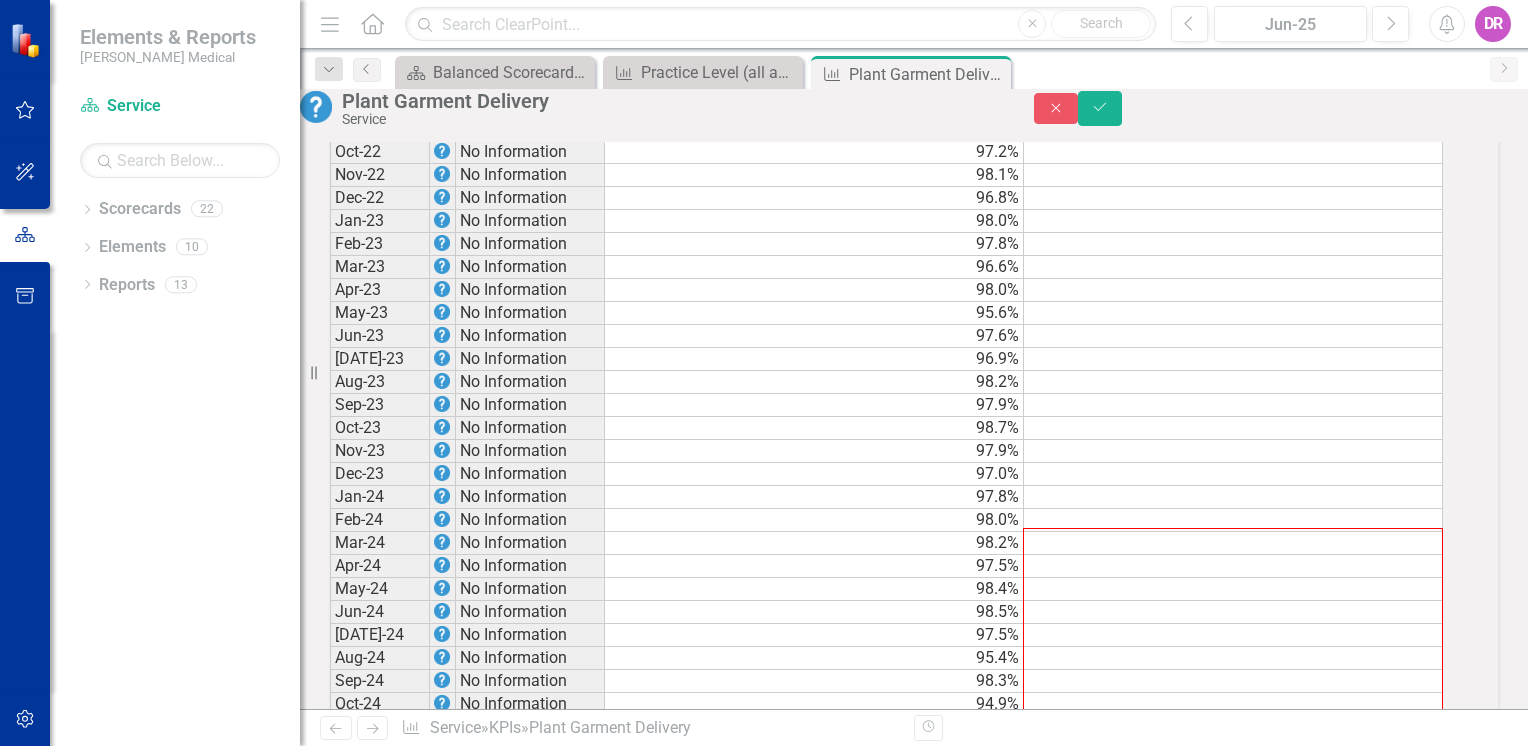 click on "Menu Home Search Close Search Previous Jun-25 Next Alerts DR User Edit Profile Disable Sound Silence Alerts Help Support Center icon.tutorial Show Tutorials icon.portal Success Portal Logout Log Out Dropdown Search Scorecard Balanced Scorecard Welcome Page Close KPI Practice Level (all accts except Key/Major) Cust. Satisfaction Close KPI Plant Garment Delivery Pin Previous Scorecard Balanced Scorecard Welcome Page Close KPI Practice Level (all accts except Key/Major) Cust. Satisfaction Close KPI Plant Garment Delivery Pin Close Next Plant Garment Delivery Service Close Save Owner DR David Rainbow Analysis Jun-25 Recommendations Jun-25 Objectives Initiatives Plant Garment Delivery Chart Line chart with 3 lines. The chart has 1 X axis displaying categories.  The chart has 1 Y axis displaying values. Data ranges from 97 to 97. Created with Highcharts 11.4.8 Chart context menu Actual Target Change from previous month Jun-22 Sep-22 Dec-22 Mar-23 Jun-23 Sep-23 Dec-23 Mar-24 Jun-24 Sep-24 Dec-24 Mar-25 Jun-25 97.0%" at bounding box center [914, 373] 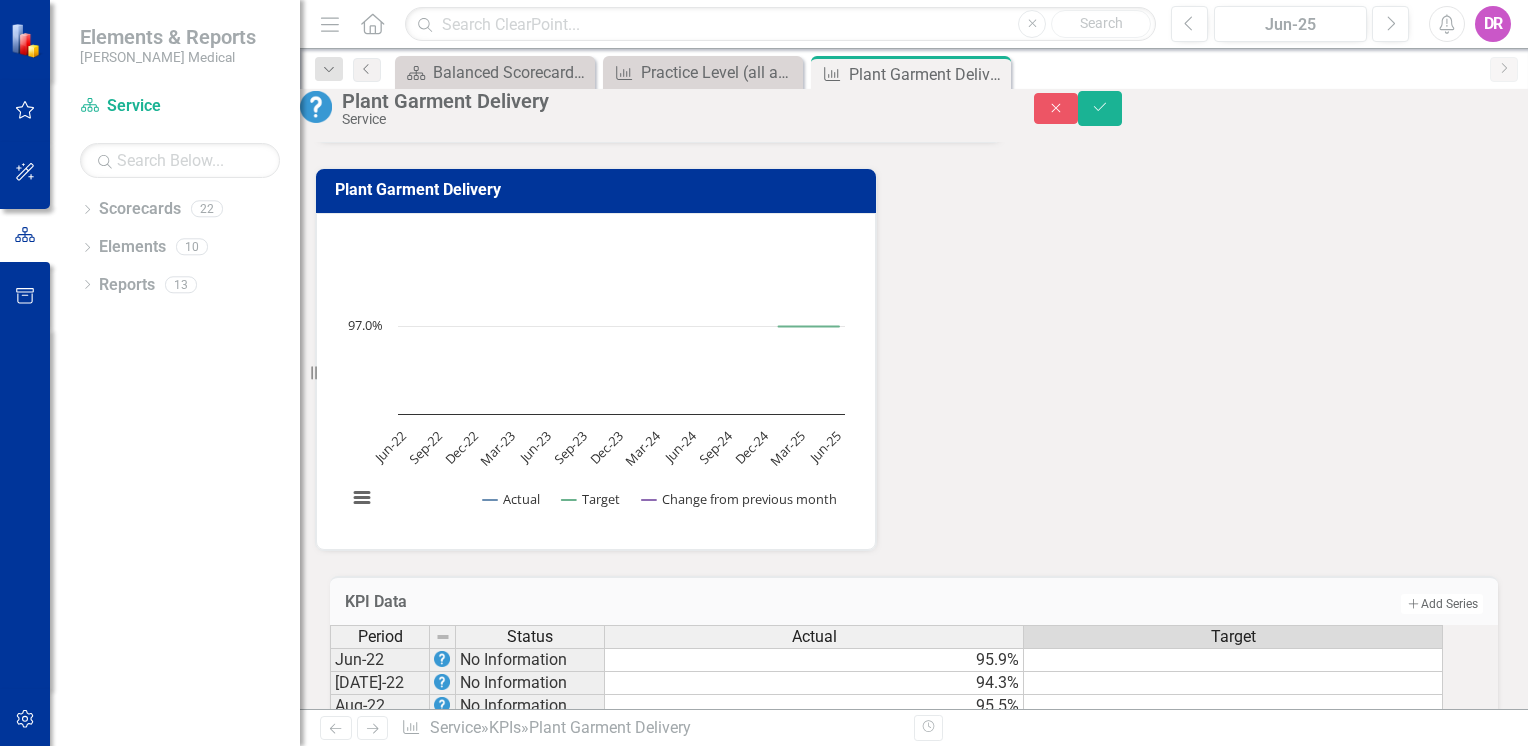 scroll, scrollTop: 824, scrollLeft: 0, axis: vertical 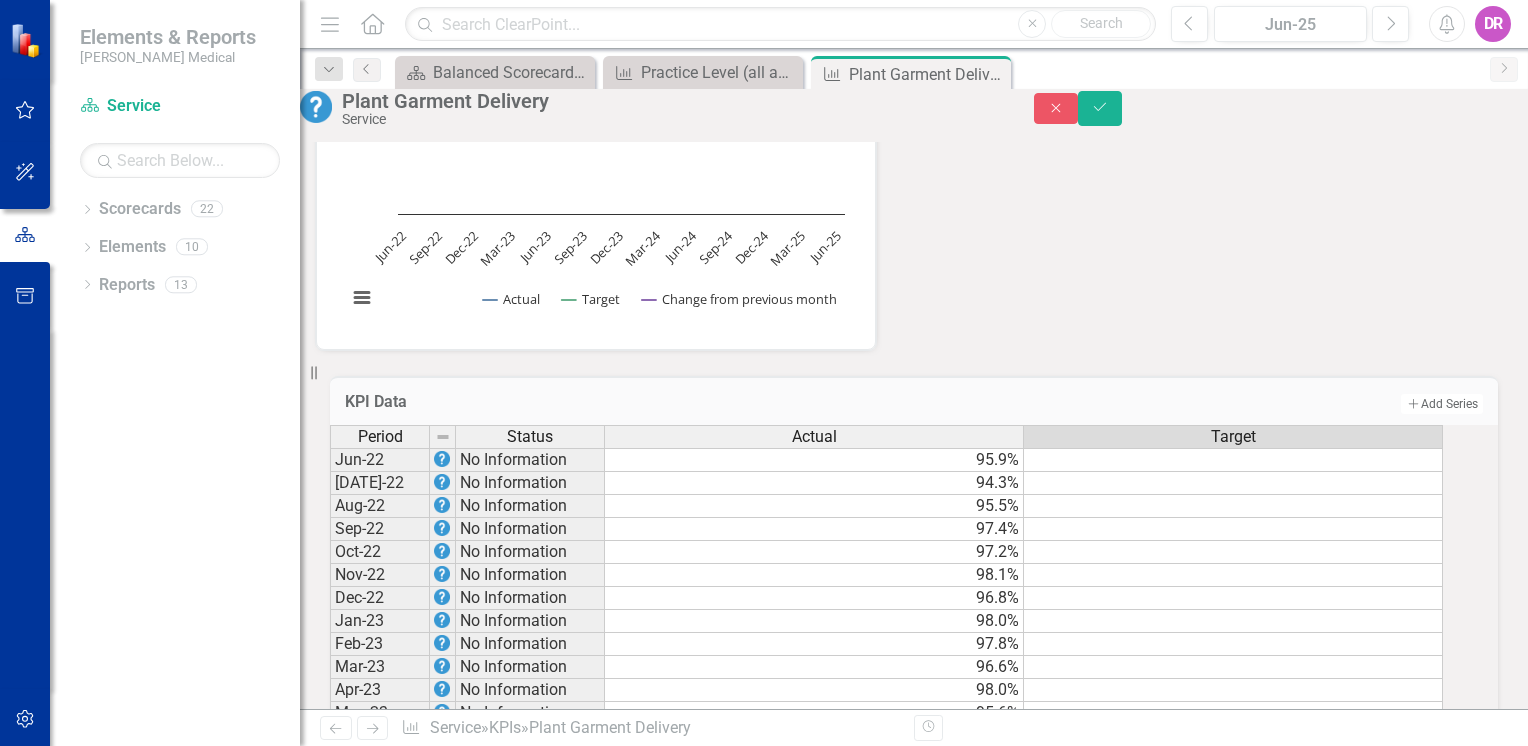 click on "97.0%" at bounding box center (1233, 943) 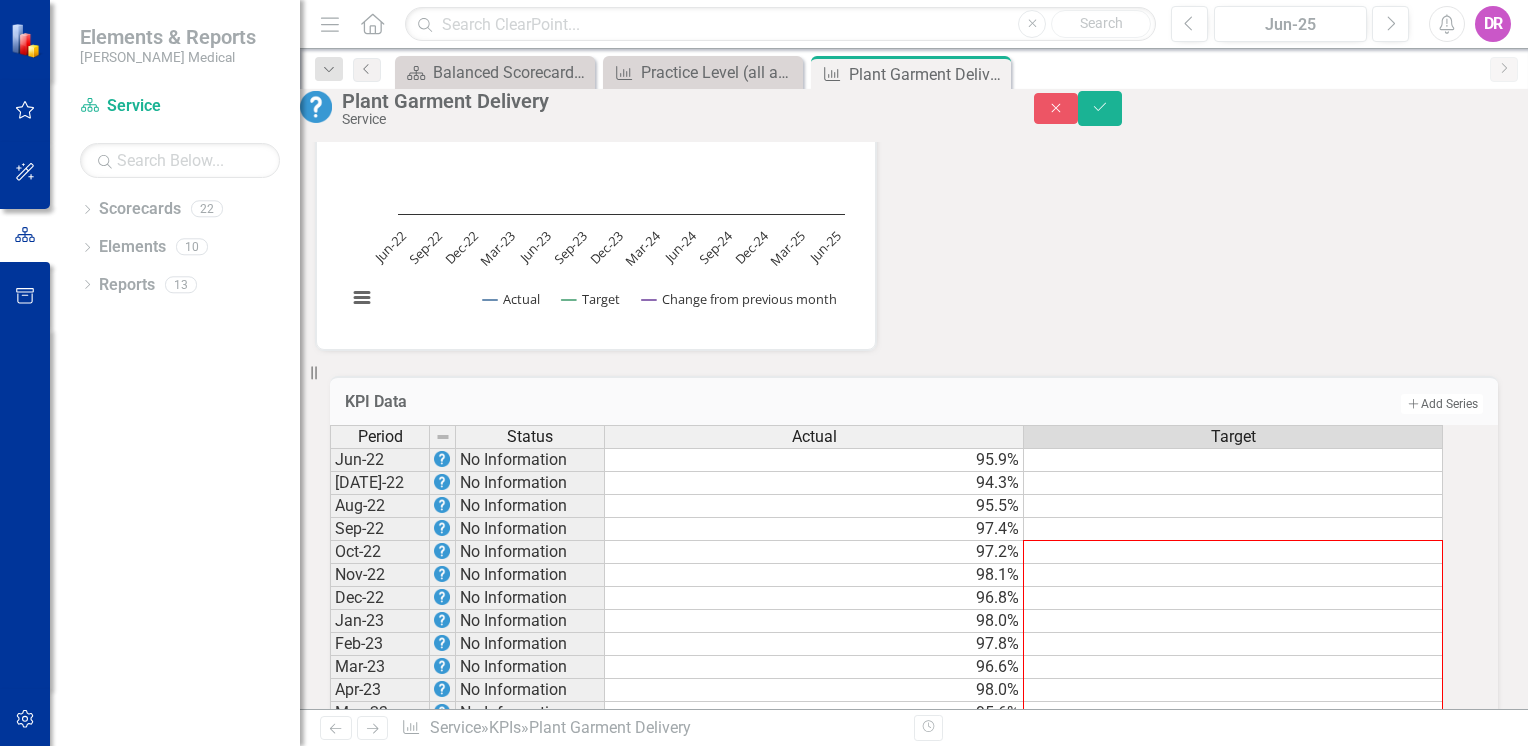 drag, startPoint x: 1462, startPoint y: 570, endPoint x: 1415, endPoint y: 154, distance: 418.64664 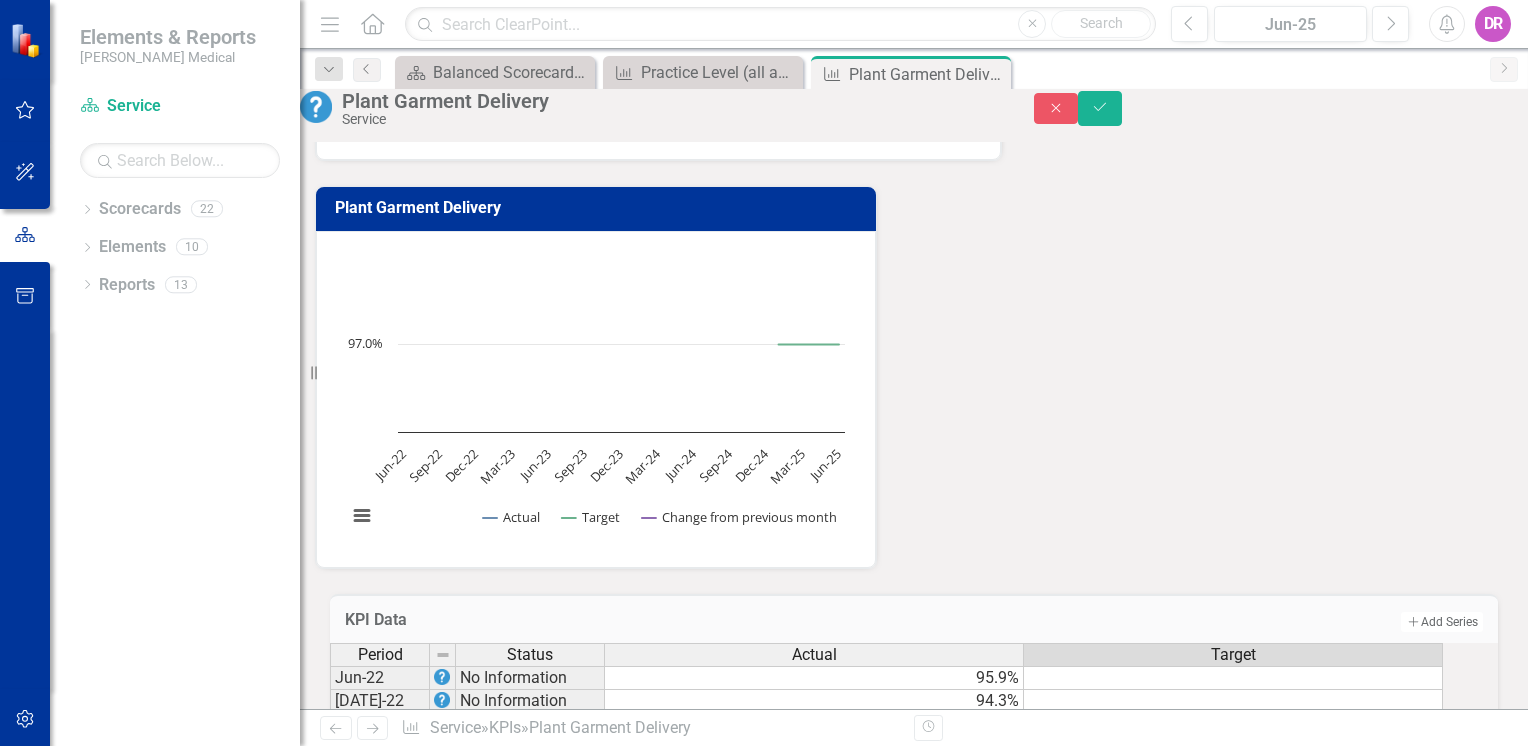 scroll, scrollTop: 524, scrollLeft: 0, axis: vertical 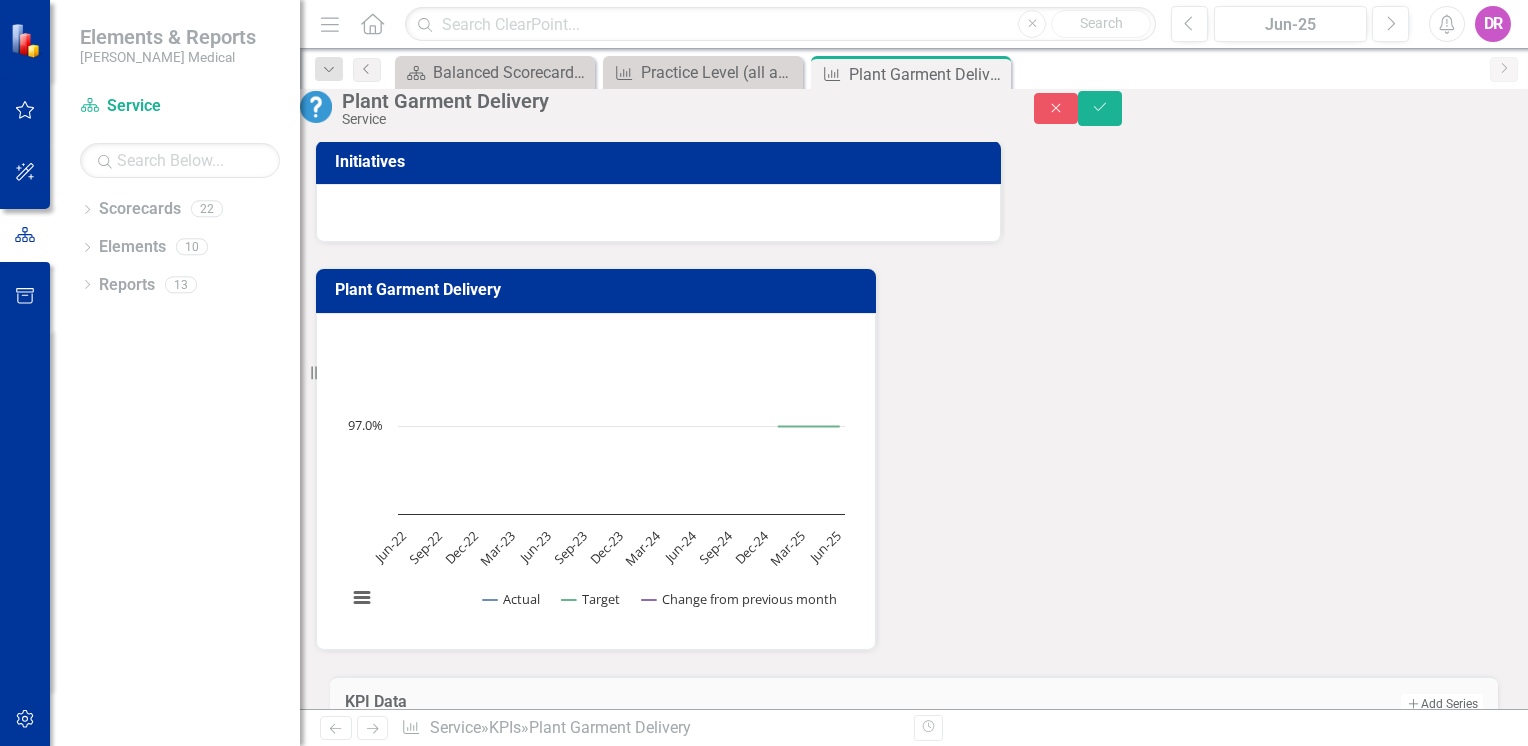 drag, startPoint x: 1448, startPoint y: 473, endPoint x: 1456, endPoint y: 484, distance: 13.601471 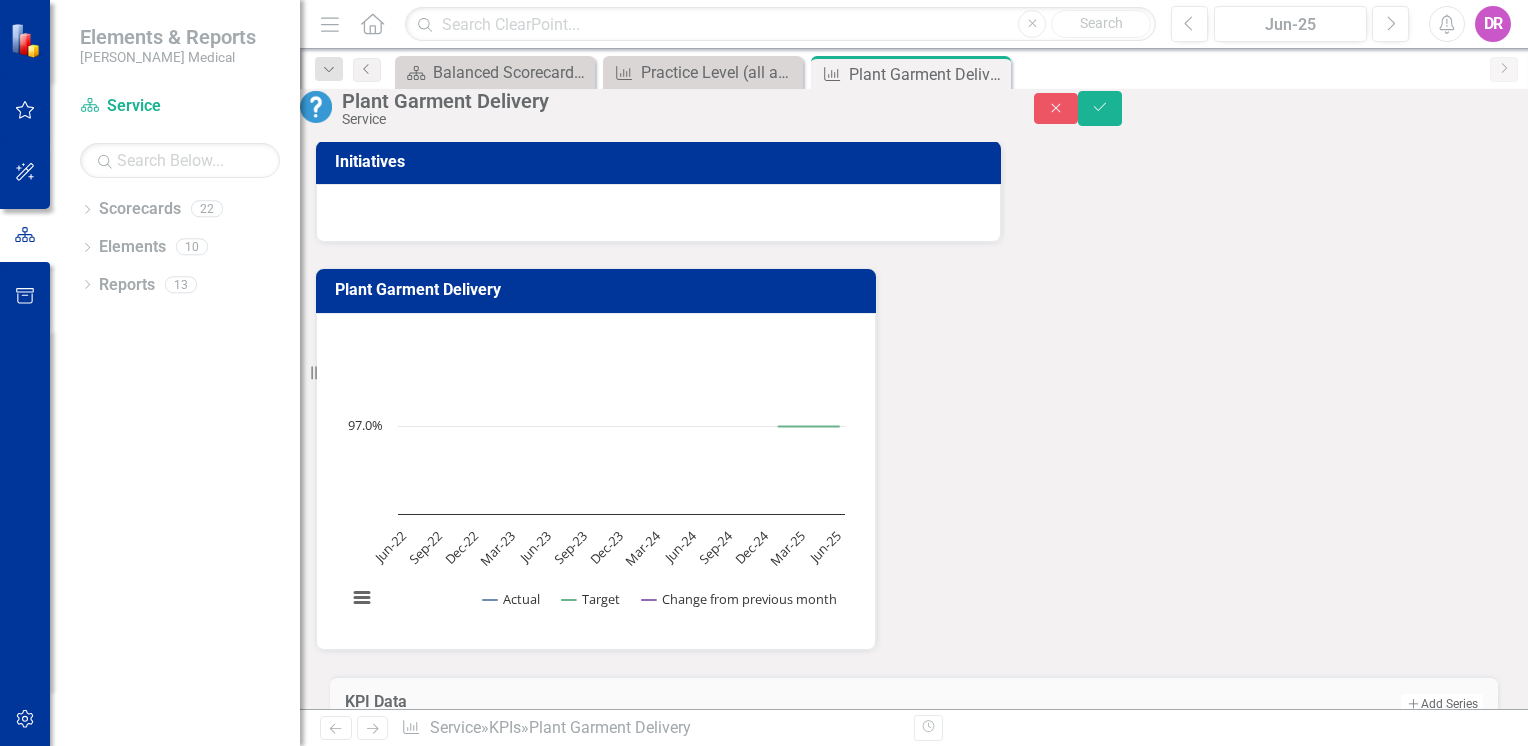 drag, startPoint x: 1459, startPoint y: 482, endPoint x: 1431, endPoint y: 388, distance: 98.0816 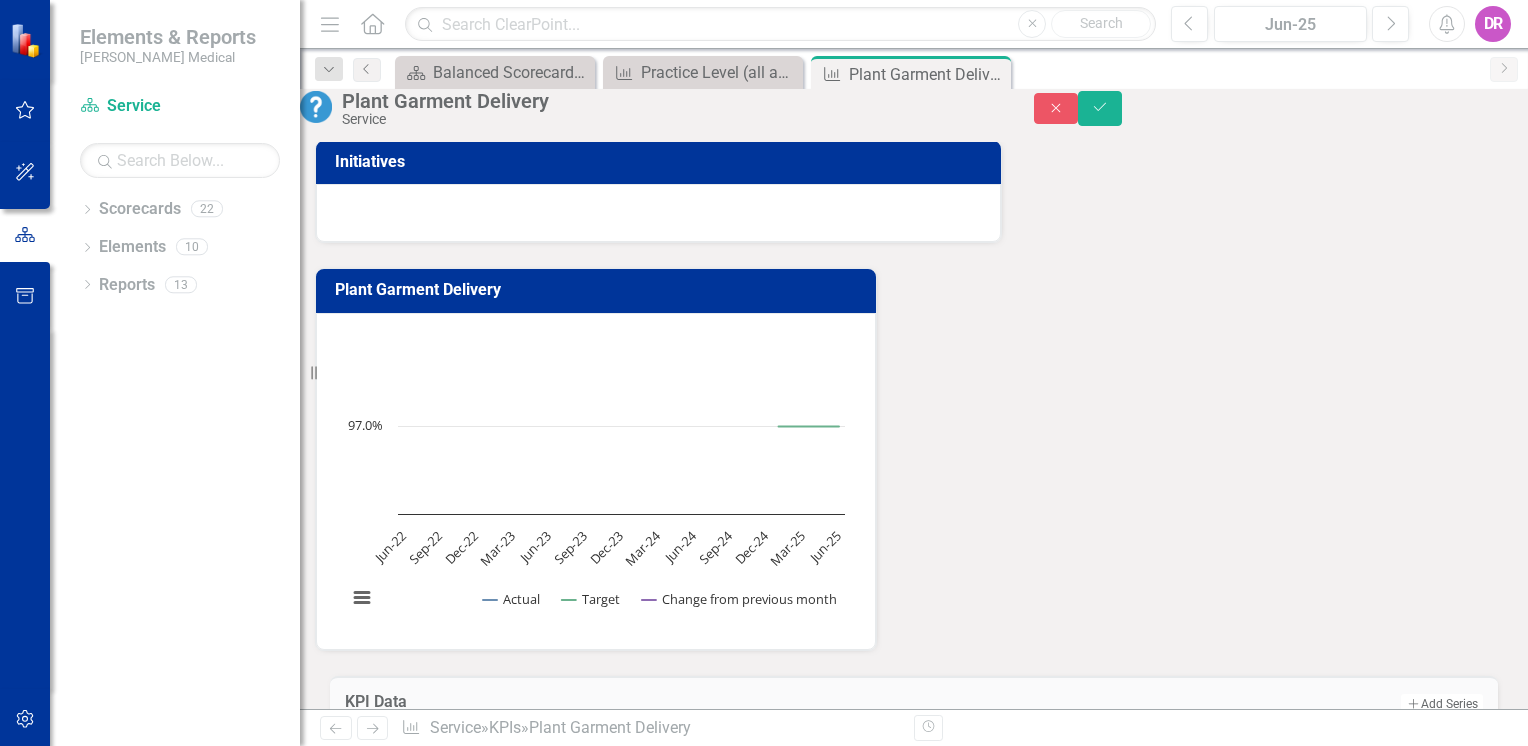 click on "Period Status Actual Target Jun-22 No Information 95.9% Jul-22 No Information 94.3% Aug-22 No Information 95.5% Sep-22 No Information 97.4% Oct-22 No Information 97.2% 97.0% Nov-22 No Information 98.1% 97.0% Dec-22 No Information 96.8% 97.0% Jan-23 No Information 98.0% 97.0% Feb-23 No Information 97.8% 97.0% Mar-23 No Information 96.6% 97.0% Apr-23 No Information 98.0% 97.0% May-23 No Information 95.6% 97.0% Jun-23 No Information 97.6% 97.0% Jul-23 No Information 96.9% 97.0% Aug-23 No Information 98.2% 97.0% Sep-23 No Information 97.9% 97.0% Oct-23 No Information 98.7% 97.0% Nov-23 No Information 97.9% 97.0% Dec-23 No Information 97.0% 97.0% Jan-24 No Information 97.8% 97.0% Feb-24 No Information 98.0% 97.0% Mar-24 No Information 98.2% 97.0% Apr-24 No Information 97.5% 97.0% May-24 No Information 98.4% 97.0% Jun-24 No Information 98.5% 97.0% Jul-24 No Information 97.5% 97.0% Aug-24 No Information 95.4% 97.0% Sep-24 No Information 98.3% 97.0% Oct-24 No Information 94.9% 97.0% Nov-24 No Information 92.0% 97.0%" at bounding box center [330, 1231] 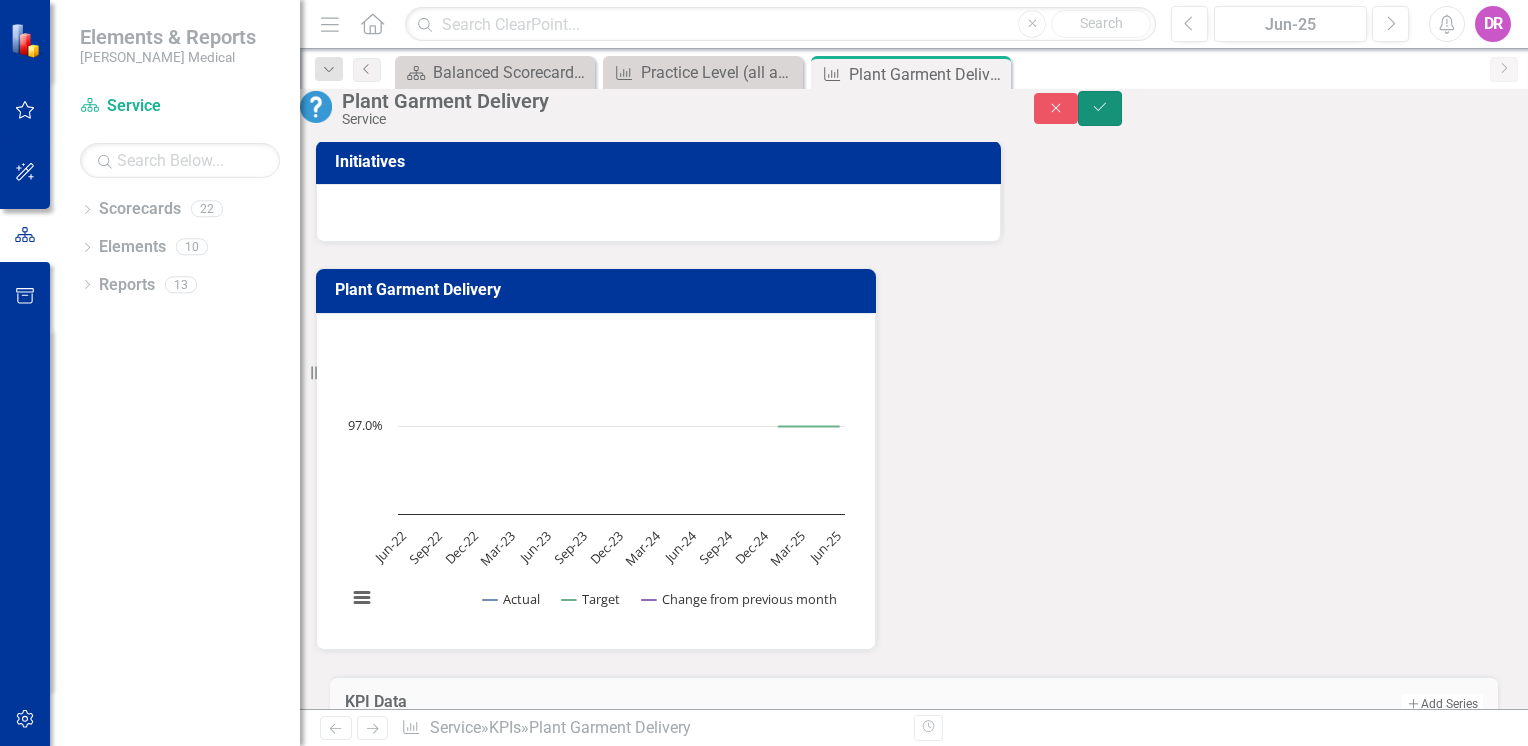 click on "Save" 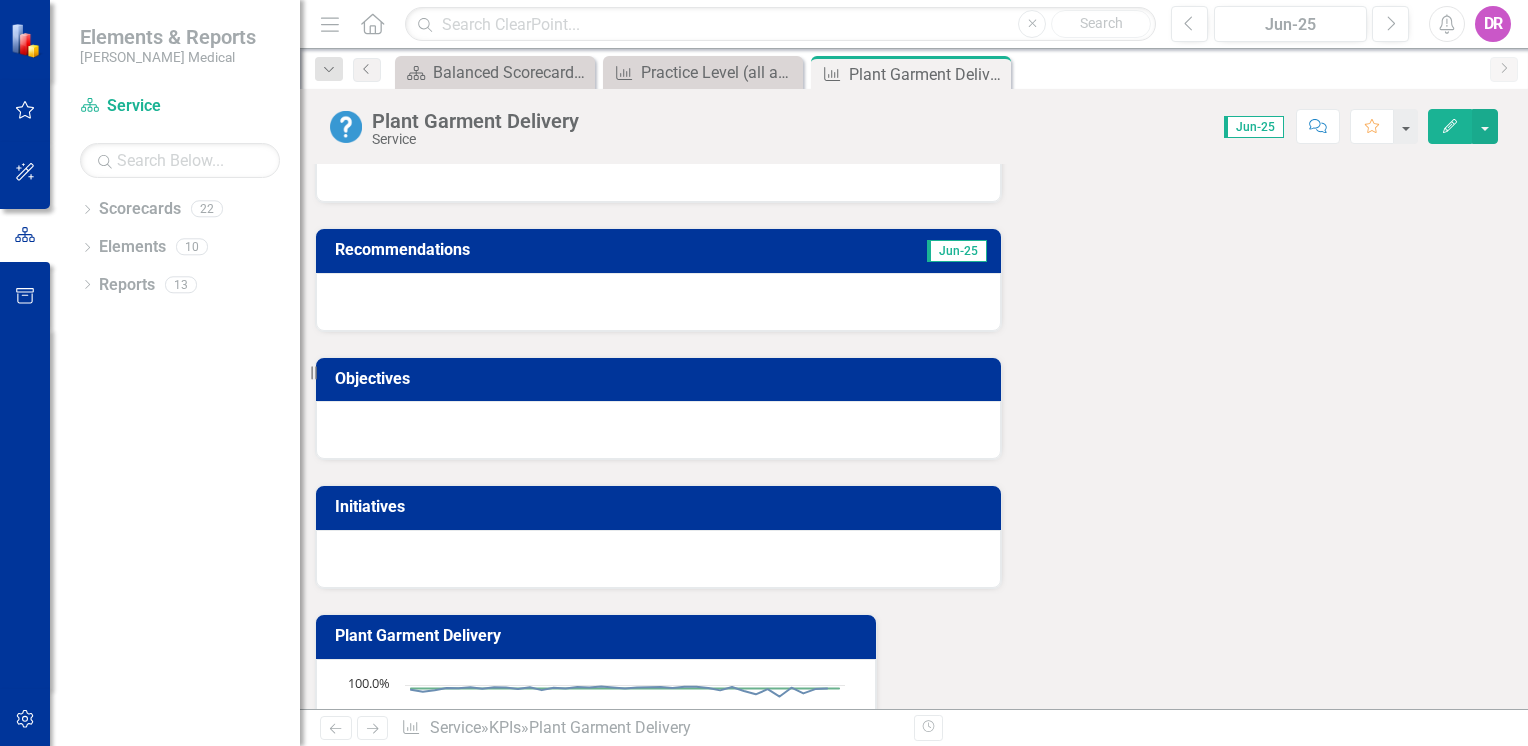scroll, scrollTop: 0, scrollLeft: 0, axis: both 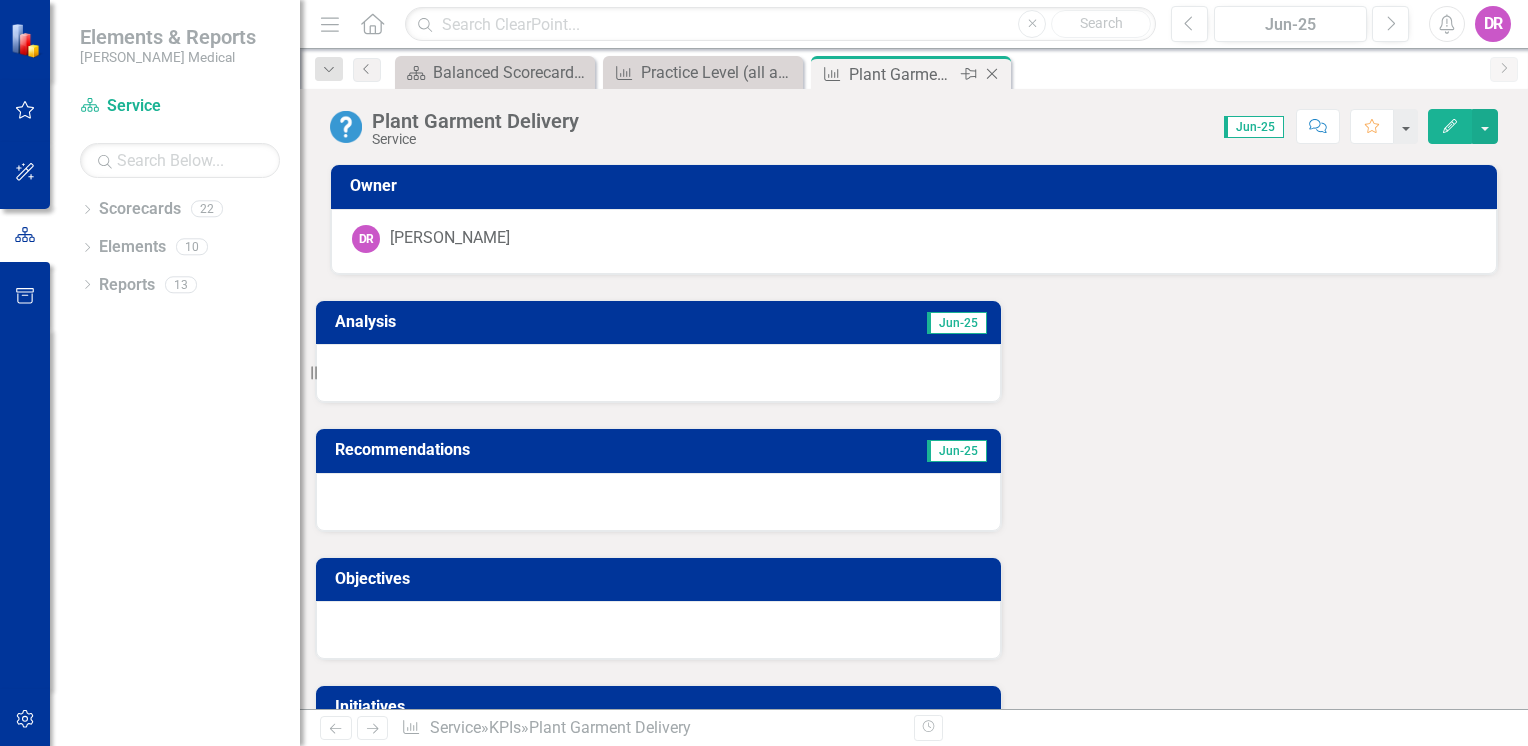 click on "Close" 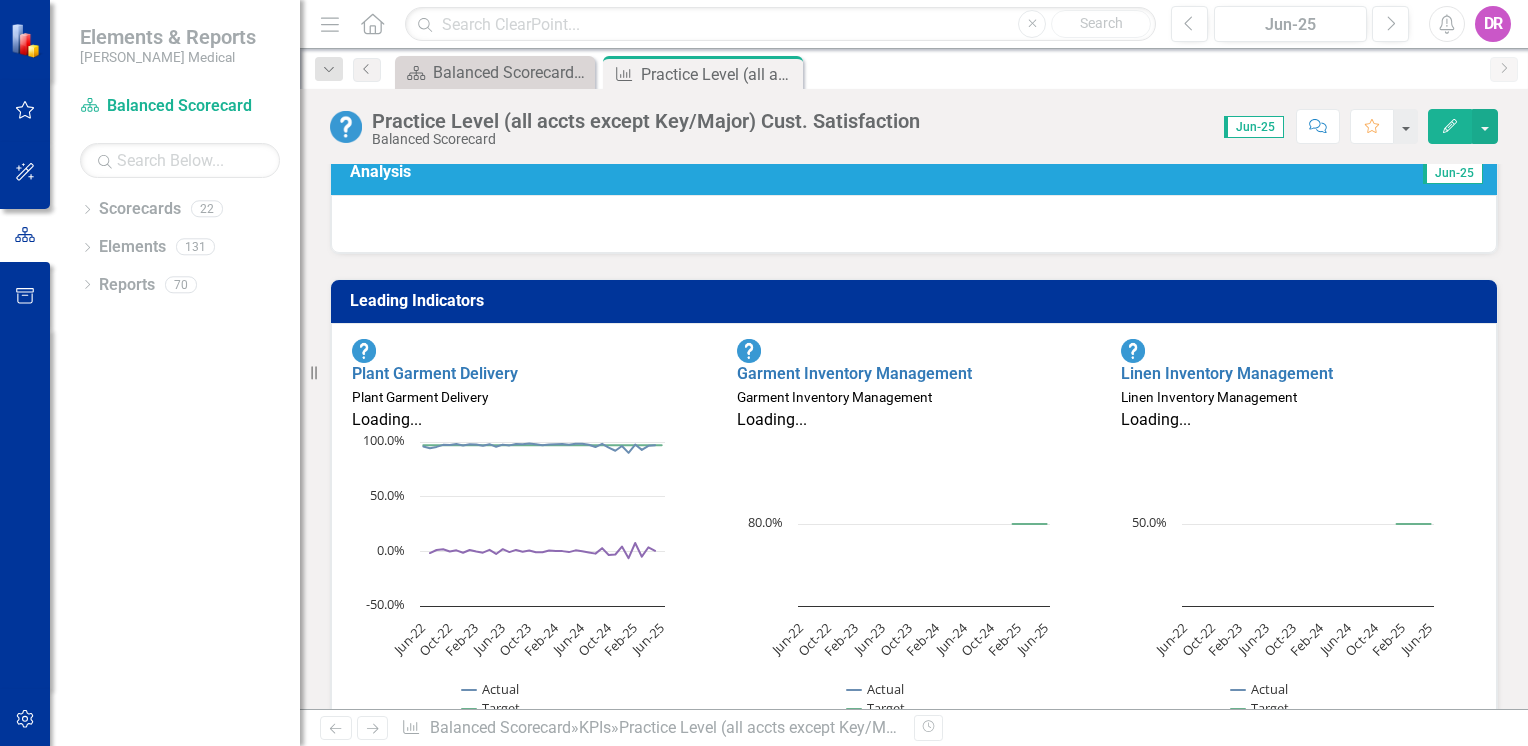 scroll, scrollTop: 900, scrollLeft: 0, axis: vertical 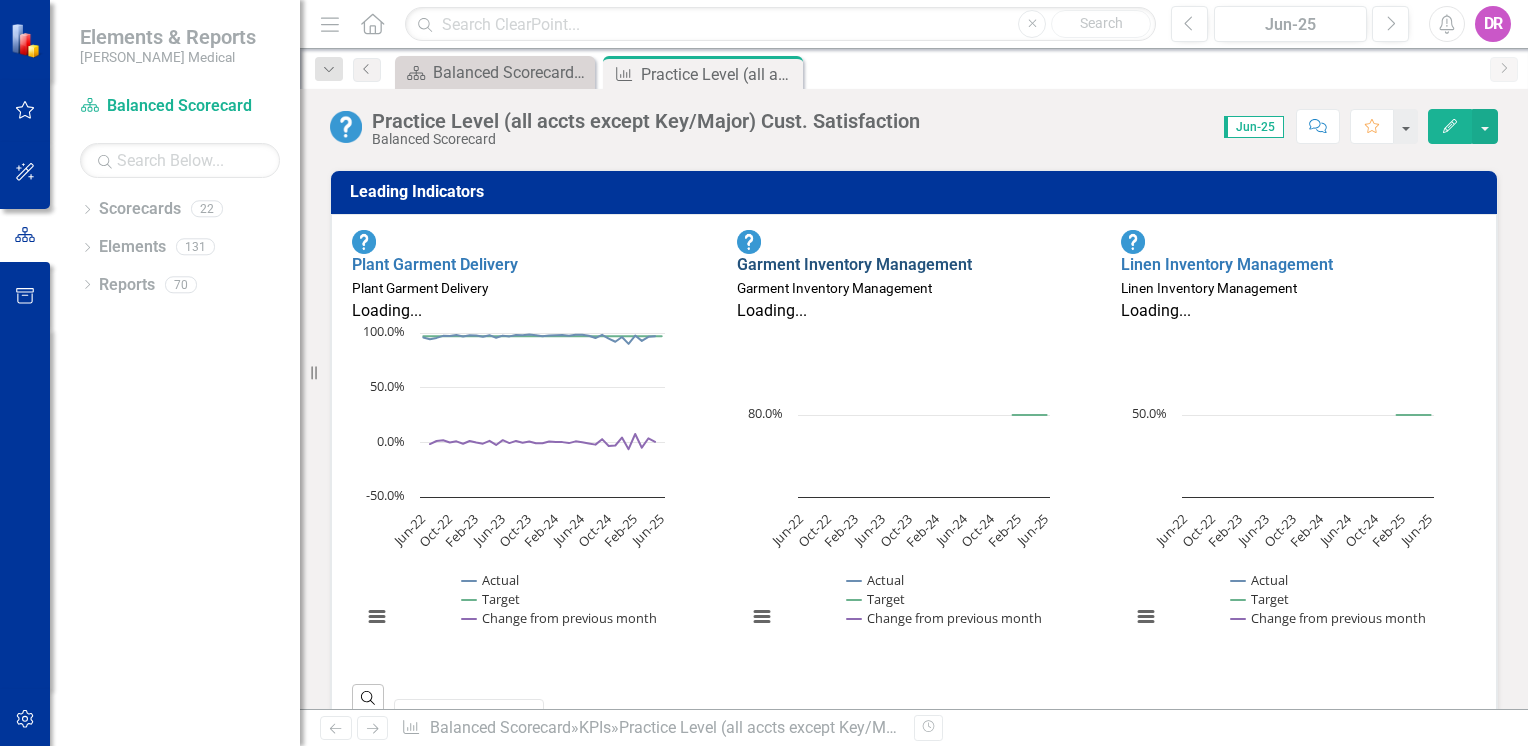 click on "Garment Inventory Management" at bounding box center [854, 264] 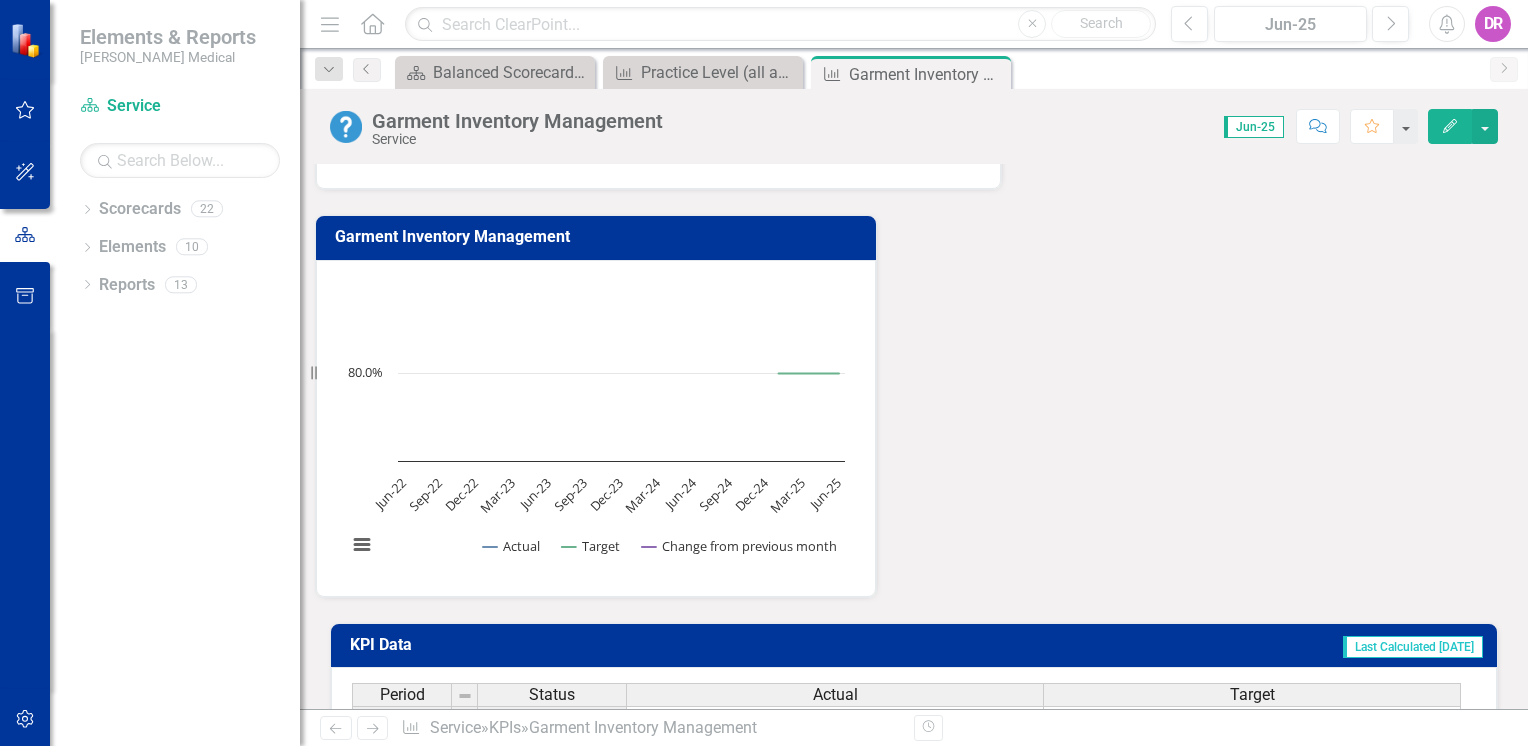scroll, scrollTop: 500, scrollLeft: 0, axis: vertical 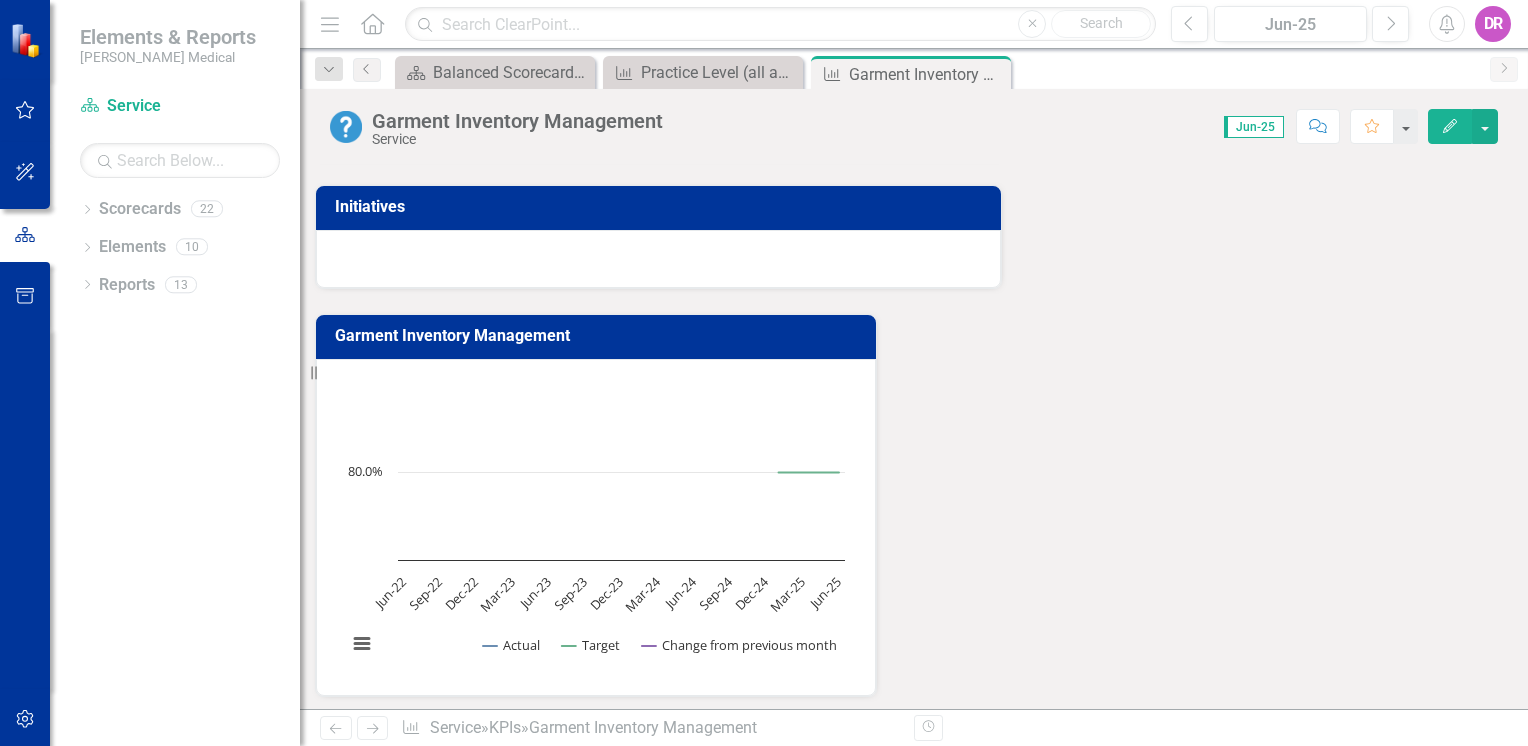 click at bounding box center (835, 955) 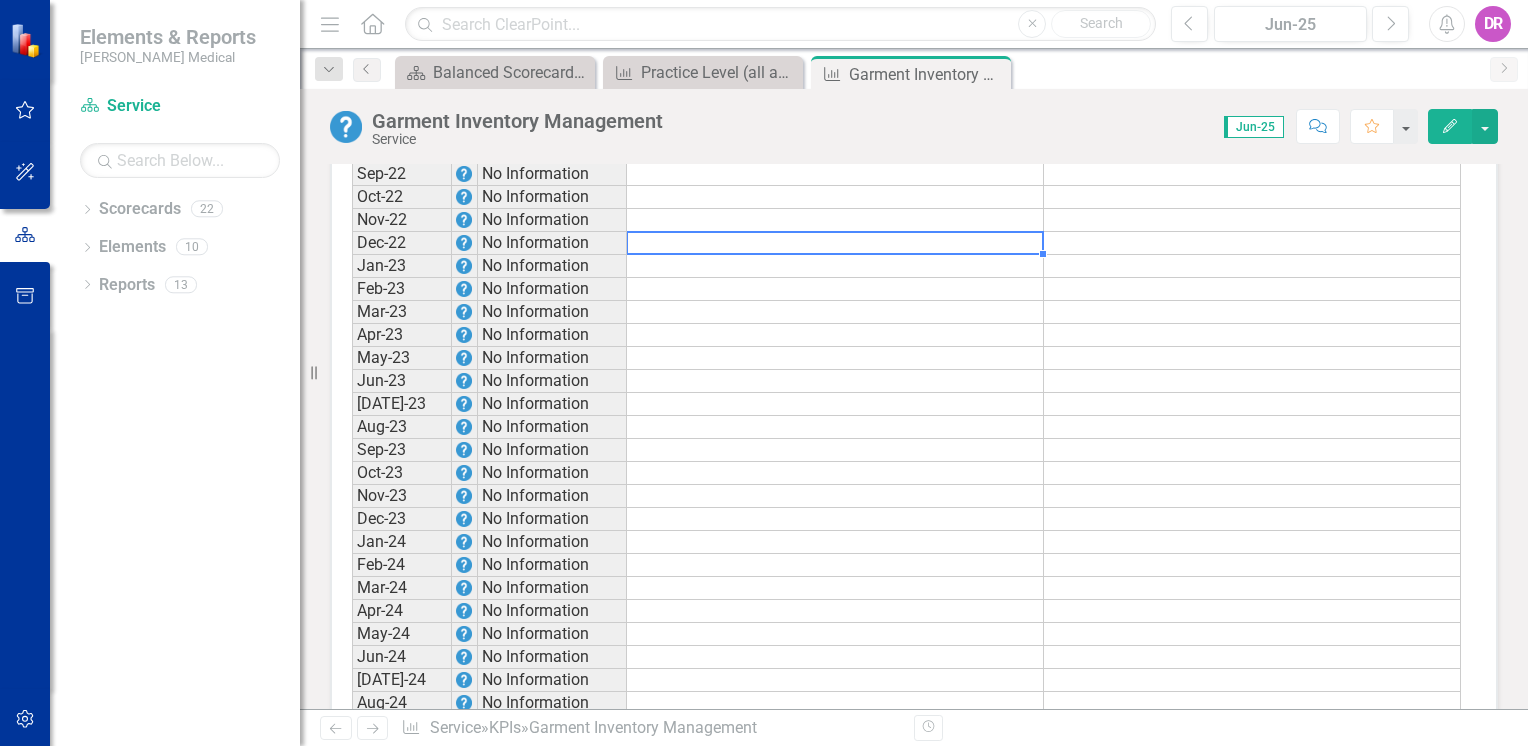 scroll, scrollTop: 1221, scrollLeft: 0, axis: vertical 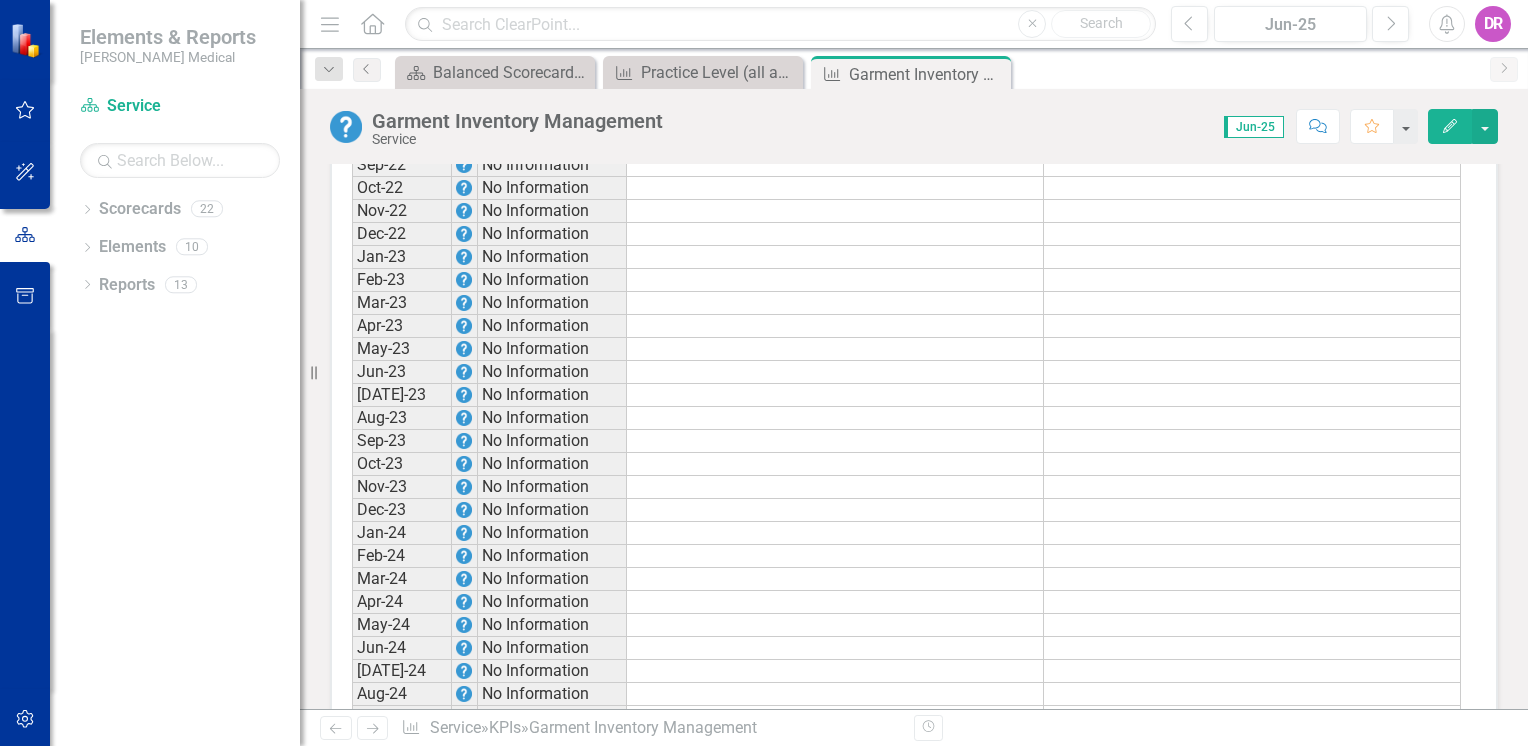 click at bounding box center (835, 901) 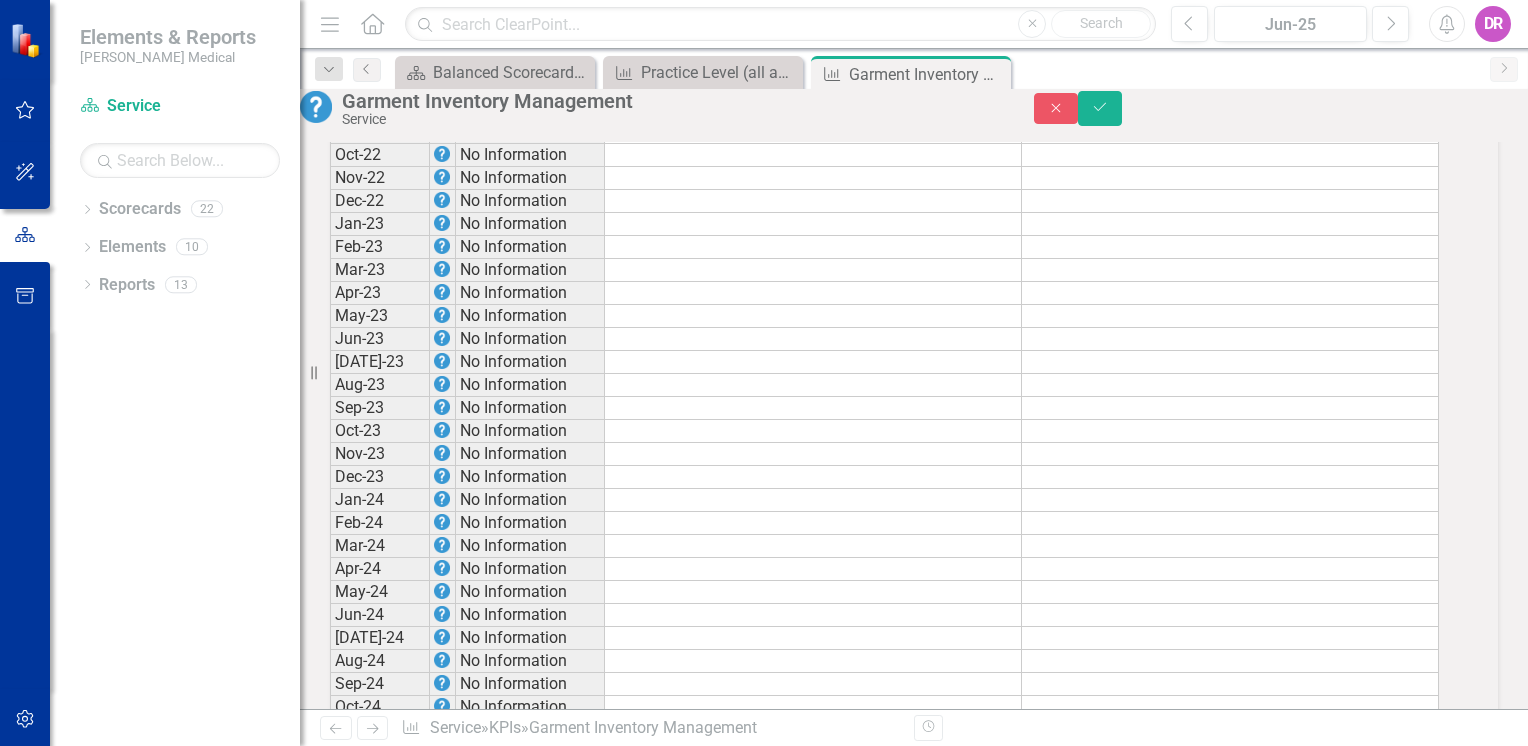 scroll, scrollTop: 1224, scrollLeft: 0, axis: vertical 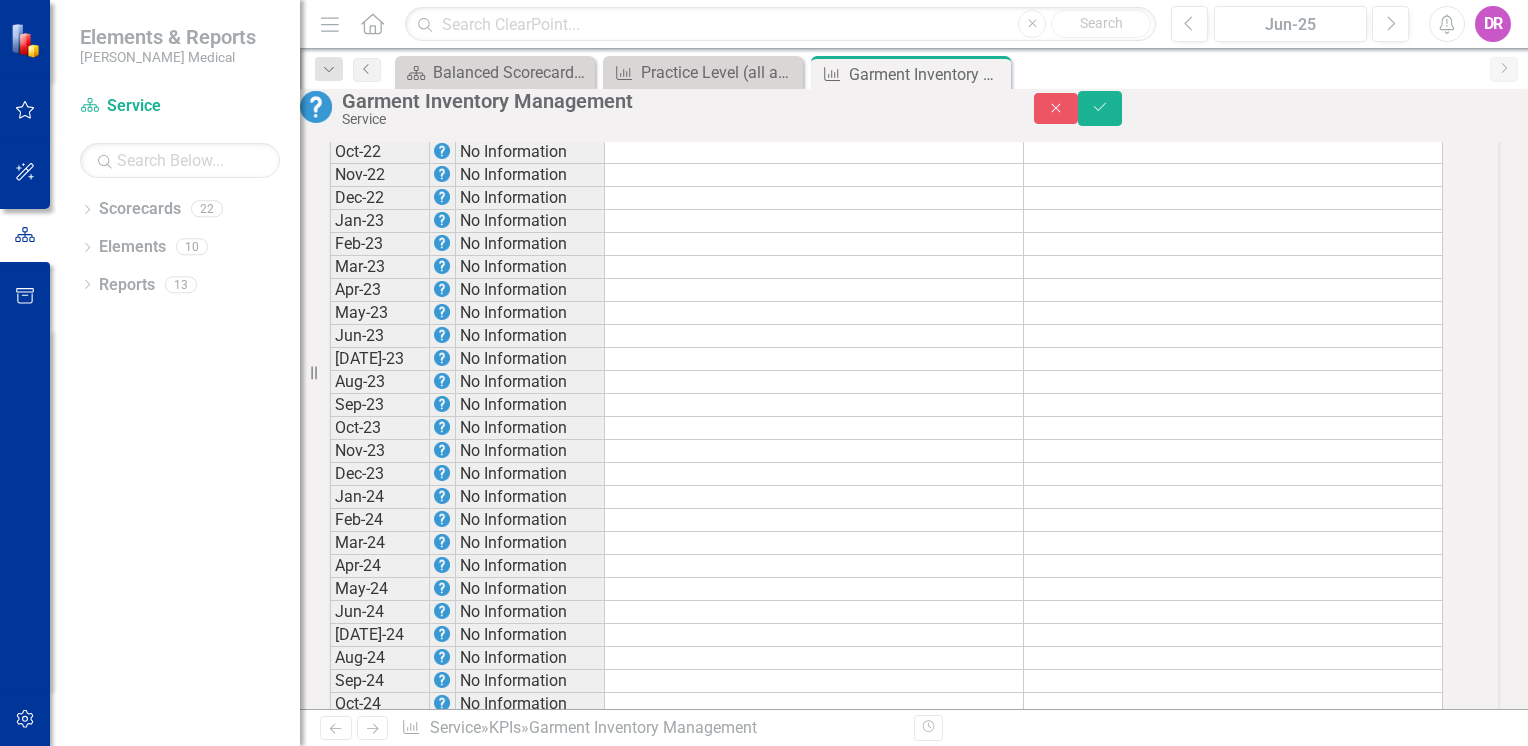 click at bounding box center [814, 842] 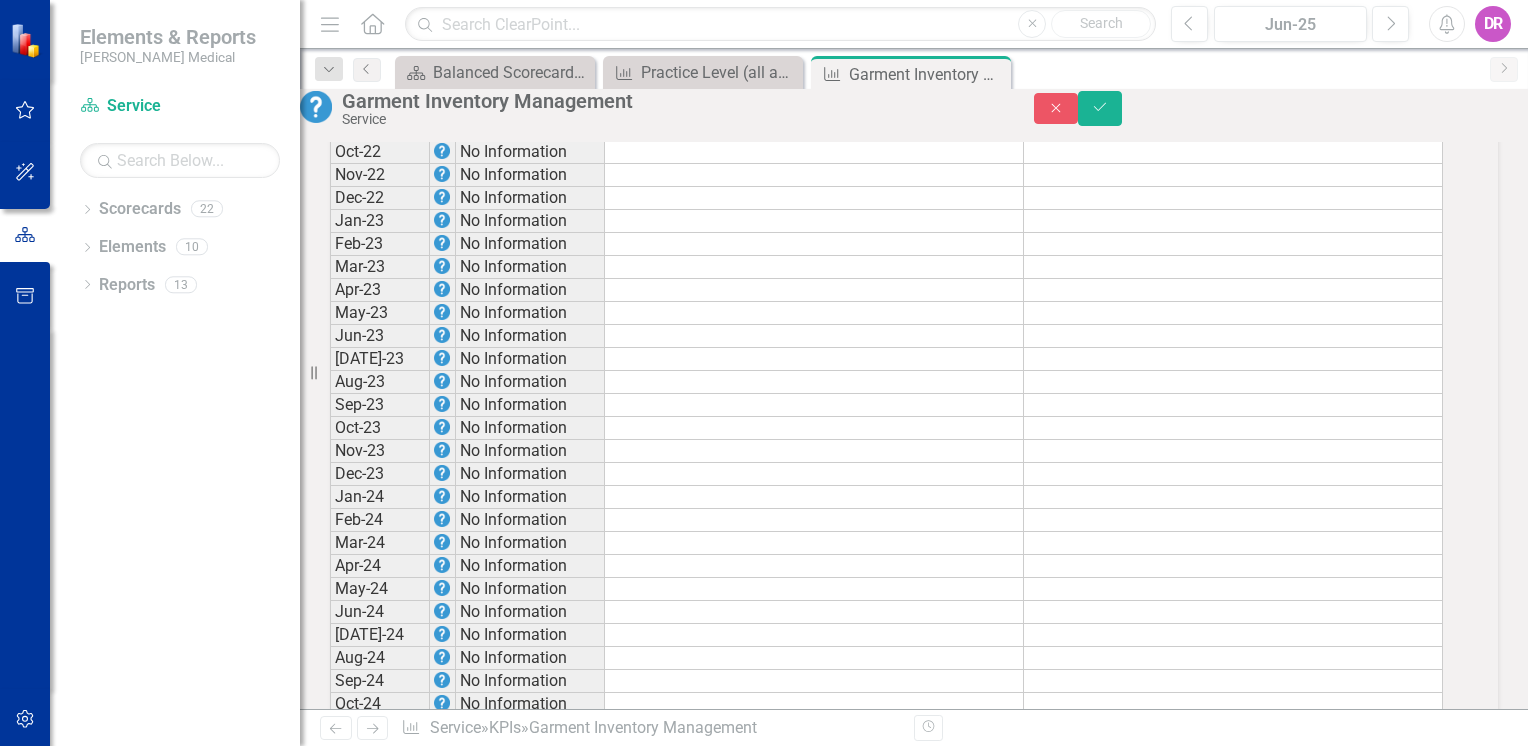 type on "78.8" 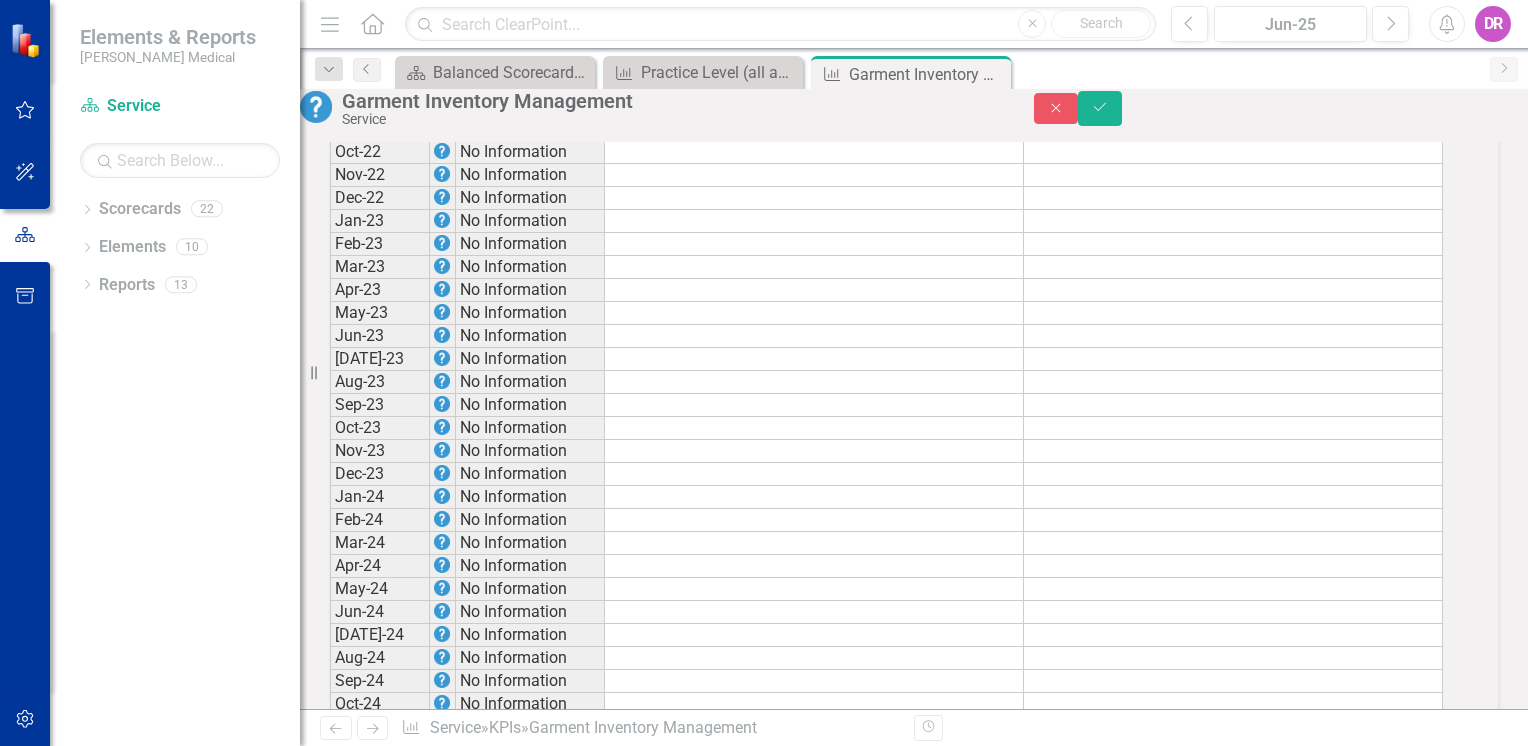 type 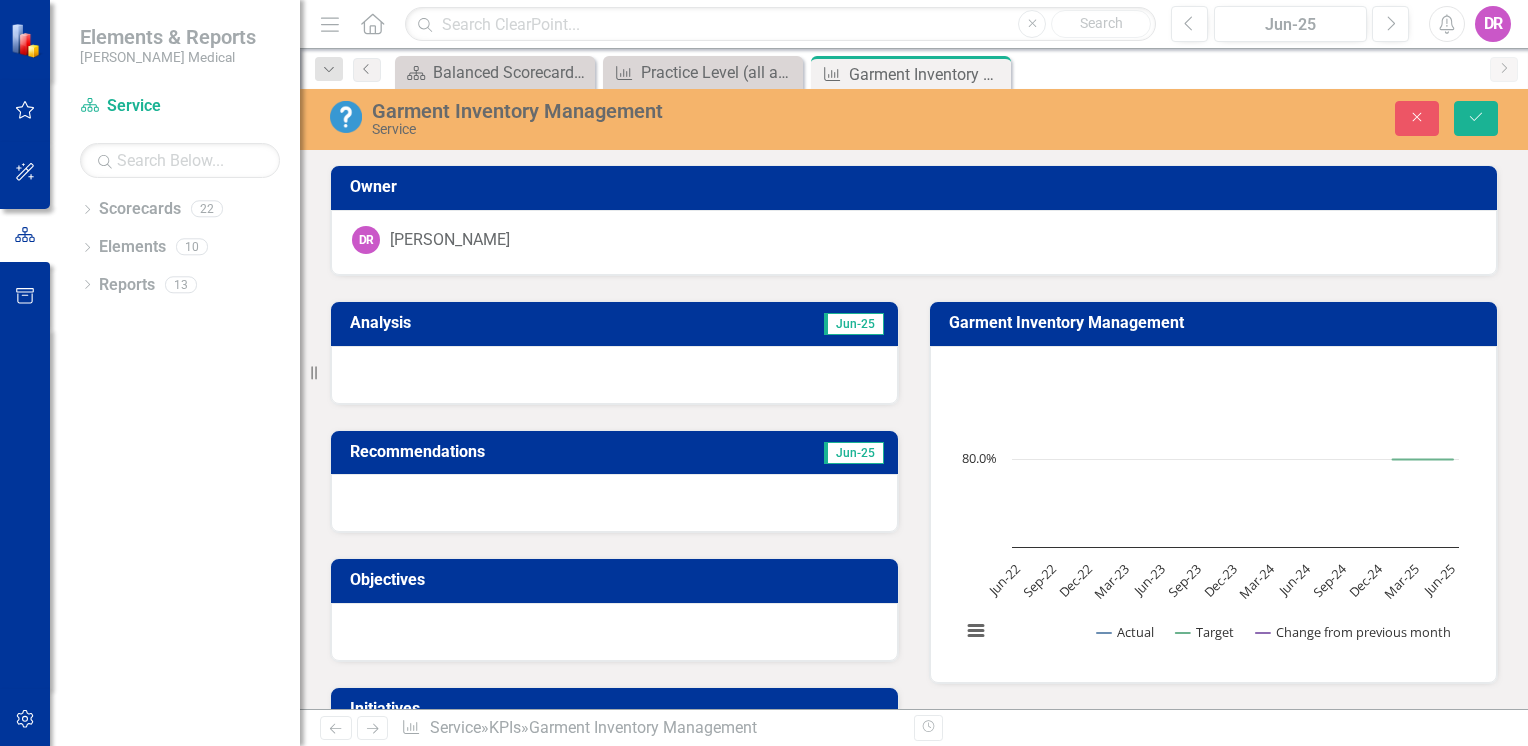 scroll, scrollTop: 0, scrollLeft: 0, axis: both 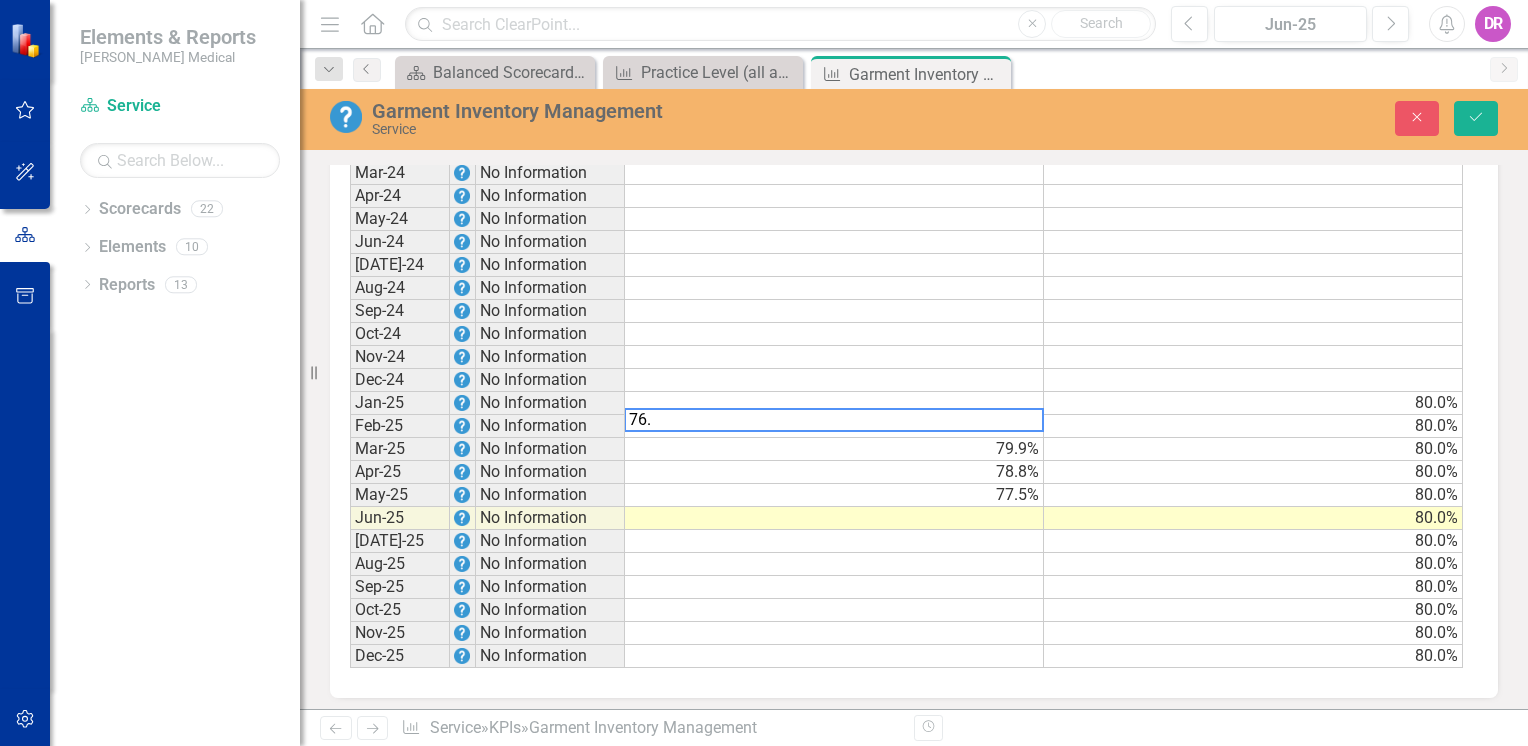 type on "76.4" 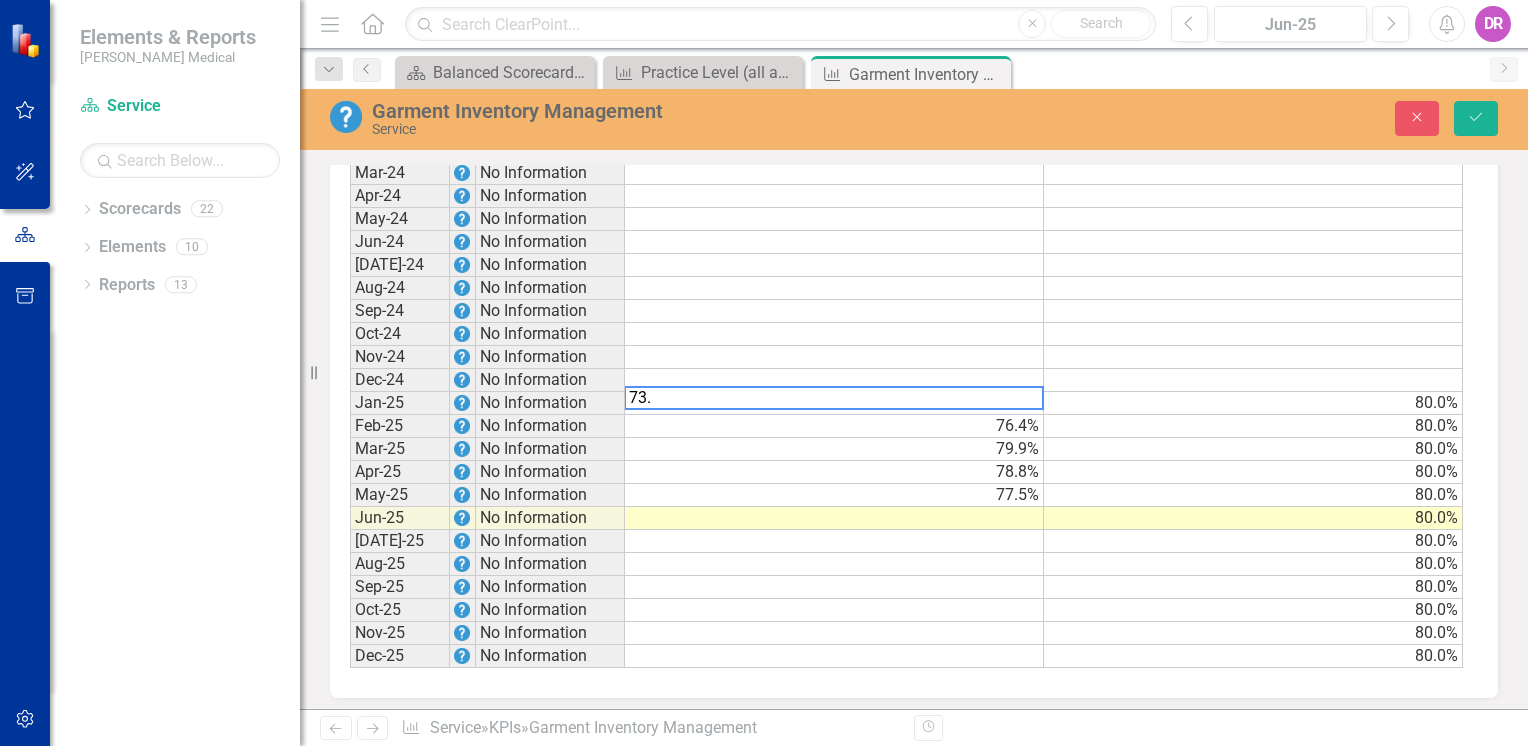 type on "73.3" 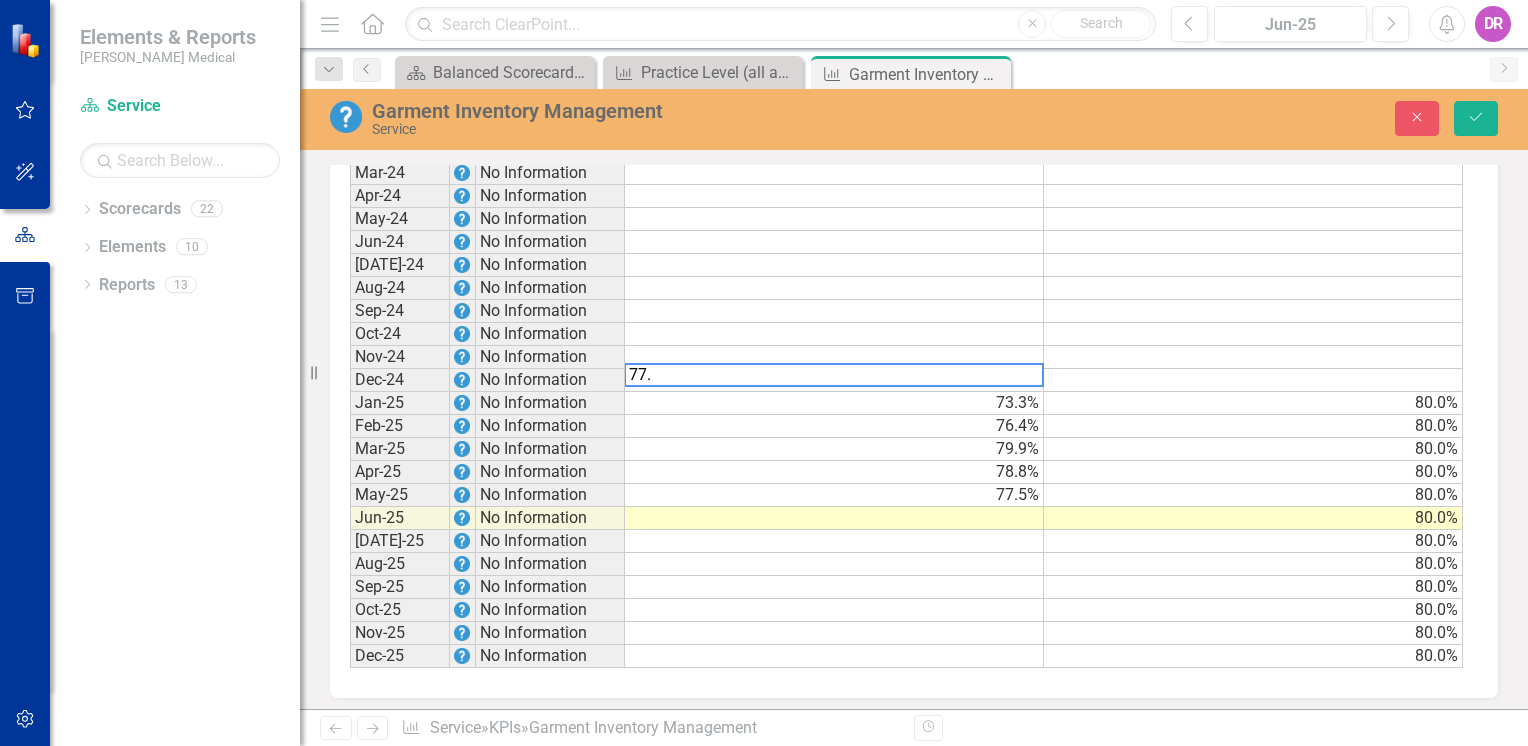 type on "77.3" 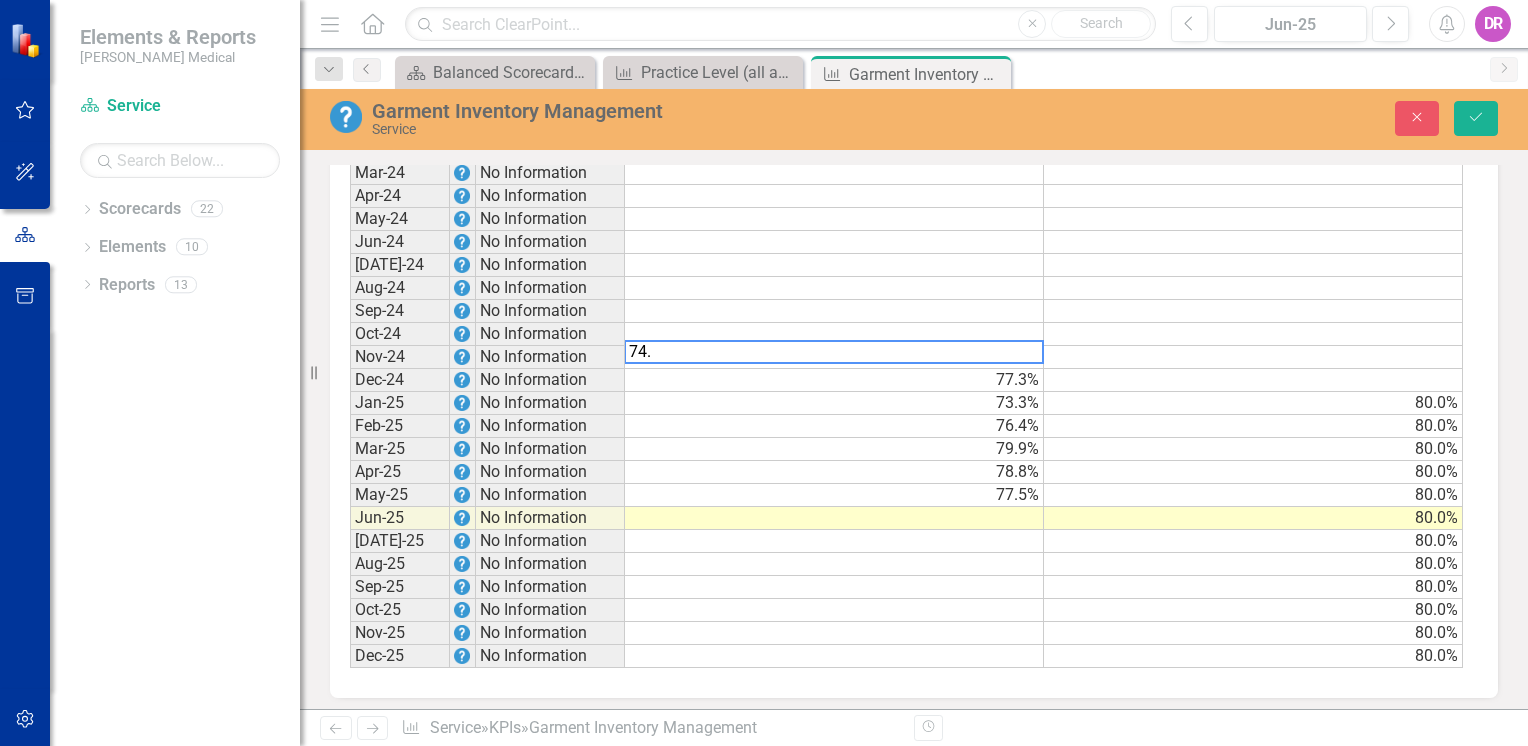type on "74.3" 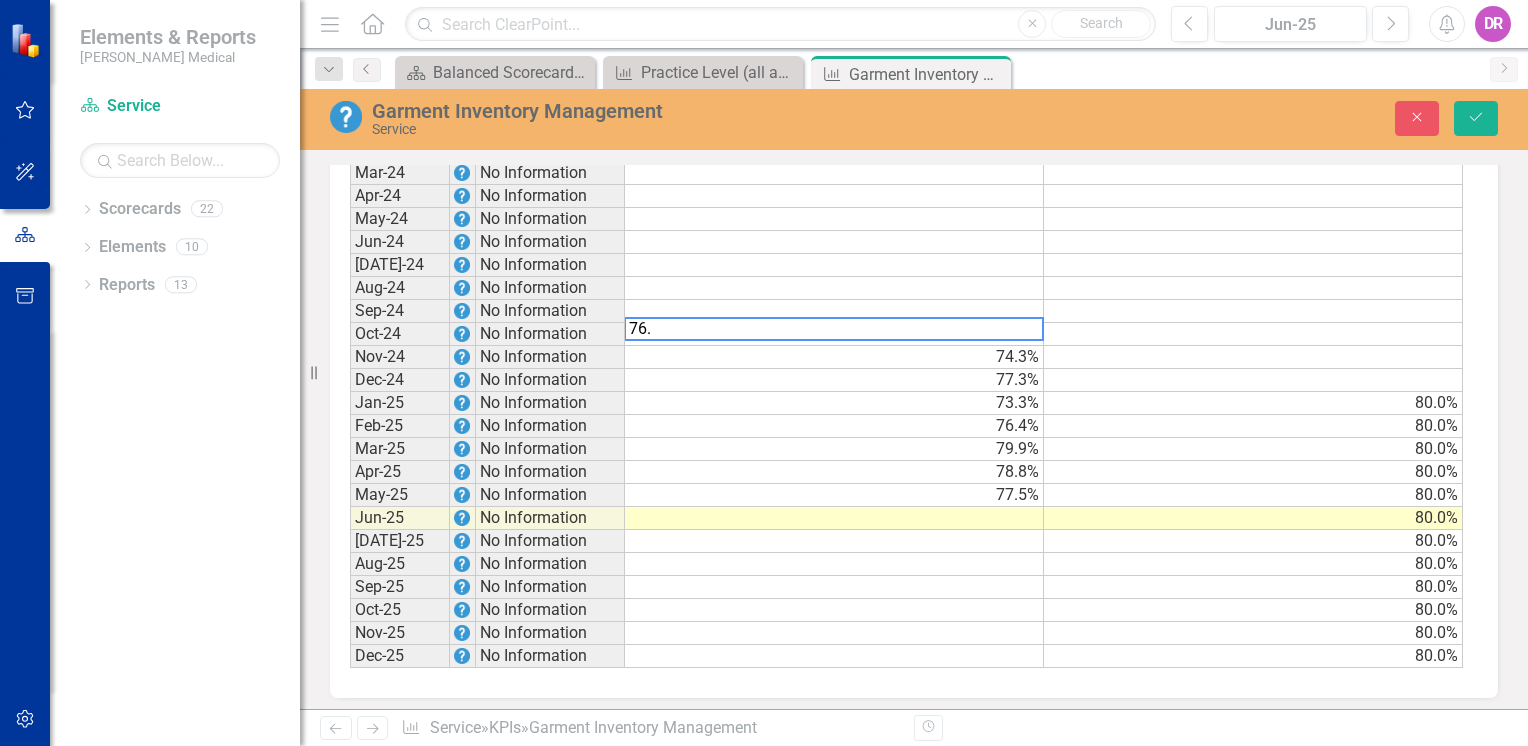 type on "76.7" 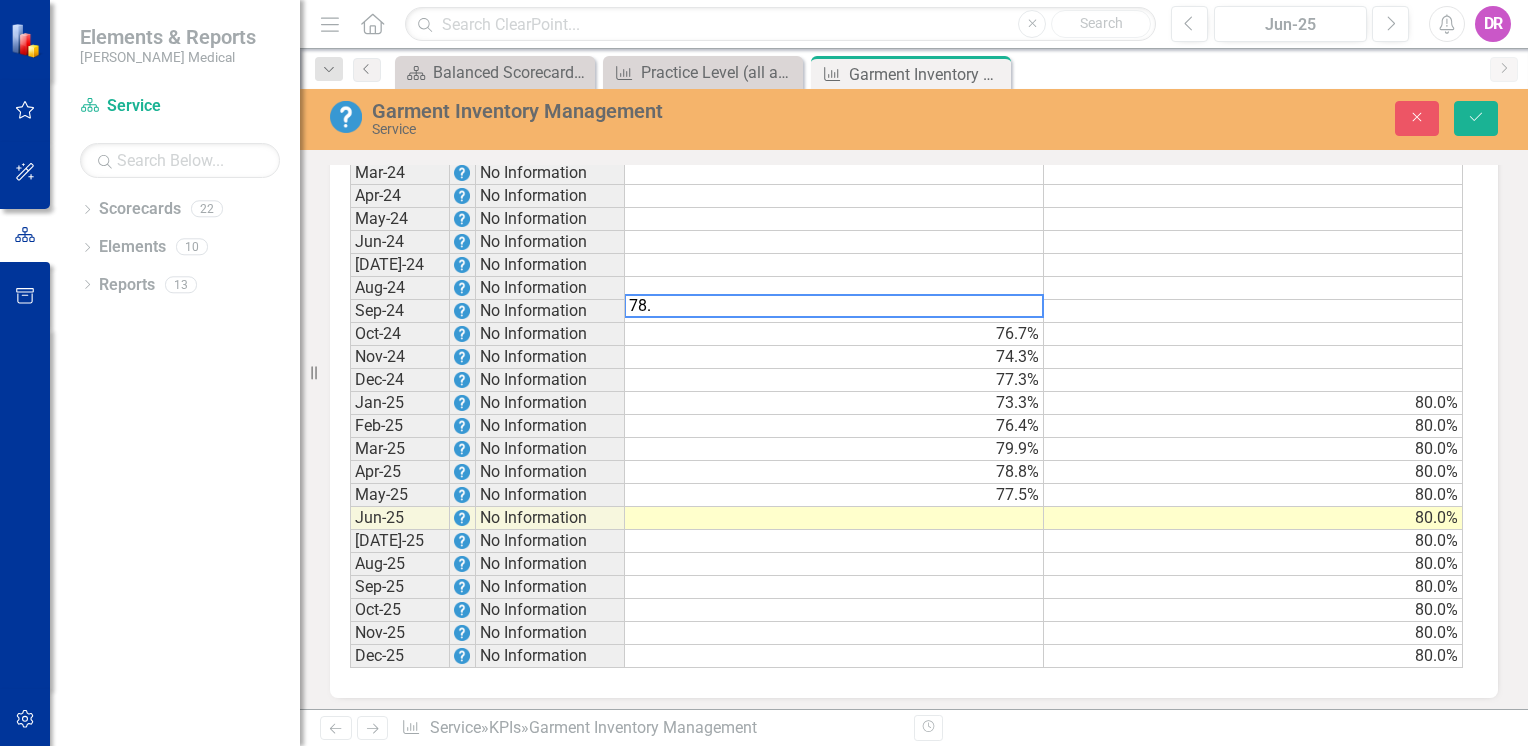 type on "78.4" 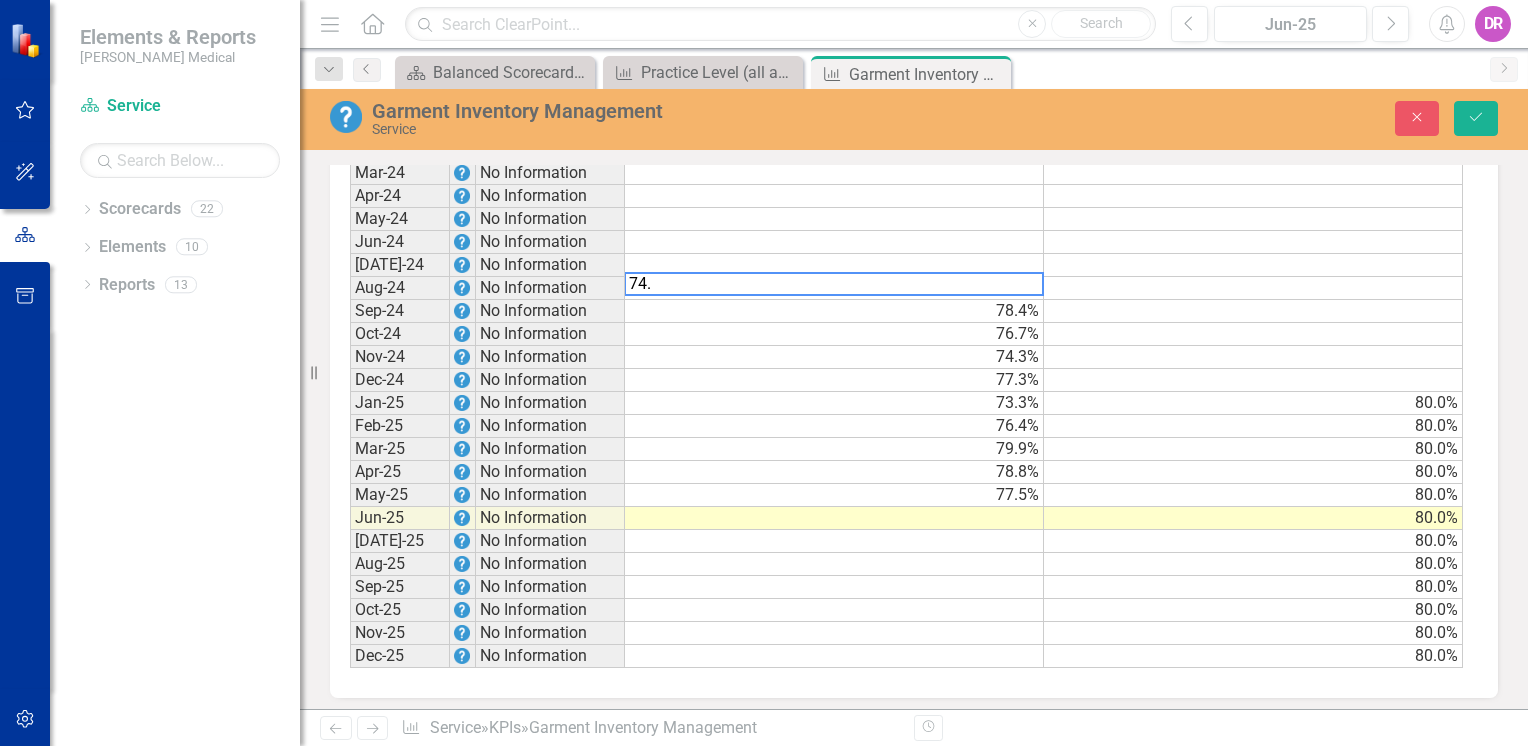 type on "74.2" 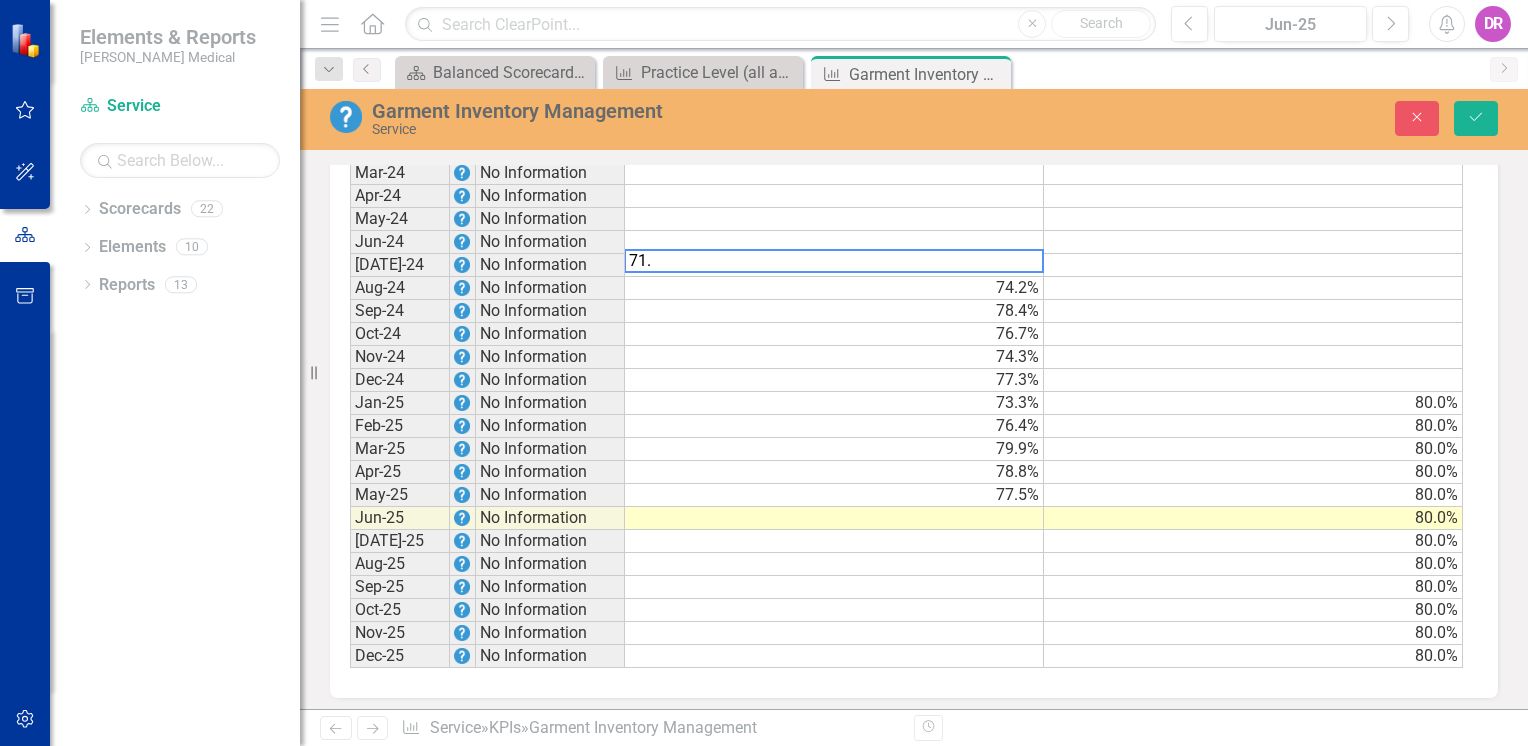 type on "71.5" 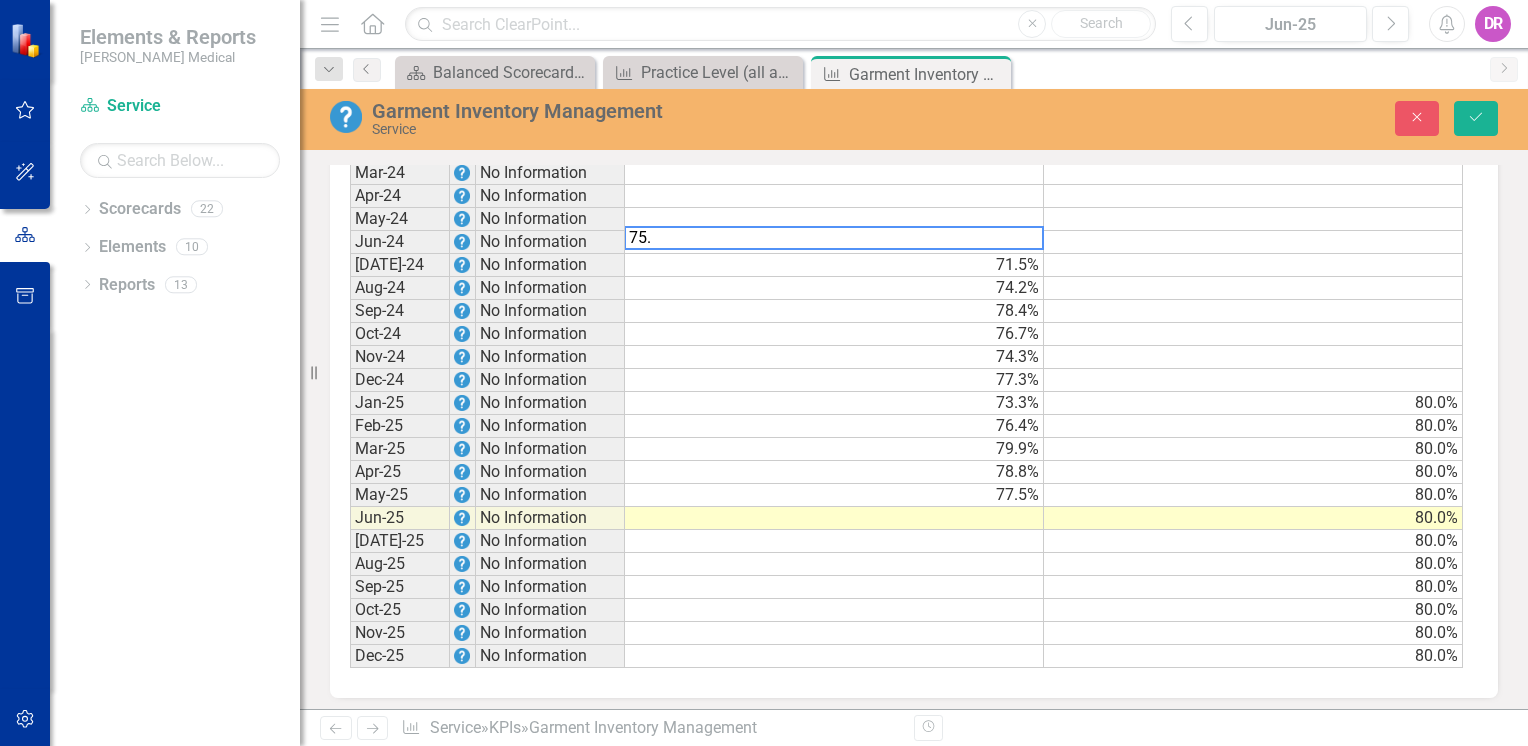 type on "75.3" 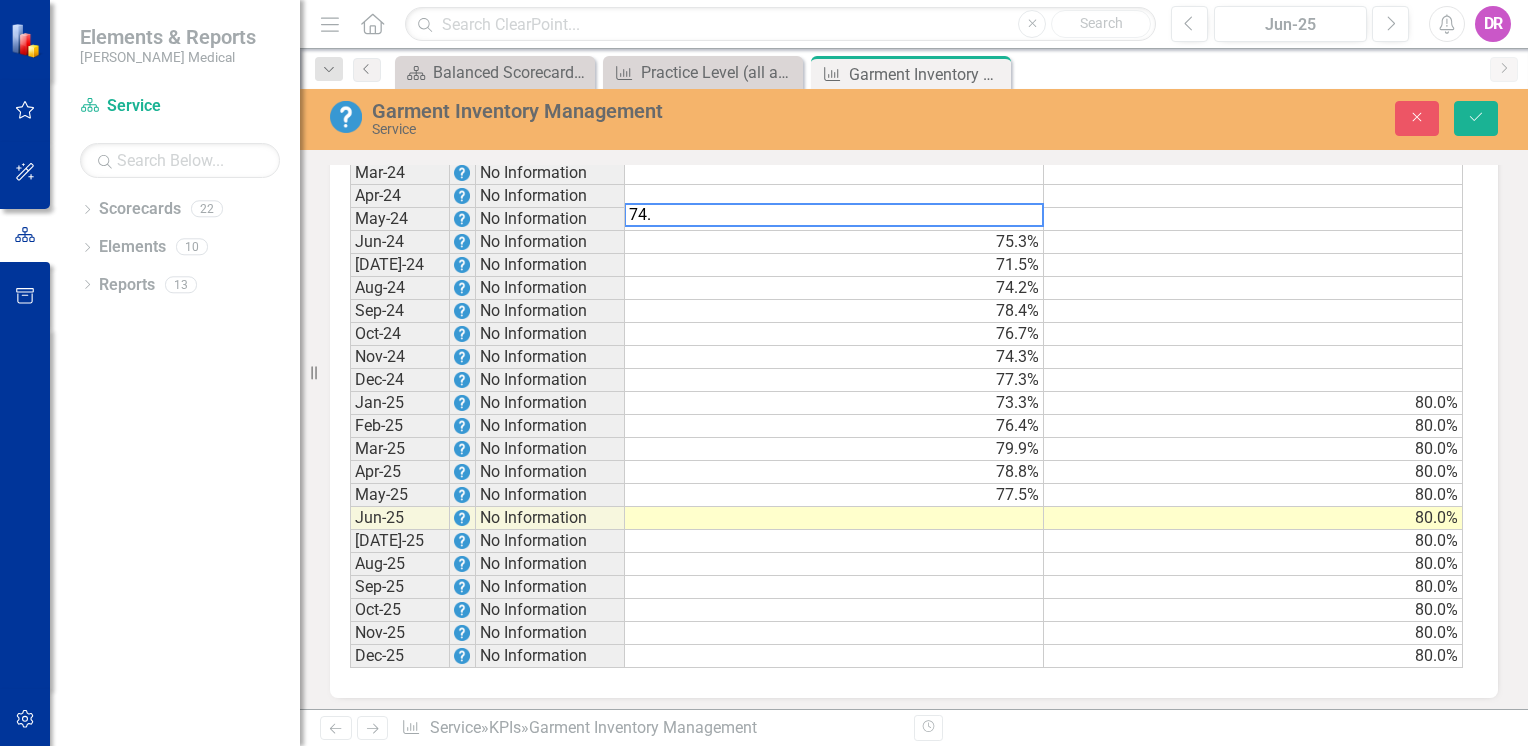 type on "74.1" 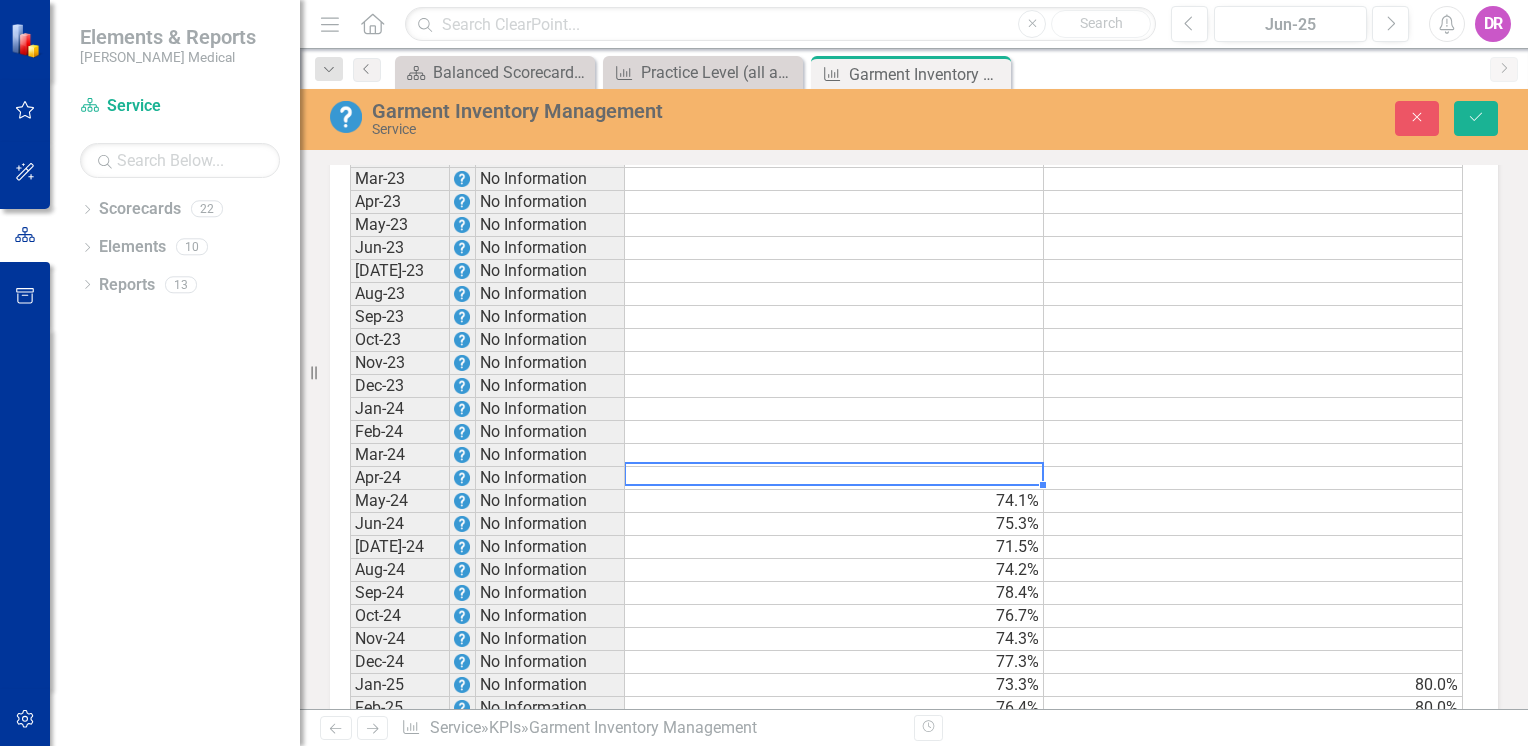 scroll, scrollTop: 924, scrollLeft: 0, axis: vertical 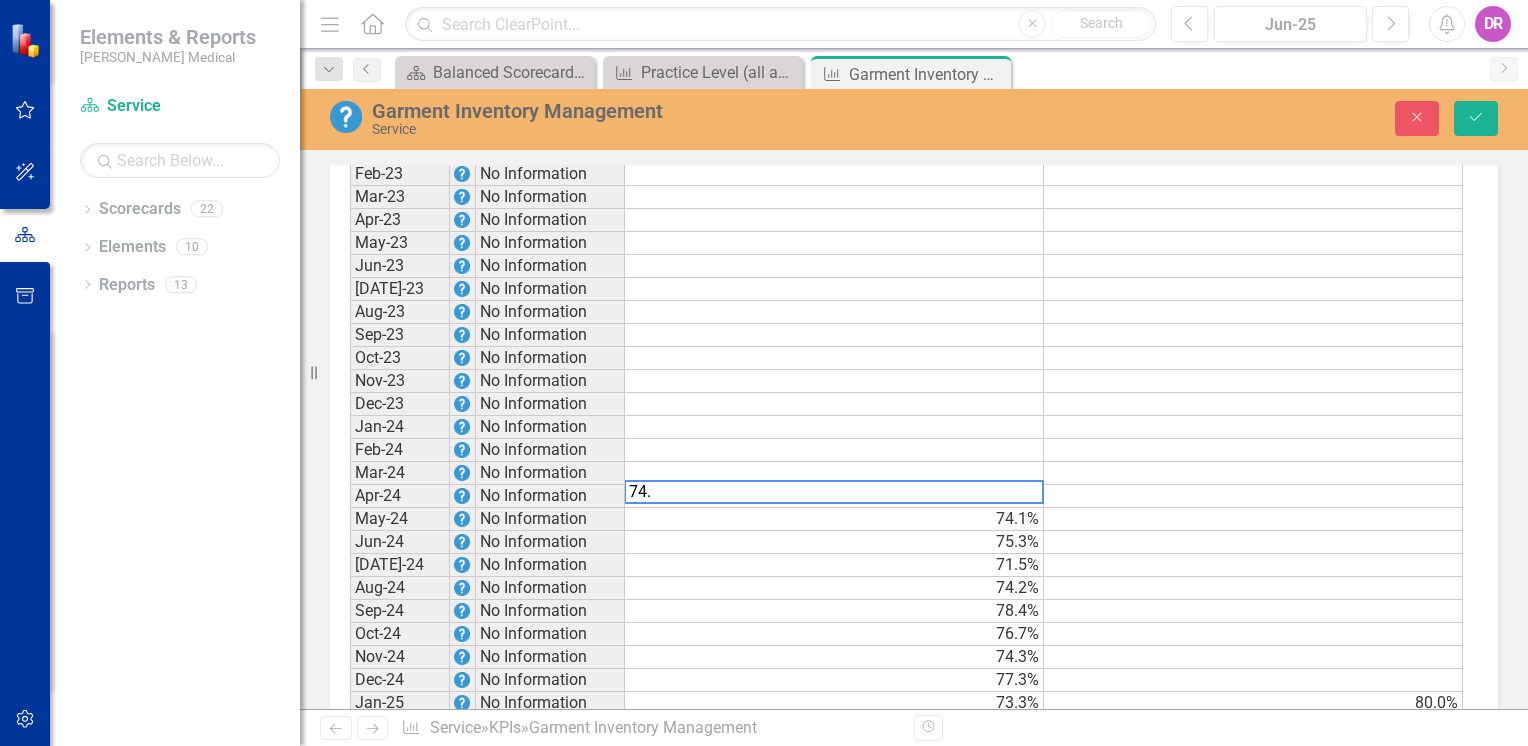 type on "74.6" 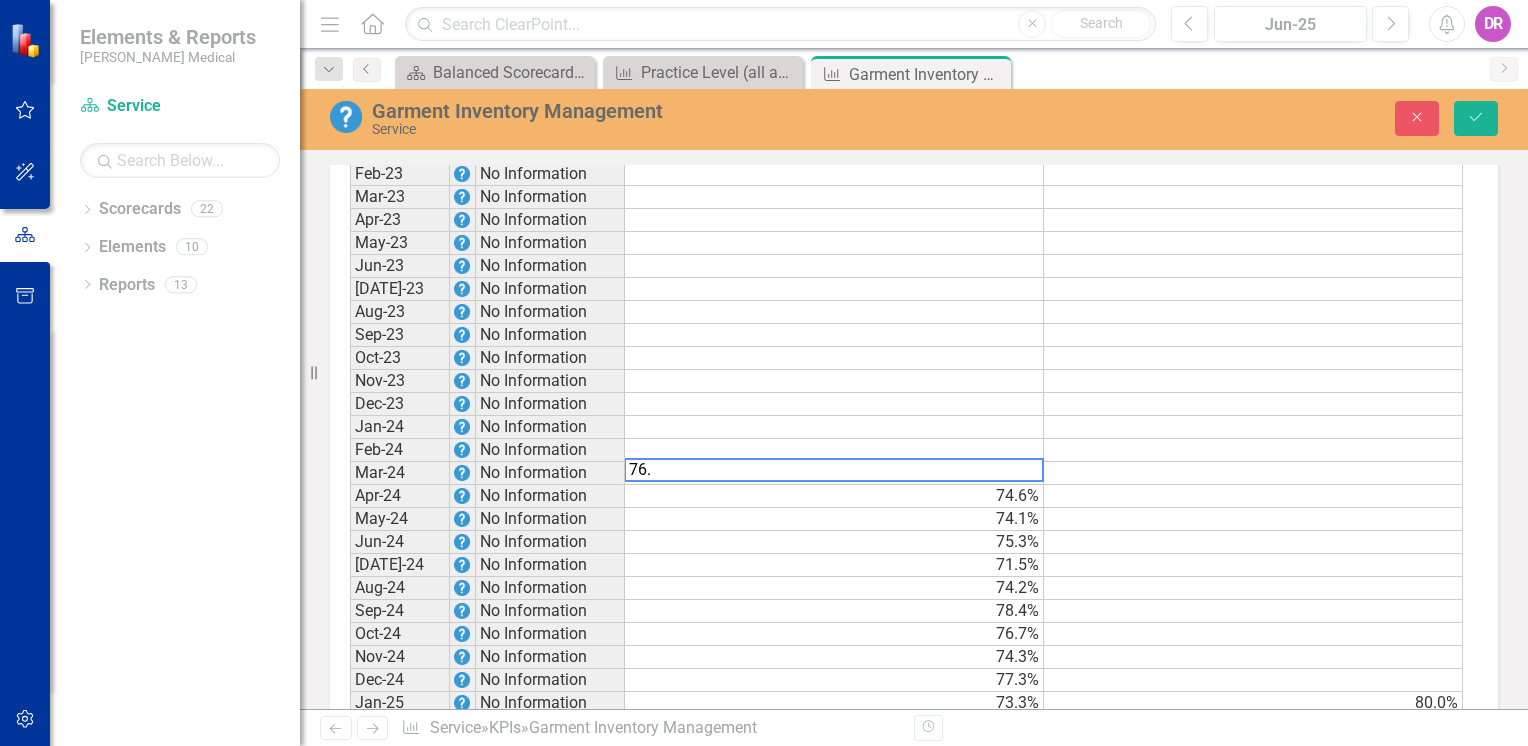 type on "76.8" 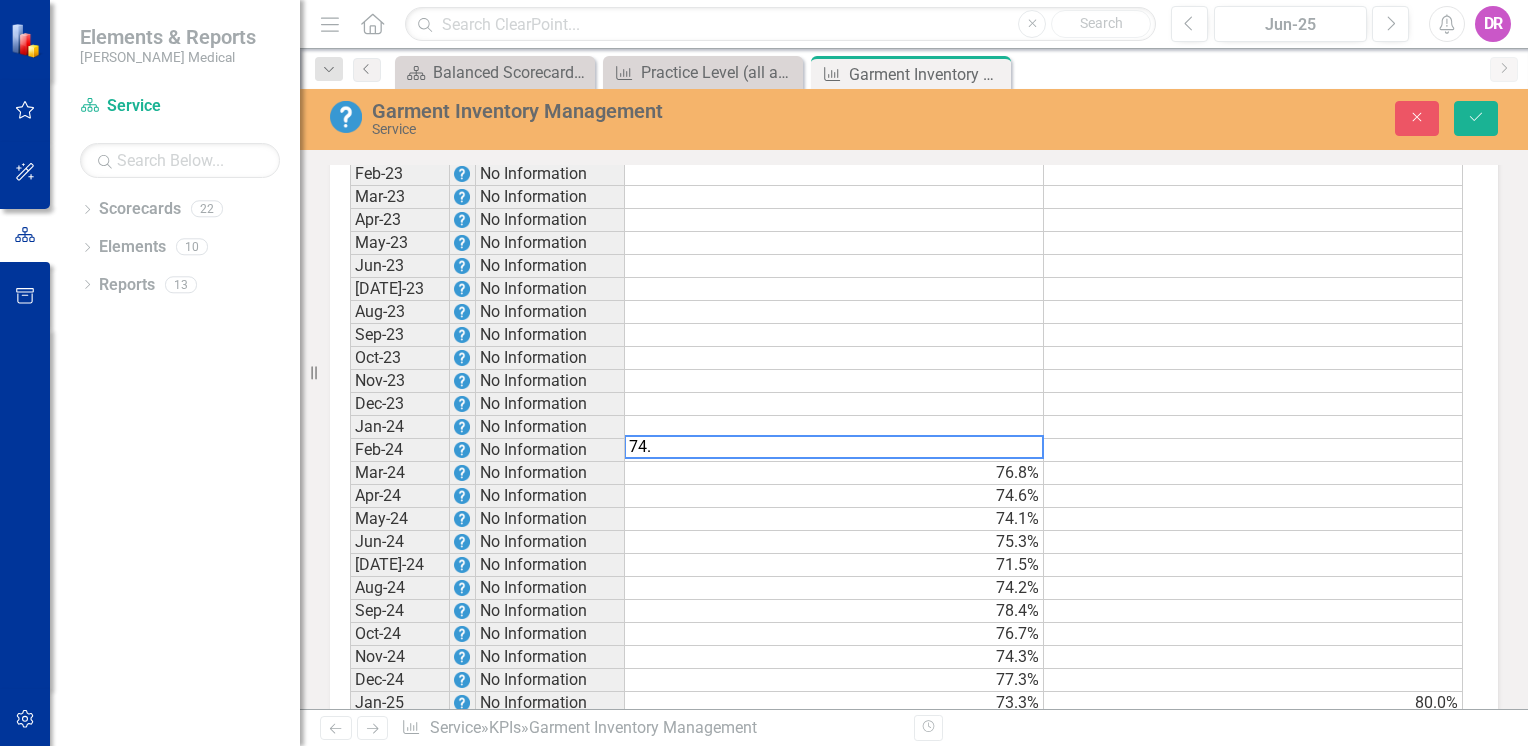 type on "74.0" 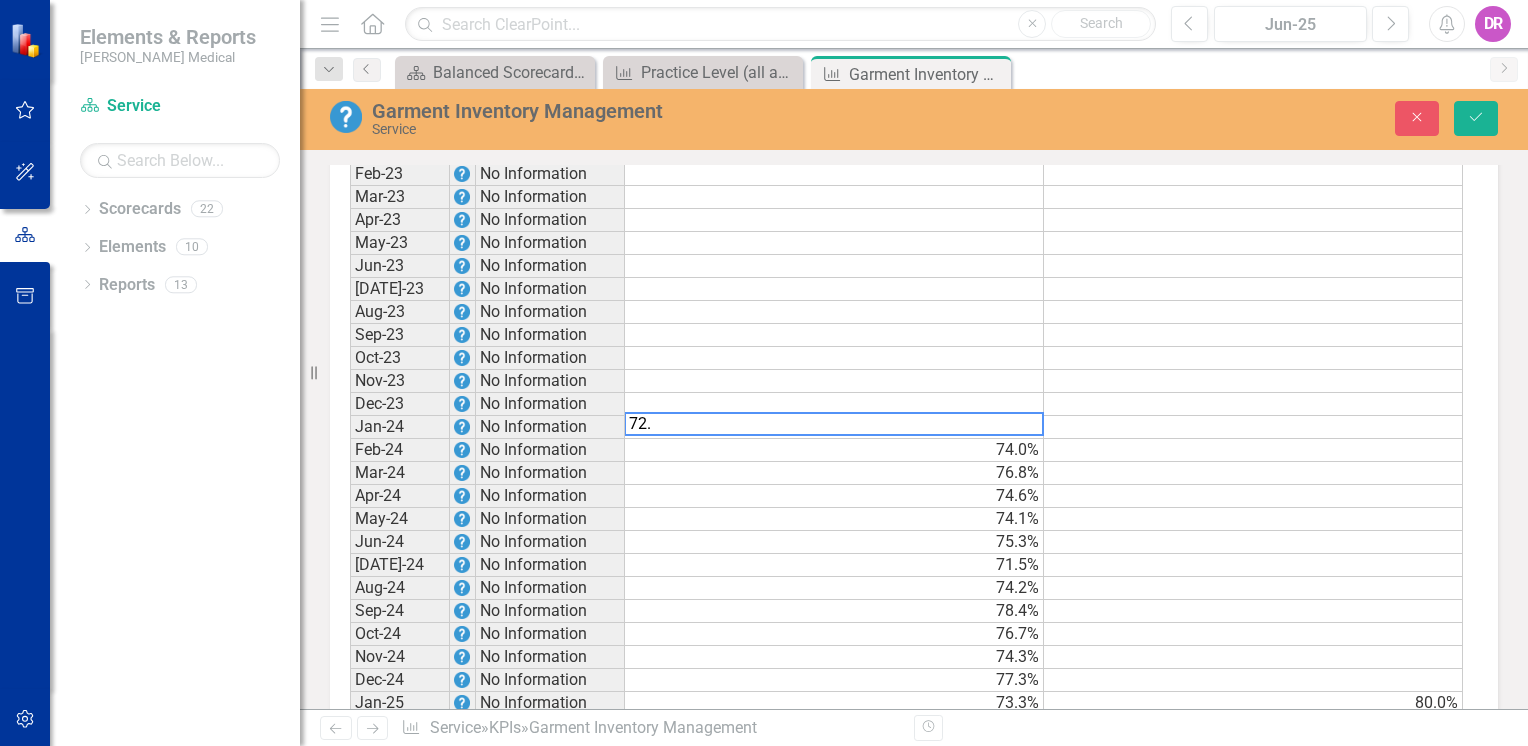 type on "72.3" 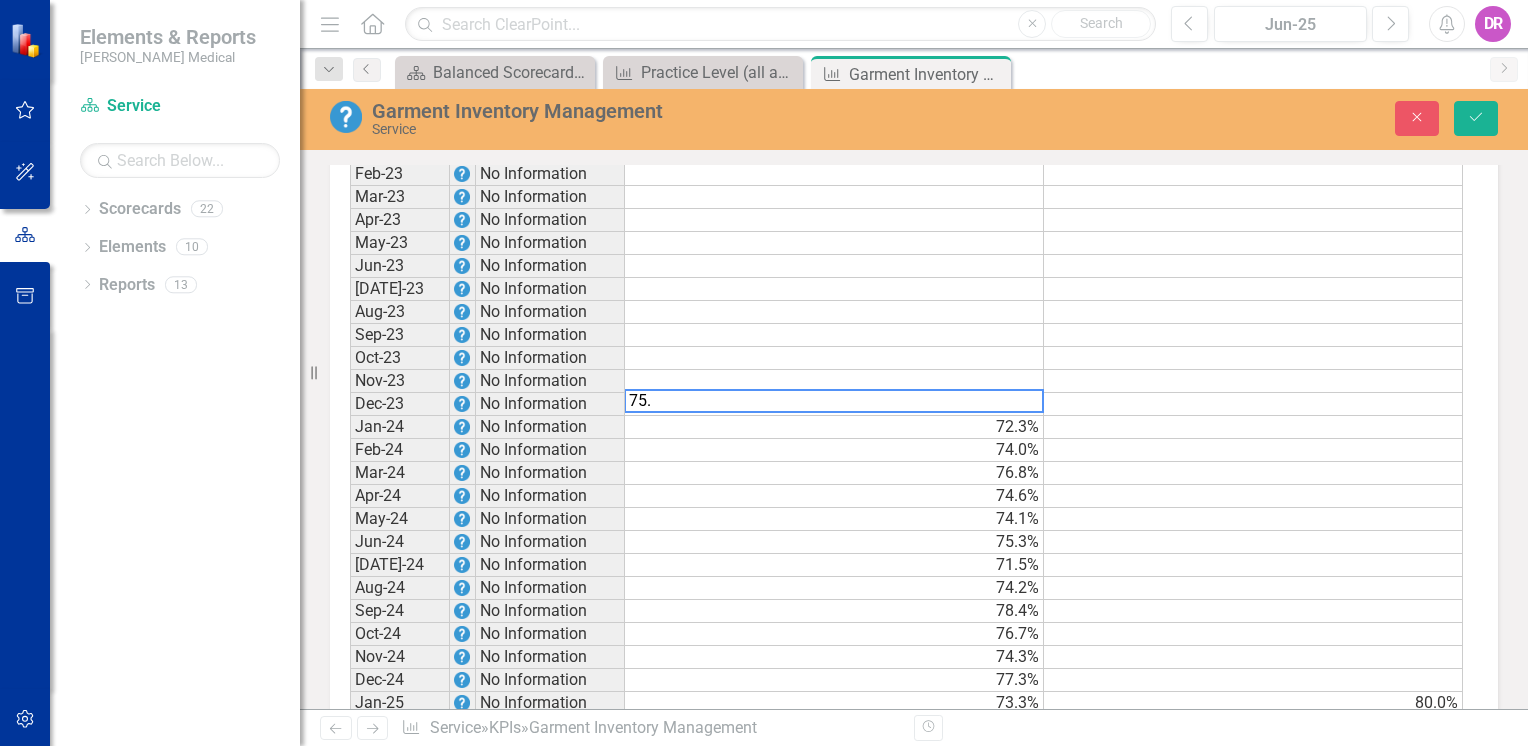 type on "75.8" 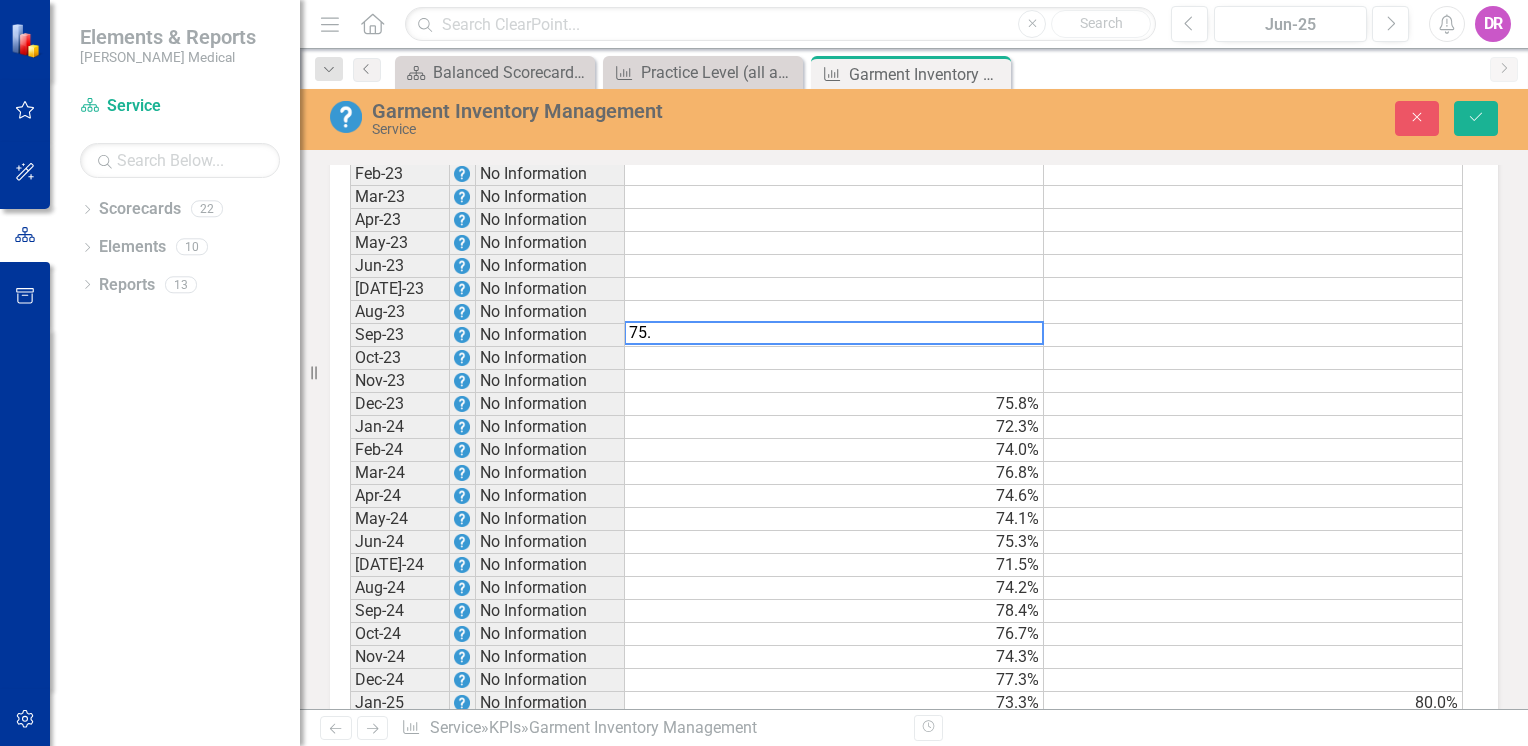 type on "75.1" 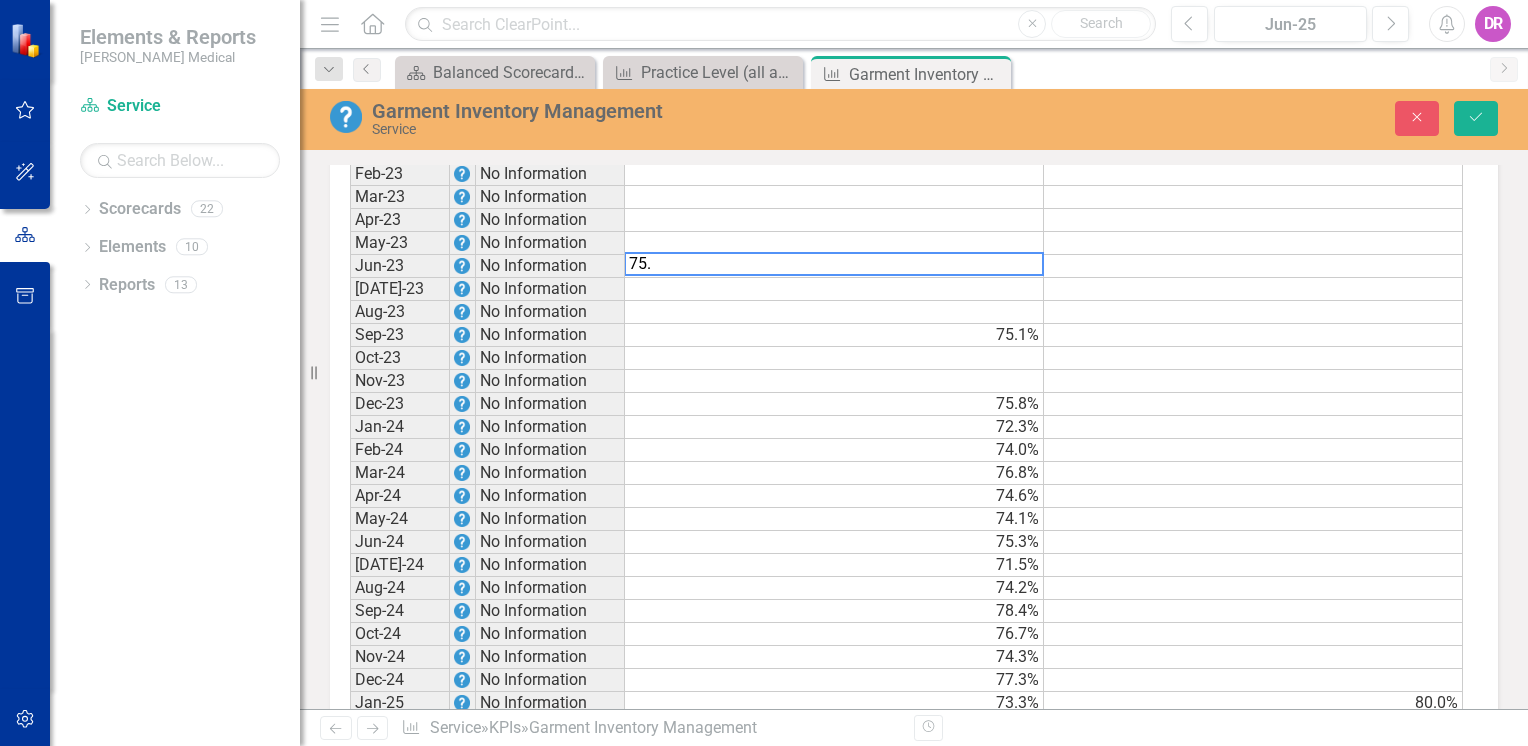 type on "75.0" 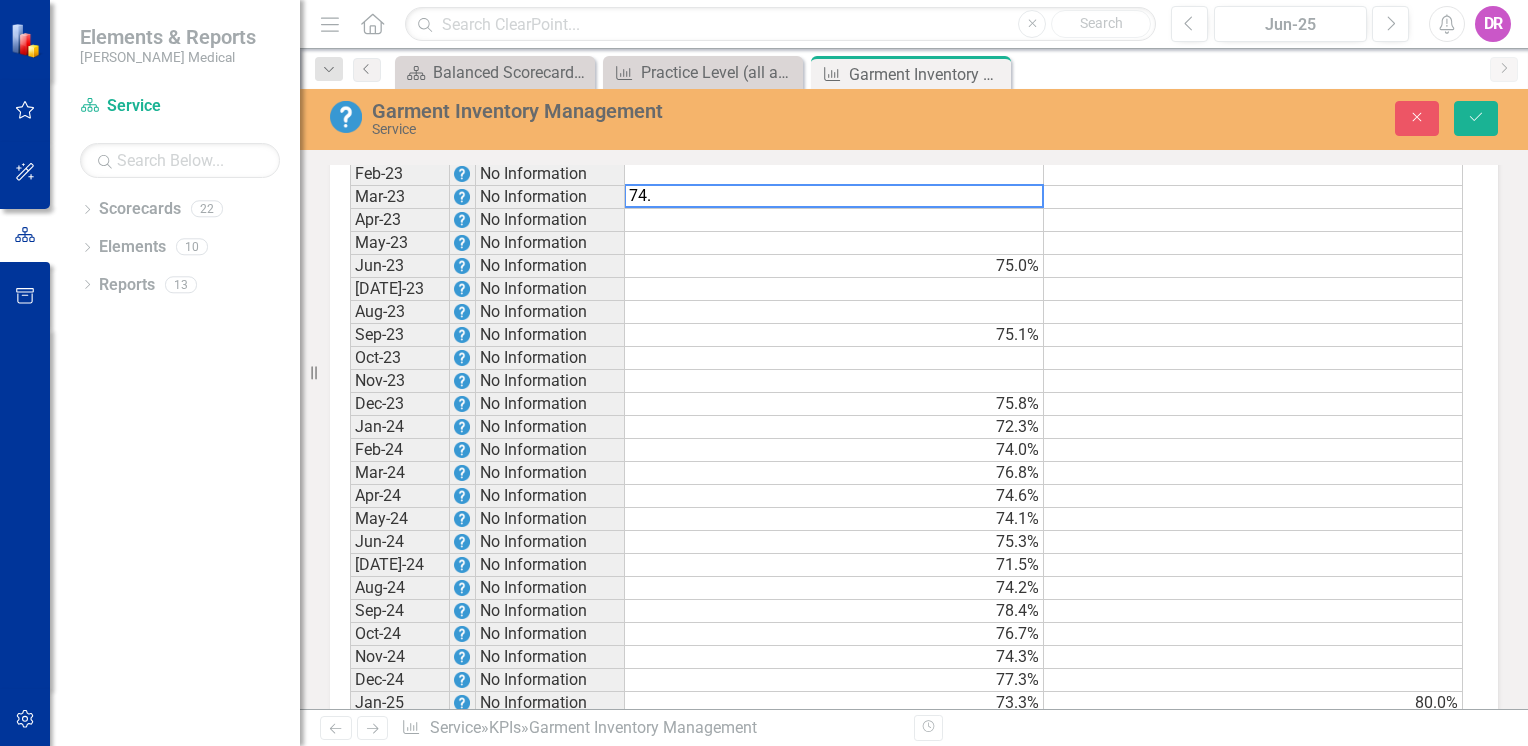 type on "74.0" 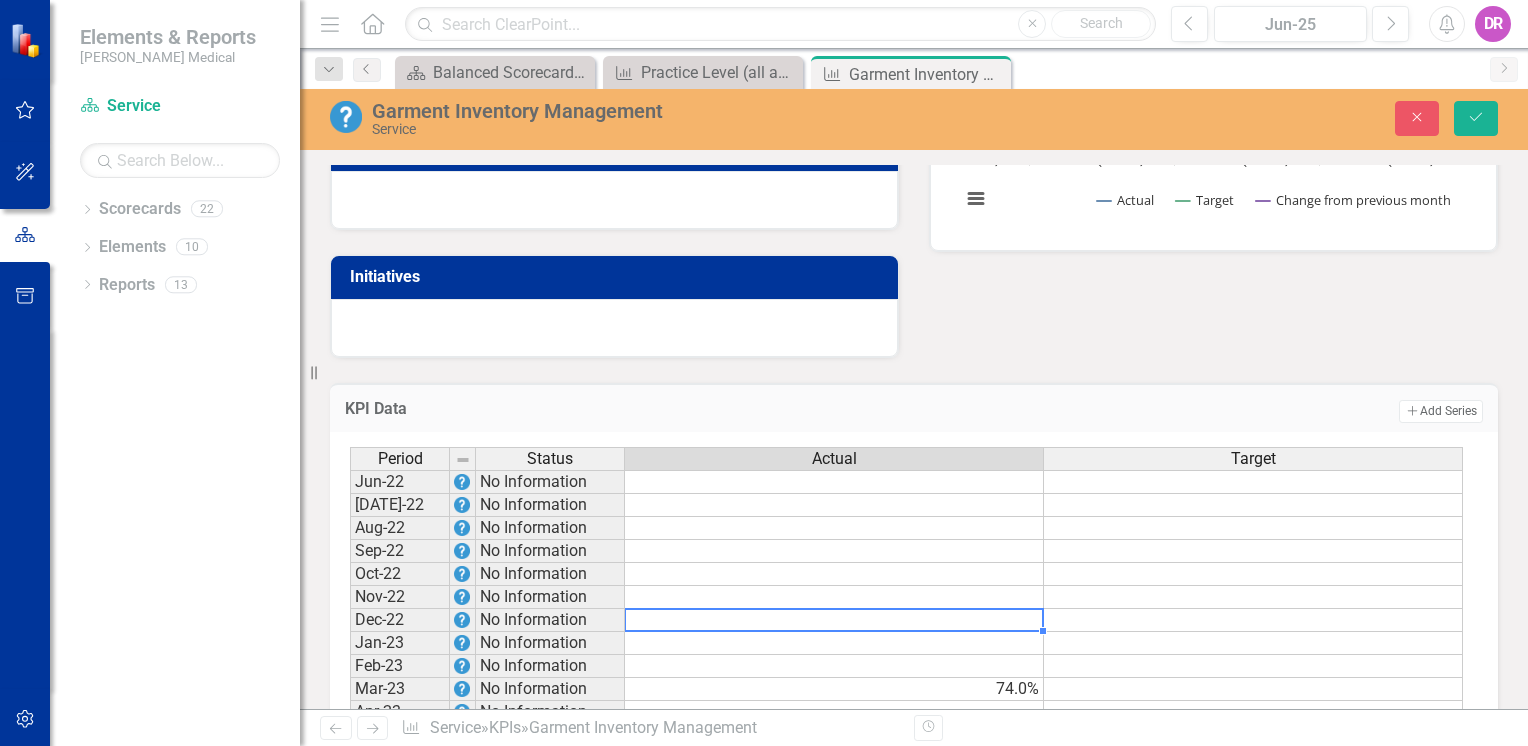 scroll, scrollTop: 424, scrollLeft: 0, axis: vertical 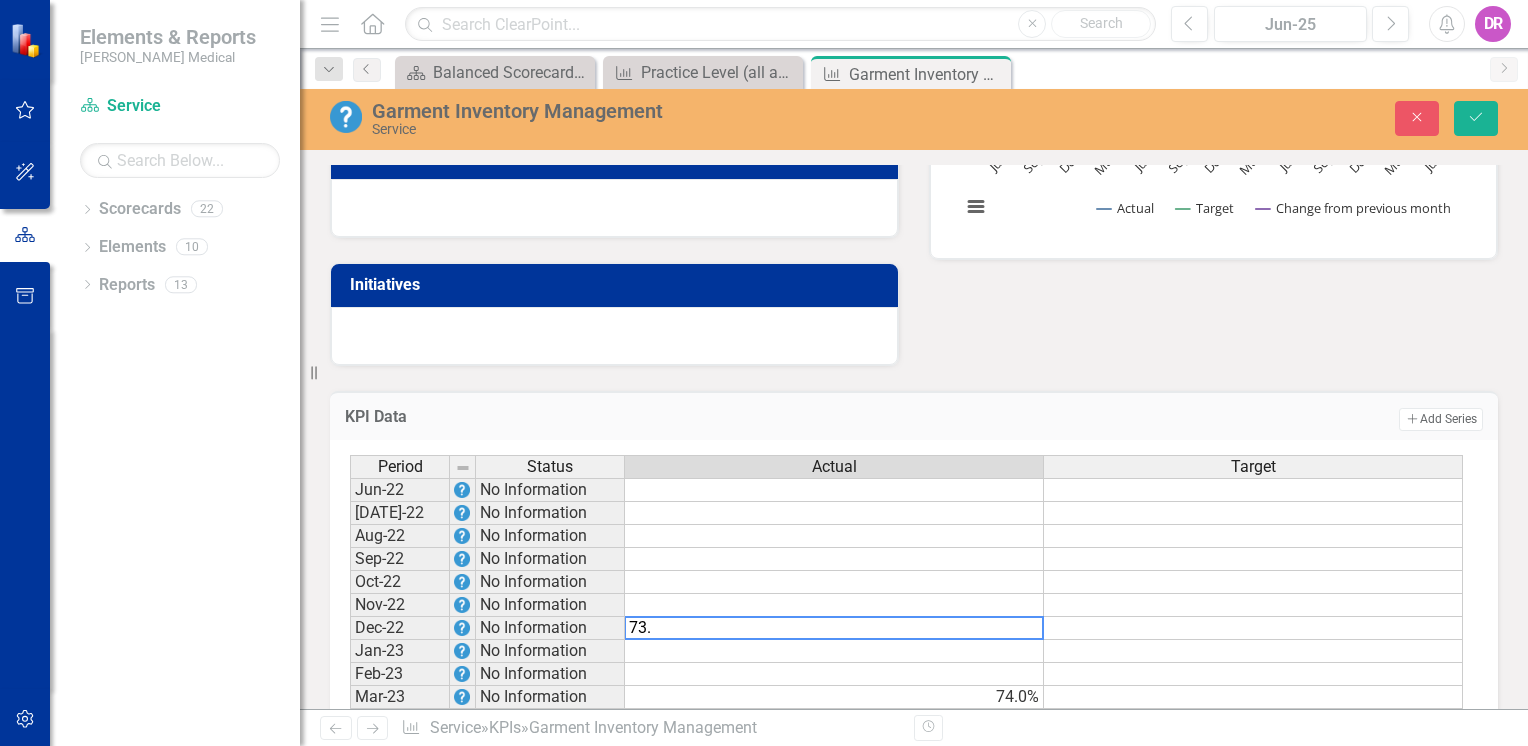 type on "73.1" 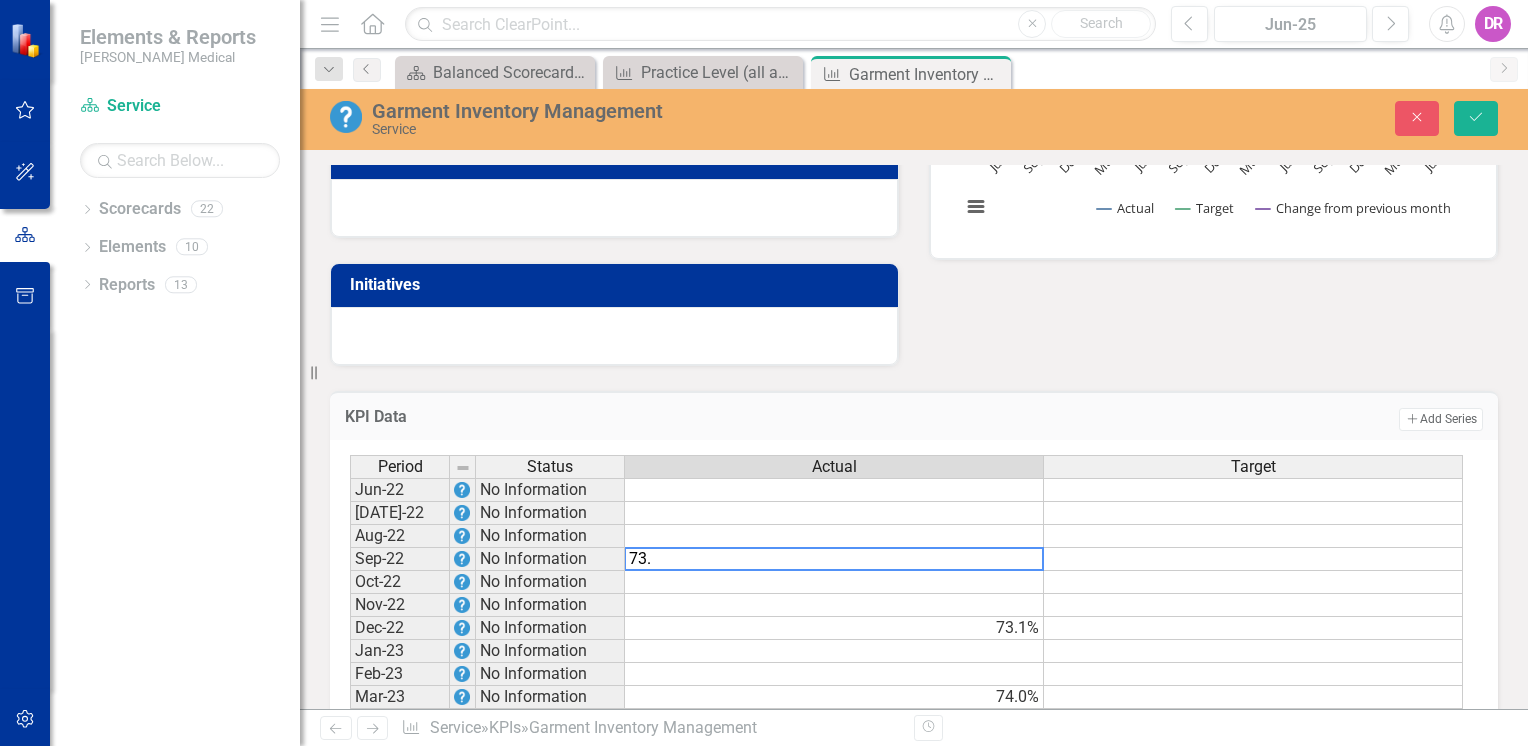type on "73.3" 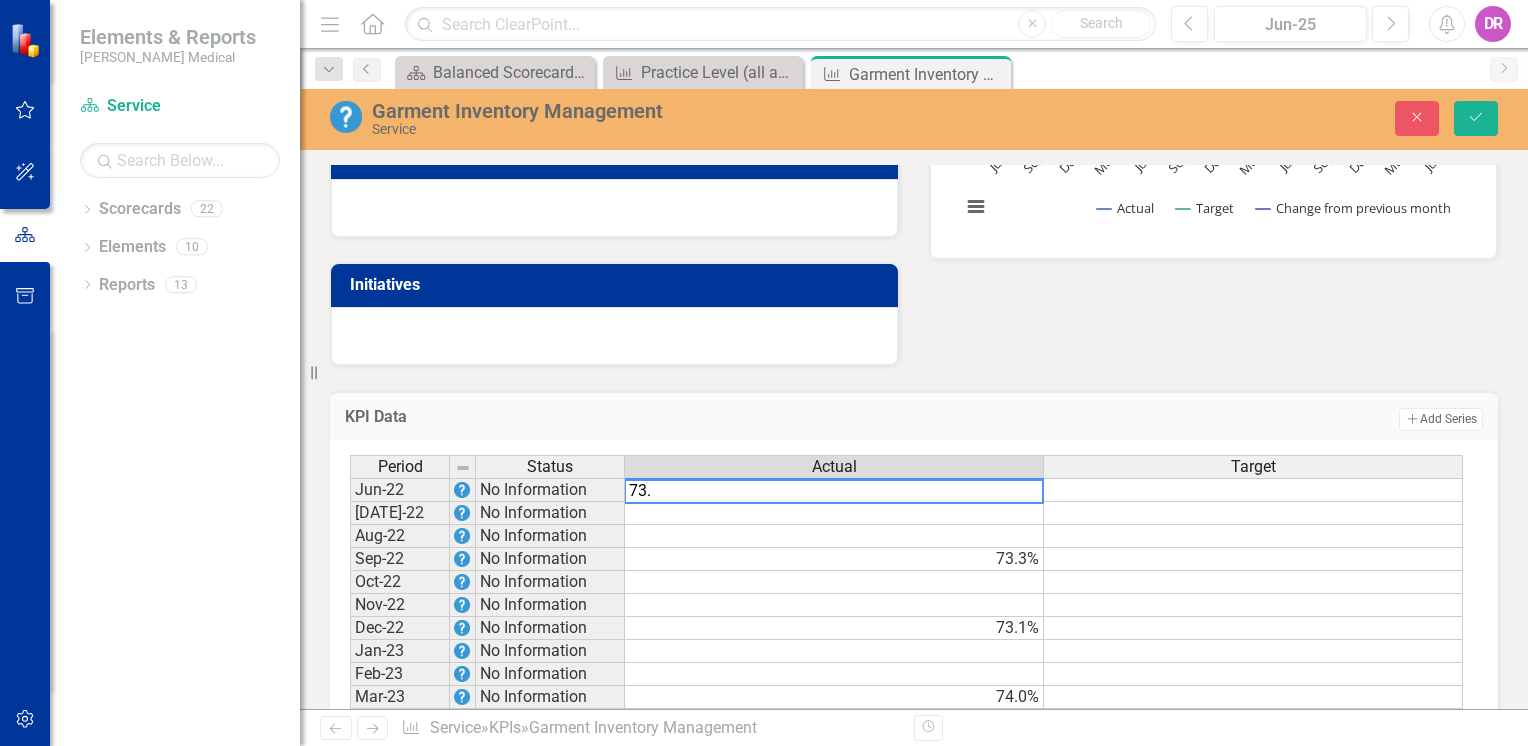 type on "73.1" 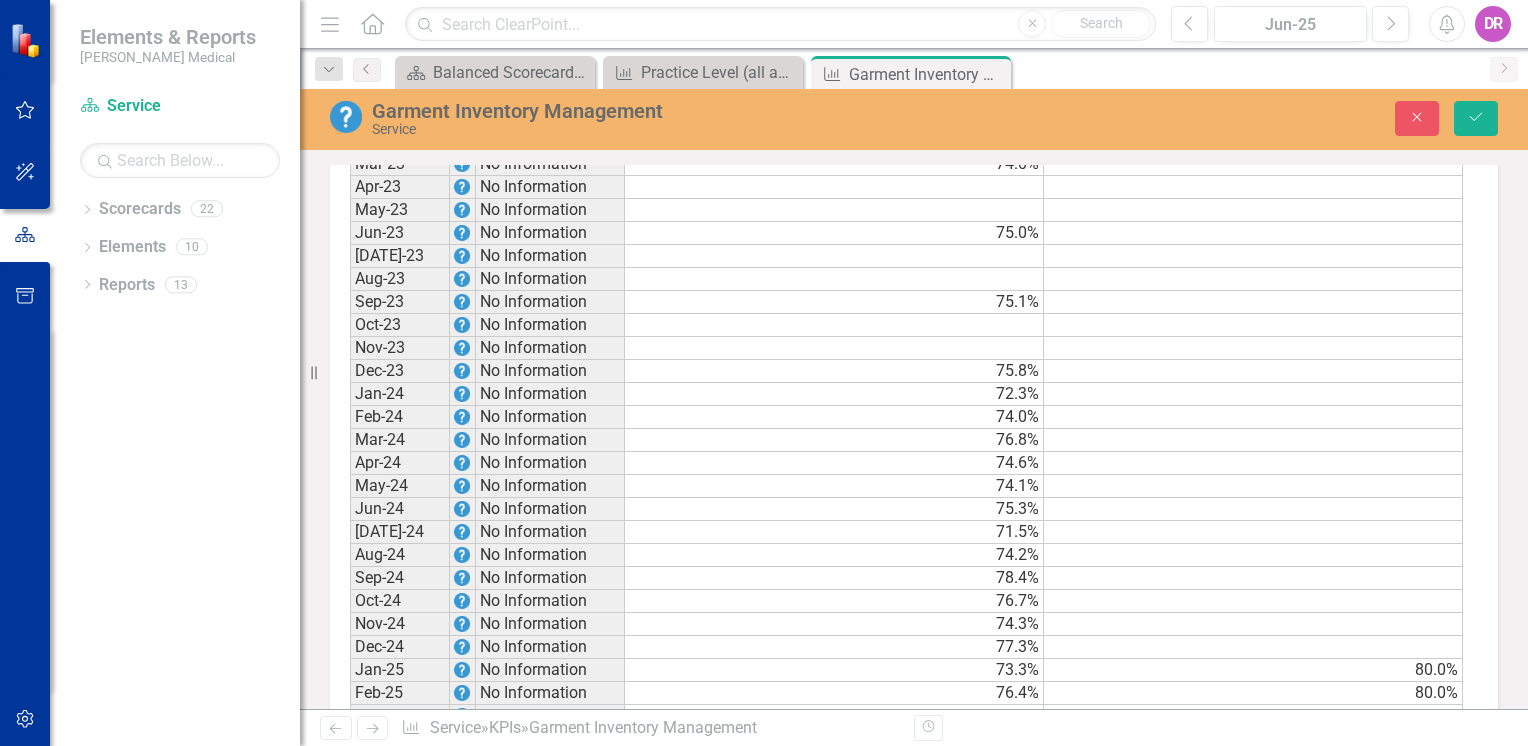 scroll, scrollTop: 925, scrollLeft: 0, axis: vertical 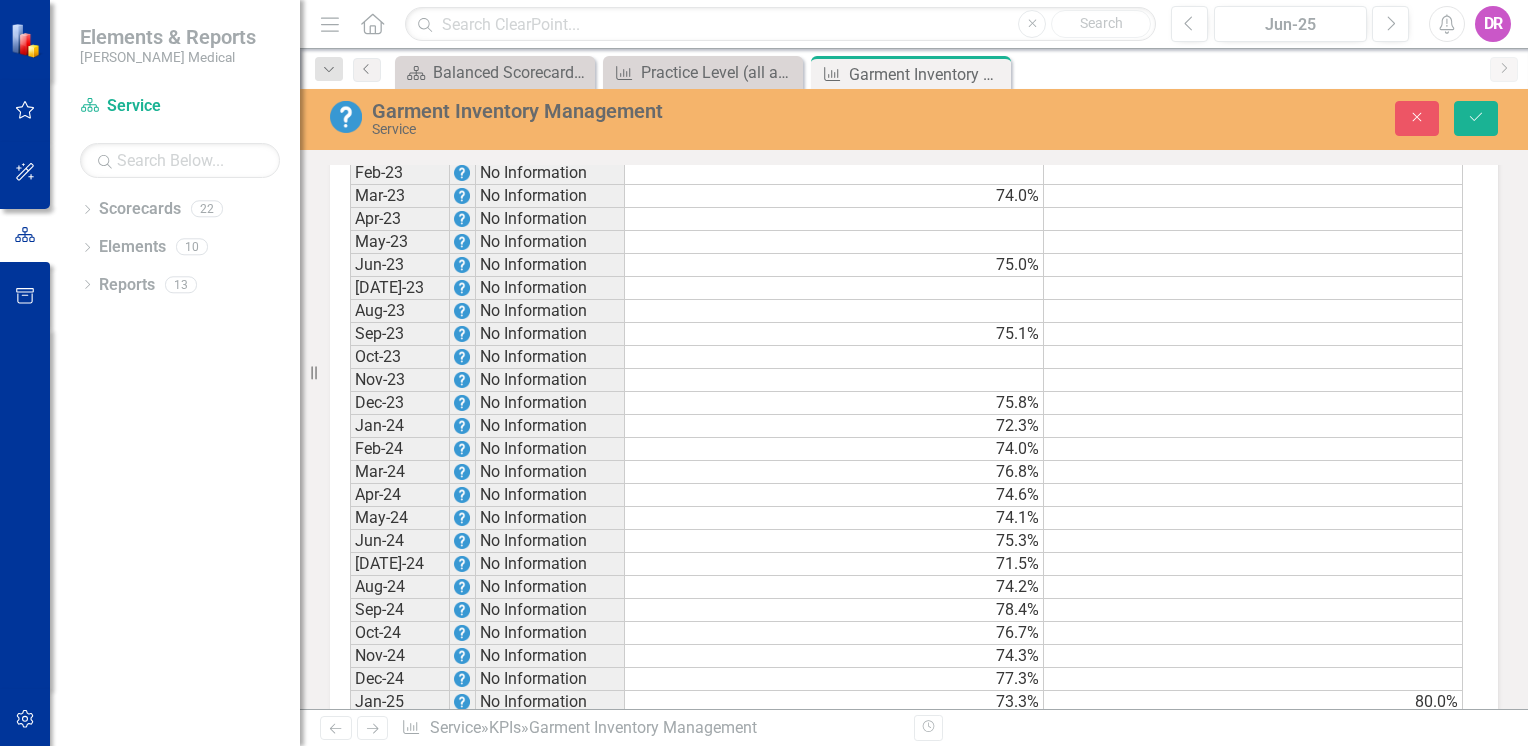 click on "80.0%" at bounding box center (1253, 702) 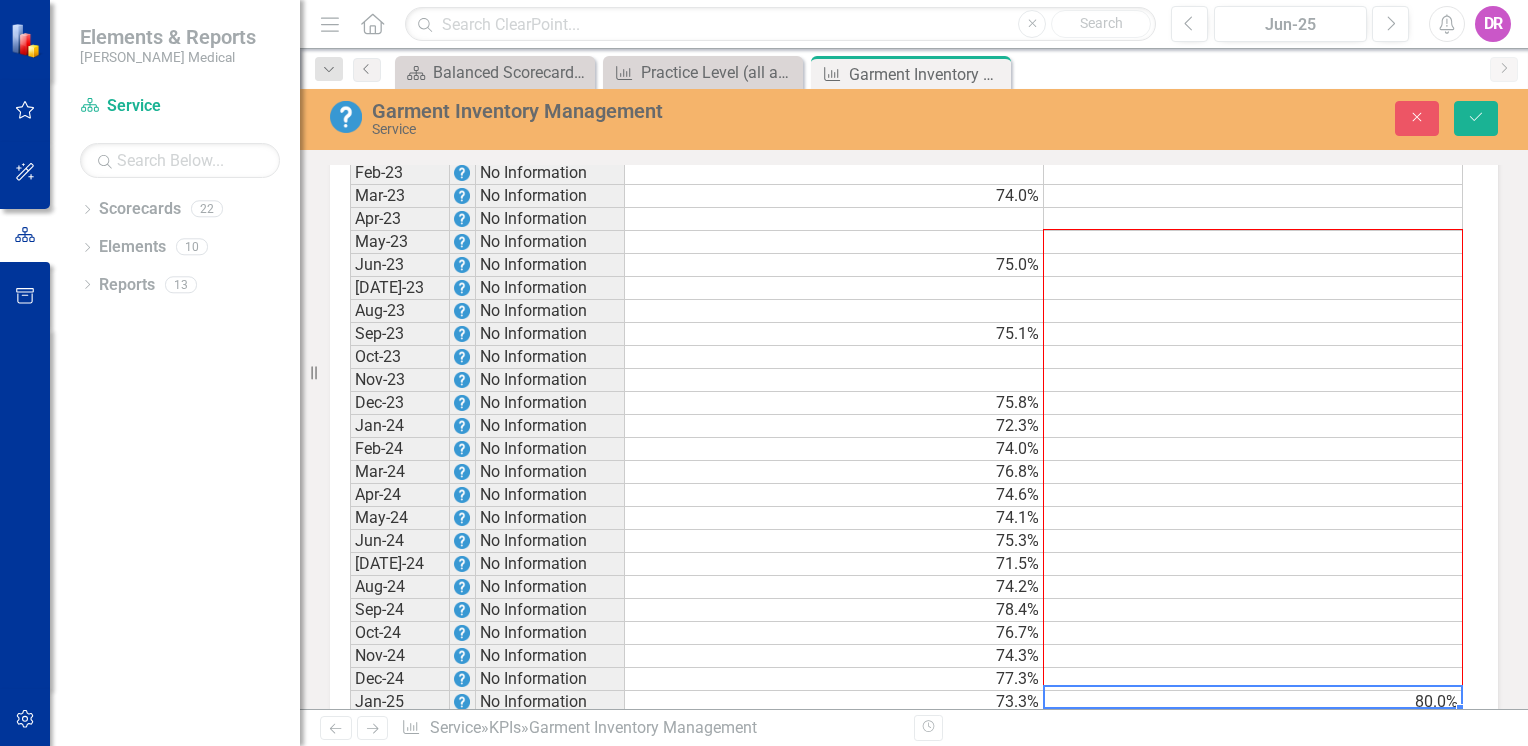 drag, startPoint x: 1462, startPoint y: 701, endPoint x: 1394, endPoint y: 234, distance: 471.92477 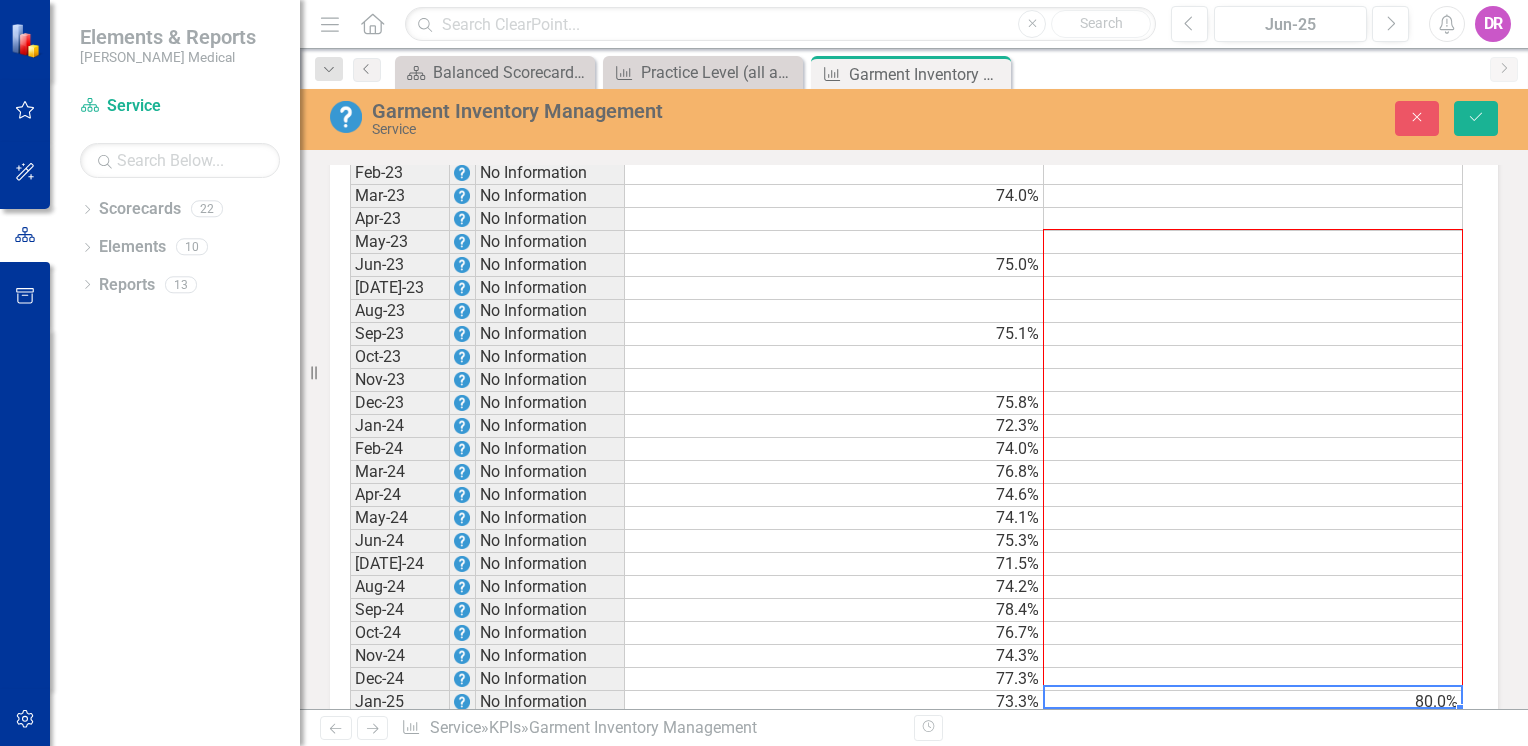 click on "Period Status Actual Target Jun-22 No Information 73.1% Jul-22 No Information Aug-22 No Information Sep-22 No Information 73.3% Oct-22 No Information Nov-22 No Information Dec-22 No Information 73.1% Jan-23 No Information Feb-23 No Information Mar-23 No Information 74.0% Apr-23 No Information May-23 No Information Jun-23 No Information 75.0% Jul-23 No Information Aug-23 No Information Sep-23 No Information 75.1% Oct-23 No Information Nov-23 No Information Dec-23 No Information 75.8% Jan-24 No Information 72.3% Feb-24 No Information 74.0% Mar-24 No Information 76.8% Apr-24 No Information 74.6% May-24 No Information 74.1% Jun-24 No Information 75.3% Jul-24 No Information 71.5% Aug-24 No Information 74.2% Sep-24 No Information 78.4% Oct-24 No Information 76.7% Nov-24 No Information 74.3% Dec-24 No Information 77.3% Jan-25 No Information 73.3% 80.0% Feb-25 No Information 76.4% 80.0% Mar-25 No Information 79.9% 80.0% Apr-25 No Information 78.8% 80.0% May-25 No Information 77.5% 80.0% Jun-25 No Information 80.0%" at bounding box center (350, 460) 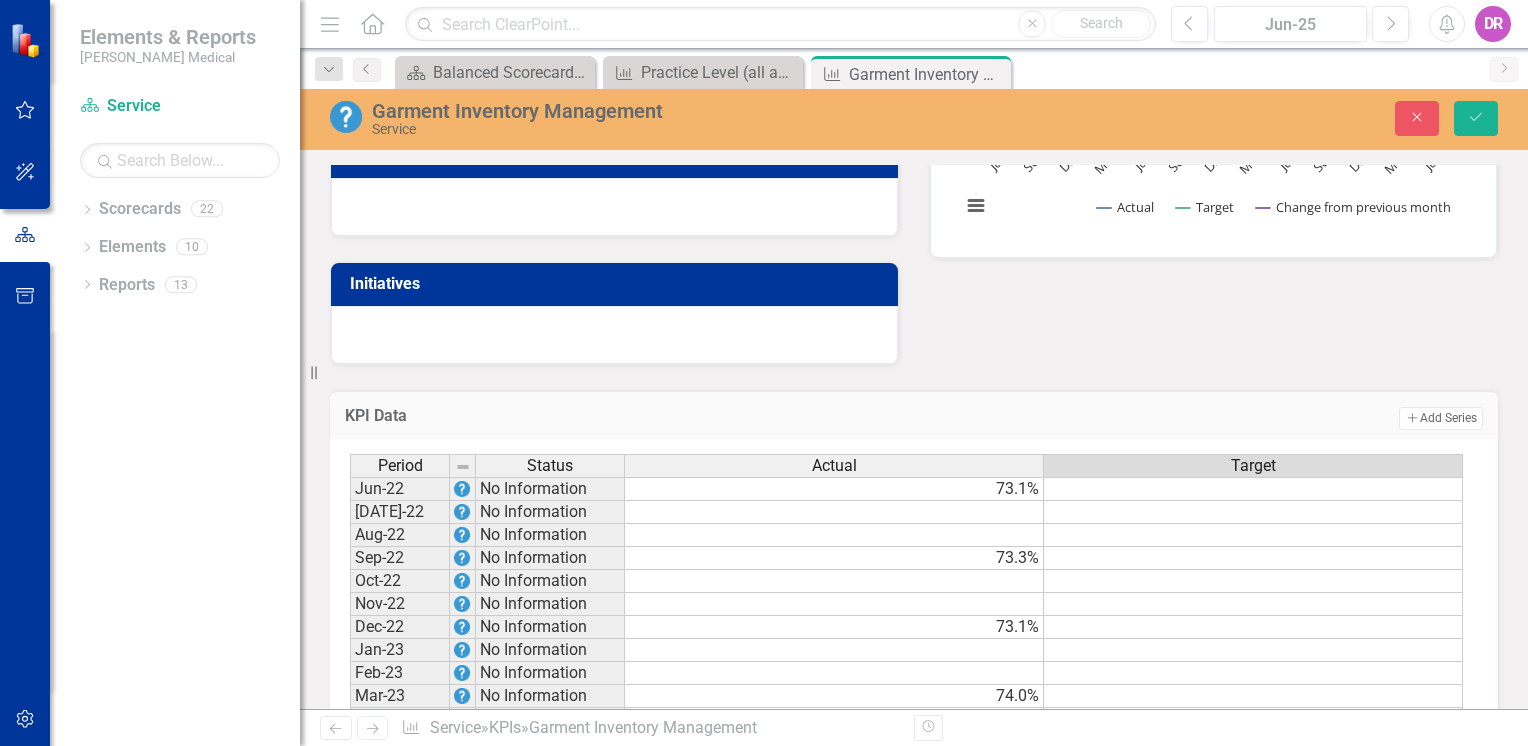 scroll, scrollTop: 625, scrollLeft: 0, axis: vertical 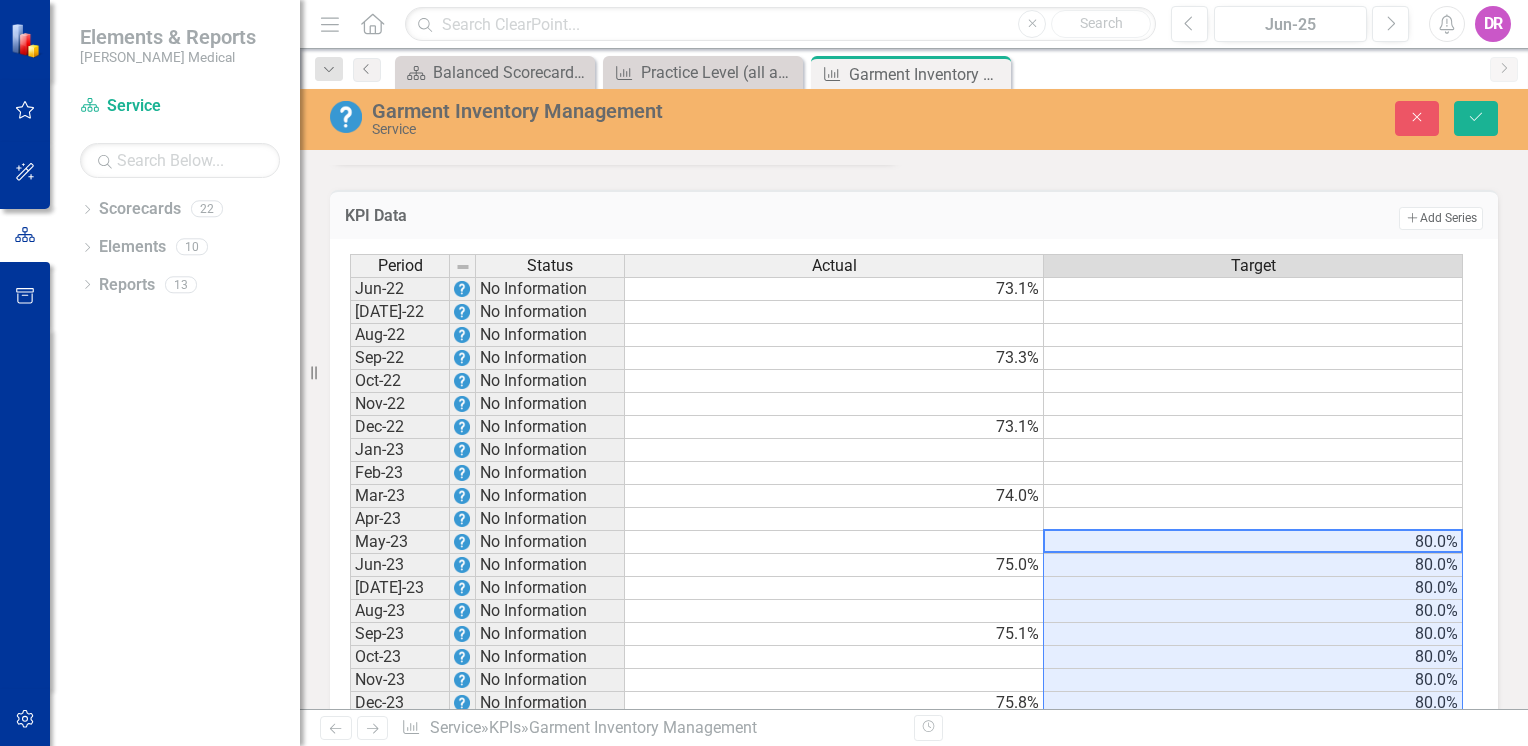 click on "80.0%" at bounding box center [1253, 542] 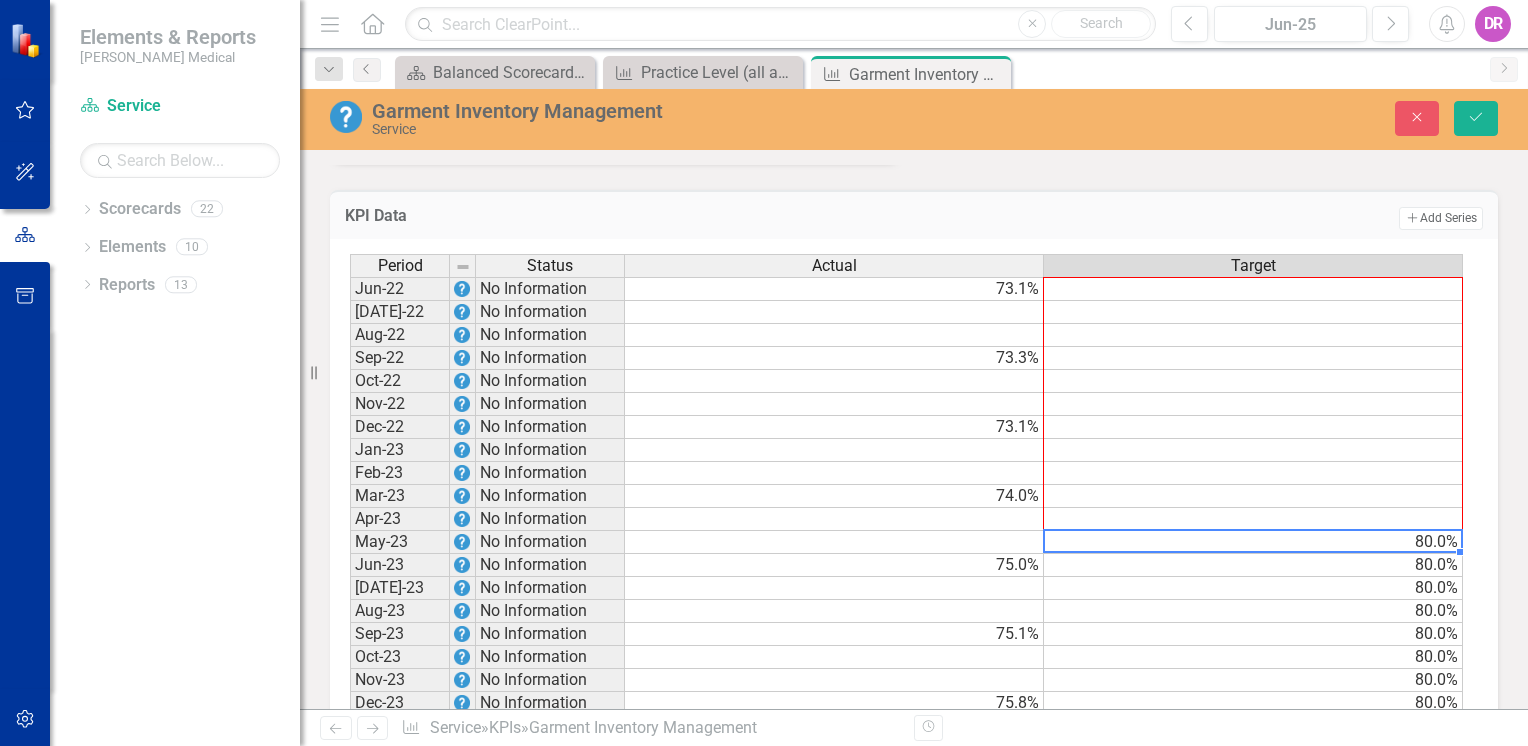 drag, startPoint x: 1456, startPoint y: 521, endPoint x: 1164, endPoint y: 477, distance: 295.29645 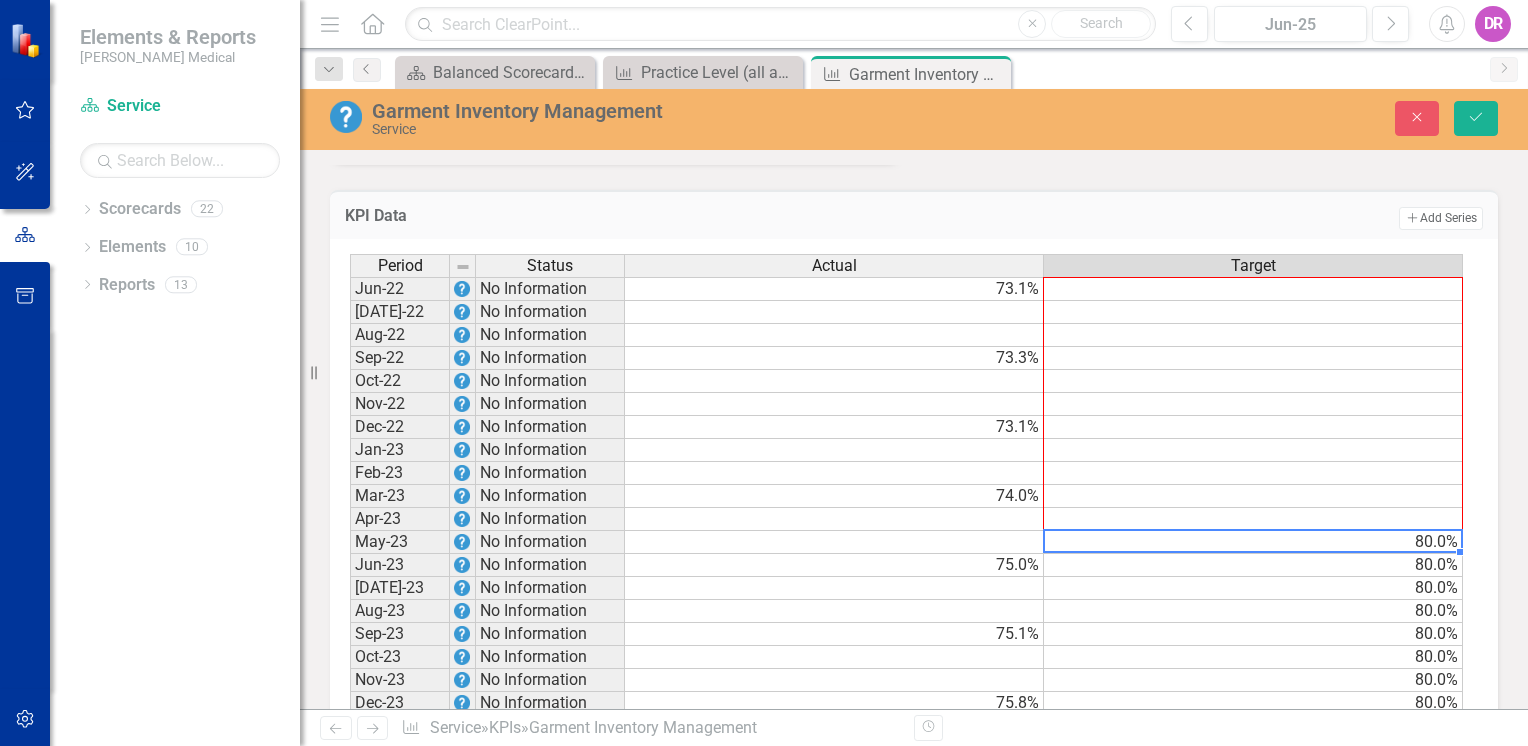 click on "Period Status Actual Target Jun-22 No Information 73.1% Jul-22 No Information Aug-22 No Information Sep-22 No Information 73.3% Oct-22 No Information Nov-22 No Information Dec-22 No Information 73.1% Jan-23 No Information Feb-23 No Information Mar-23 No Information 74.0% Apr-23 No Information May-23 No Information 80.0% Jun-23 No Information 75.0% 80.0% Jul-23 No Information 80.0% Aug-23 No Information 80.0% Sep-23 No Information 75.1% 80.0% Oct-23 No Information 80.0% Nov-23 No Information 80.0% Dec-23 No Information 75.8% 80.0% Jan-24 No Information 72.3% 80.0% Feb-24 No Information 74.0% 80.0% Mar-24 No Information 76.8% 80.0% Apr-24 No Information 74.6% 80.0% May-24 No Information 74.1% 80.0% Jun-24 No Information 75.3% 80.0% Jul-24 No Information 71.5% 80.0% Aug-24 No Information 74.2% 80.0% Sep-24 No Information 78.4% 80.0% Oct-24 No Information 76.7% 80.0% Nov-24 No Information 74.3% 80.0% Dec-24 No Information 77.3% 80.0% Jan-25 No Information 73.3% 80.0% Feb-25 No Information 76.4% 80.0% Mar-25 79.9%" at bounding box center [350, 760] 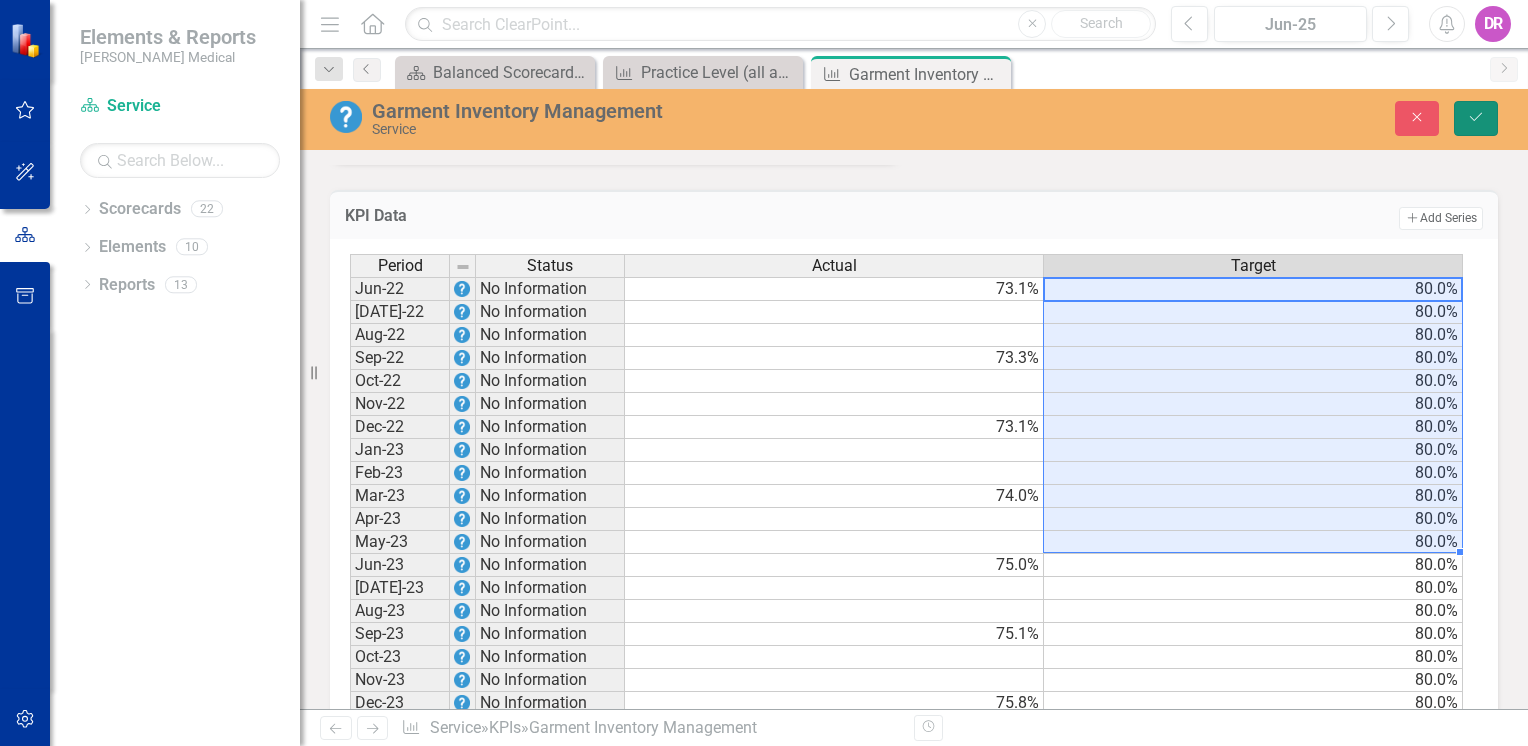 click on "Save" 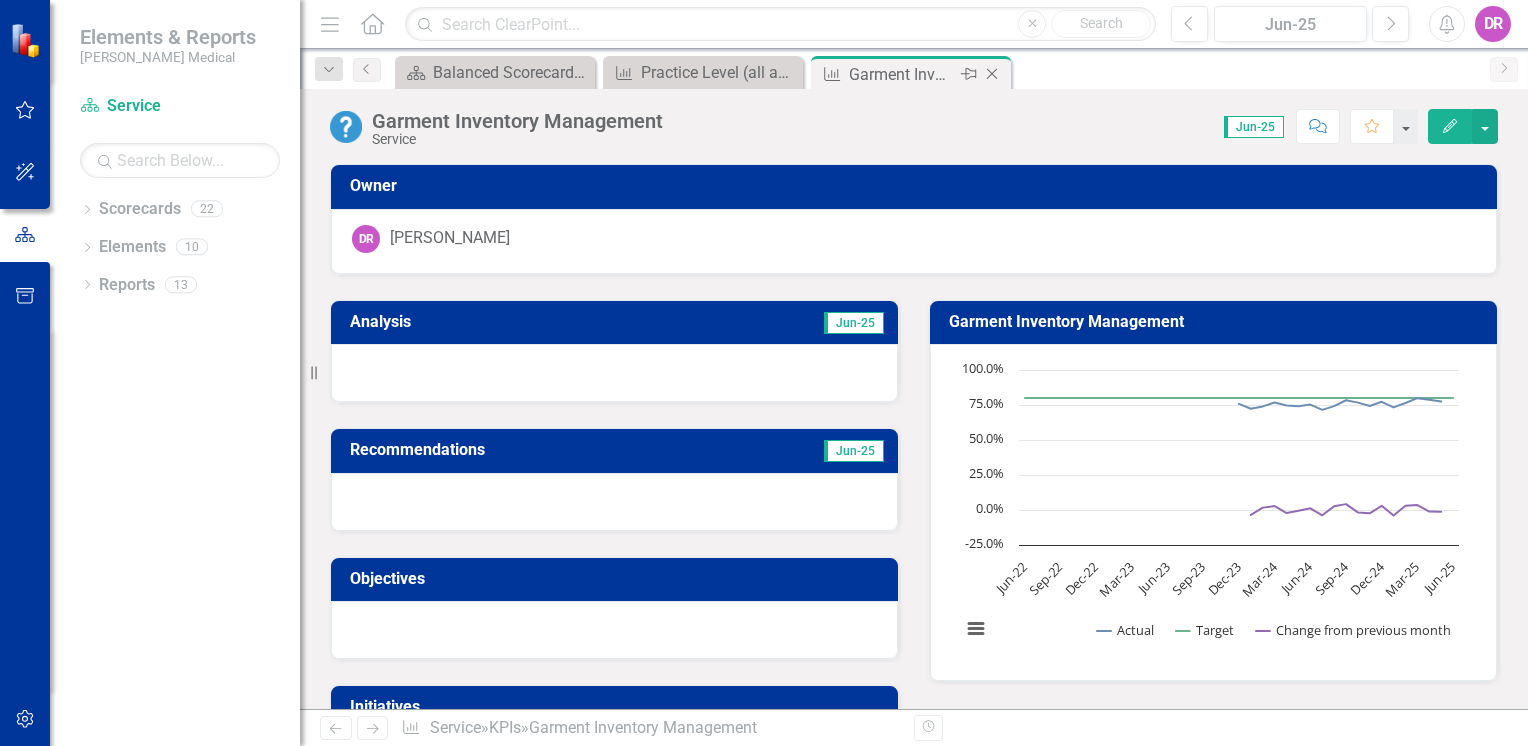 click on "Close" 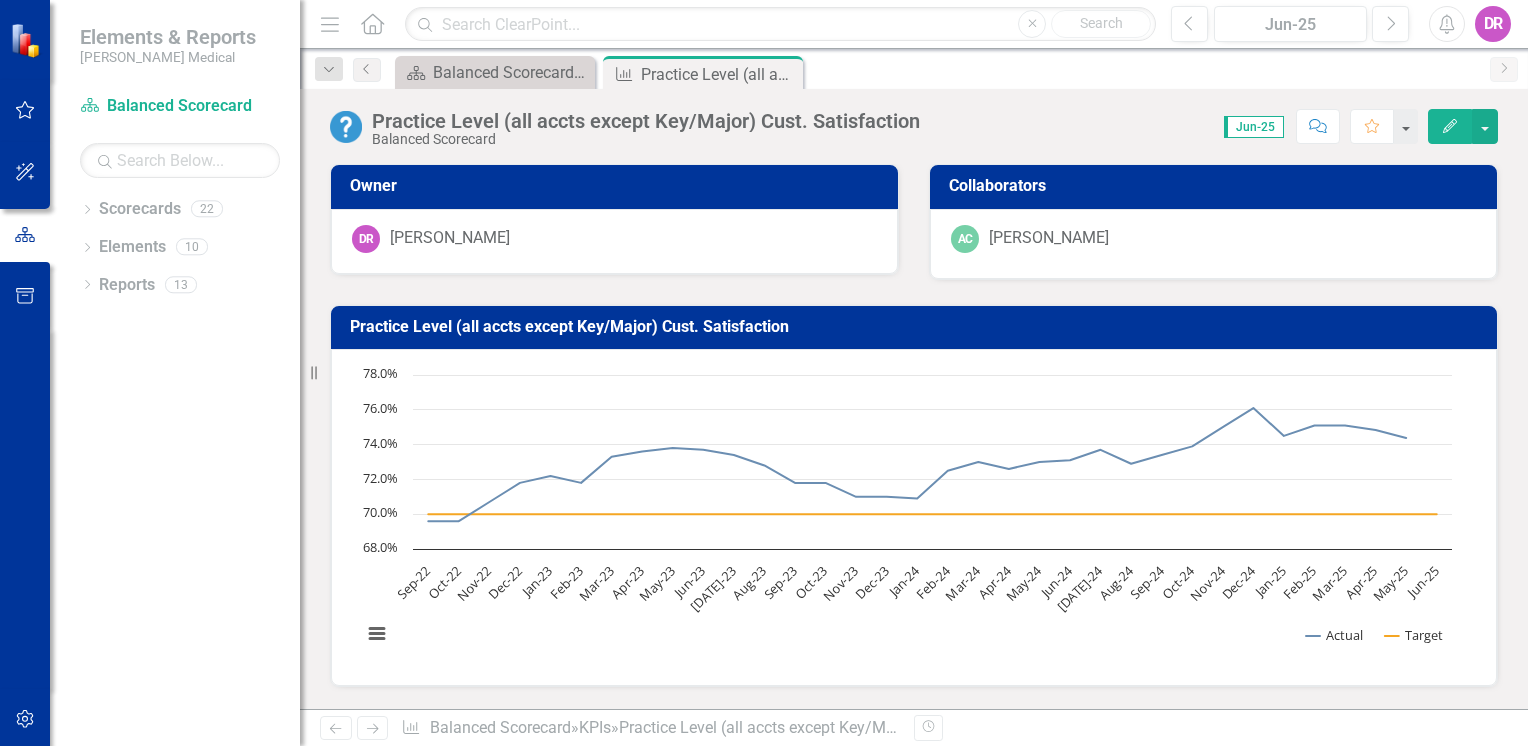 click 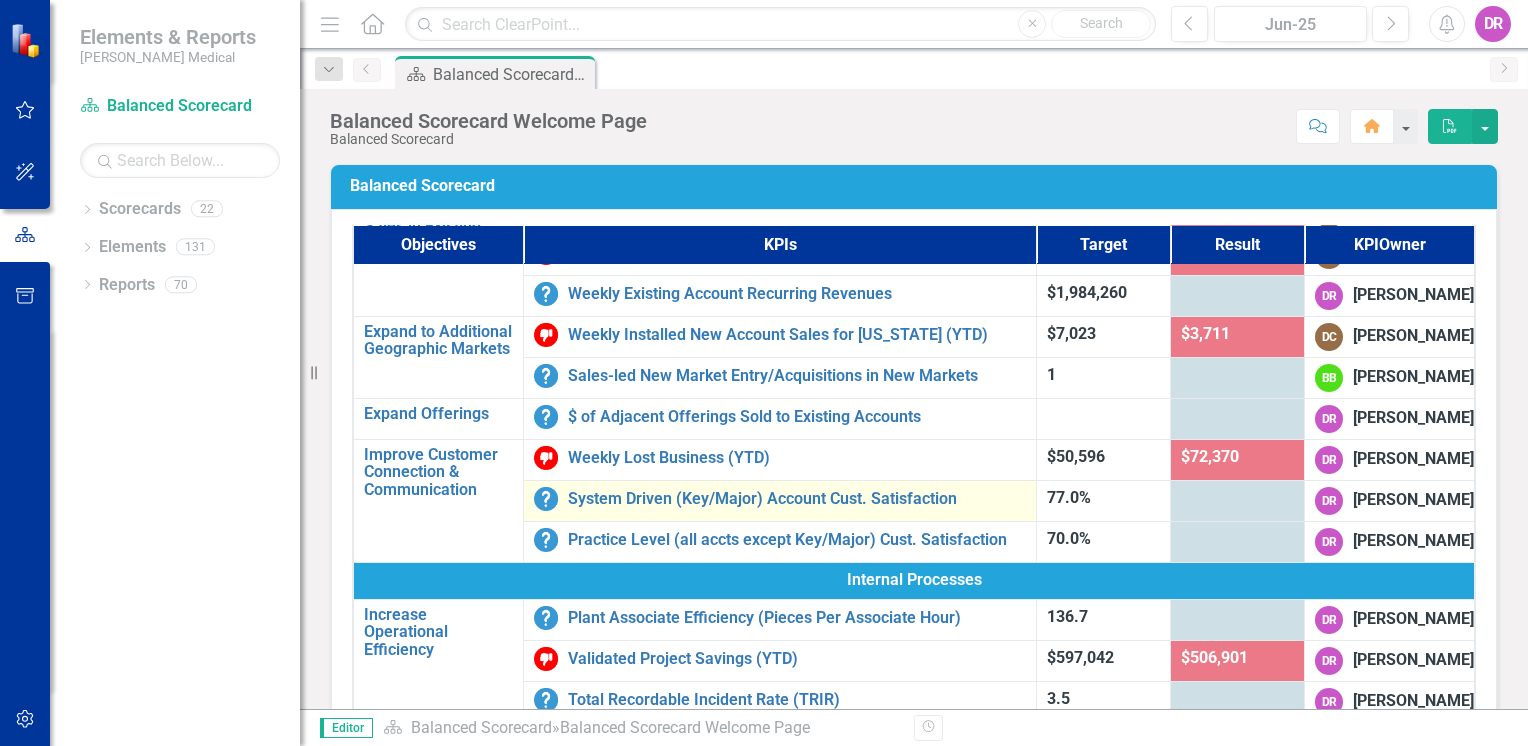 scroll, scrollTop: 300, scrollLeft: 0, axis: vertical 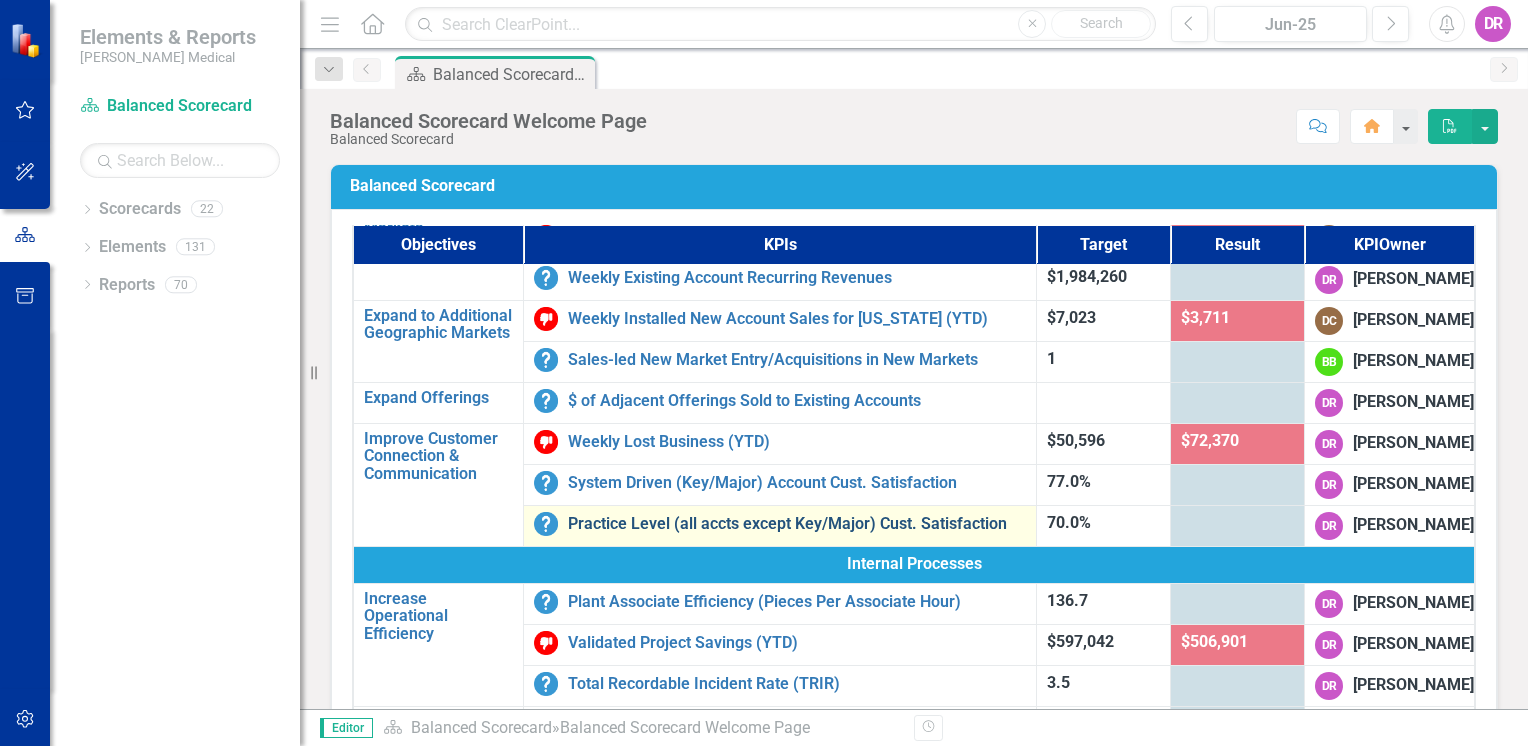 click on "Practice Level (all accts except Key/Major) Cust. Satisfaction" at bounding box center [797, 524] 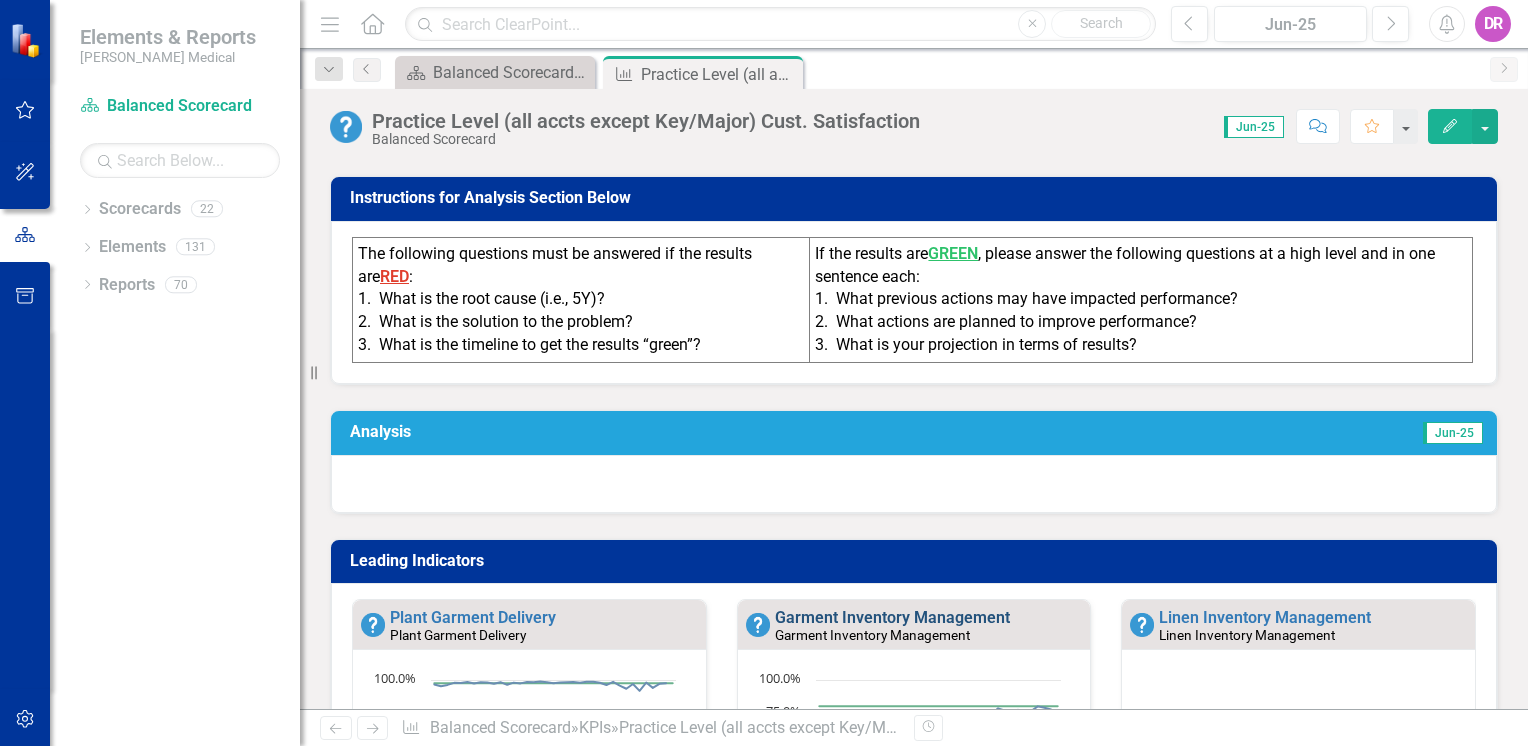scroll, scrollTop: 700, scrollLeft: 0, axis: vertical 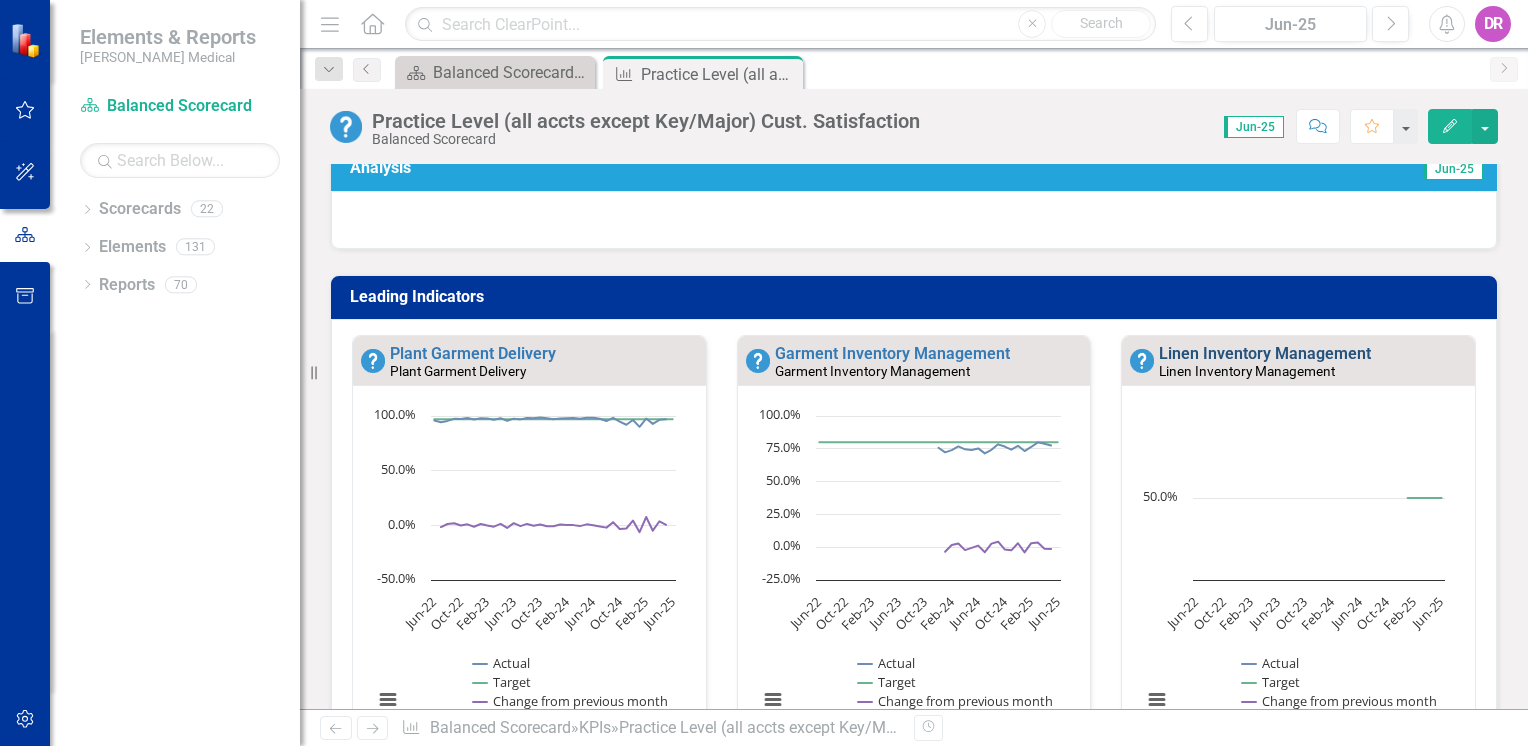click on "Linen Inventory Management" at bounding box center (1265, 353) 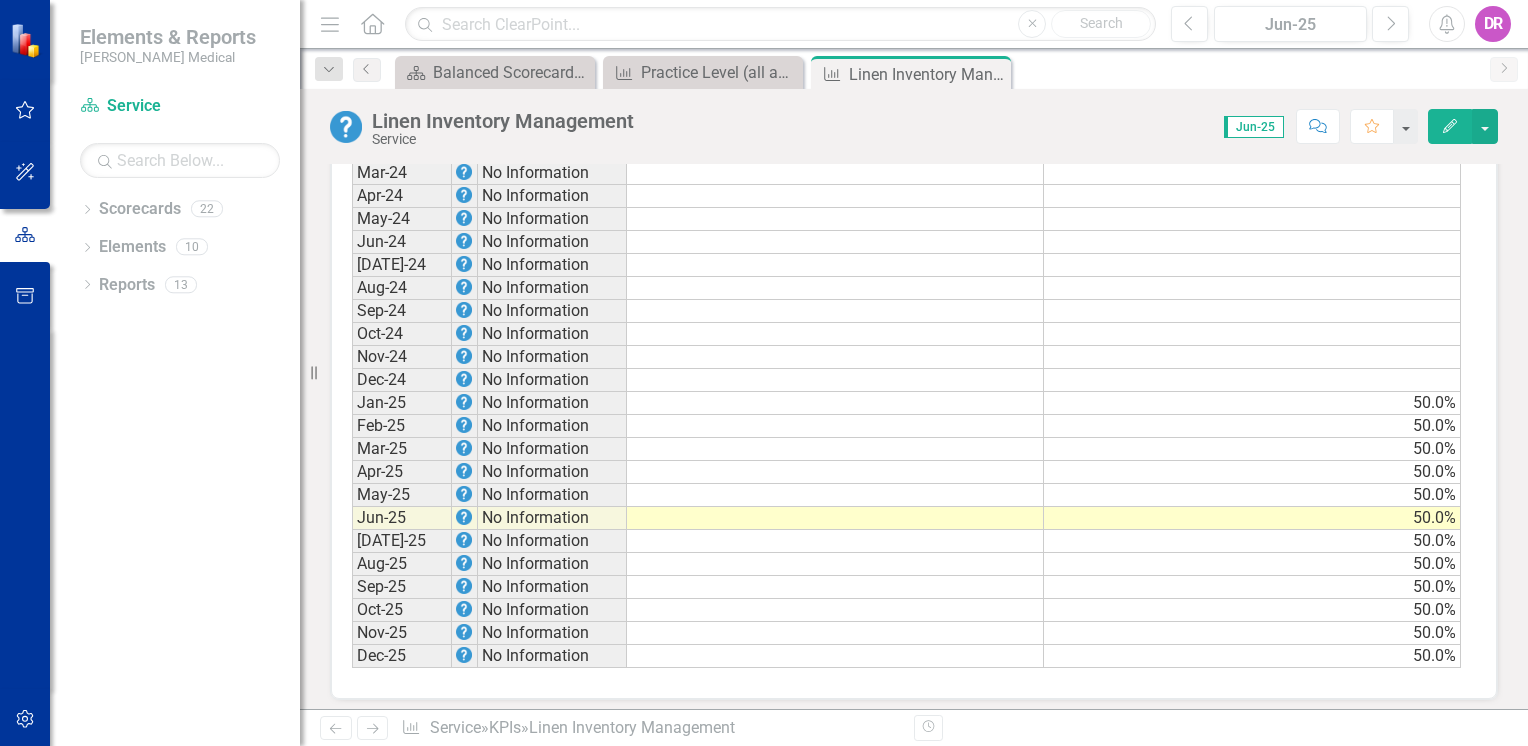 scroll, scrollTop: 1221, scrollLeft: 0, axis: vertical 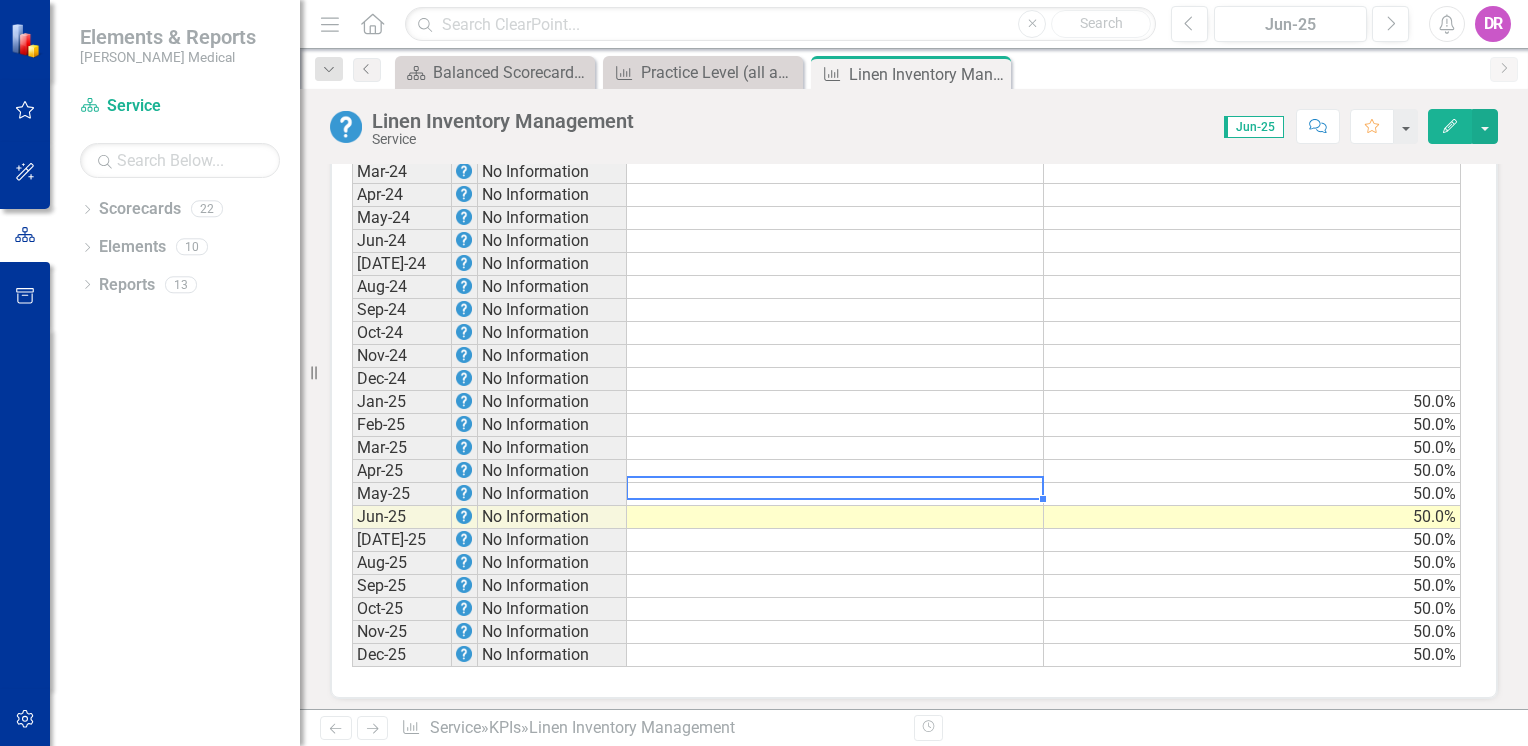 click at bounding box center [835, 494] 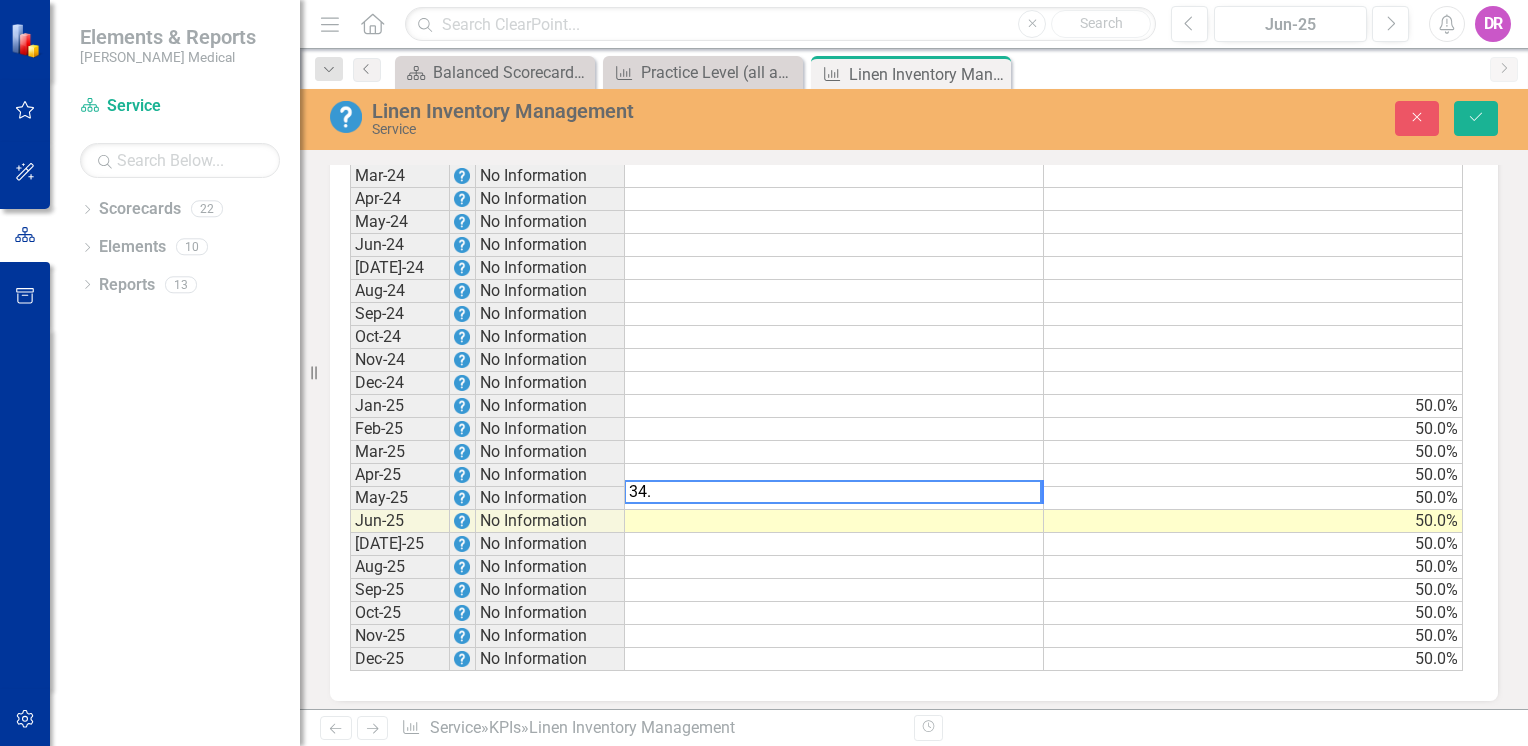 scroll, scrollTop: 1224, scrollLeft: 0, axis: vertical 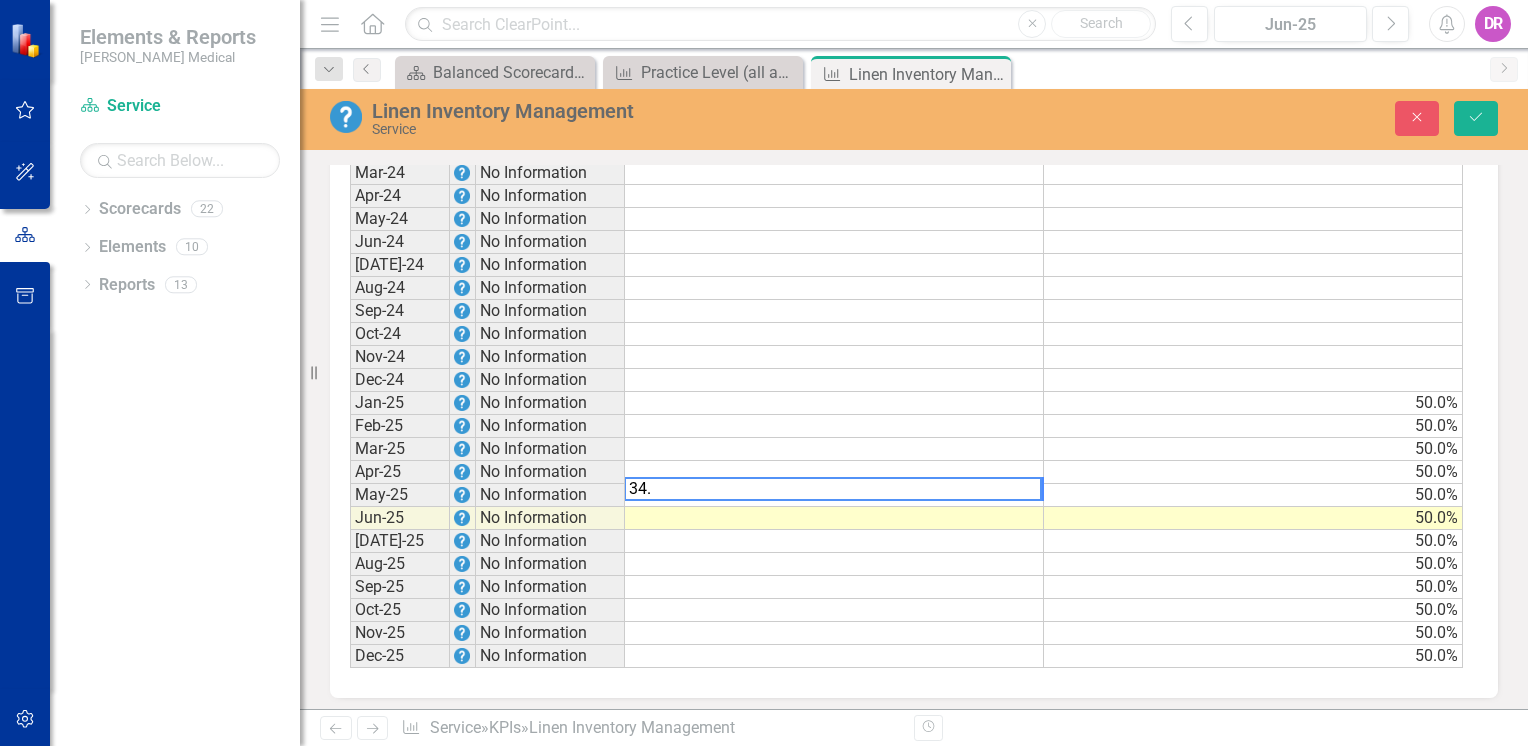 type on "34.8" 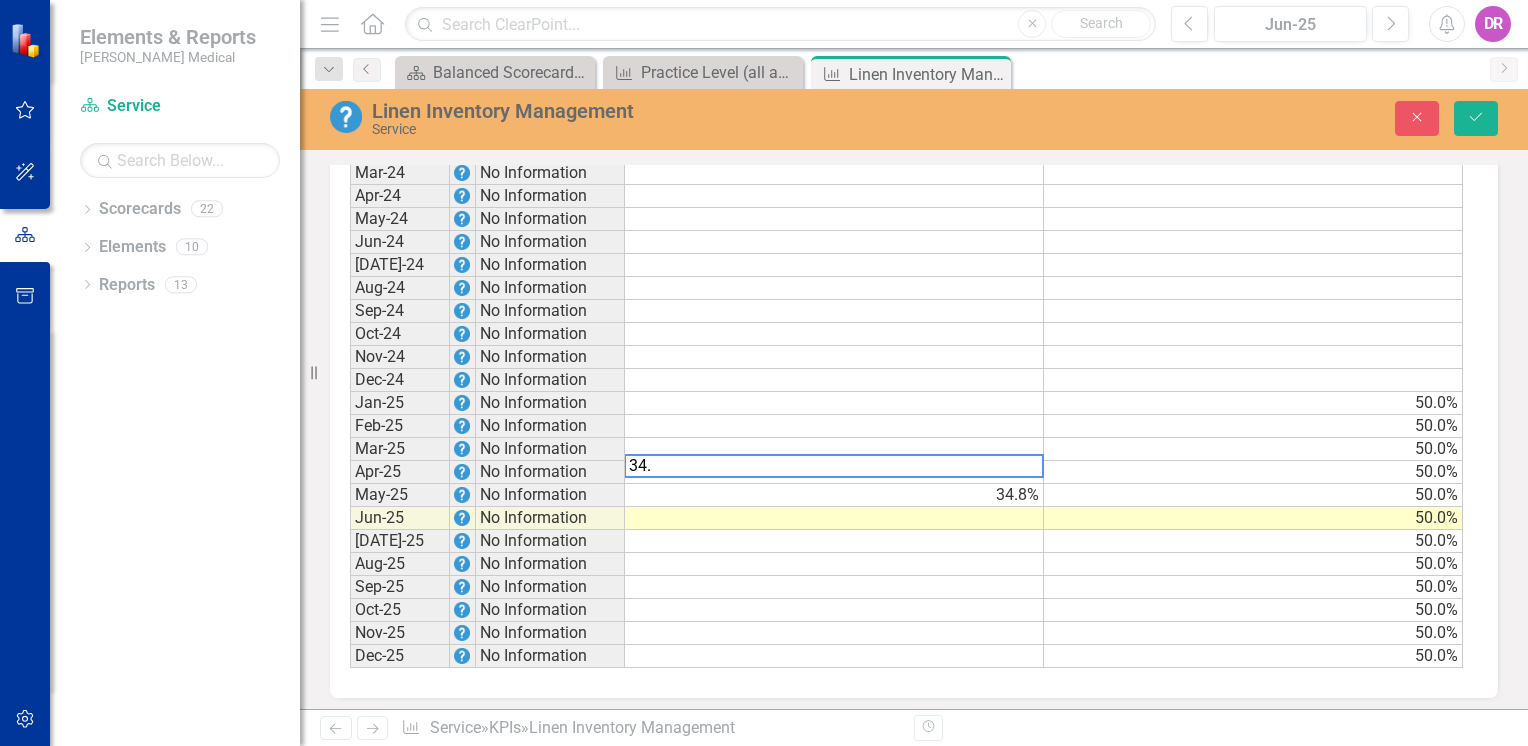 type on "34.9" 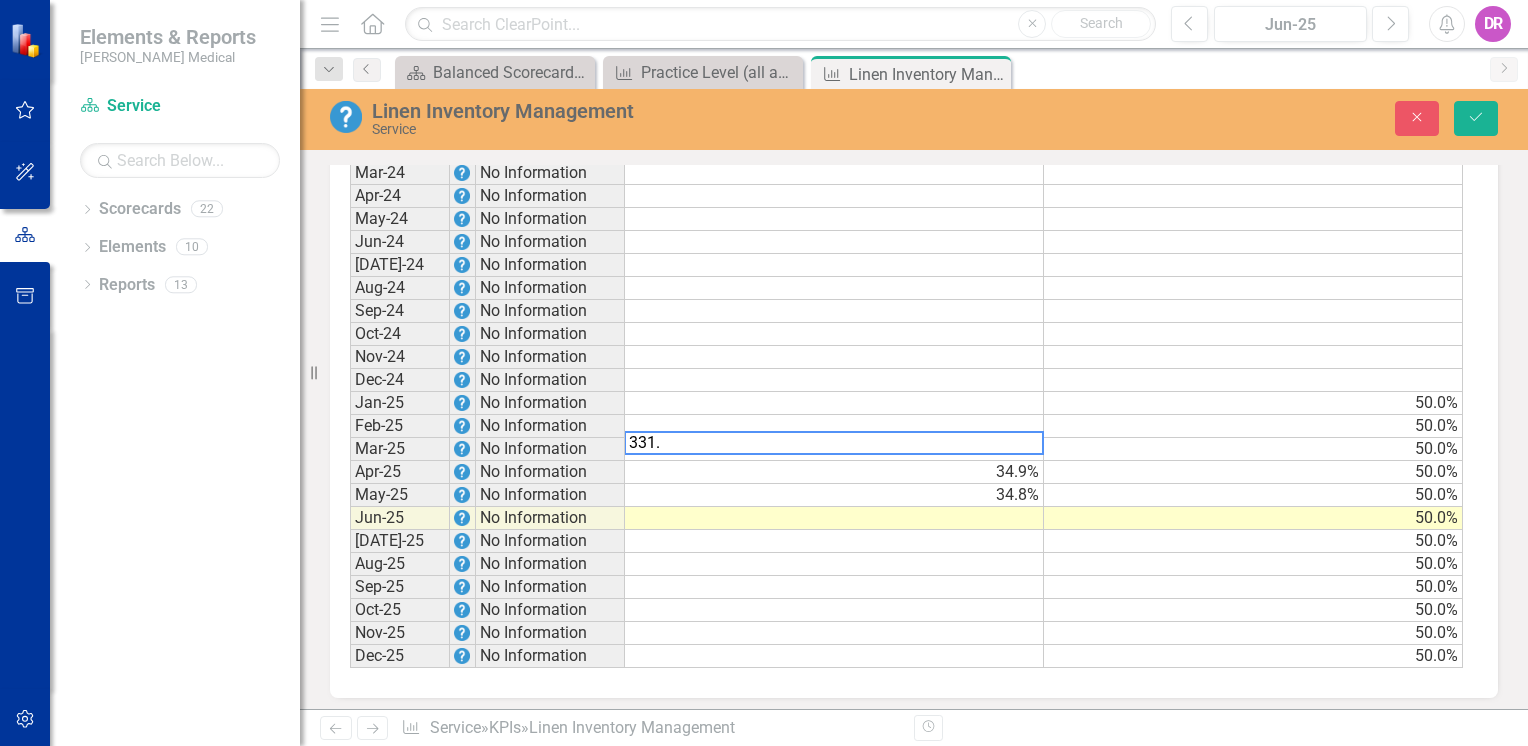 type on "331.6" 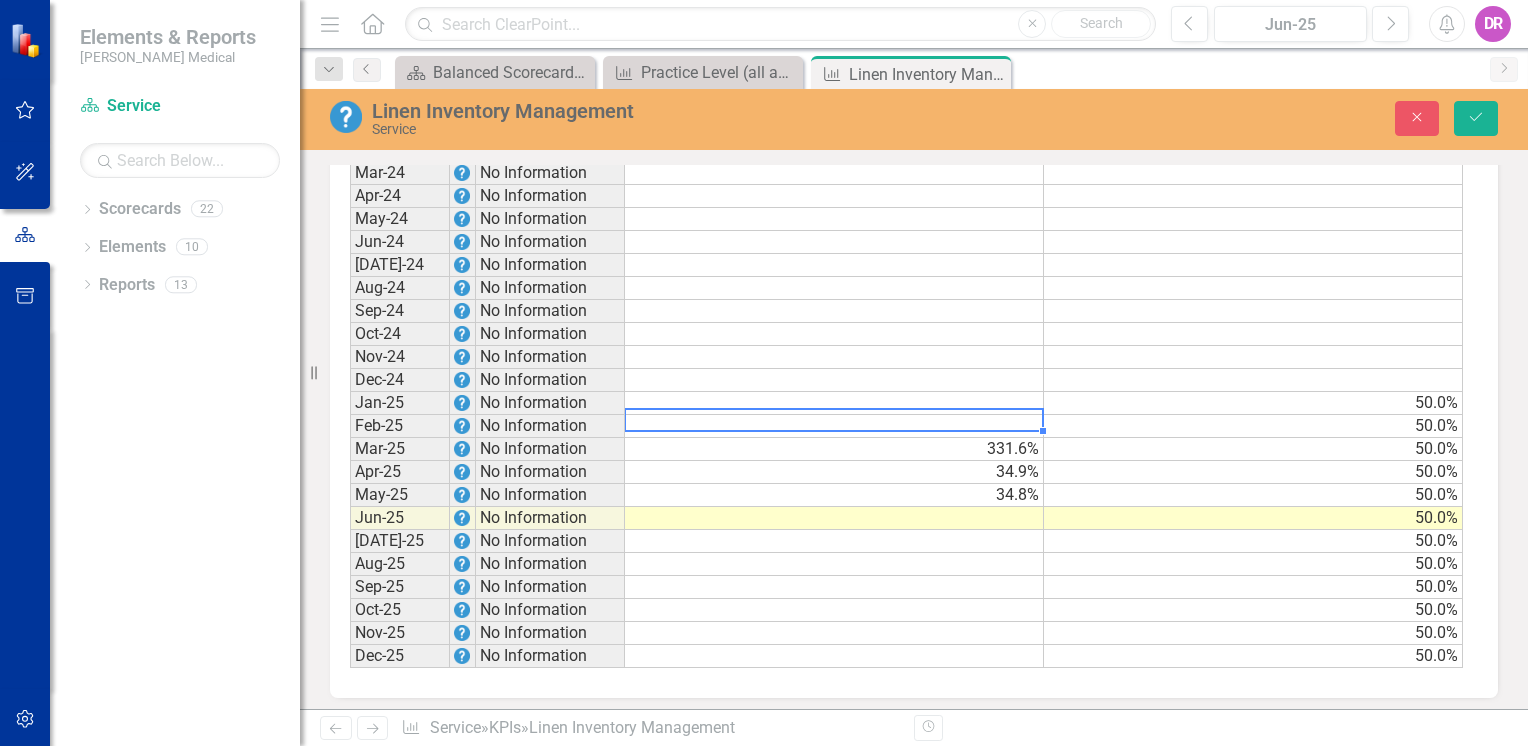 click on "331.6%" at bounding box center [834, 449] 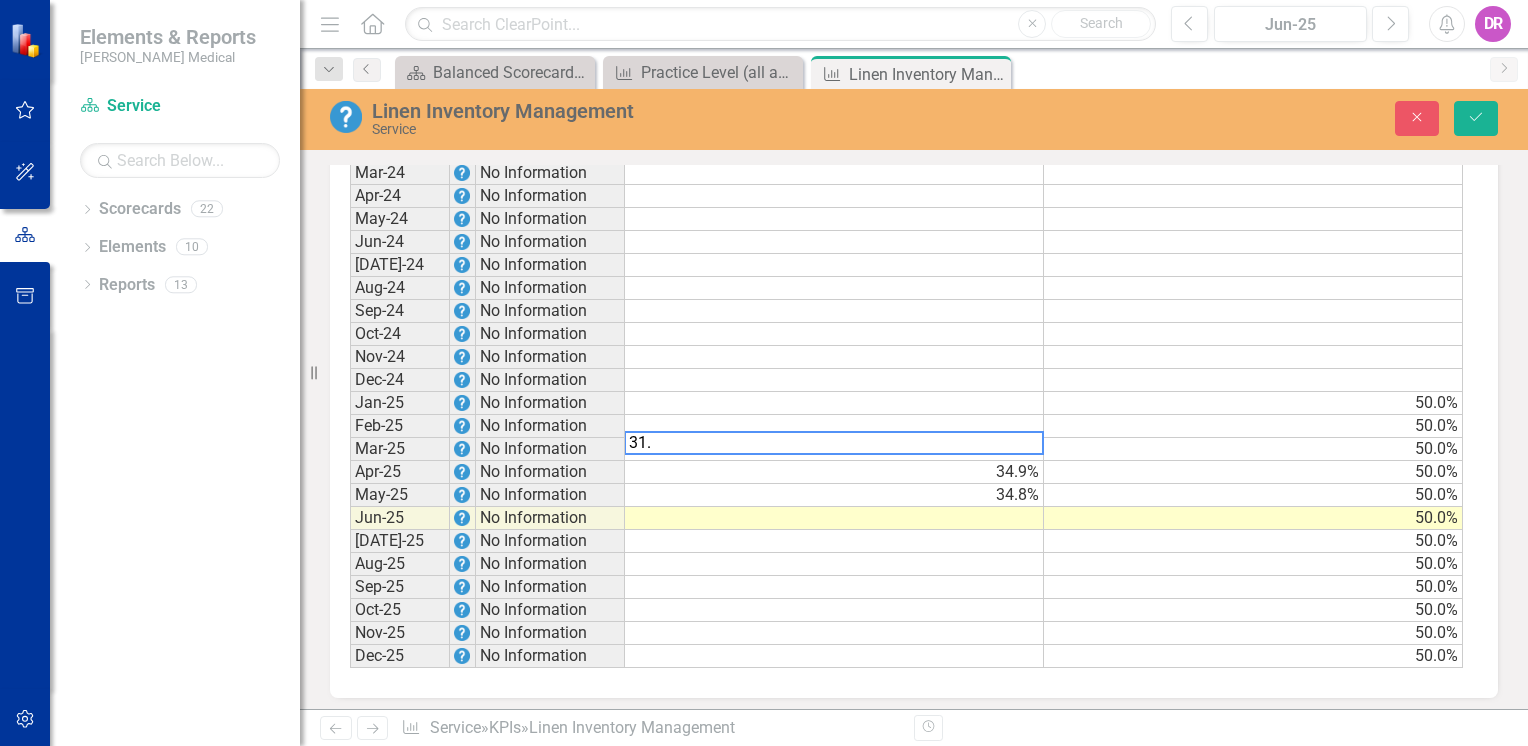 type on "31.6" 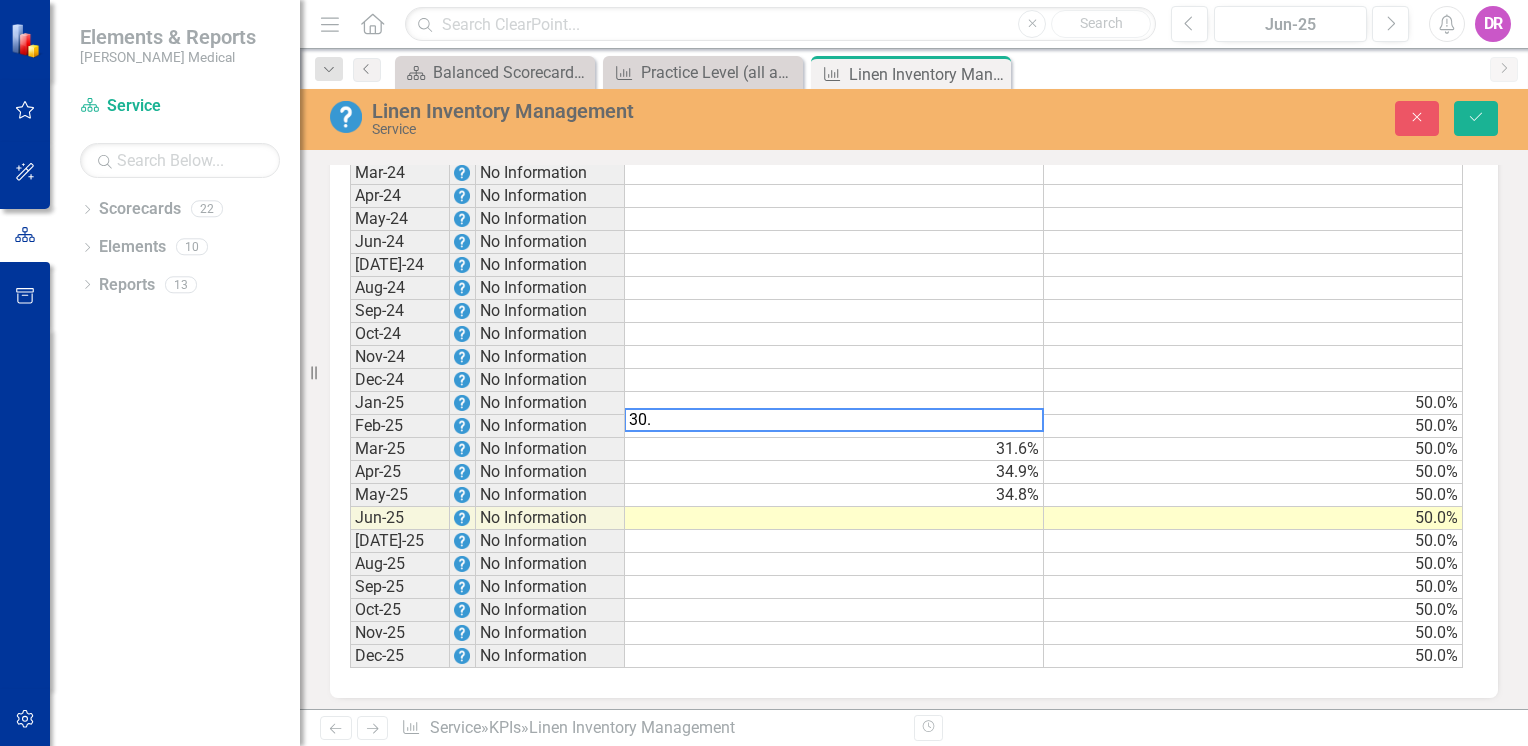 type on "30.0" 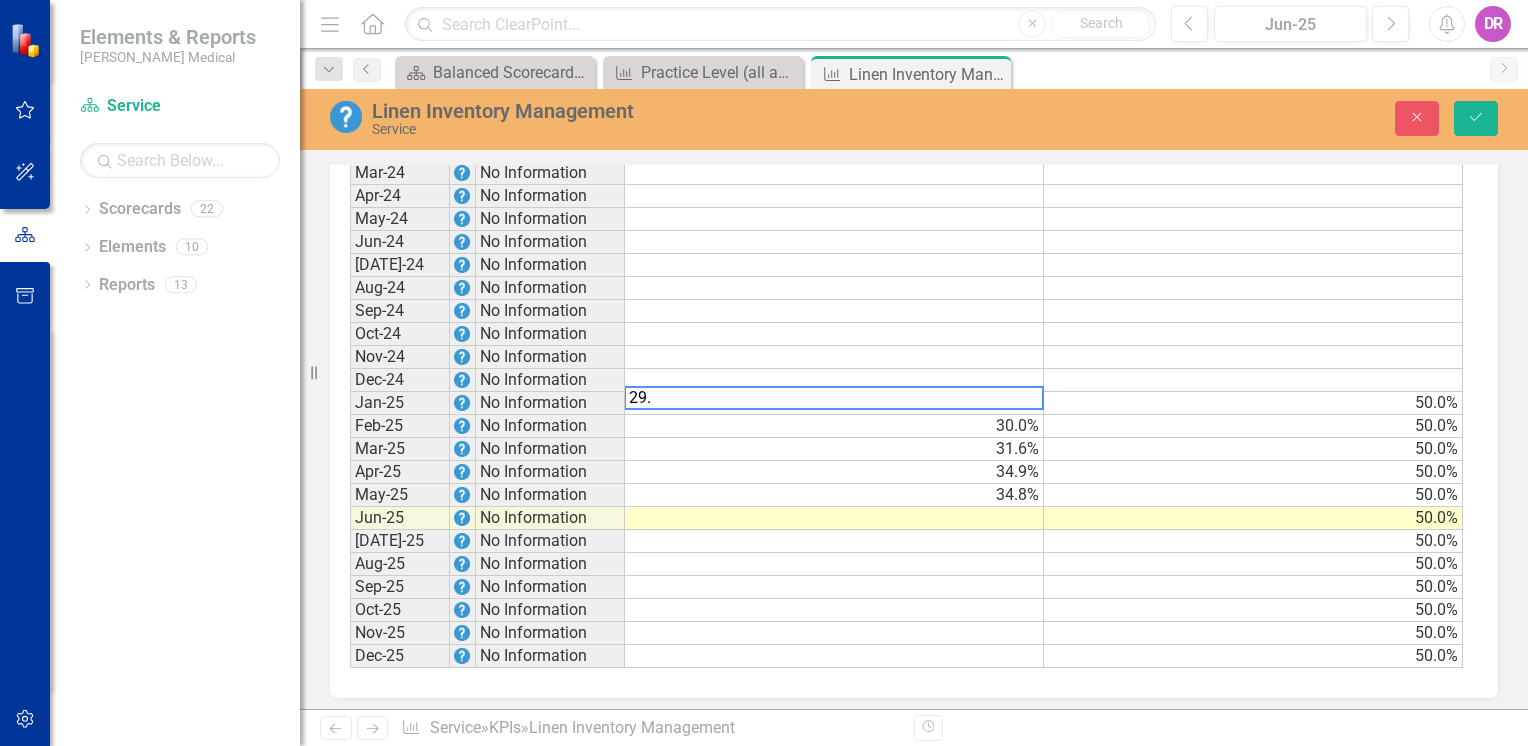 type on "29.3" 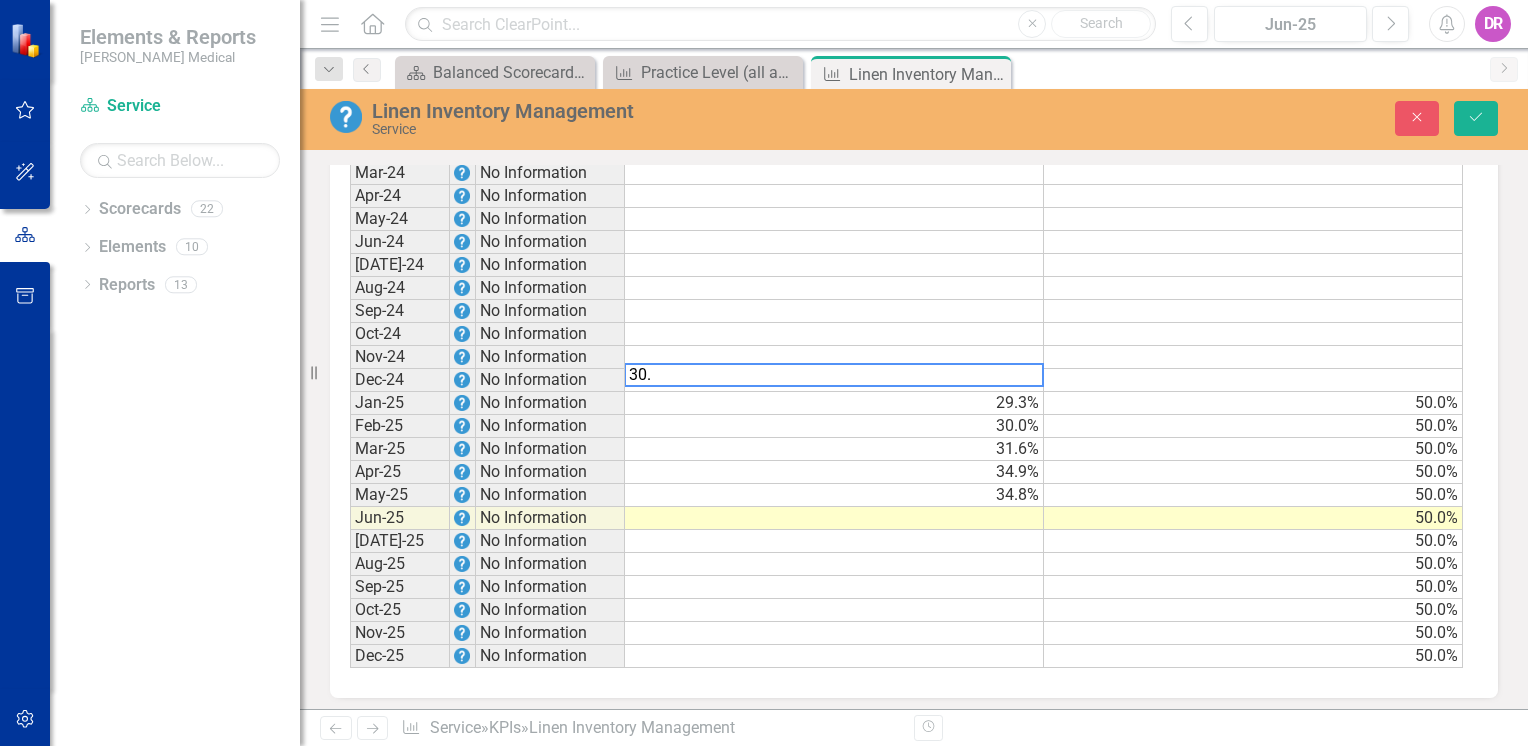 type on "30.9" 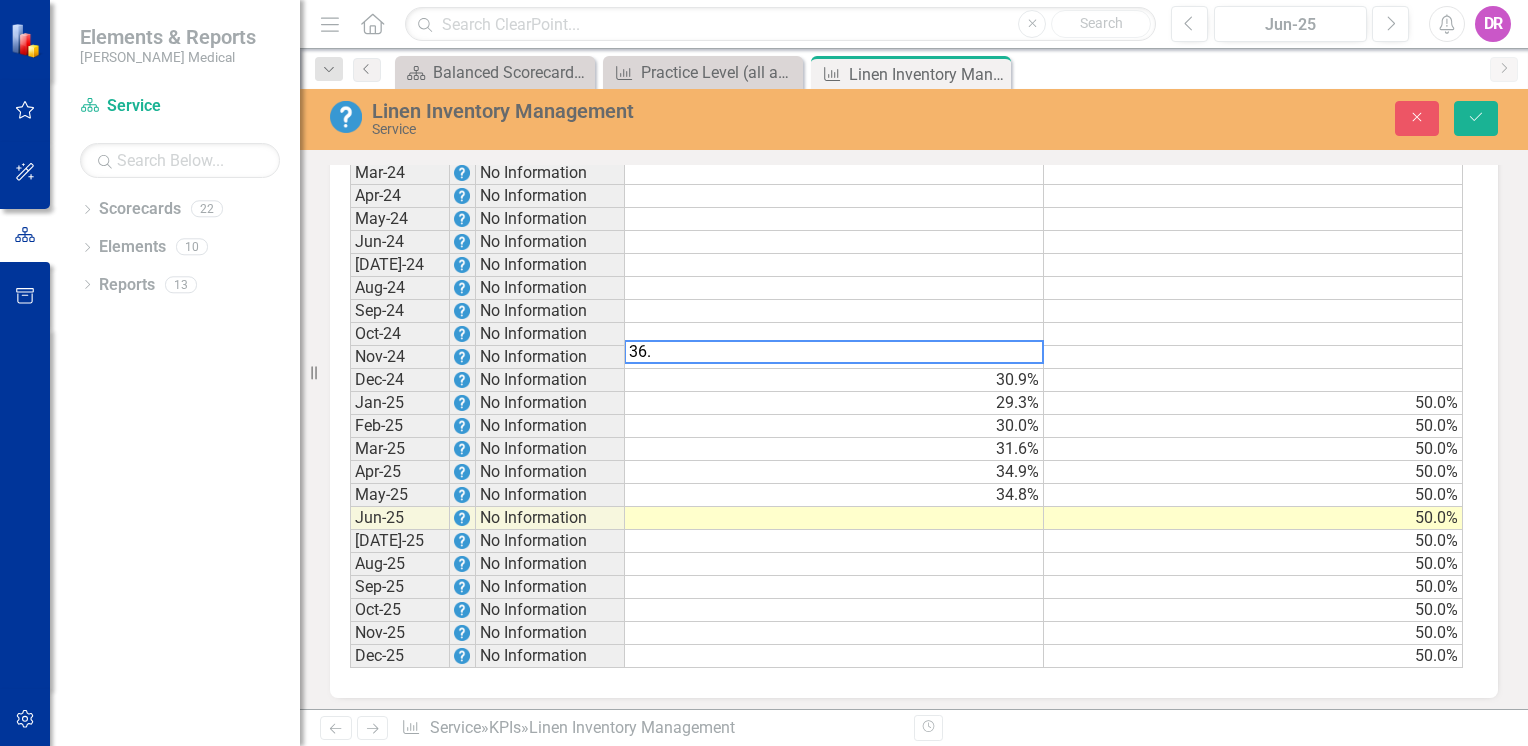 type on "36.5" 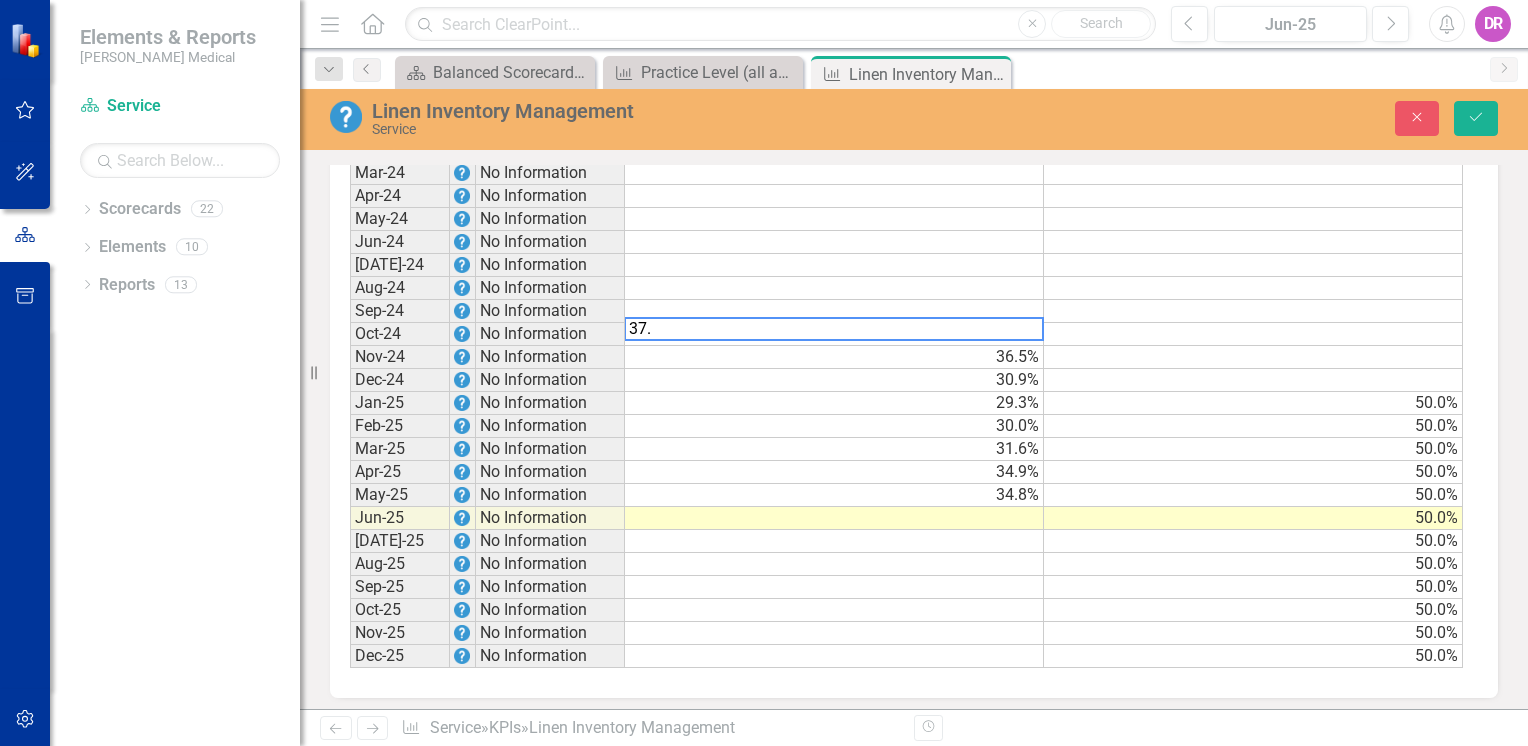 type on "37.8" 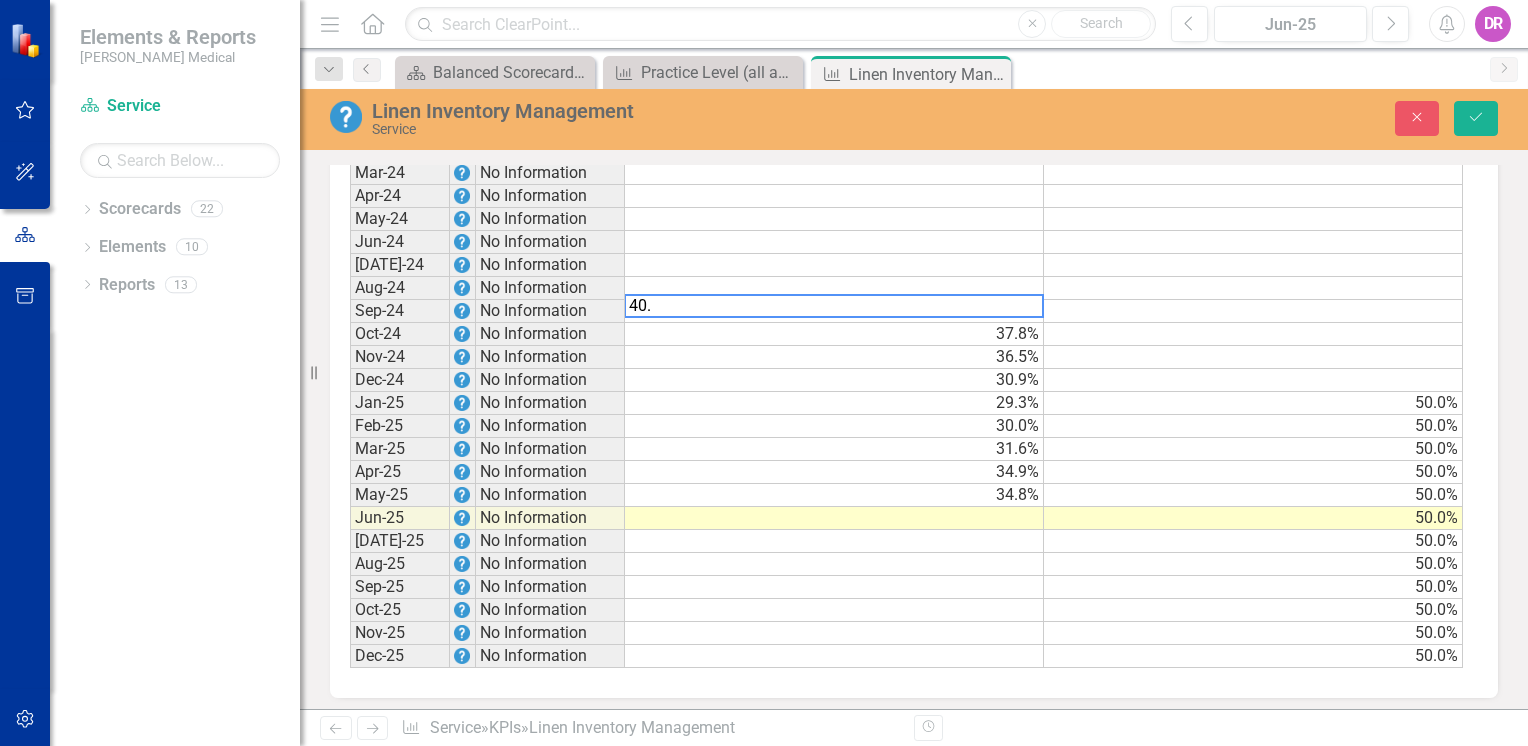 type on "40.8" 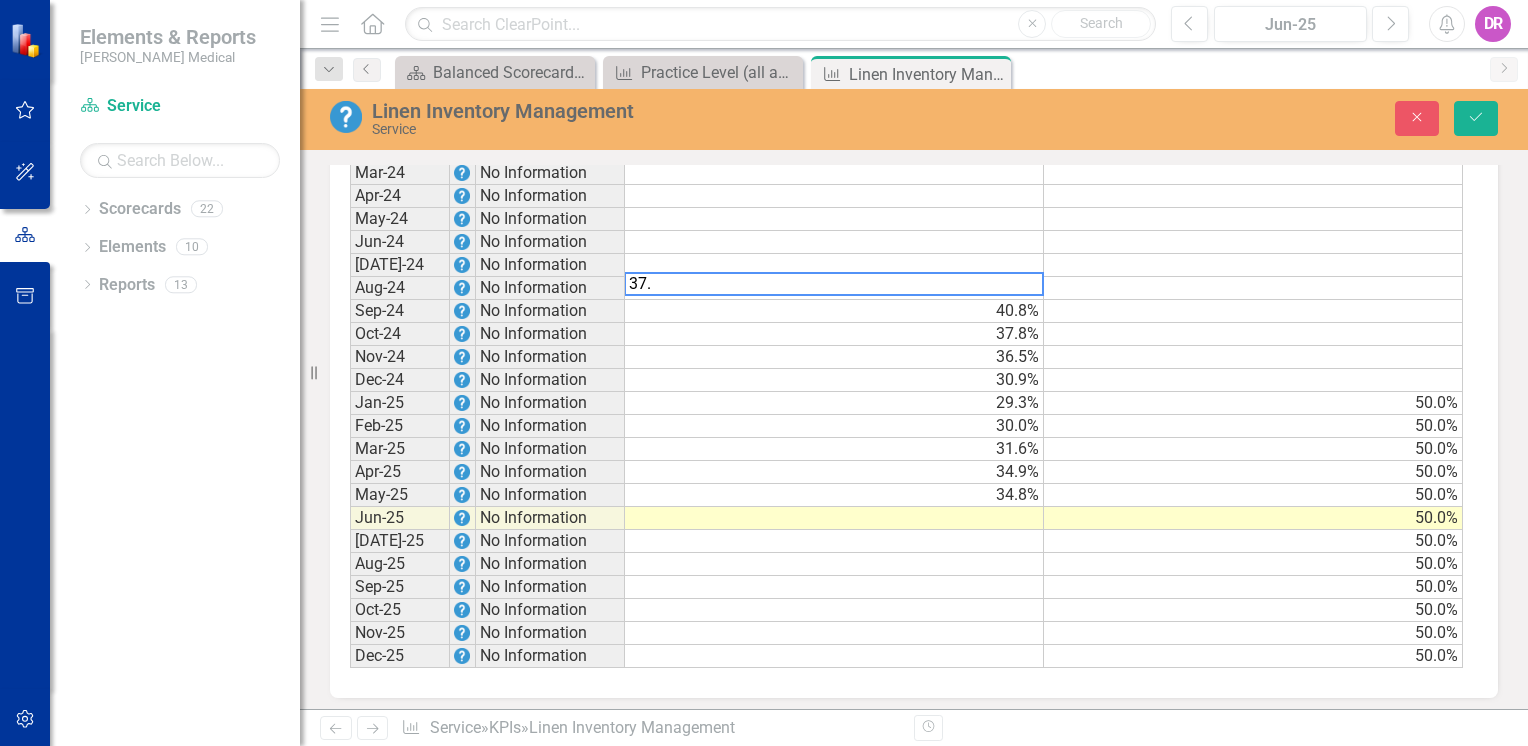 type on "37.7" 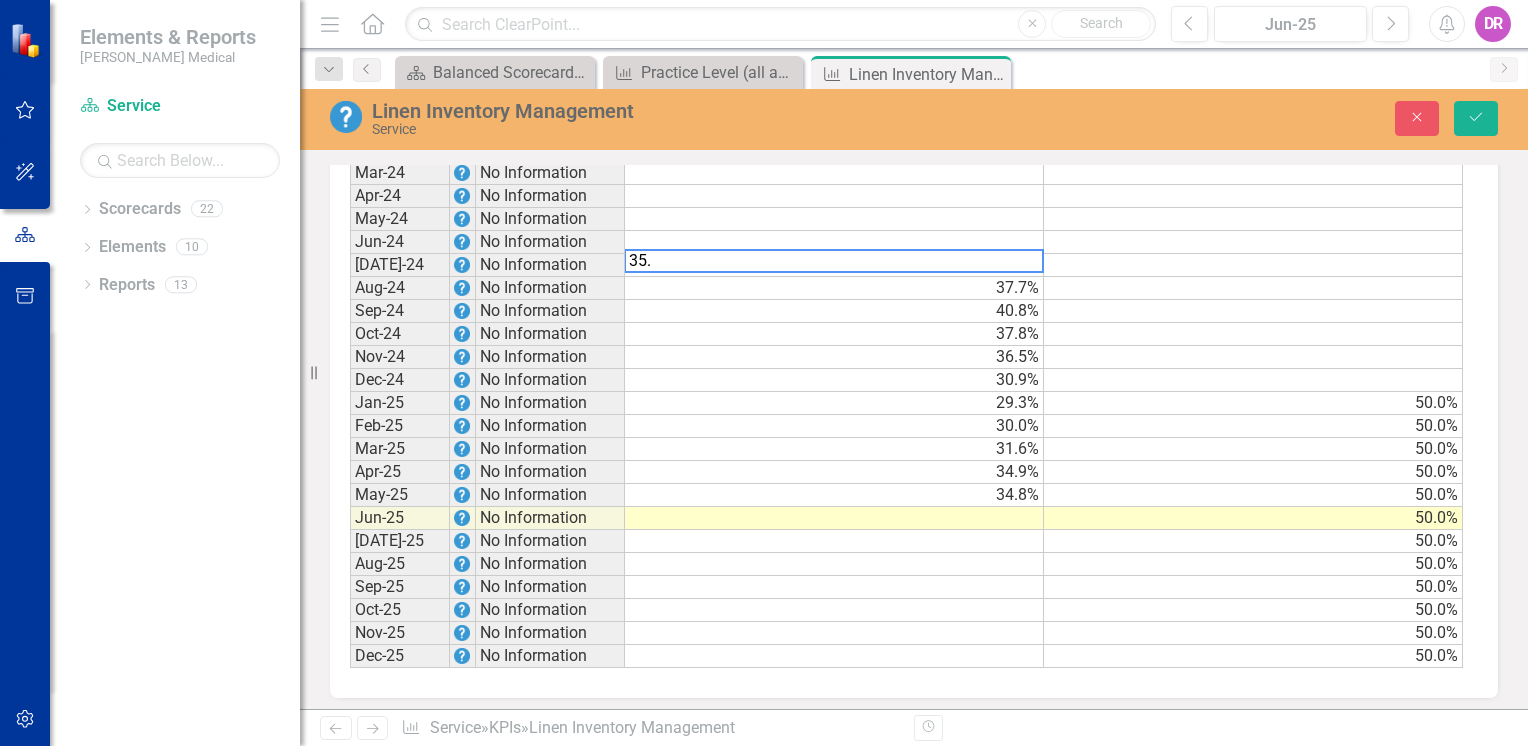 type on "35.8" 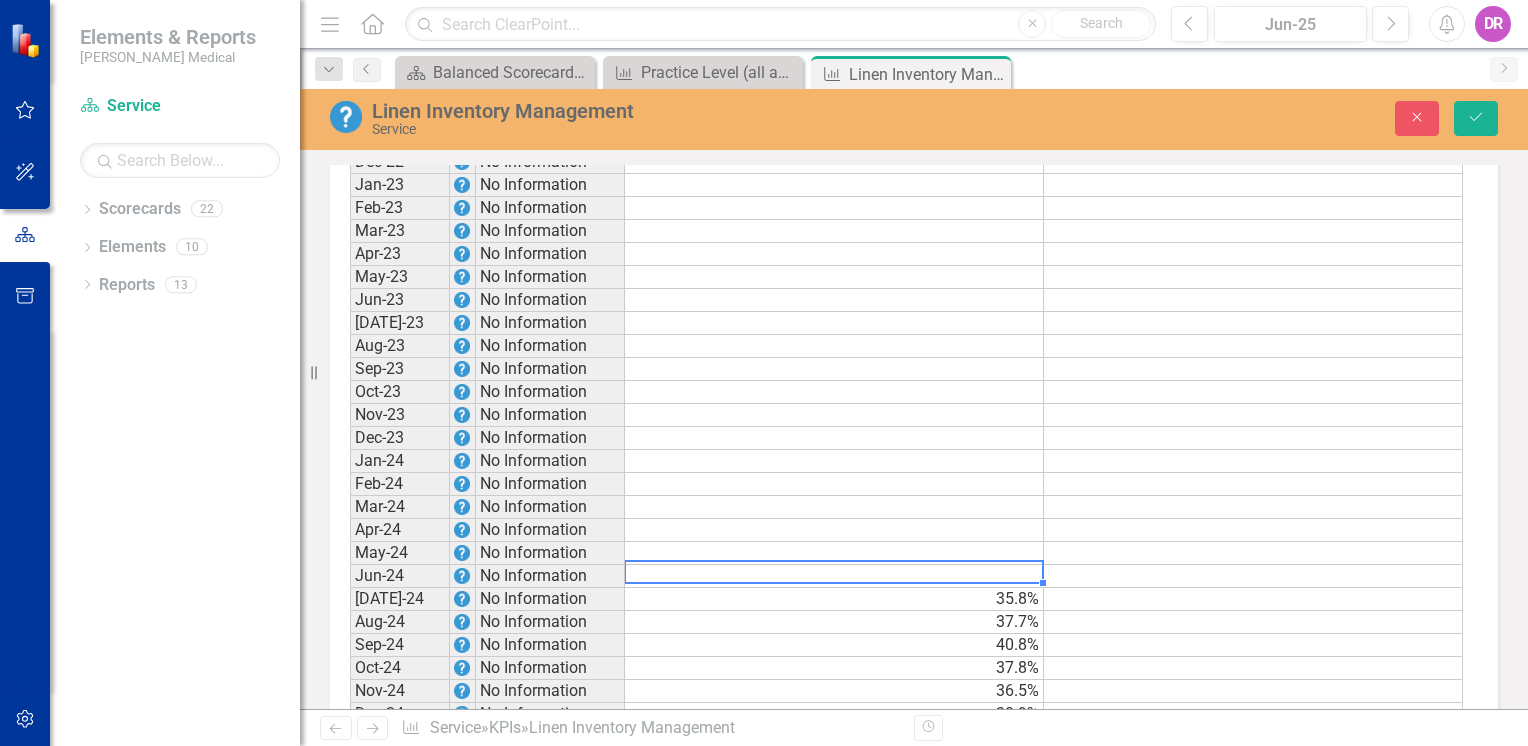 scroll, scrollTop: 824, scrollLeft: 0, axis: vertical 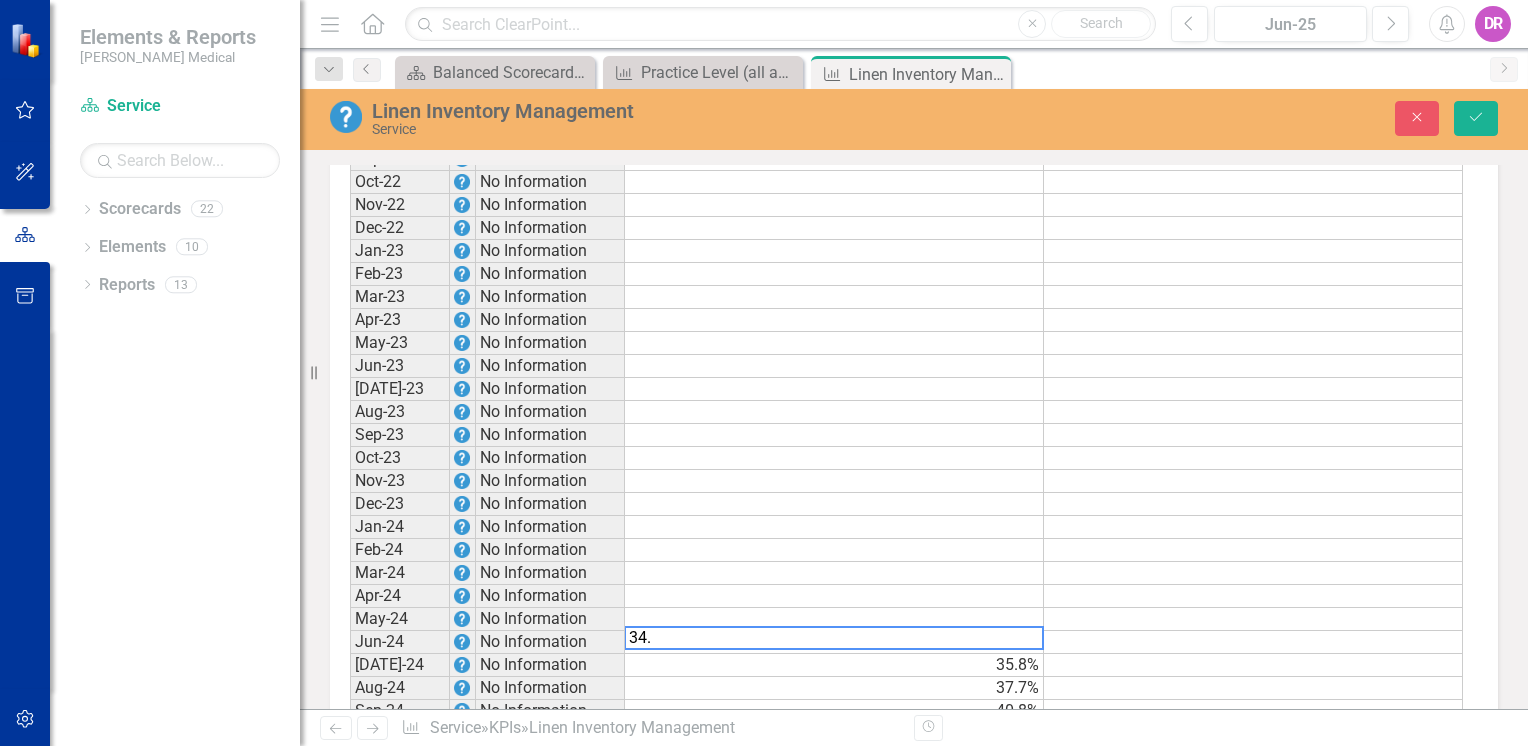 type on "34.9" 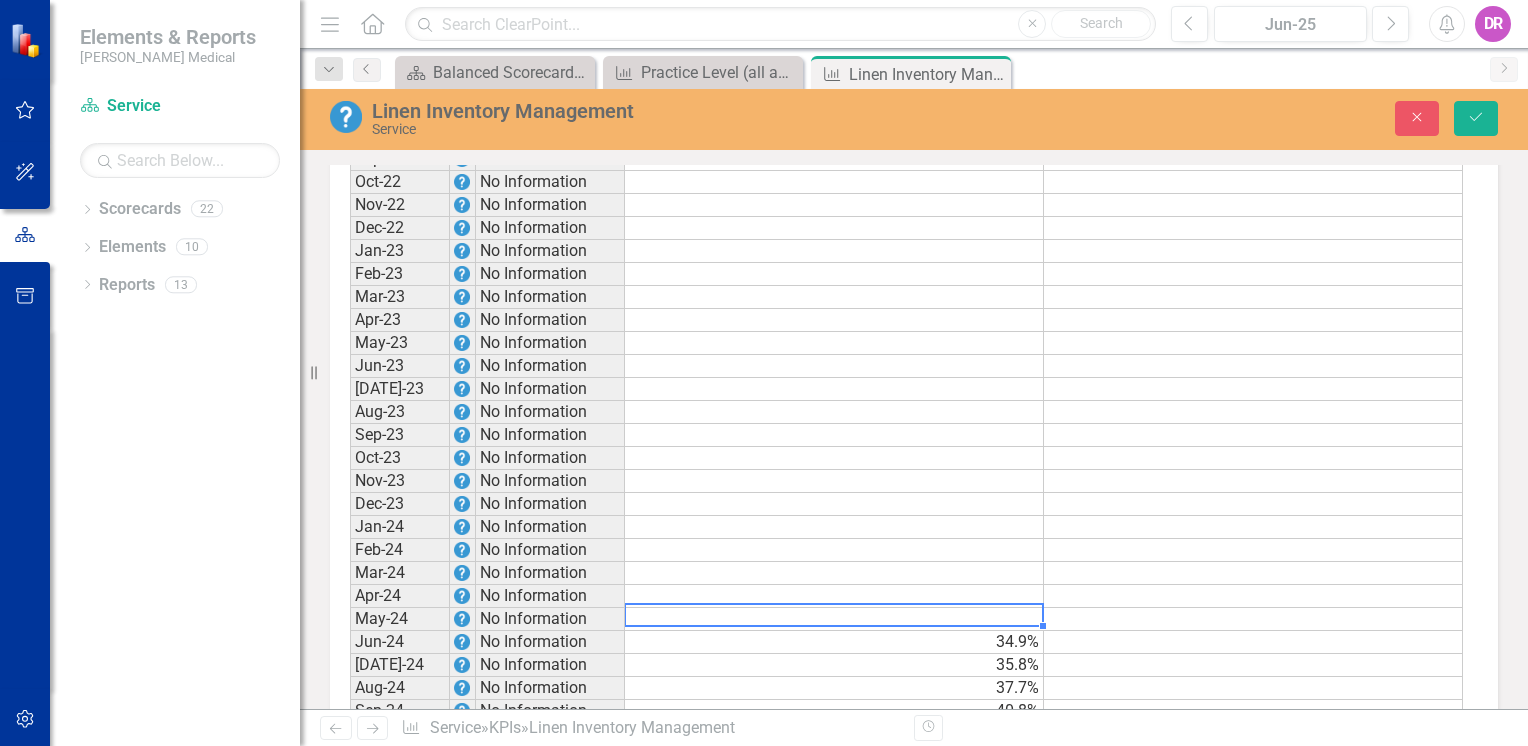 click at bounding box center [834, 619] 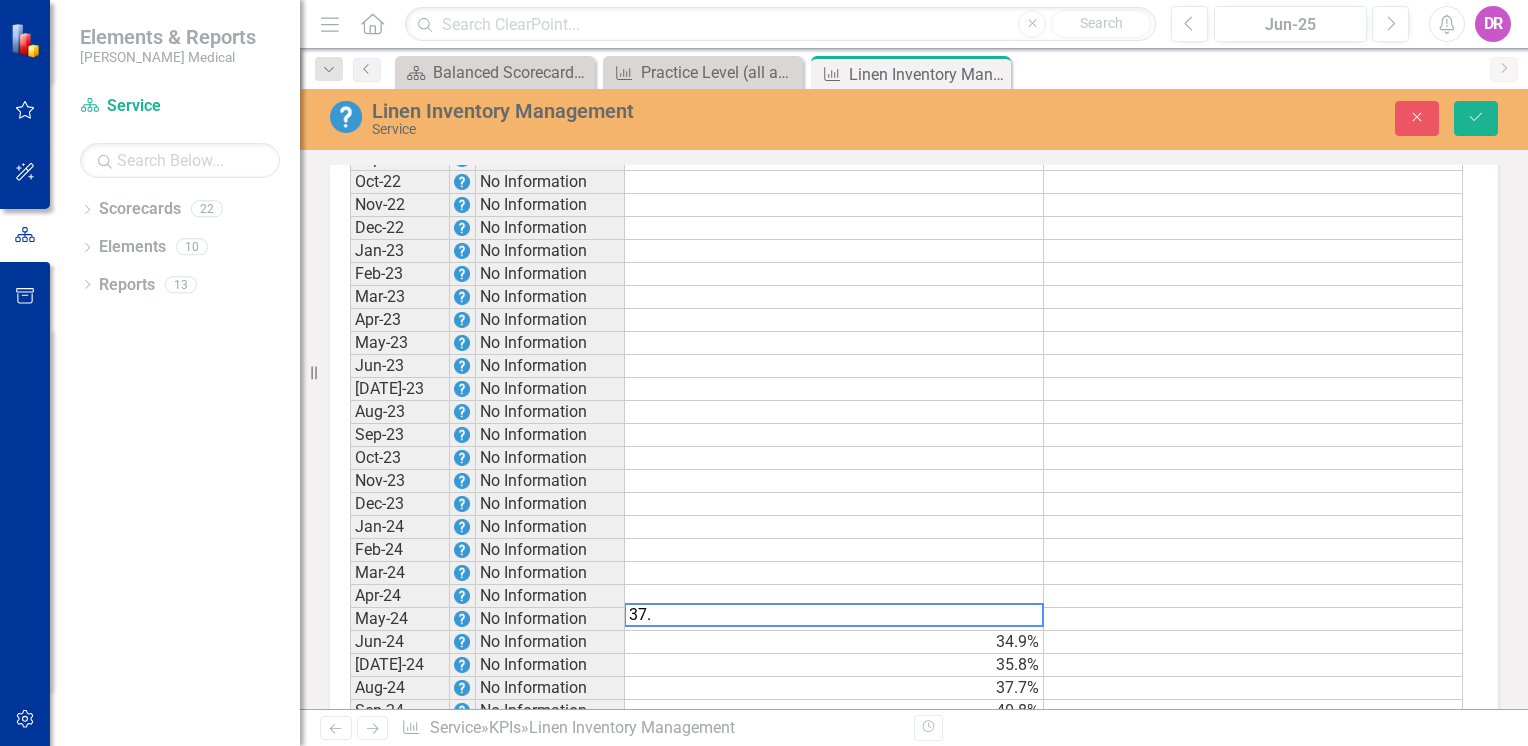 type on "37.3" 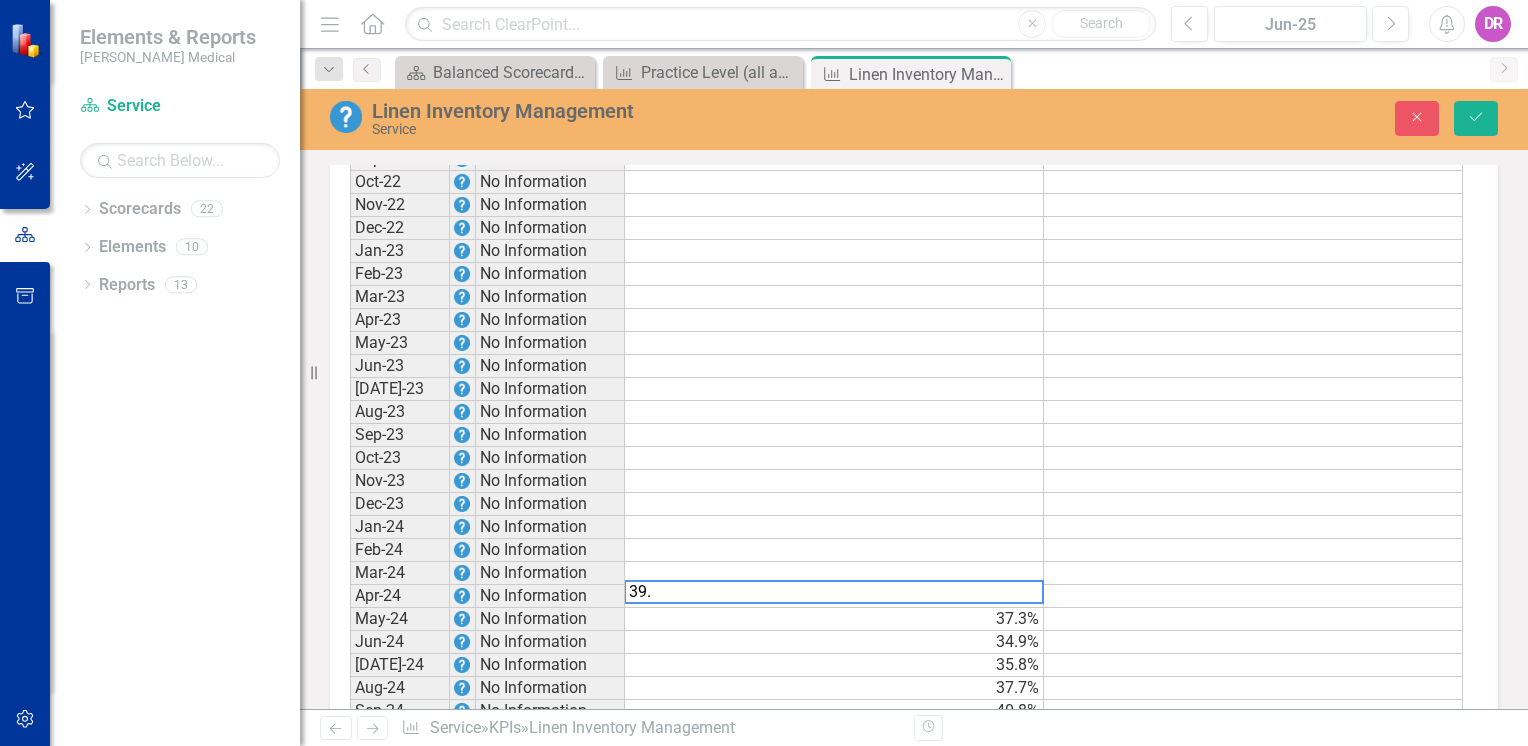 type on "39.0" 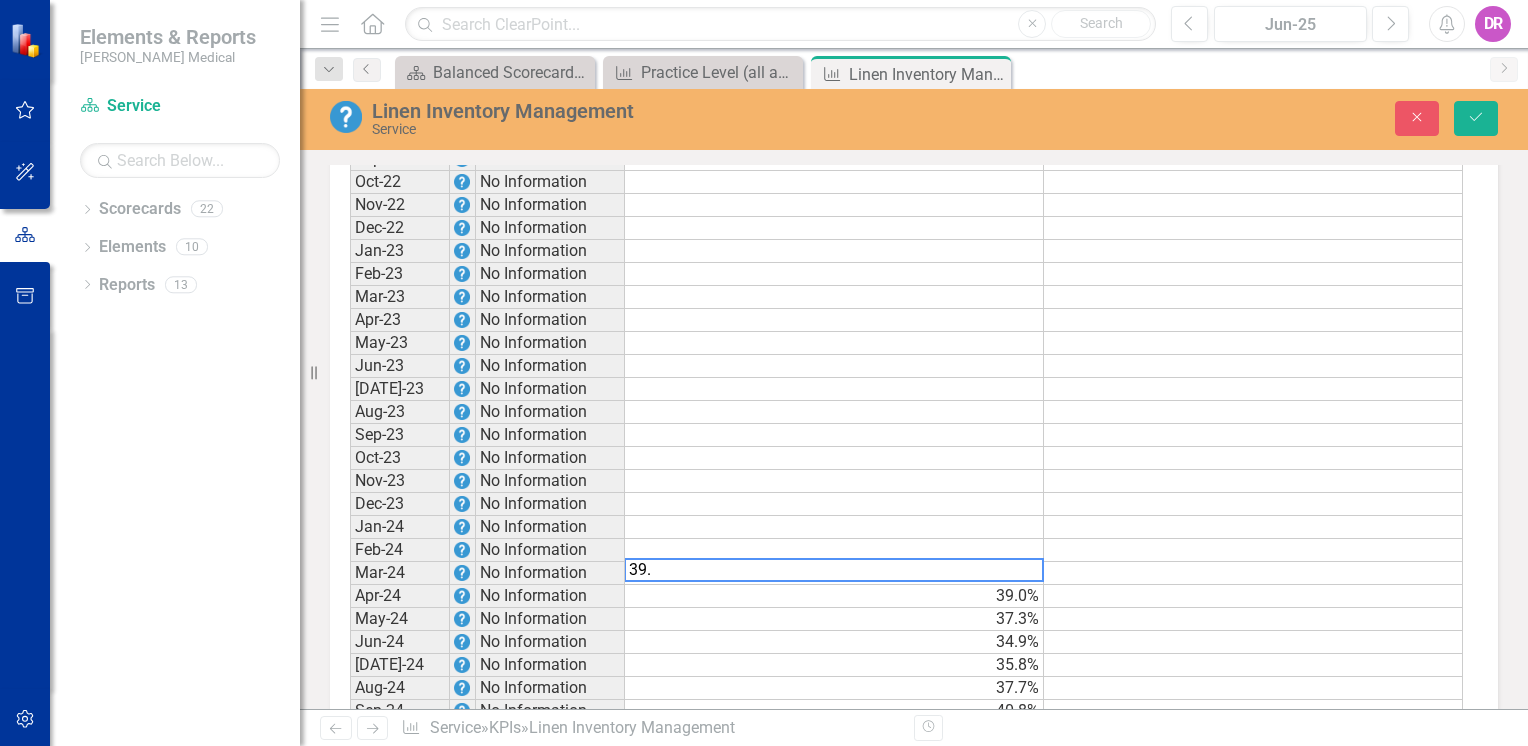 type on "39.0" 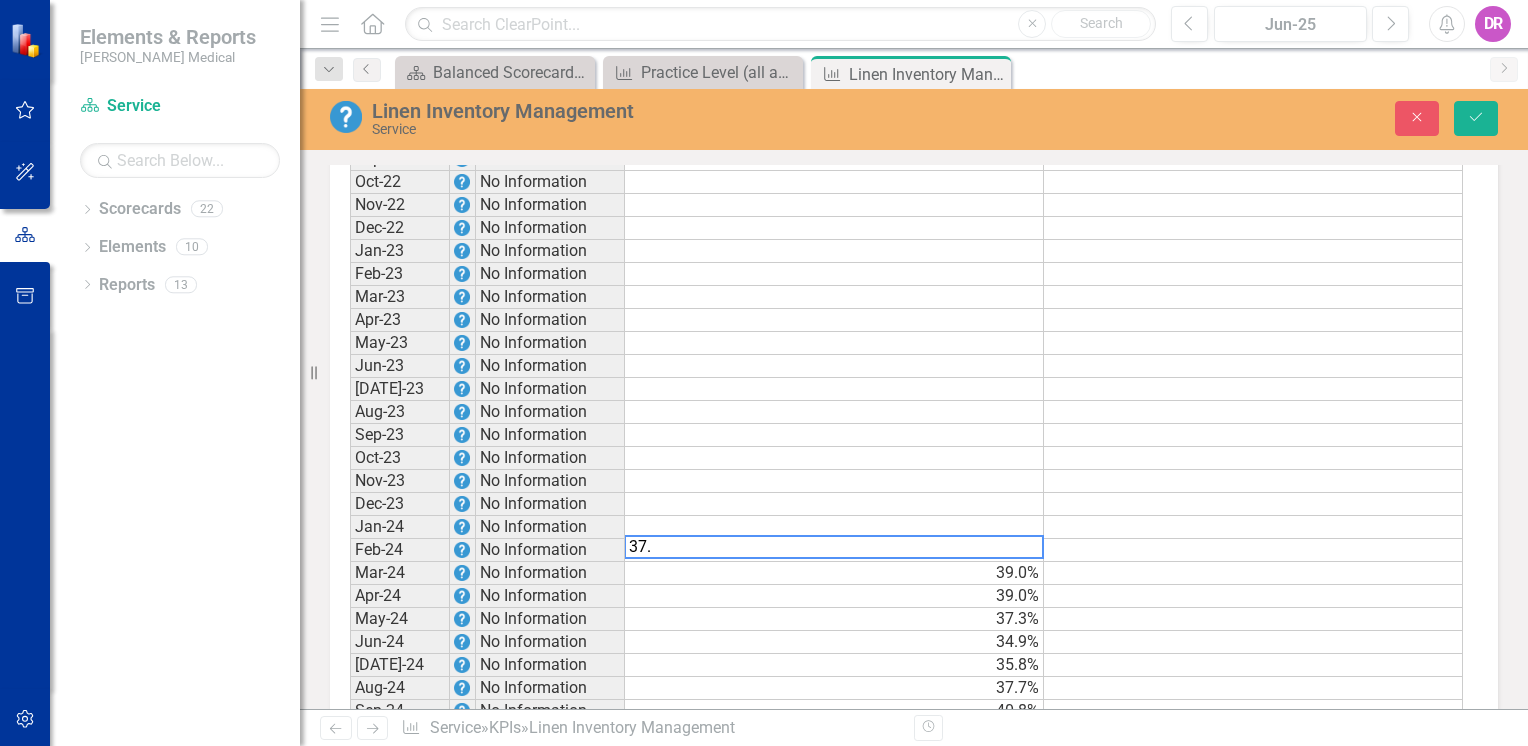 type on "37.0" 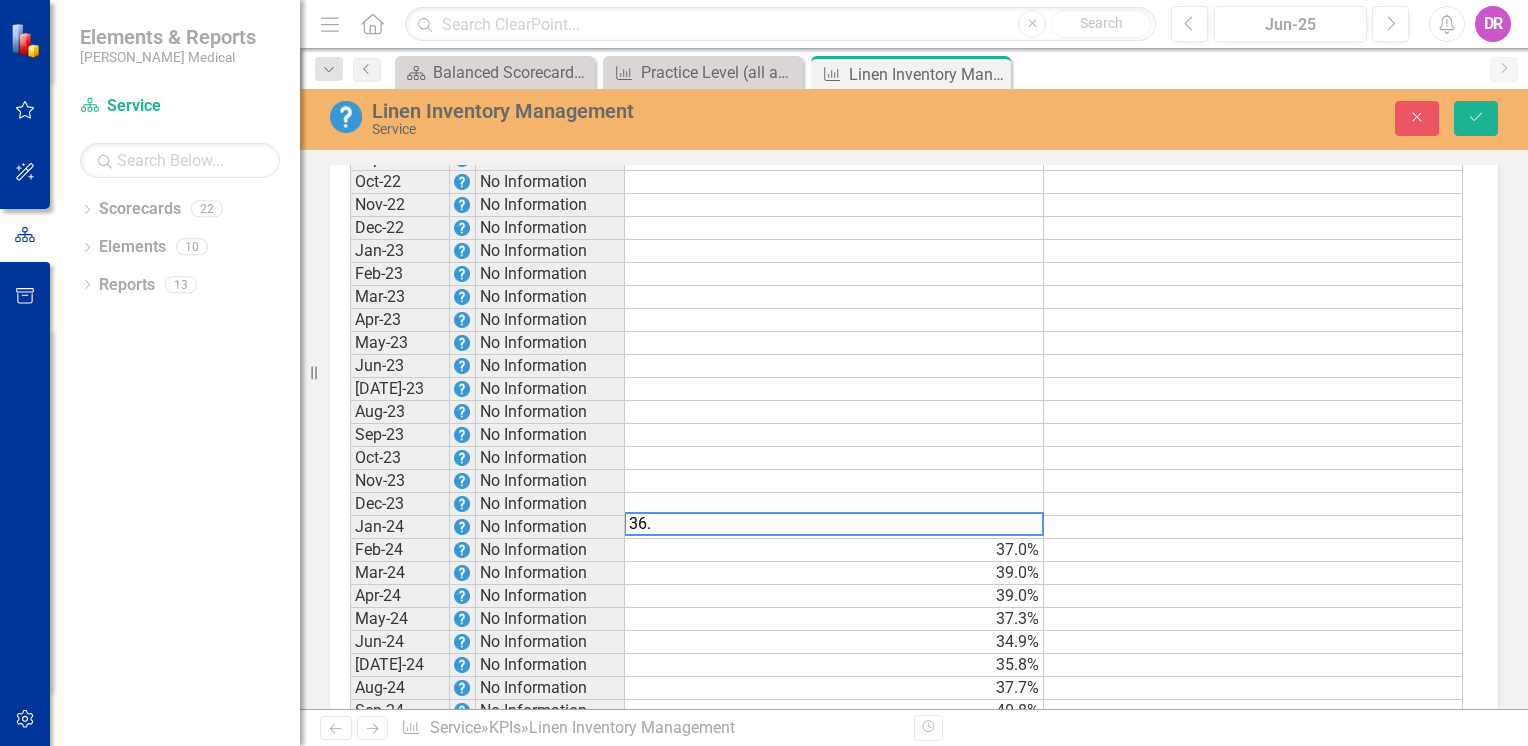 type on "36.8" 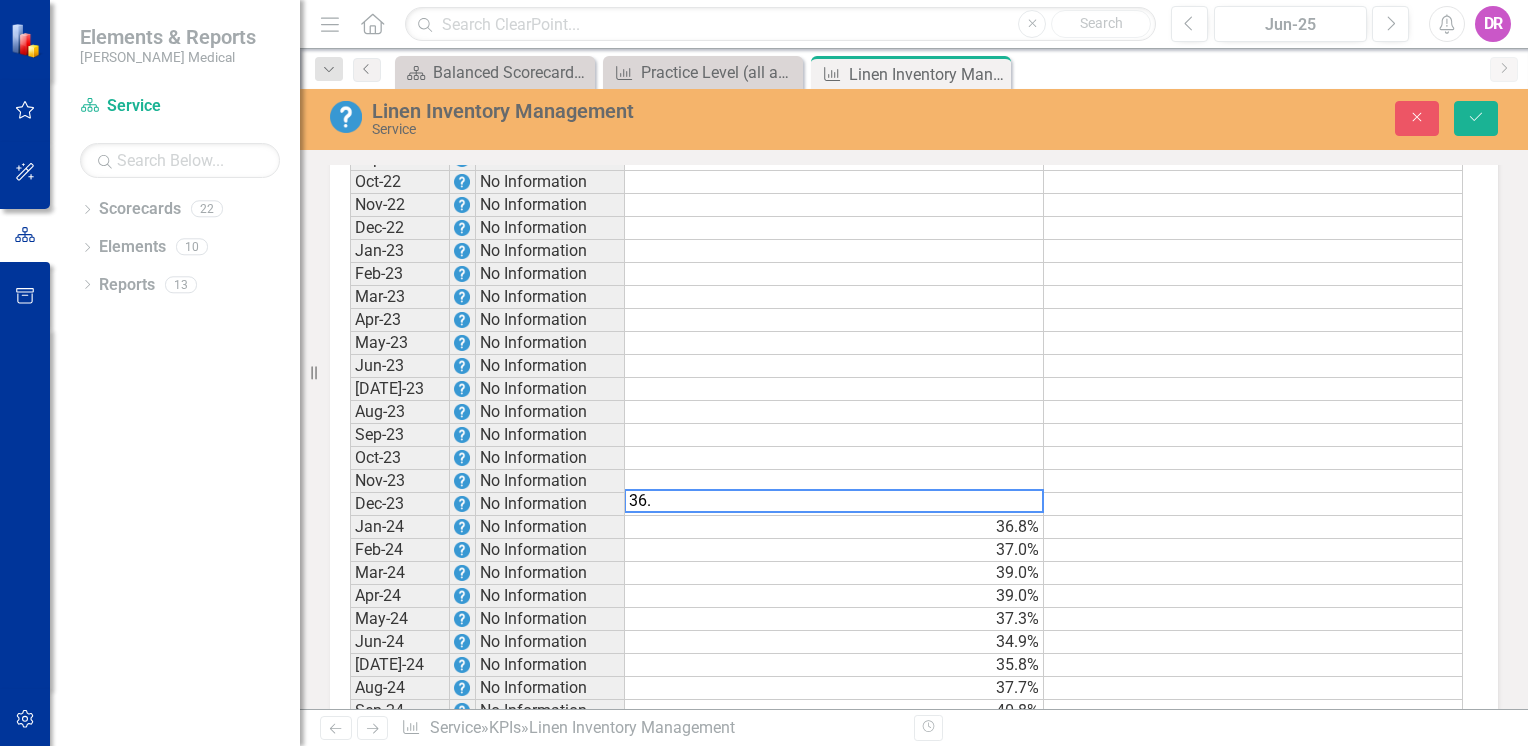 type on "36.4" 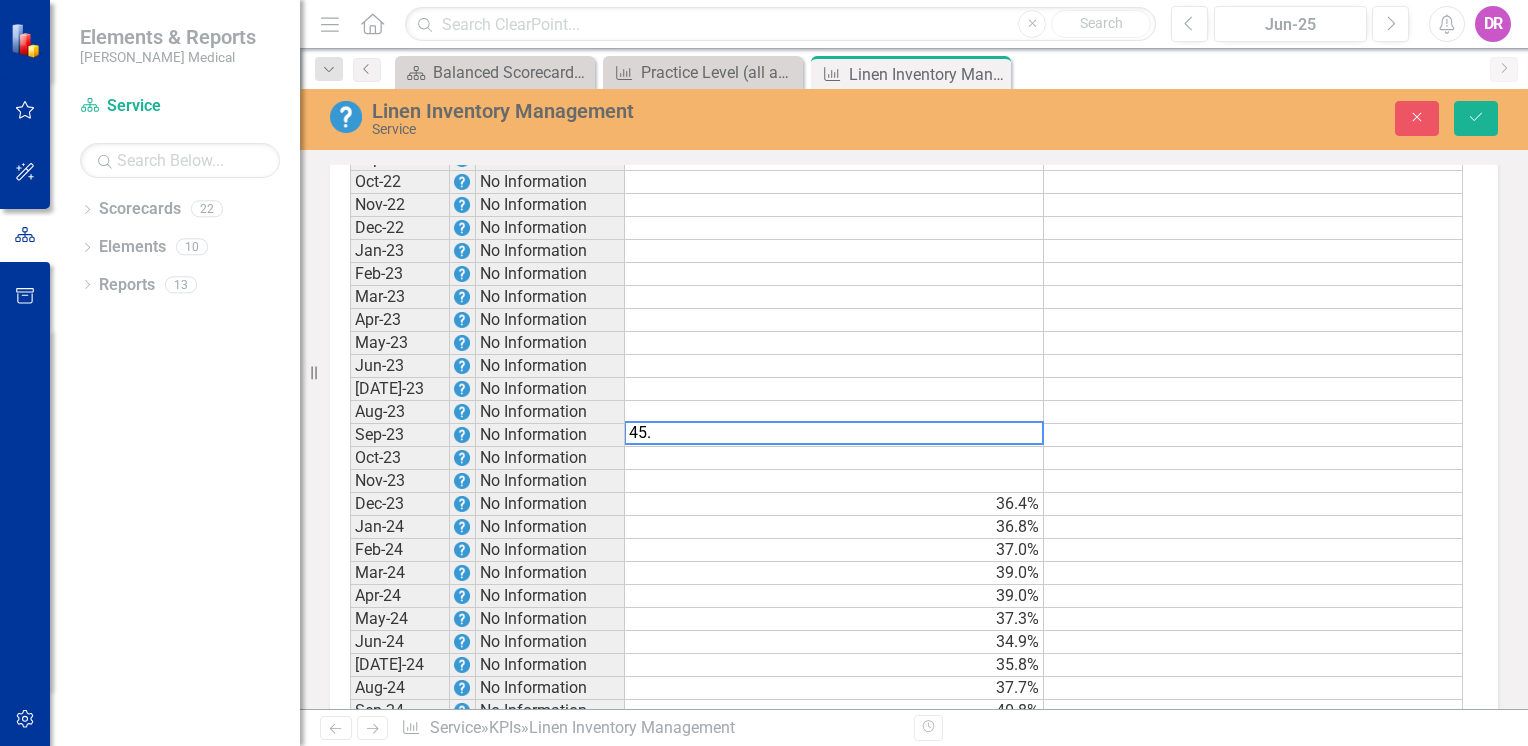 type on "45.1" 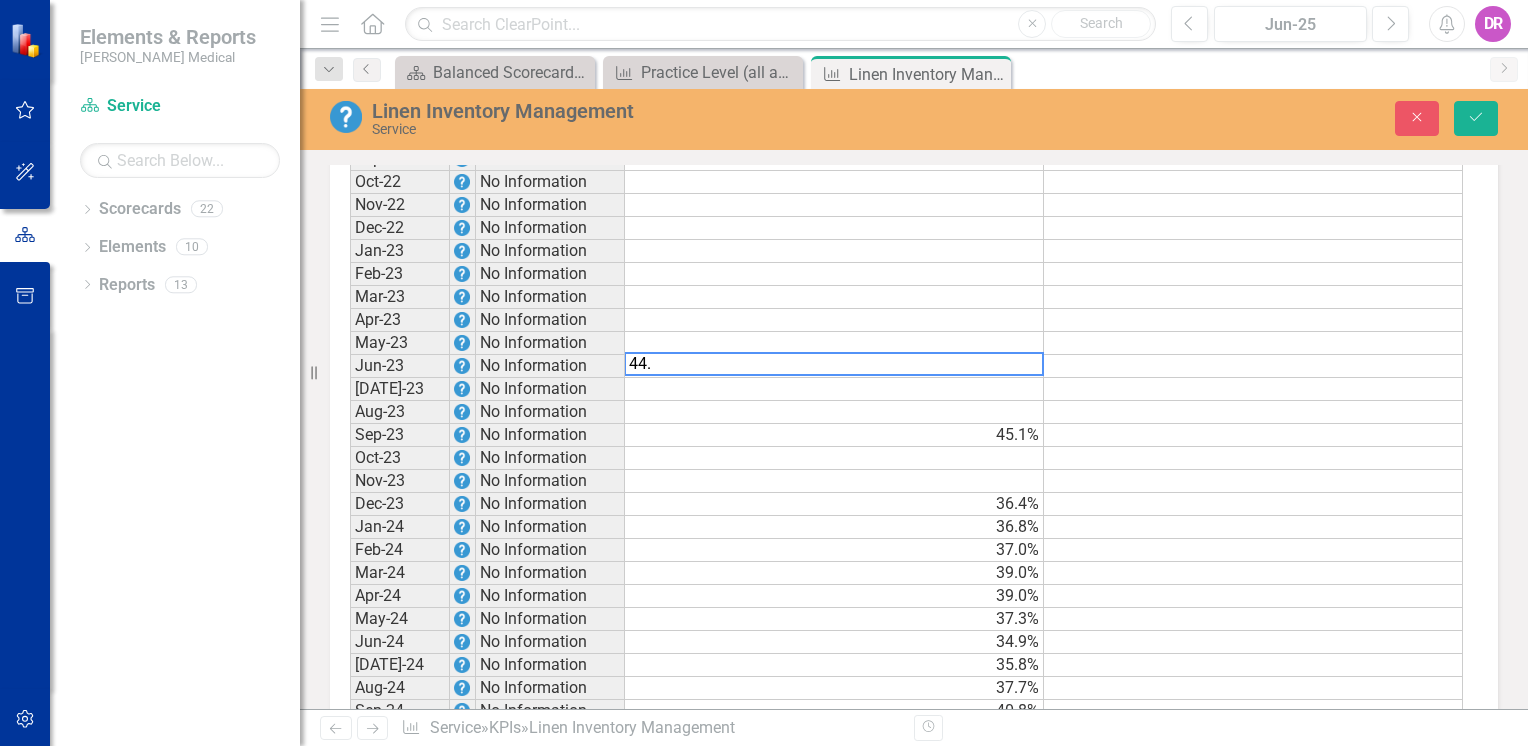 type on "44.1" 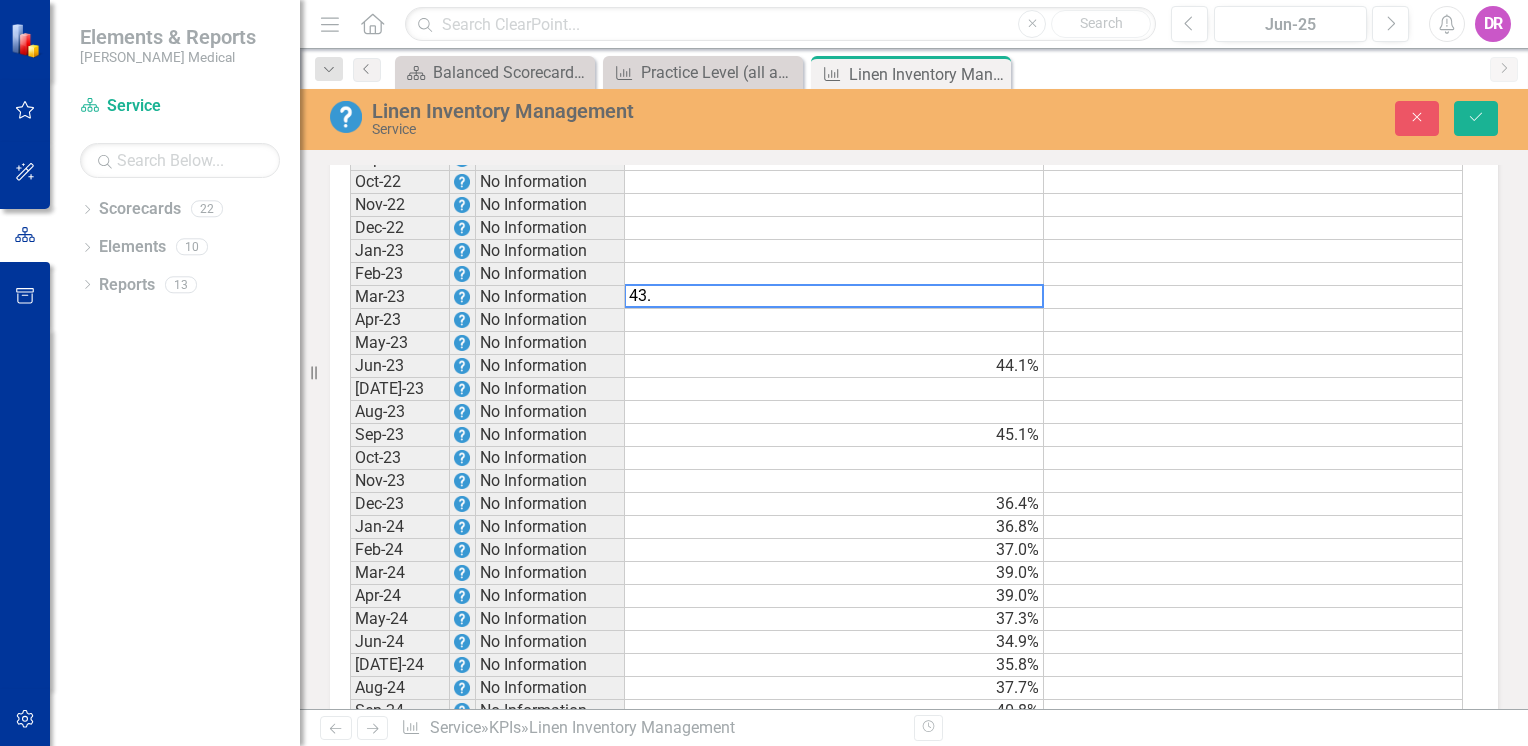 type on "43.6" 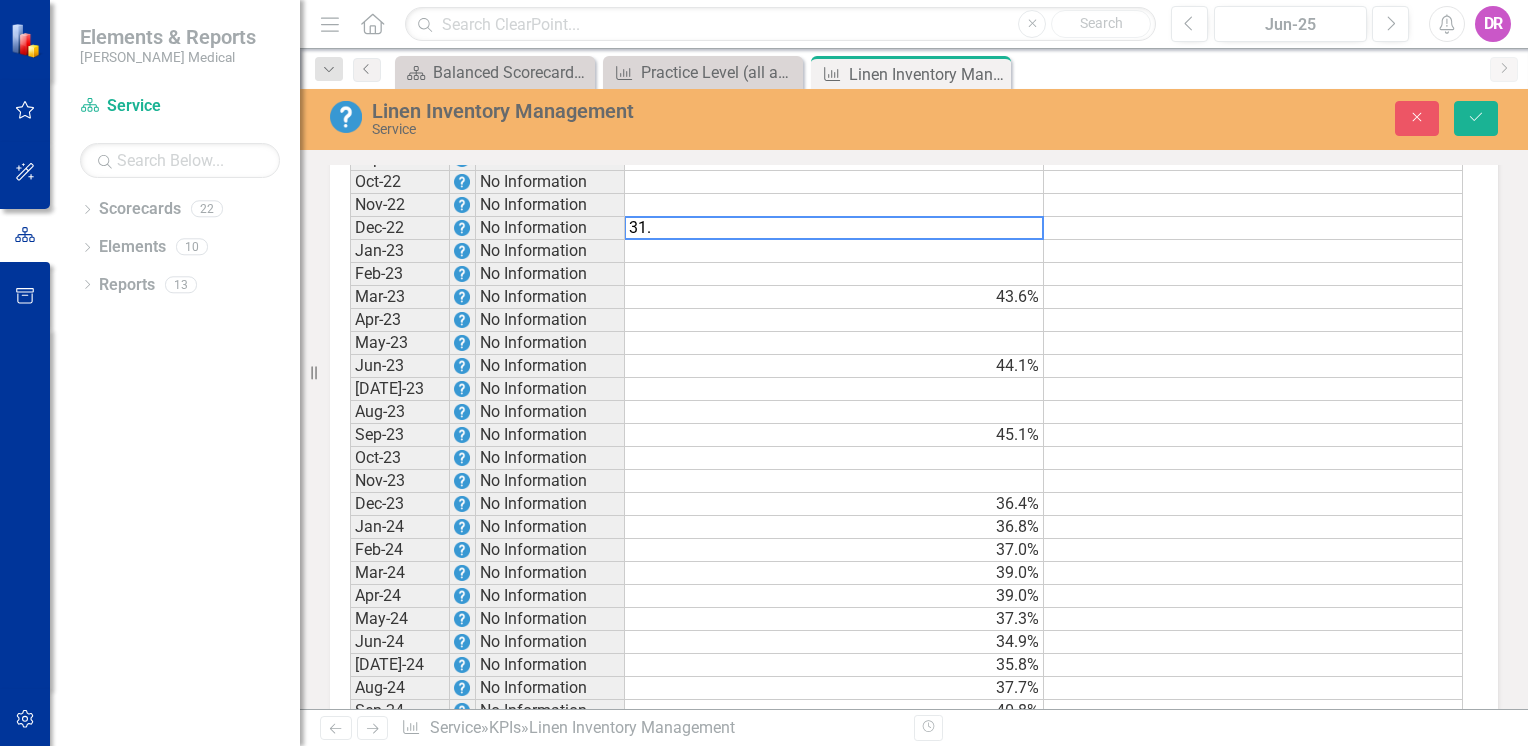 type on "31.8" 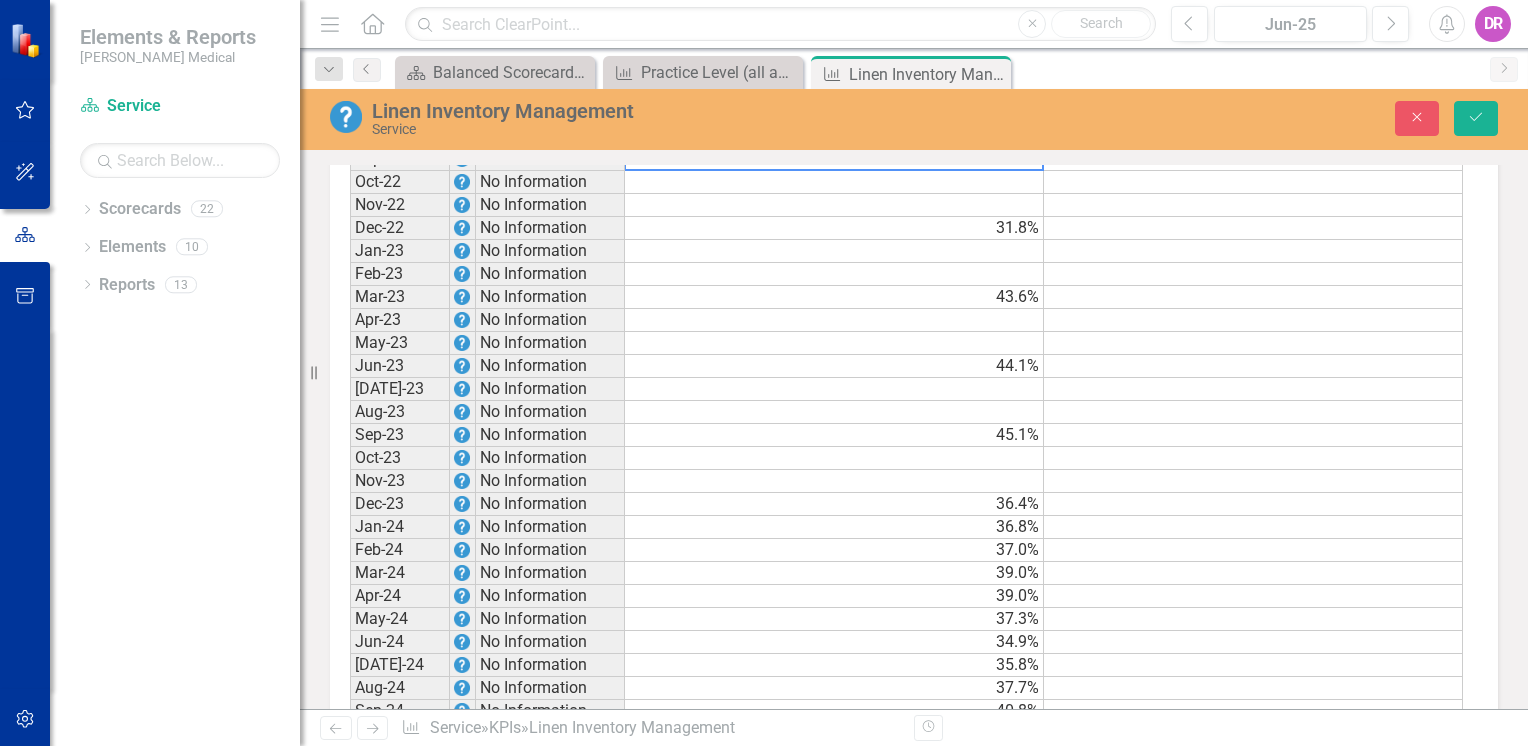 scroll, scrollTop: 799, scrollLeft: 0, axis: vertical 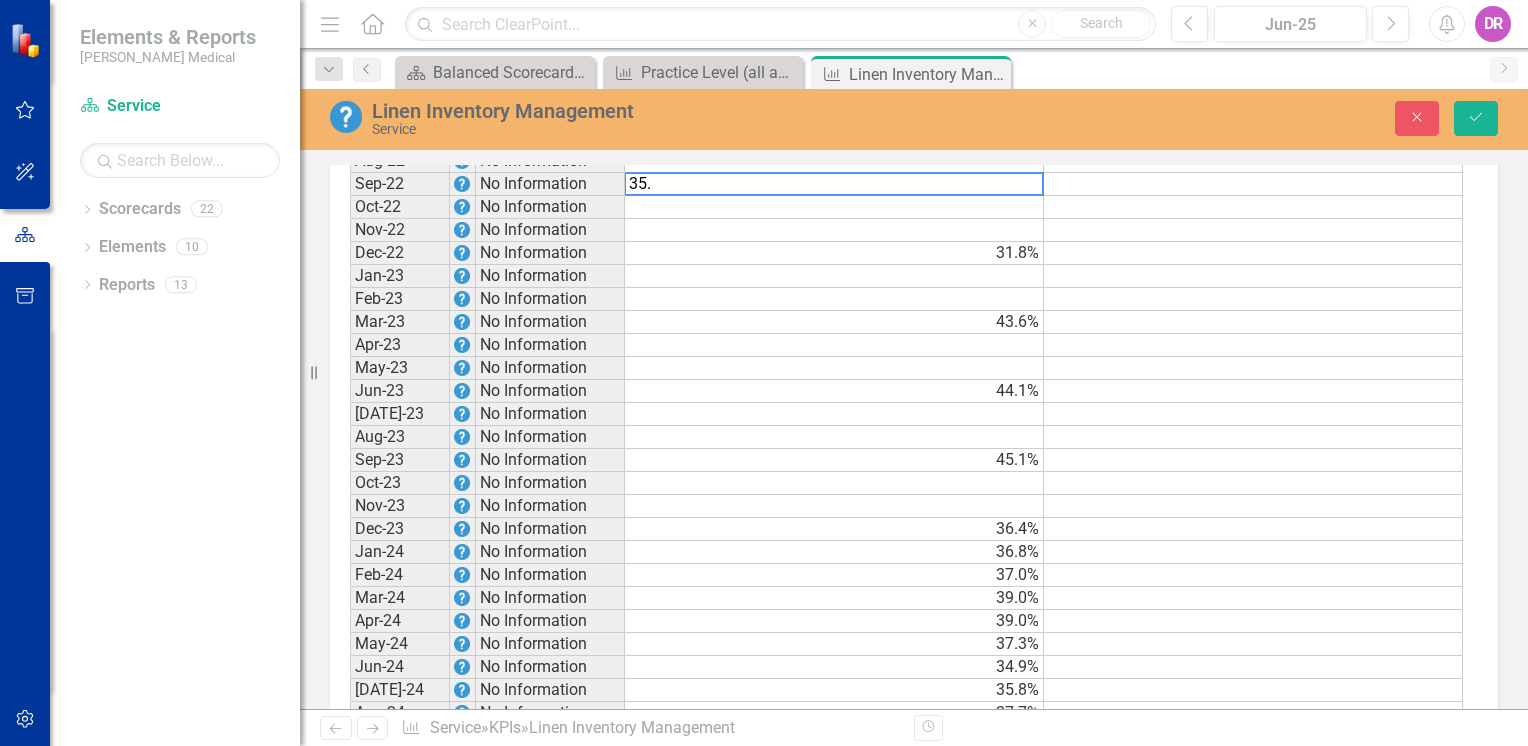 type on "35.4" 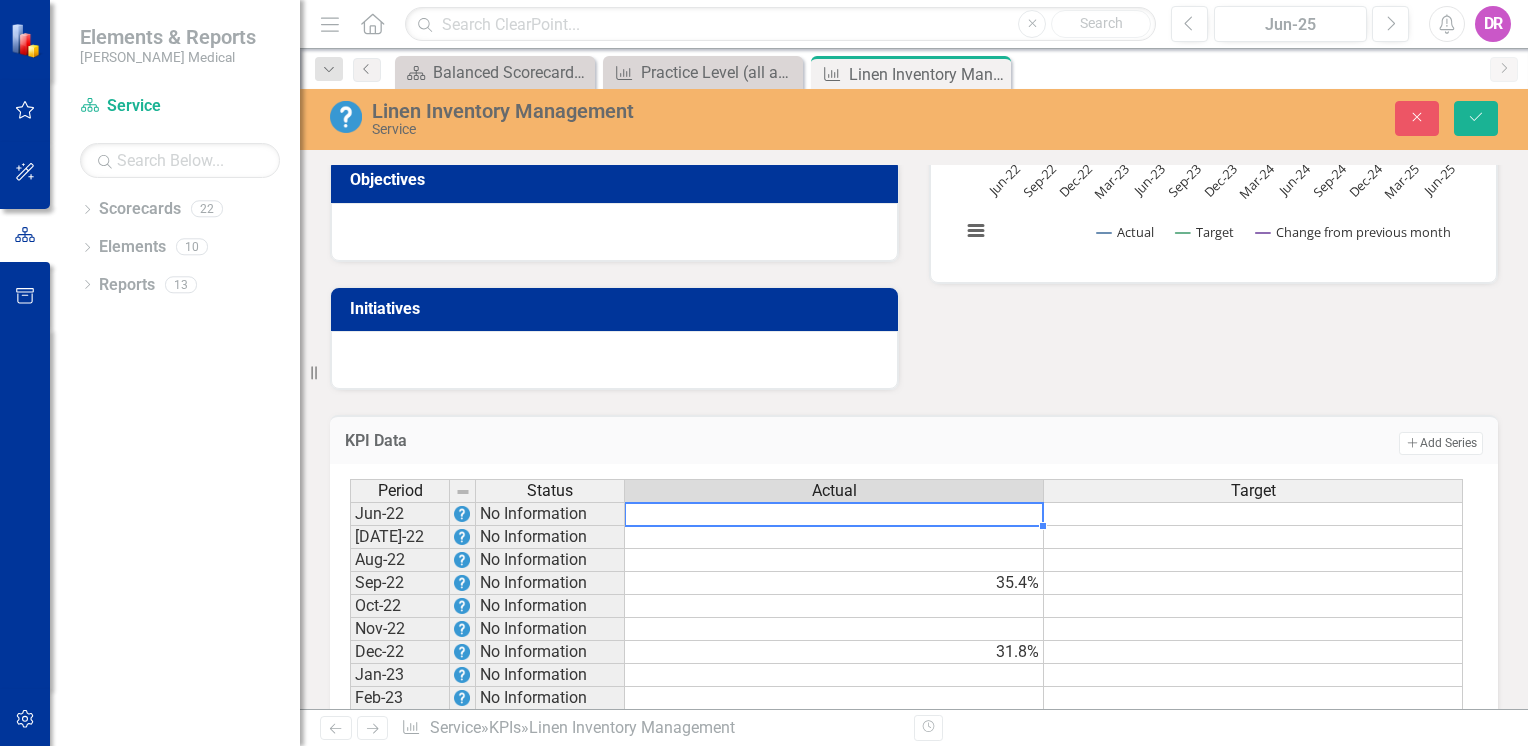 scroll, scrollTop: 399, scrollLeft: 0, axis: vertical 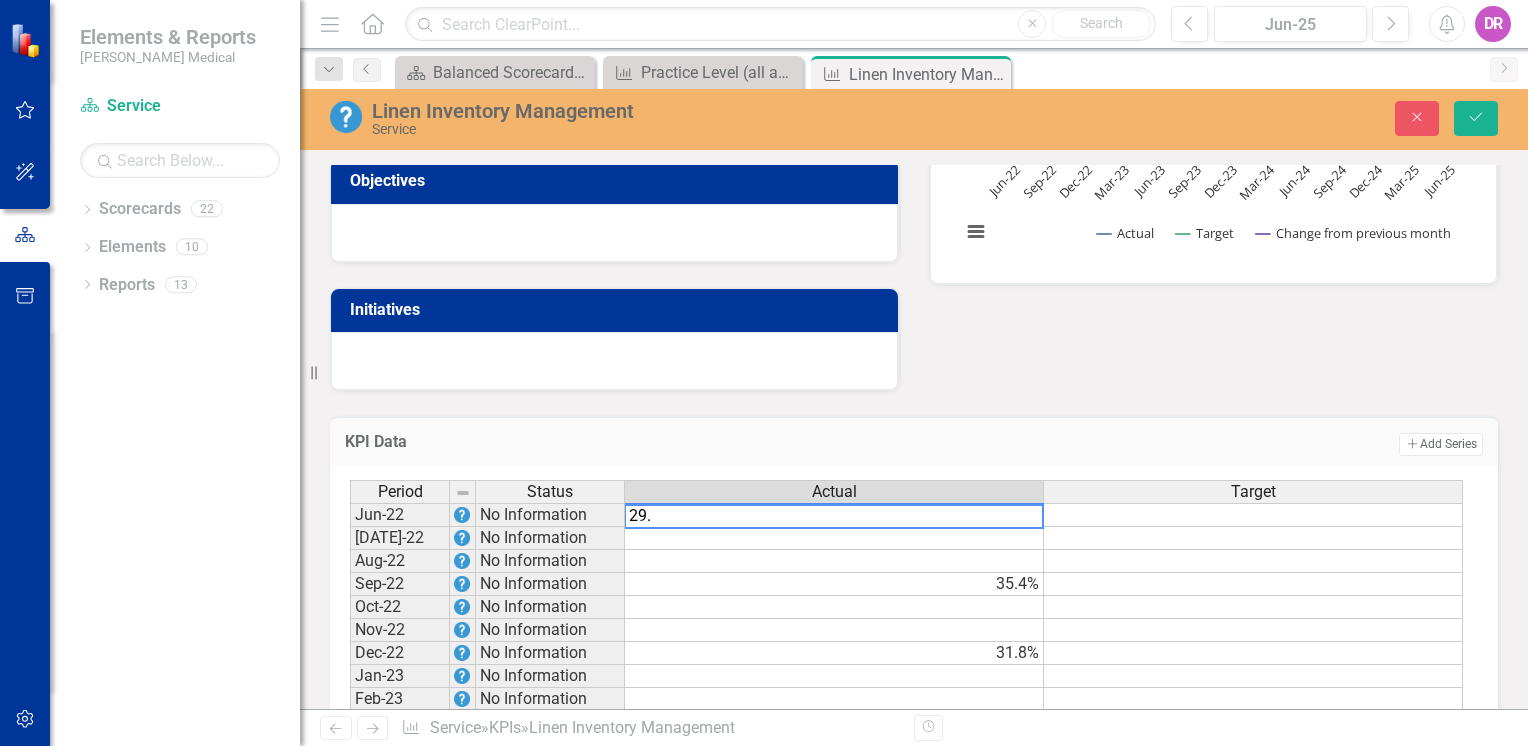 type on "29.0" 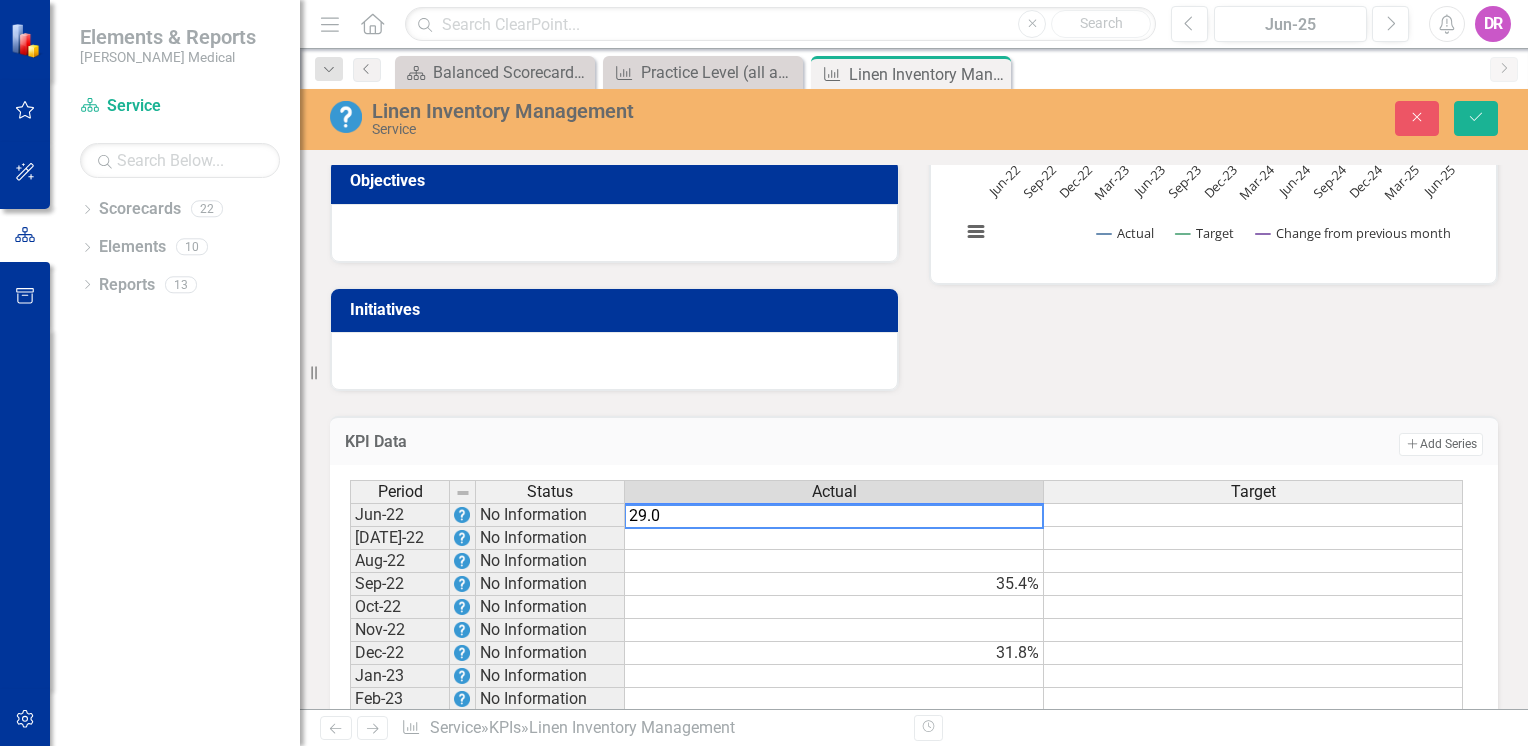 type 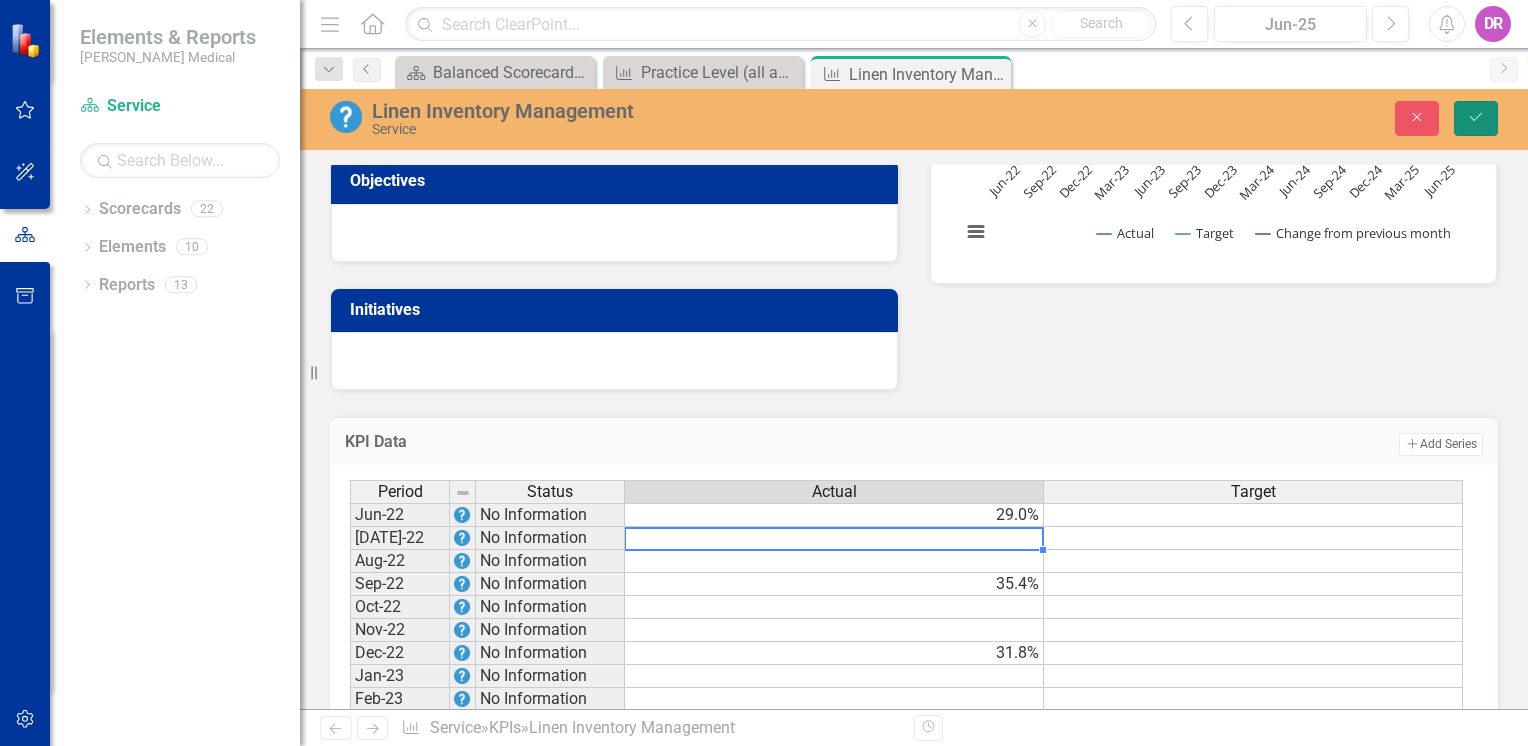 drag, startPoint x: 1475, startPoint y: 108, endPoint x: 1306, endPoint y: 230, distance: 208.43465 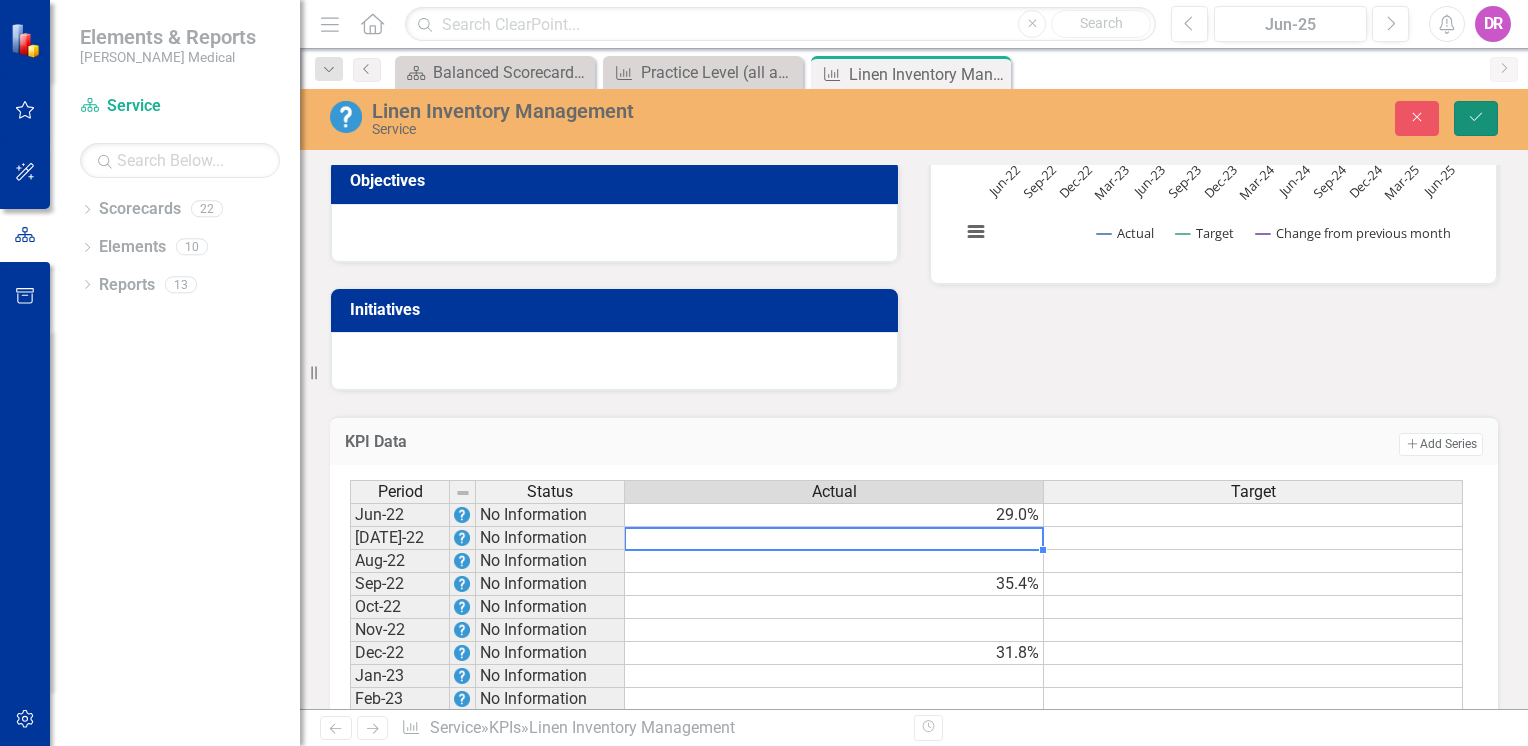 click on "Save" 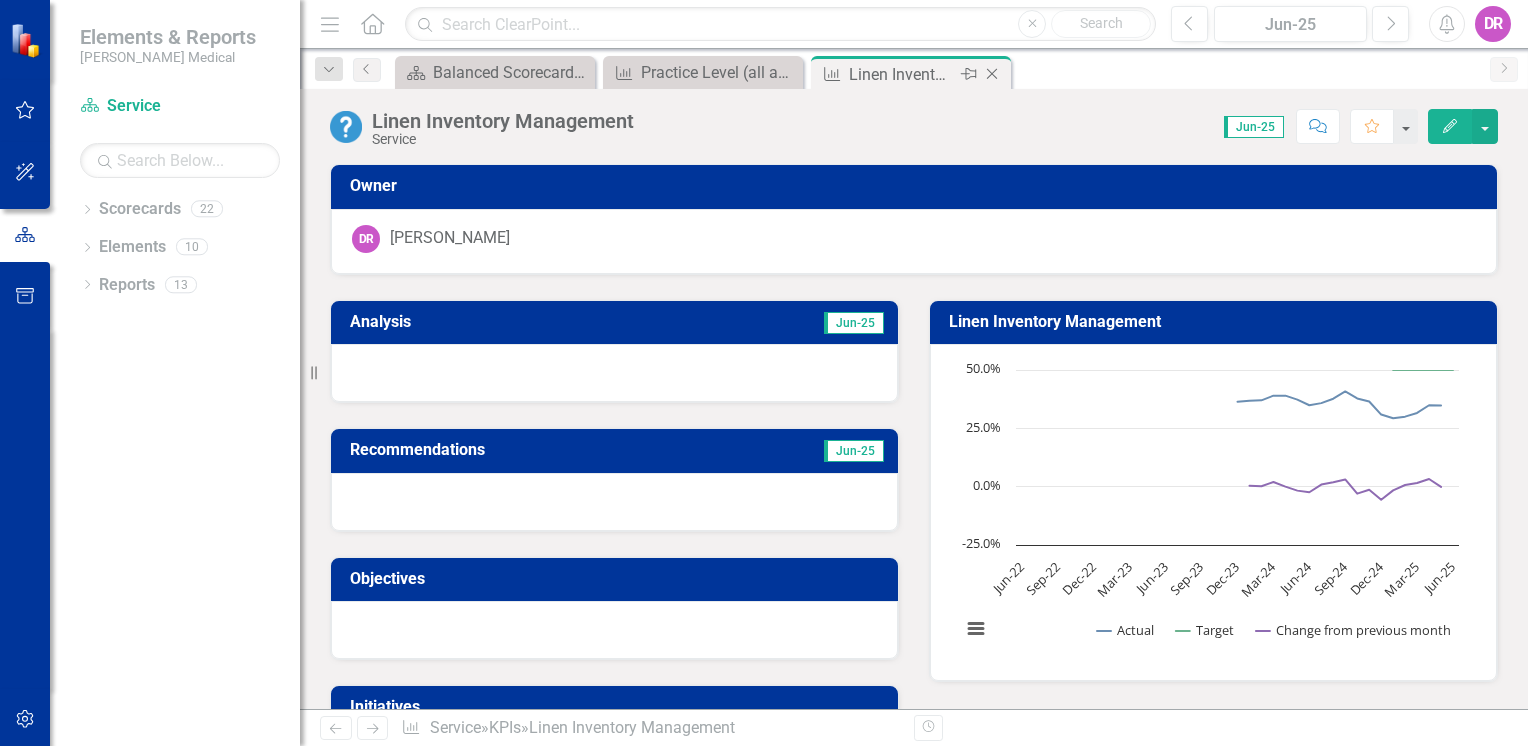 click on "Close" 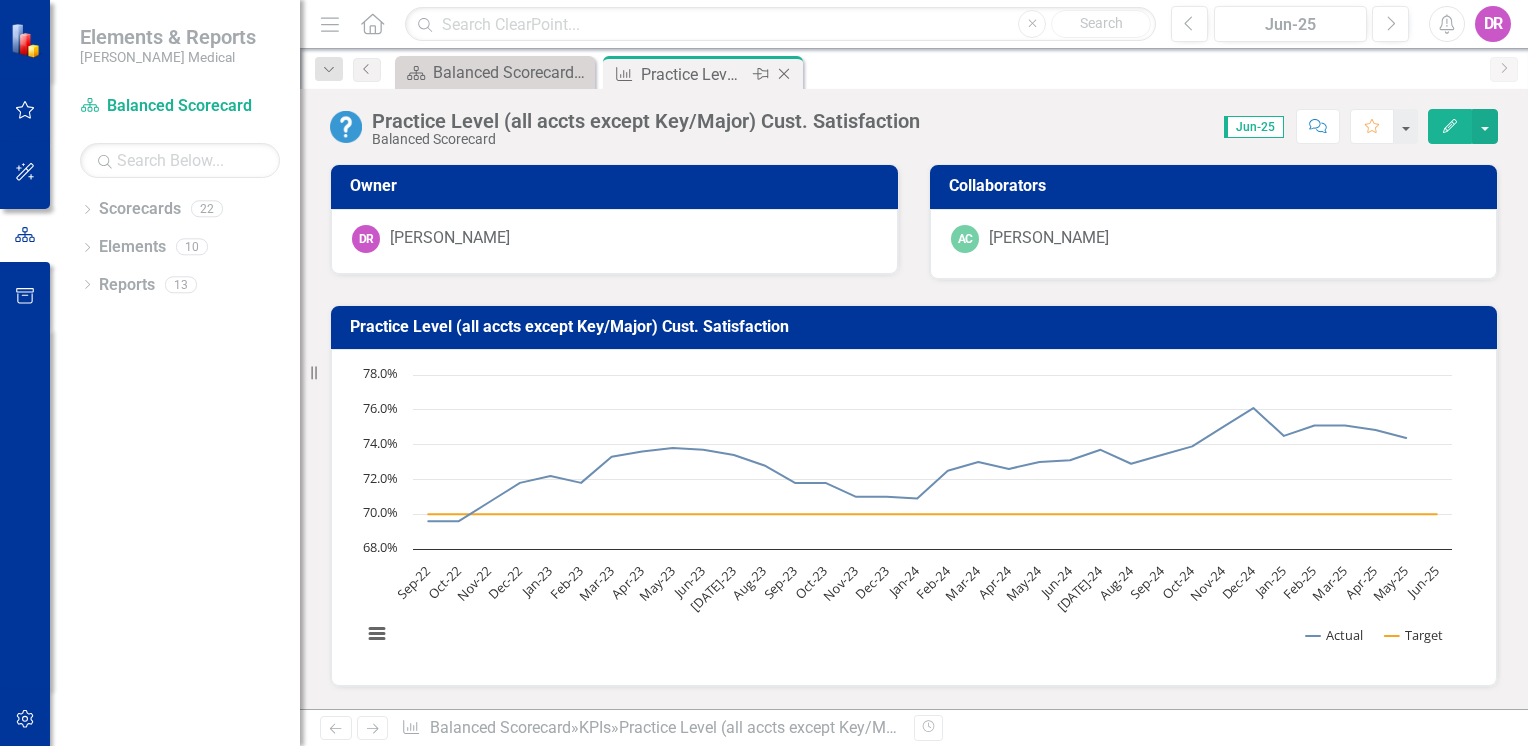 click 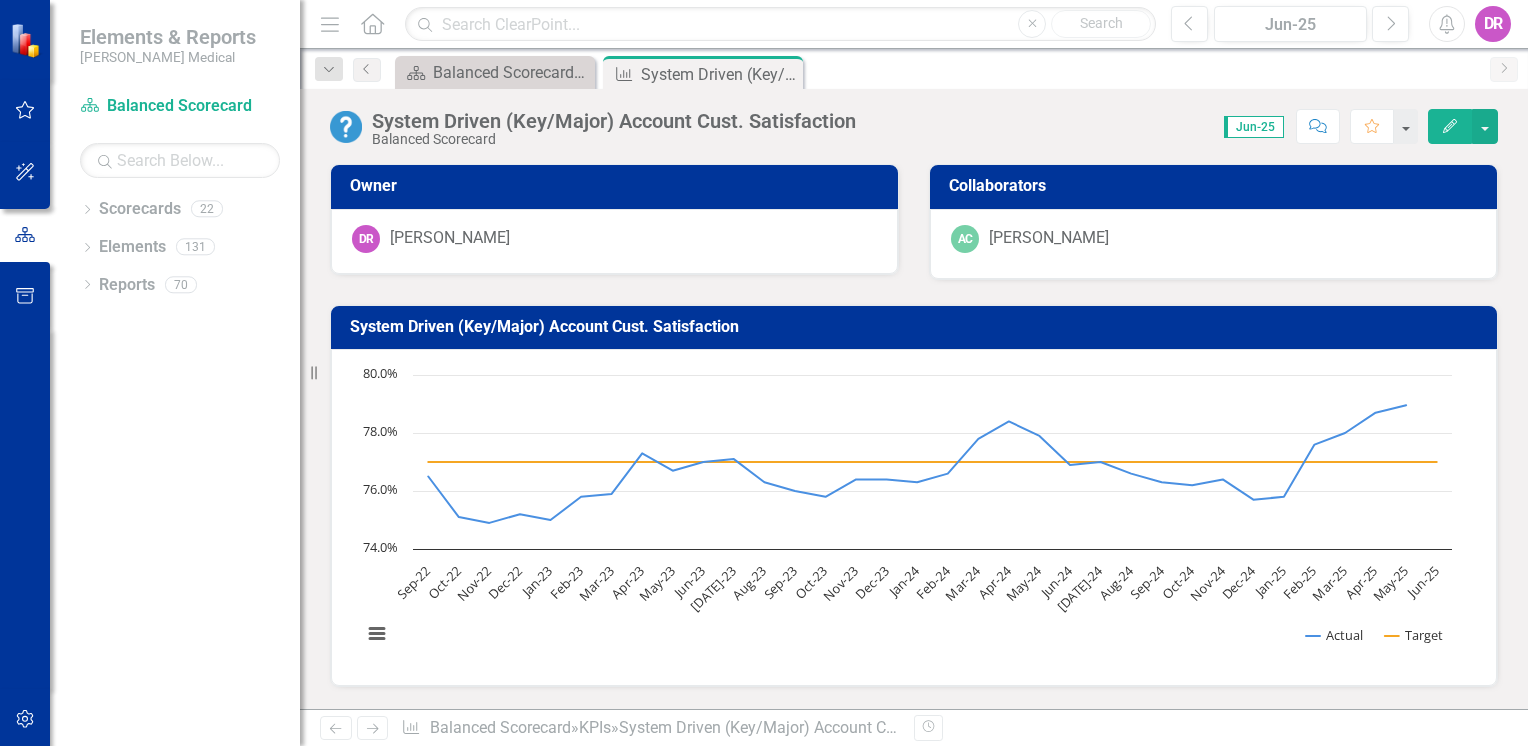 scroll, scrollTop: 0, scrollLeft: 0, axis: both 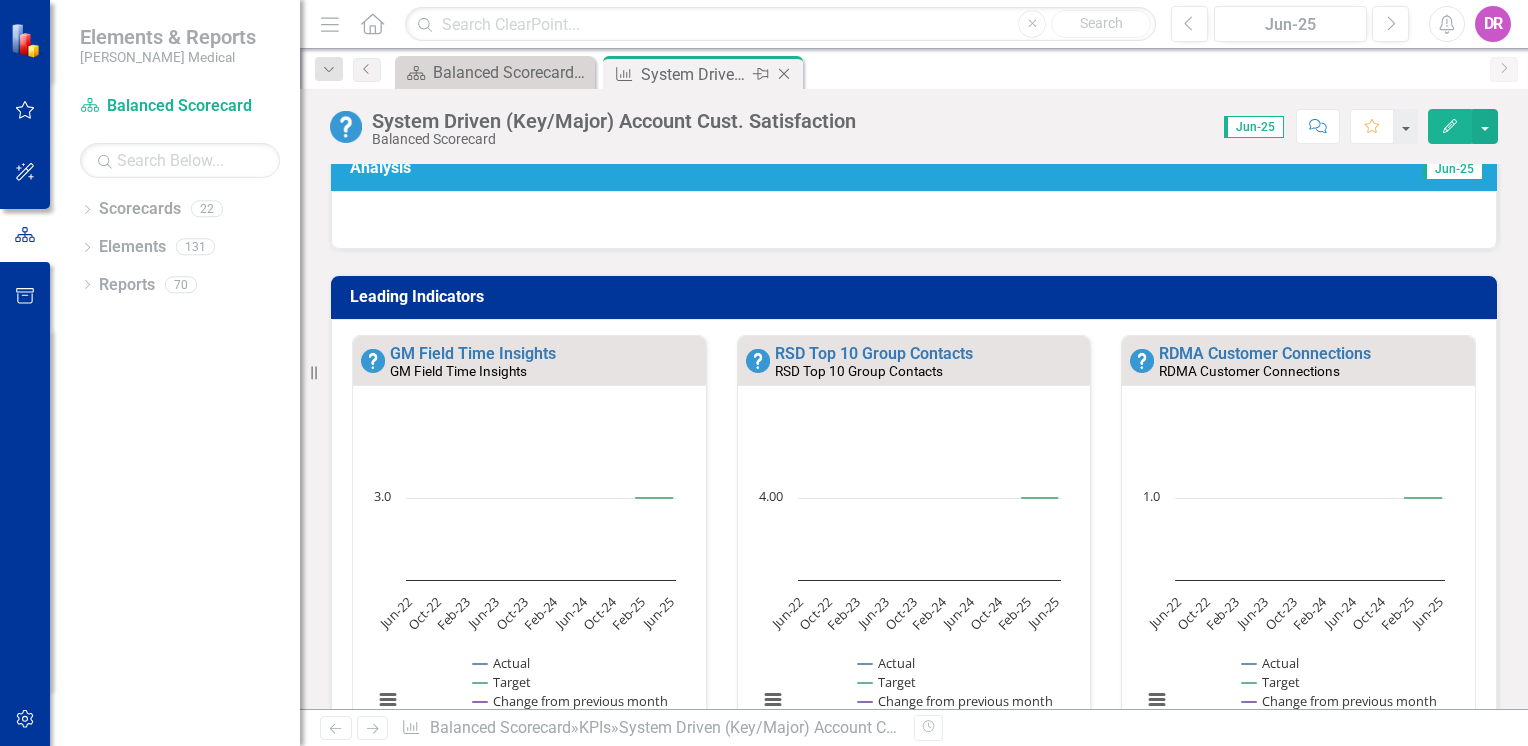 click 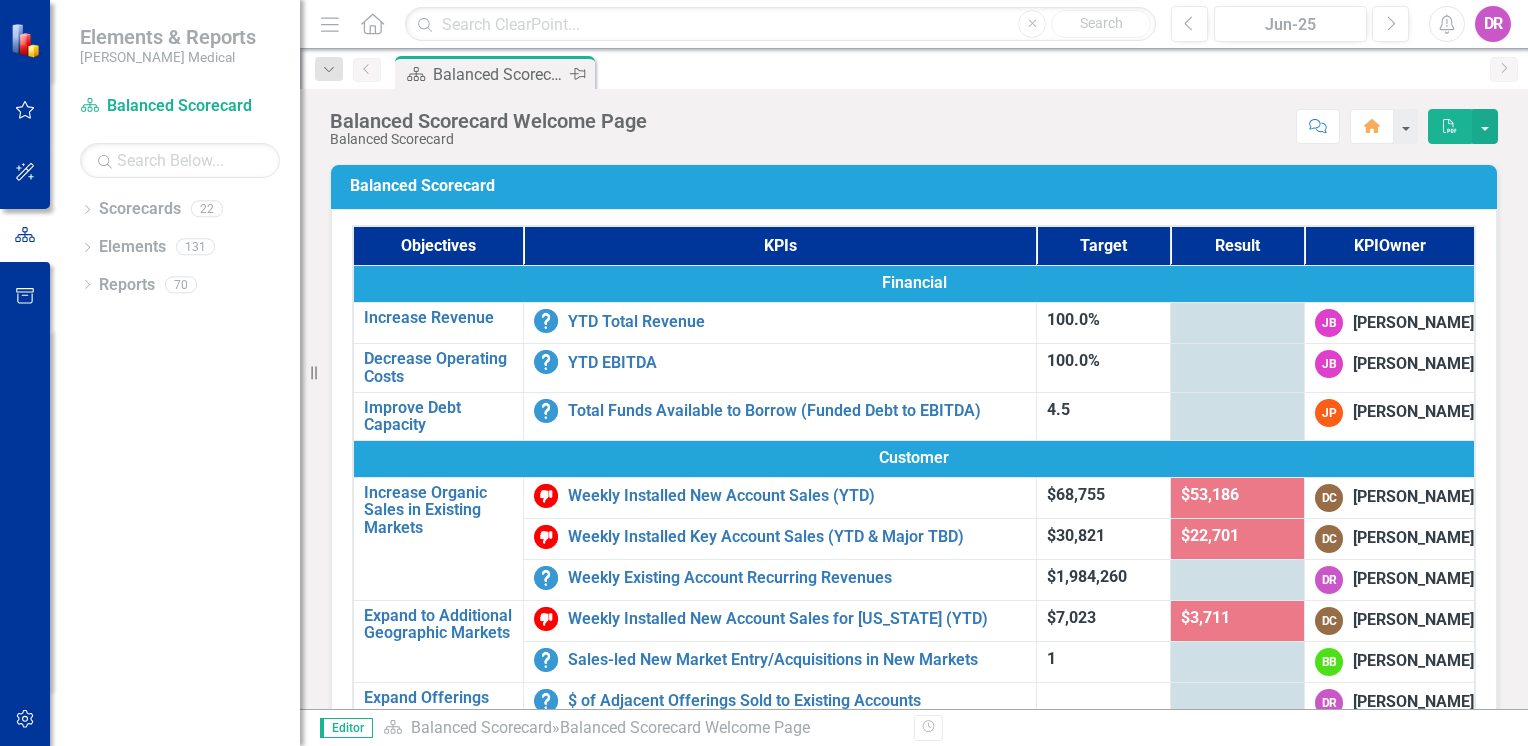 click on "Balanced Scorecard Welcome Page" at bounding box center [499, 74] 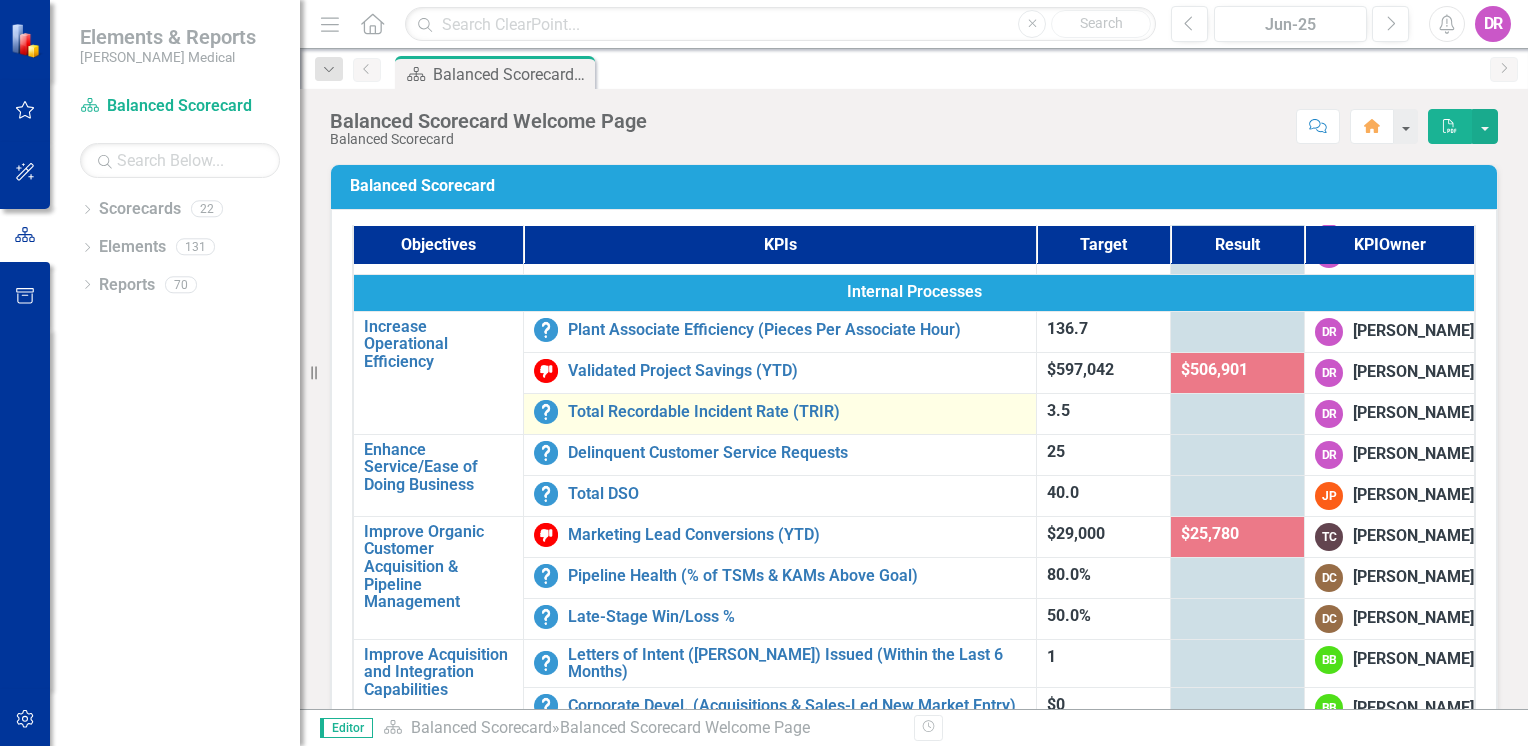 scroll, scrollTop: 600, scrollLeft: 0, axis: vertical 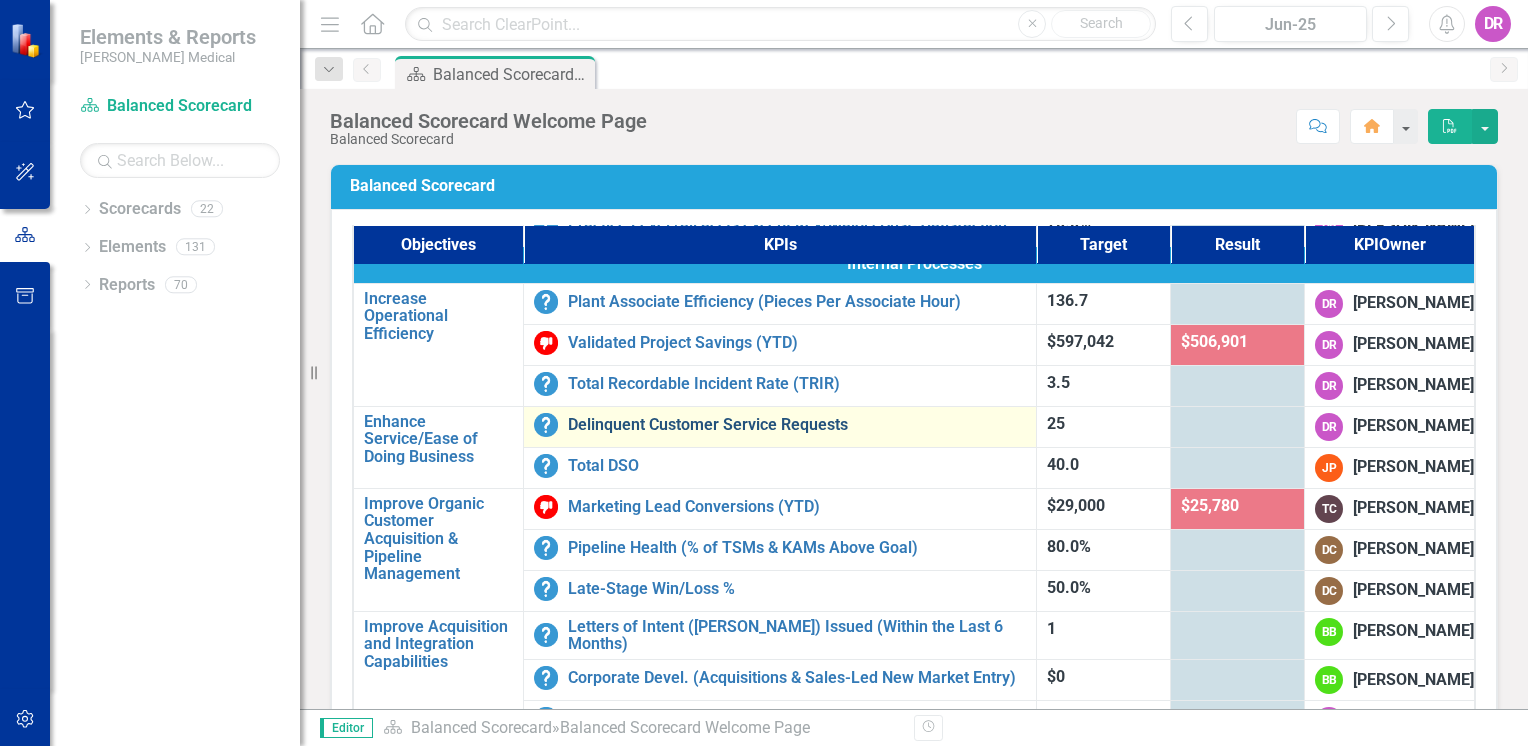 click on "Delinquent Customer Service Requests" at bounding box center [797, 425] 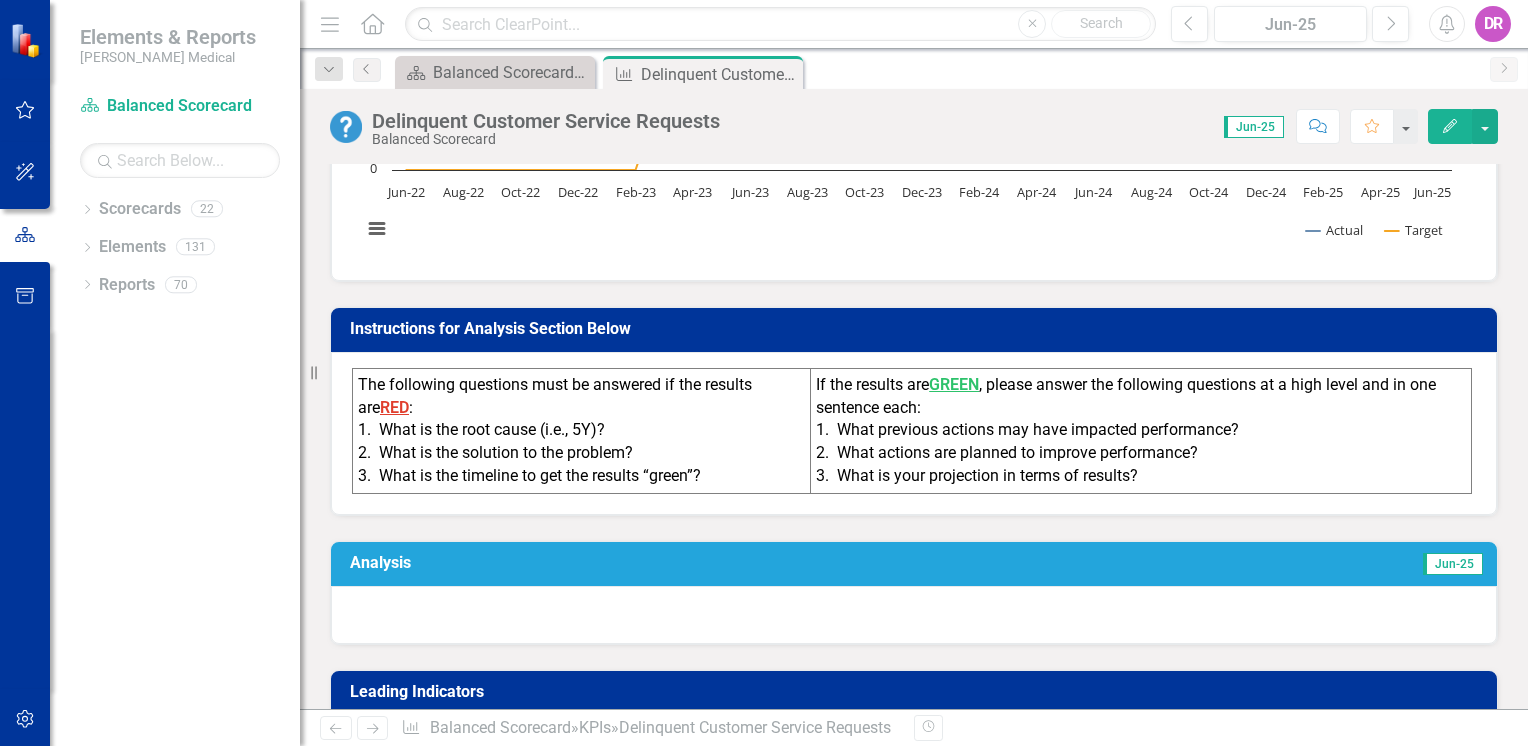 scroll, scrollTop: 800, scrollLeft: 0, axis: vertical 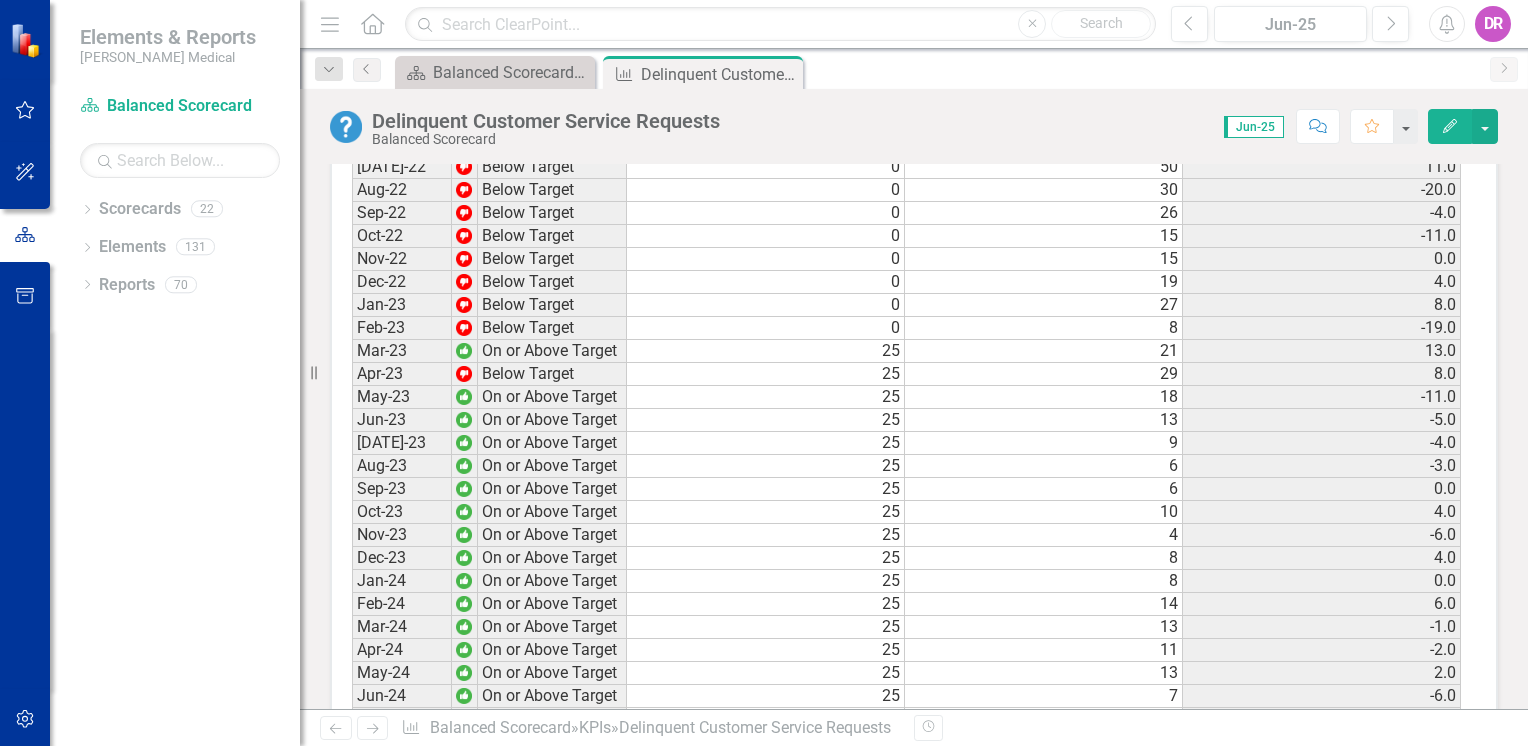 drag, startPoint x: 868, startPoint y: 410, endPoint x: 872, endPoint y: 397, distance: 13.601471 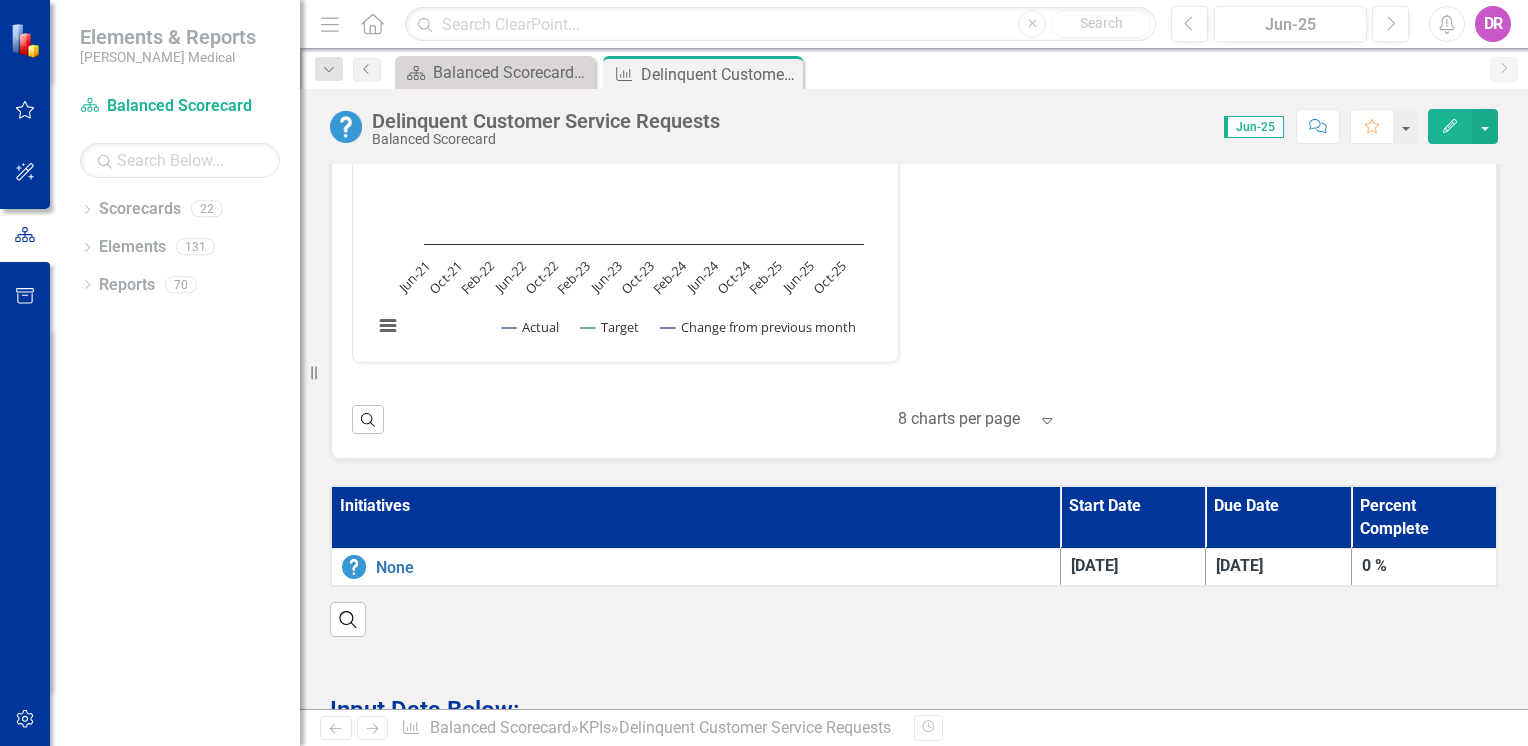 scroll, scrollTop: 765, scrollLeft: 0, axis: vertical 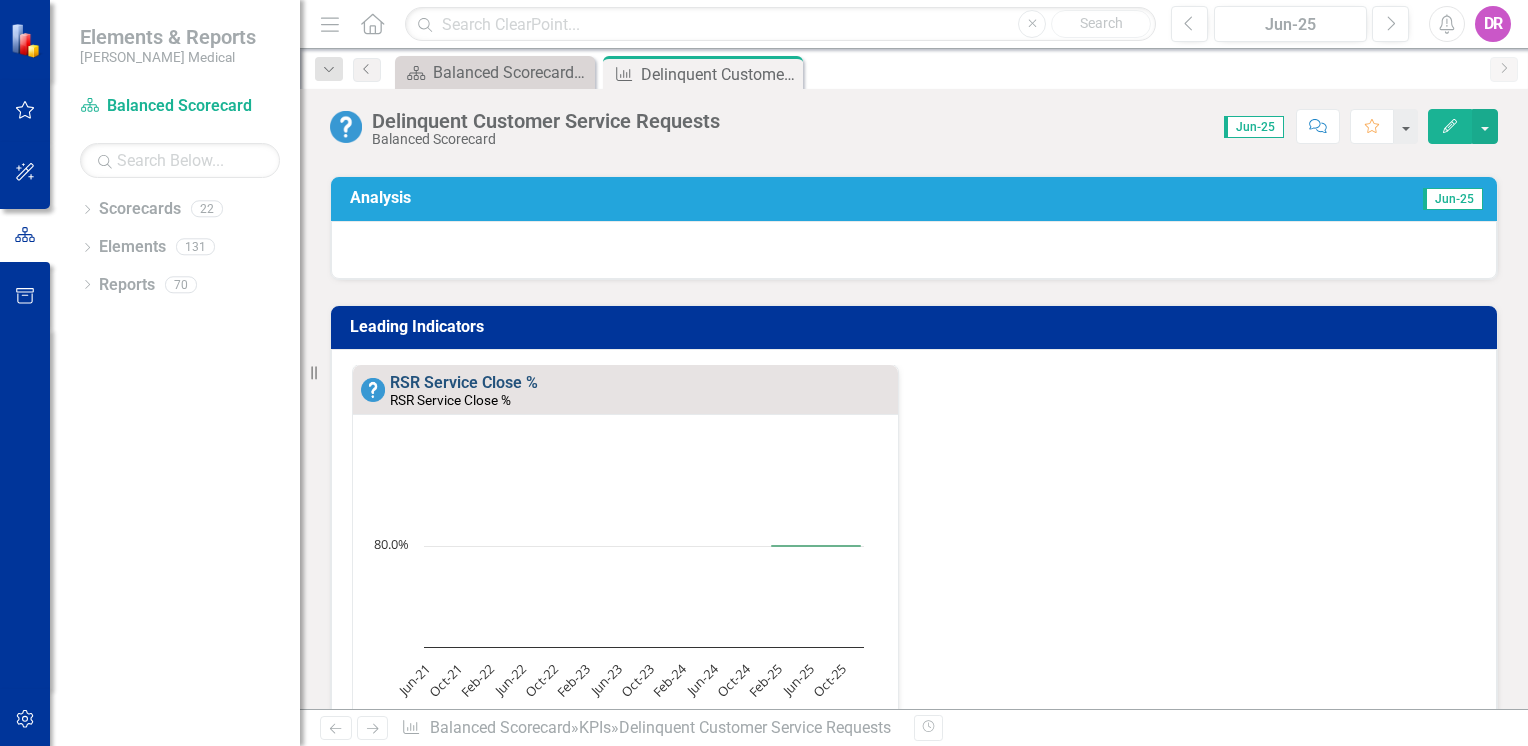 click on "RSR Service Close %" at bounding box center (464, 382) 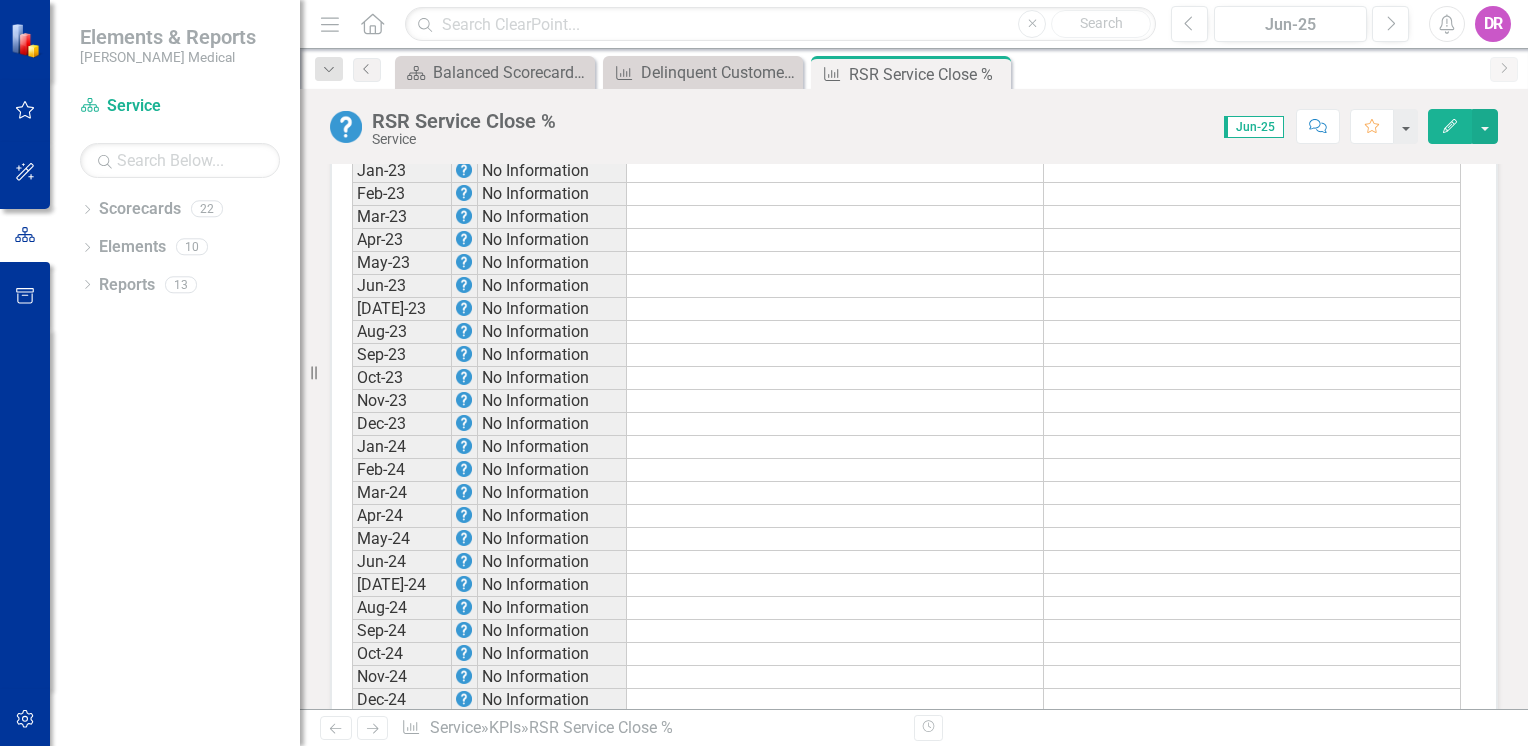 scroll, scrollTop: 1200, scrollLeft: 0, axis: vertical 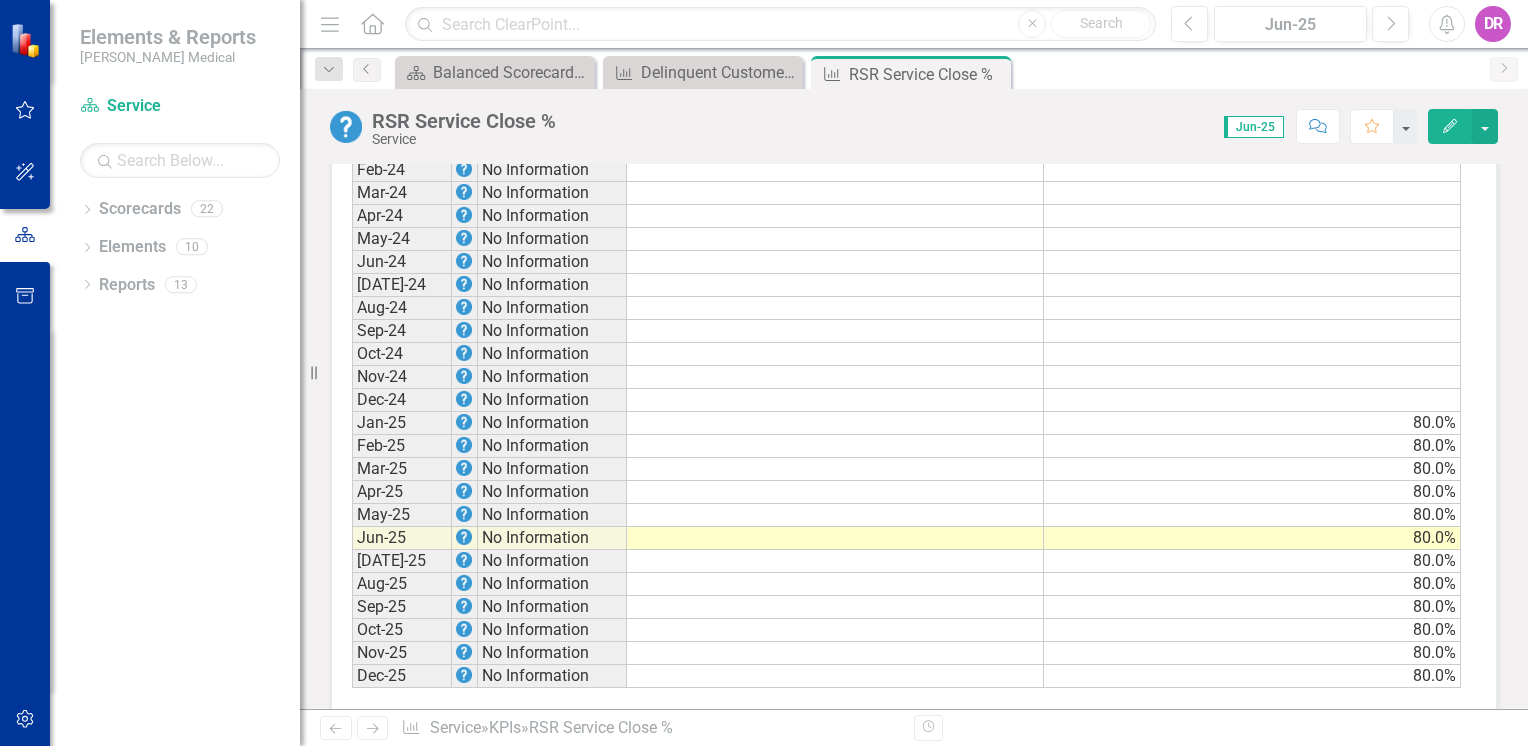 click on "80.0%" at bounding box center (1252, 423) 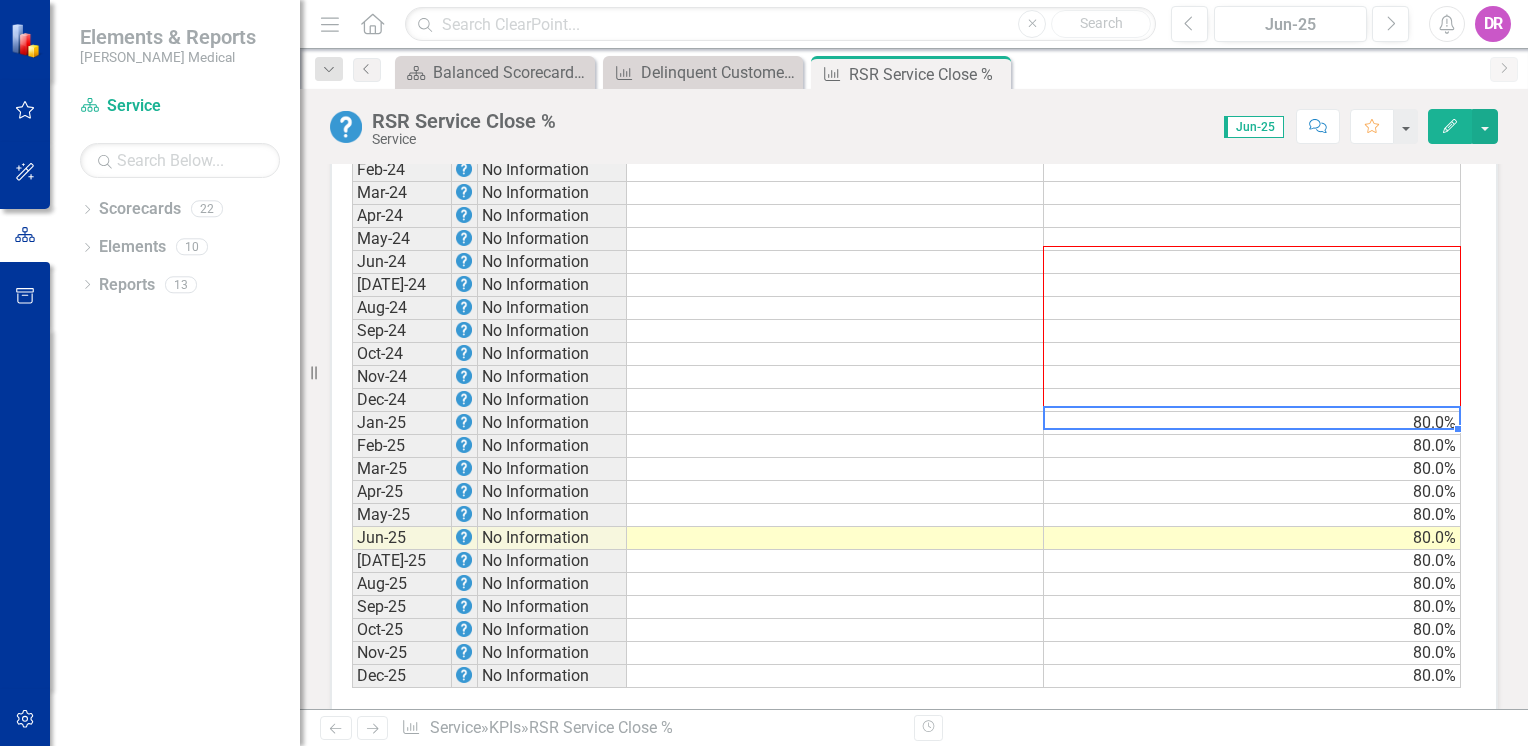 drag, startPoint x: 1457, startPoint y: 418, endPoint x: 1379, endPoint y: 220, distance: 212.80977 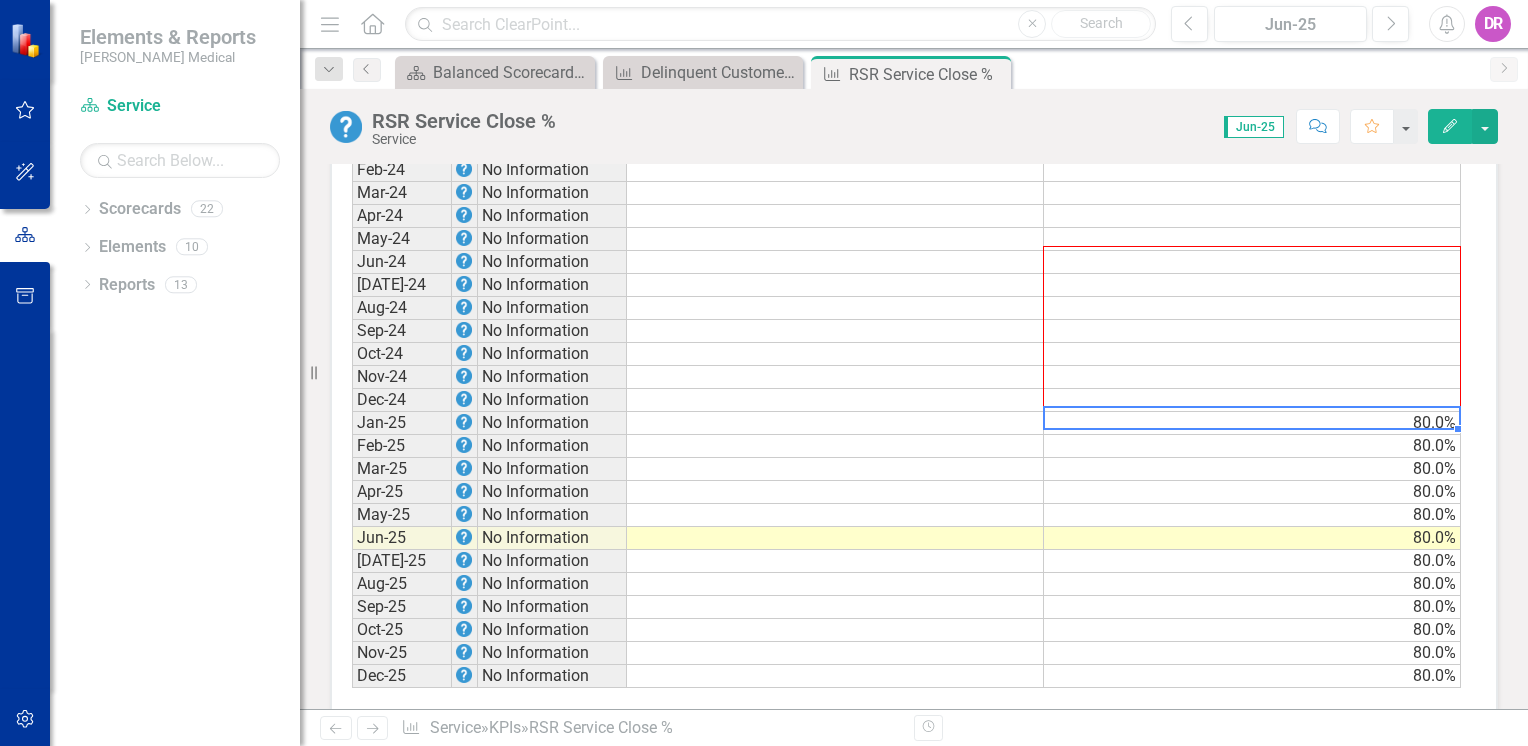 click on "Period Status Actual Target Jun-22 No Information [DATE]-22 No Information Aug-22 No Information Sep-22 No Information Oct-22 No Information Nov-22 No Information Dec-22 No Information Jan-23 No Information Feb-23 No Information Mar-23 No Information Apr-23 No Information May-23 No Information Jun-23 No Information [DATE]-23 No Information Aug-23 No Information Sep-23 No Information Oct-23 No Information Nov-23 No Information Dec-23 No Information Jan-24 No Information Feb-24 No Information Mar-24 No Information Apr-24 No Information May-24 No Information Jun-24 No Information [DATE]-24 No Information Aug-24 No Information Sep-24 No Information Oct-24 No Information Nov-24 No Information Dec-24 No Information Jan-25 No Information 80.0% Feb-25 No Information 80.0% Mar-25 No Information 80.0% Apr-25 No Information 80.0% May-25 No Information 80.0% Jun-25 No Information 80.0% [DATE]-25 No Information 80.0% Aug-25 No Information 80.0% Sep-25 No Information 80.0% Oct-25 No Information 80.0% Nov-25 No Information 80.0% Dec-25" at bounding box center (352, 181) 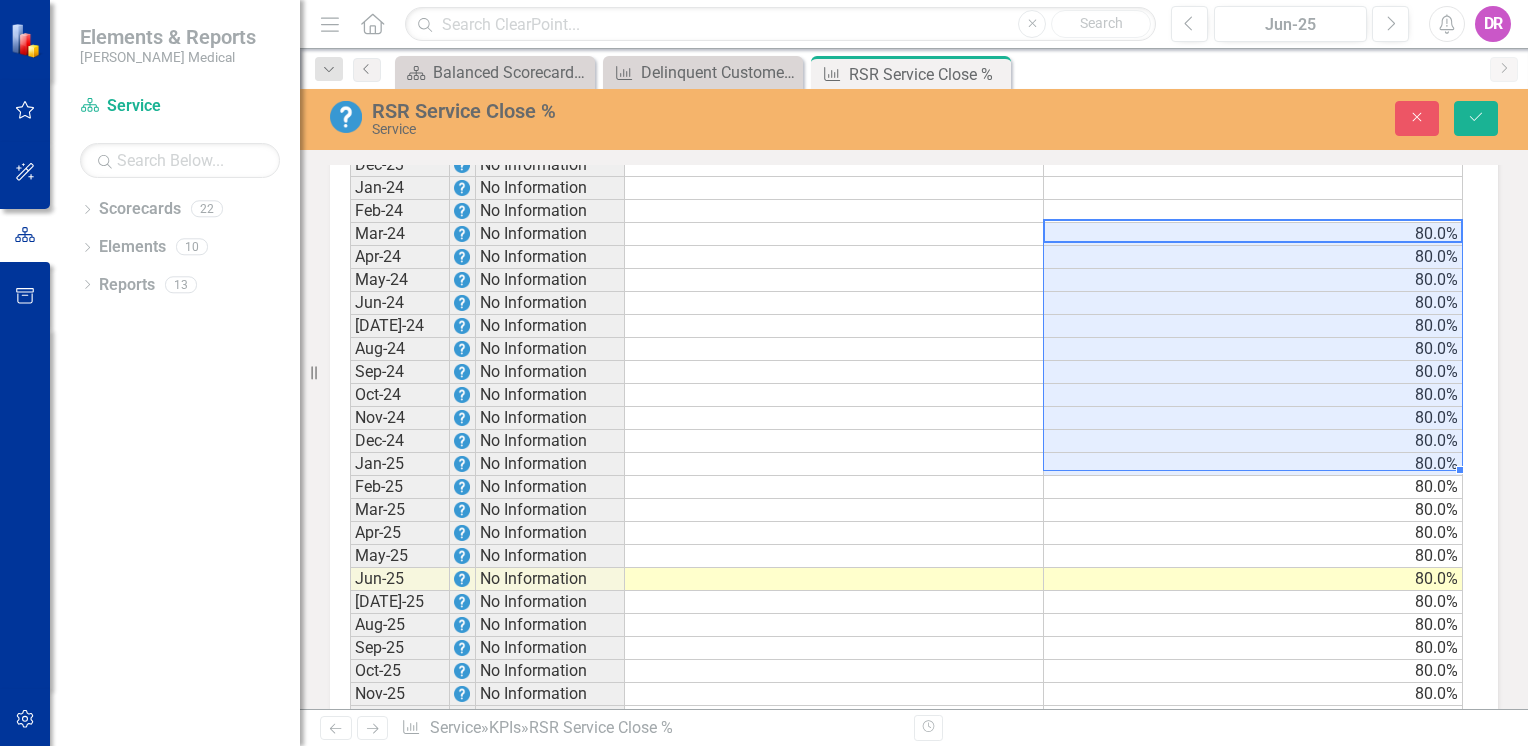 scroll, scrollTop: 804, scrollLeft: 0, axis: vertical 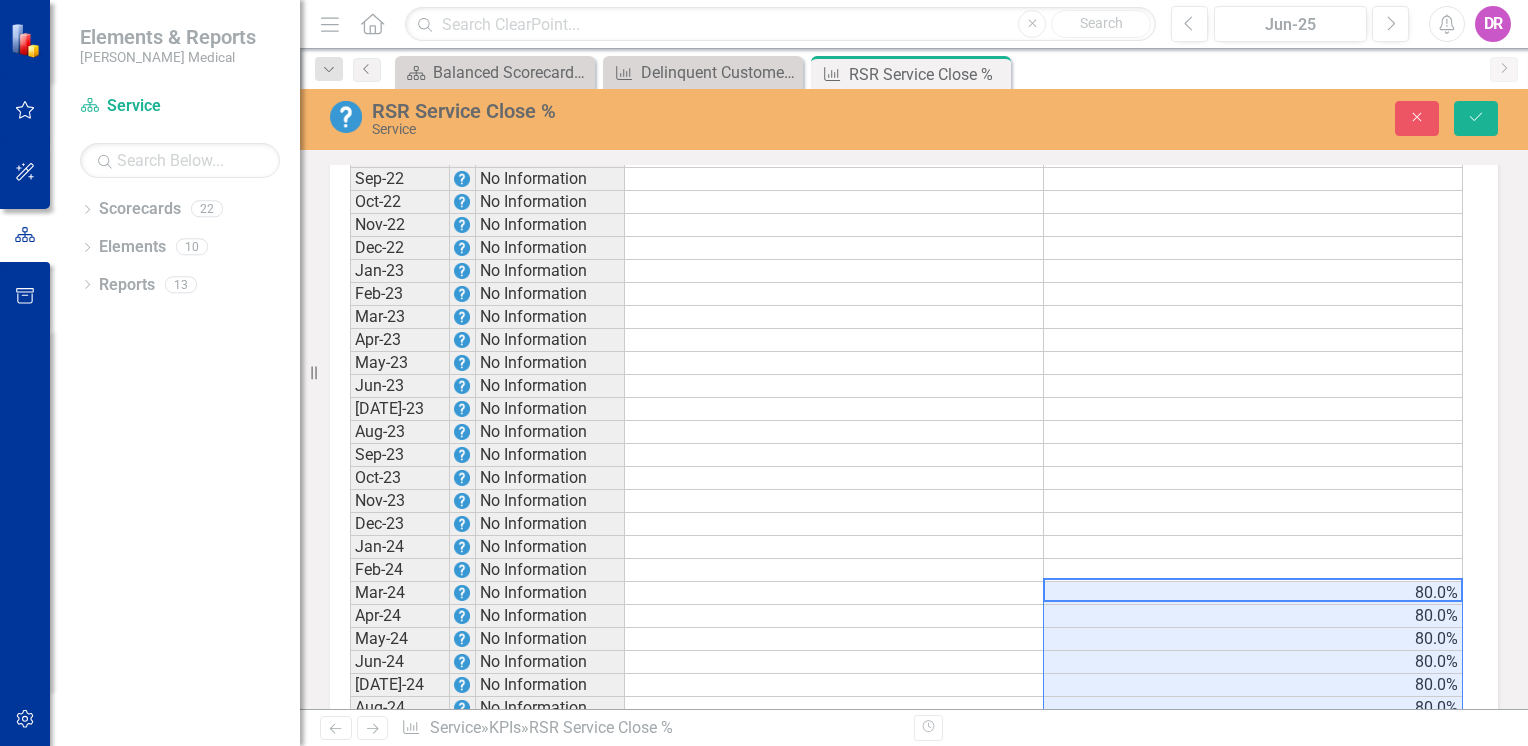 click on "80.0%" at bounding box center (1253, 593) 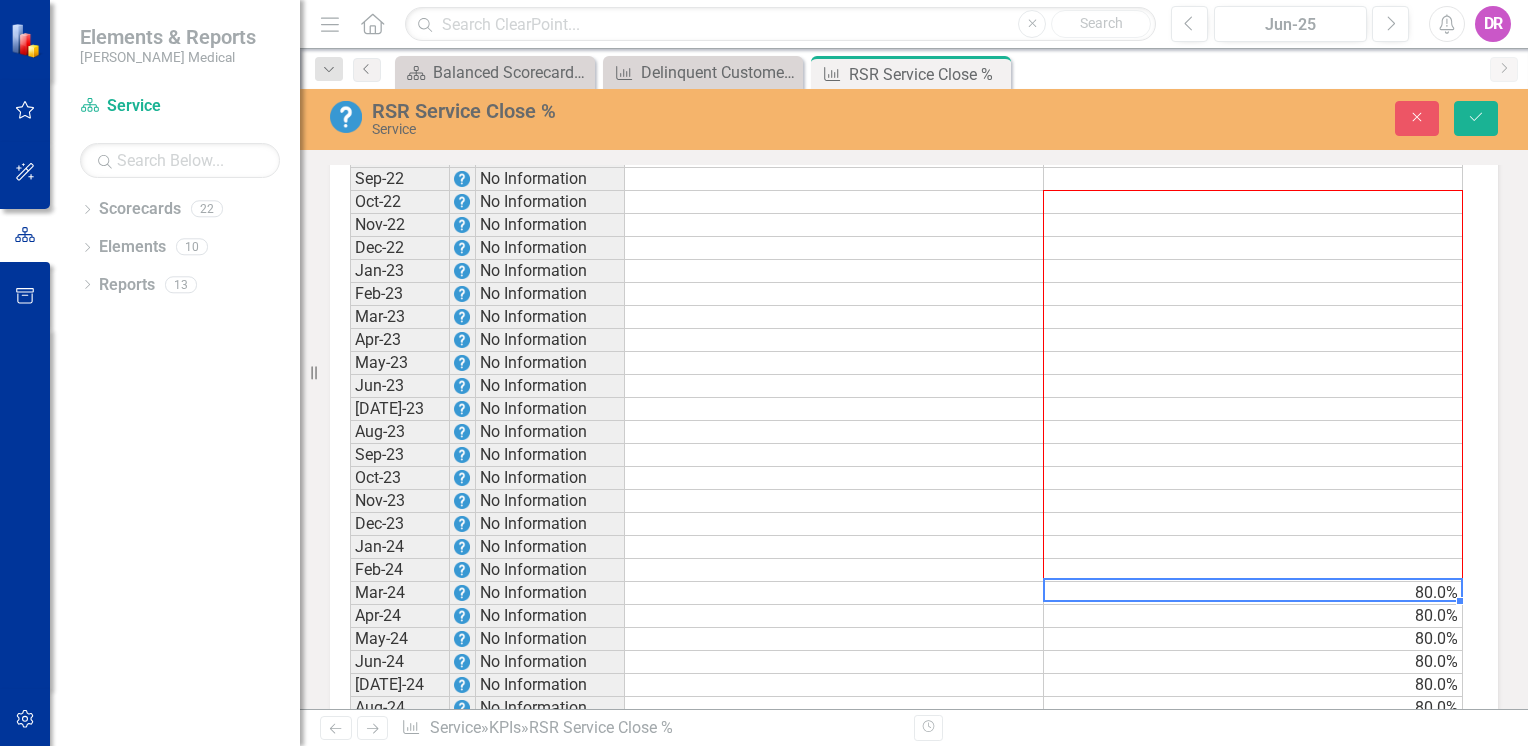 drag, startPoint x: 1461, startPoint y: 593, endPoint x: 1424, endPoint y: 182, distance: 412.66208 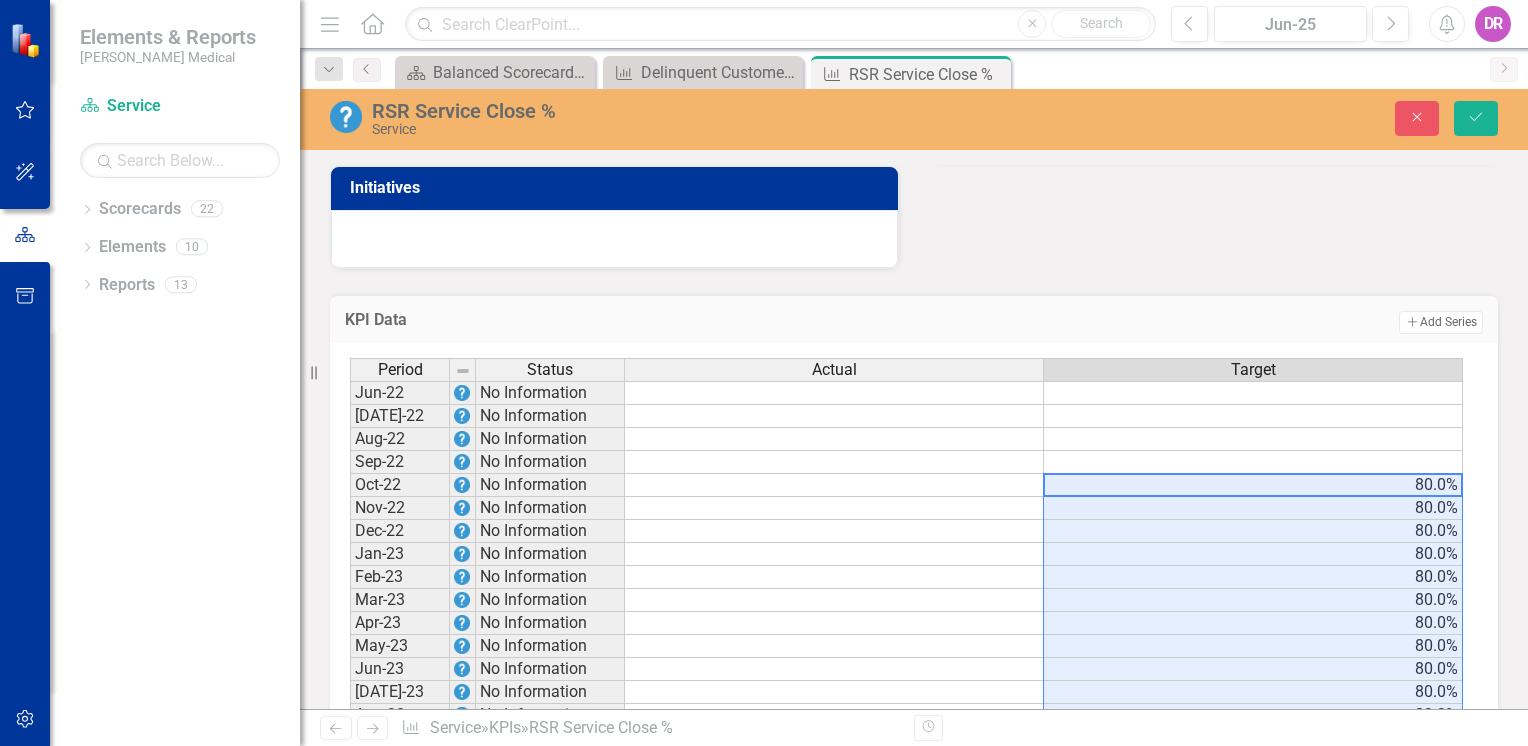 scroll, scrollTop: 404, scrollLeft: 0, axis: vertical 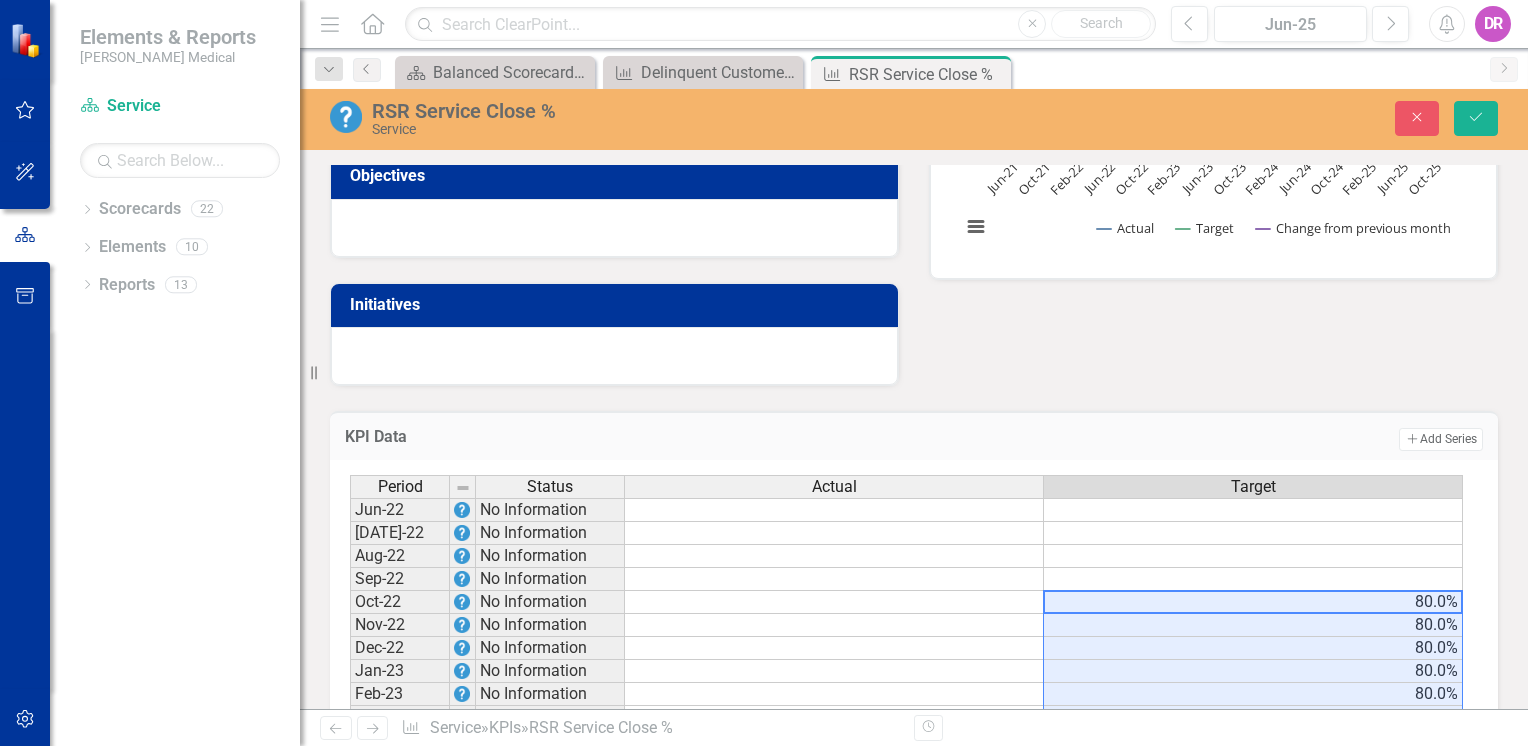 click on "80.0%" at bounding box center [1253, 602] 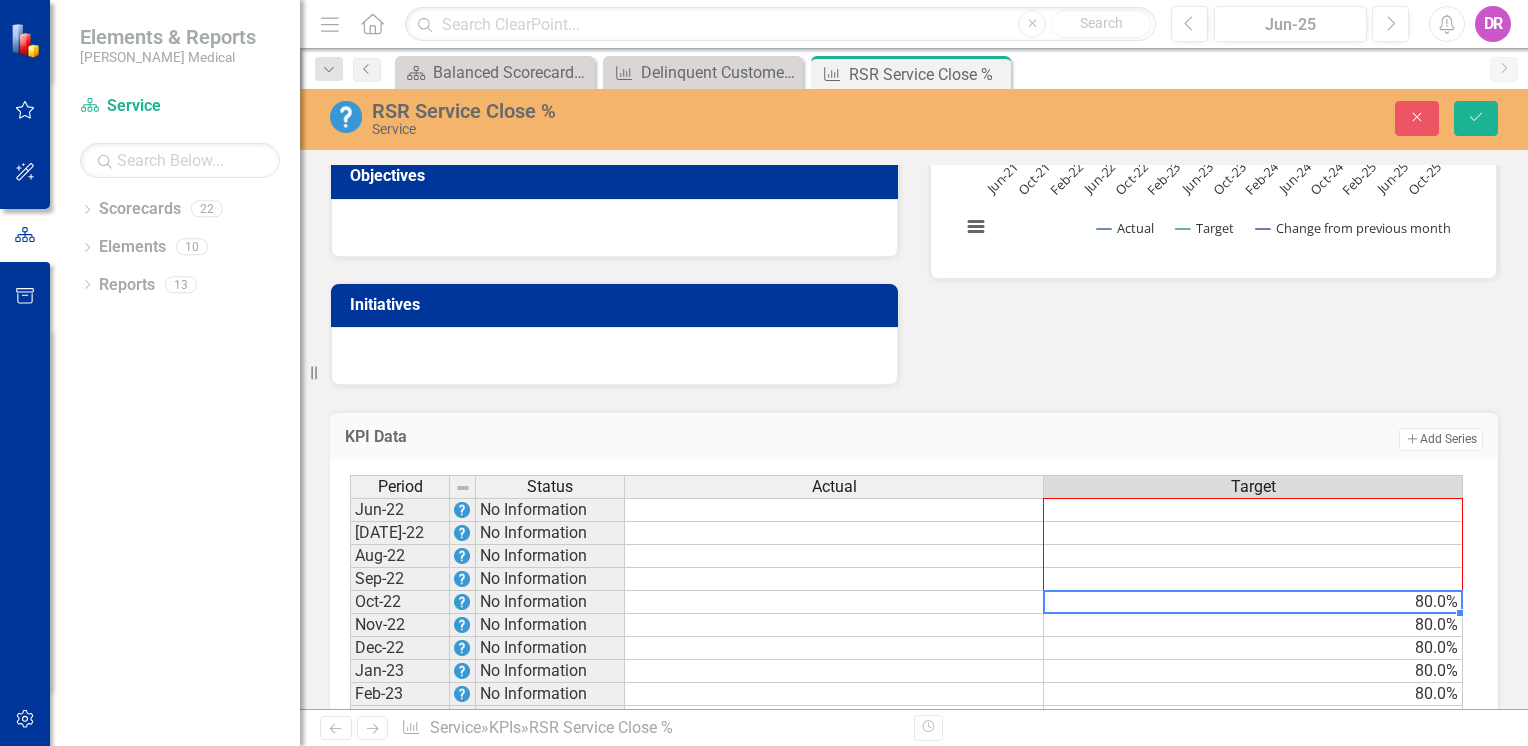 drag, startPoint x: 1462, startPoint y: 606, endPoint x: 1399, endPoint y: 504, distance: 119.88744 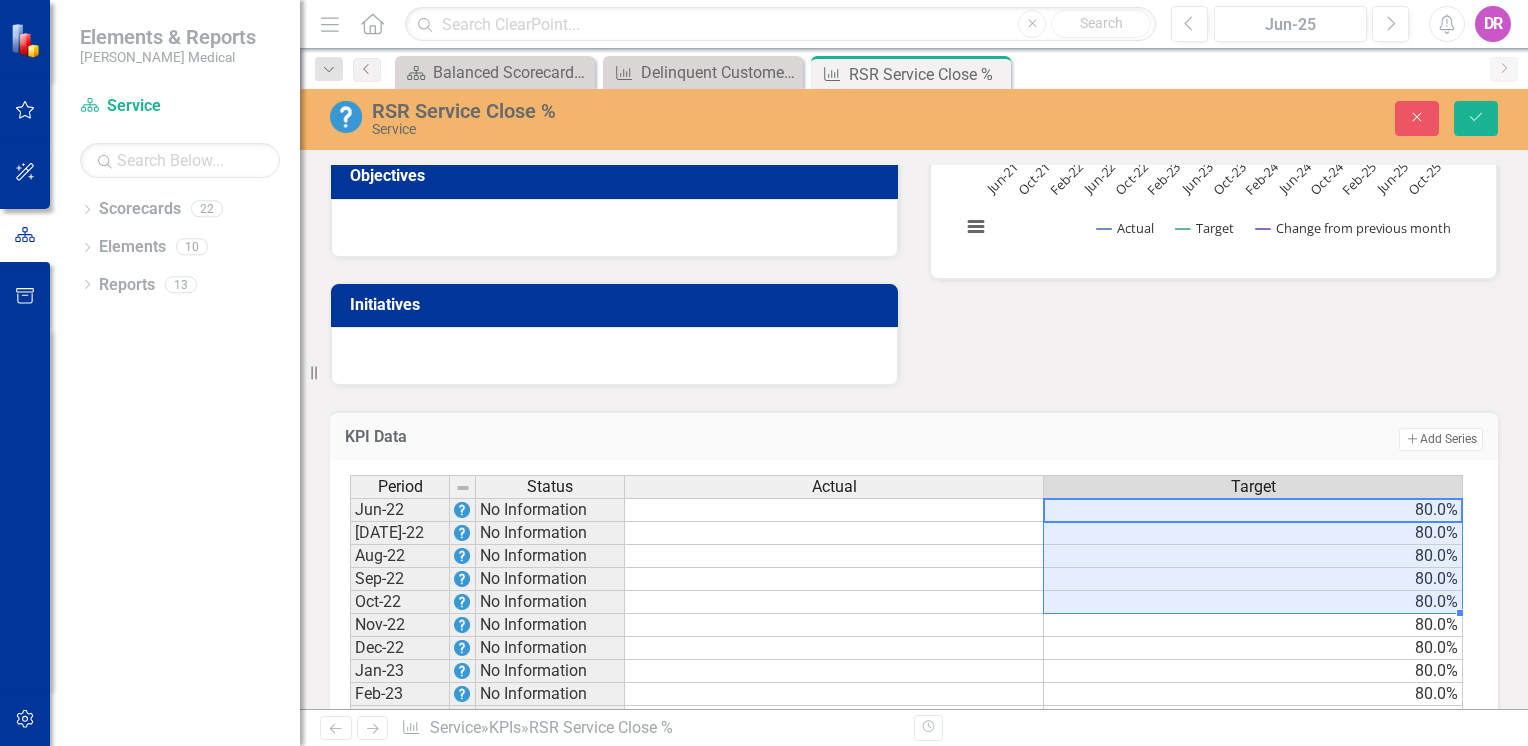 click at bounding box center [834, 510] 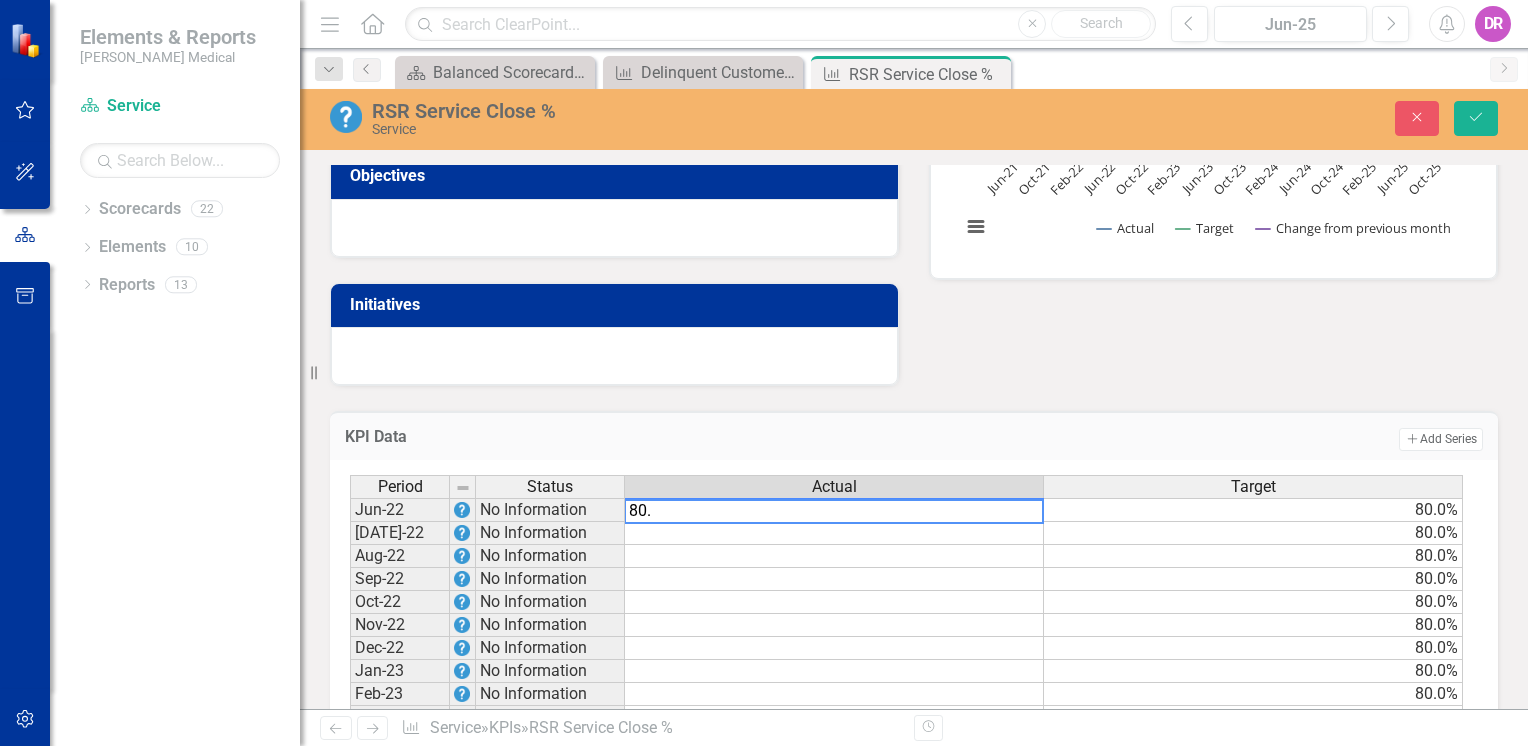 type on "80.2" 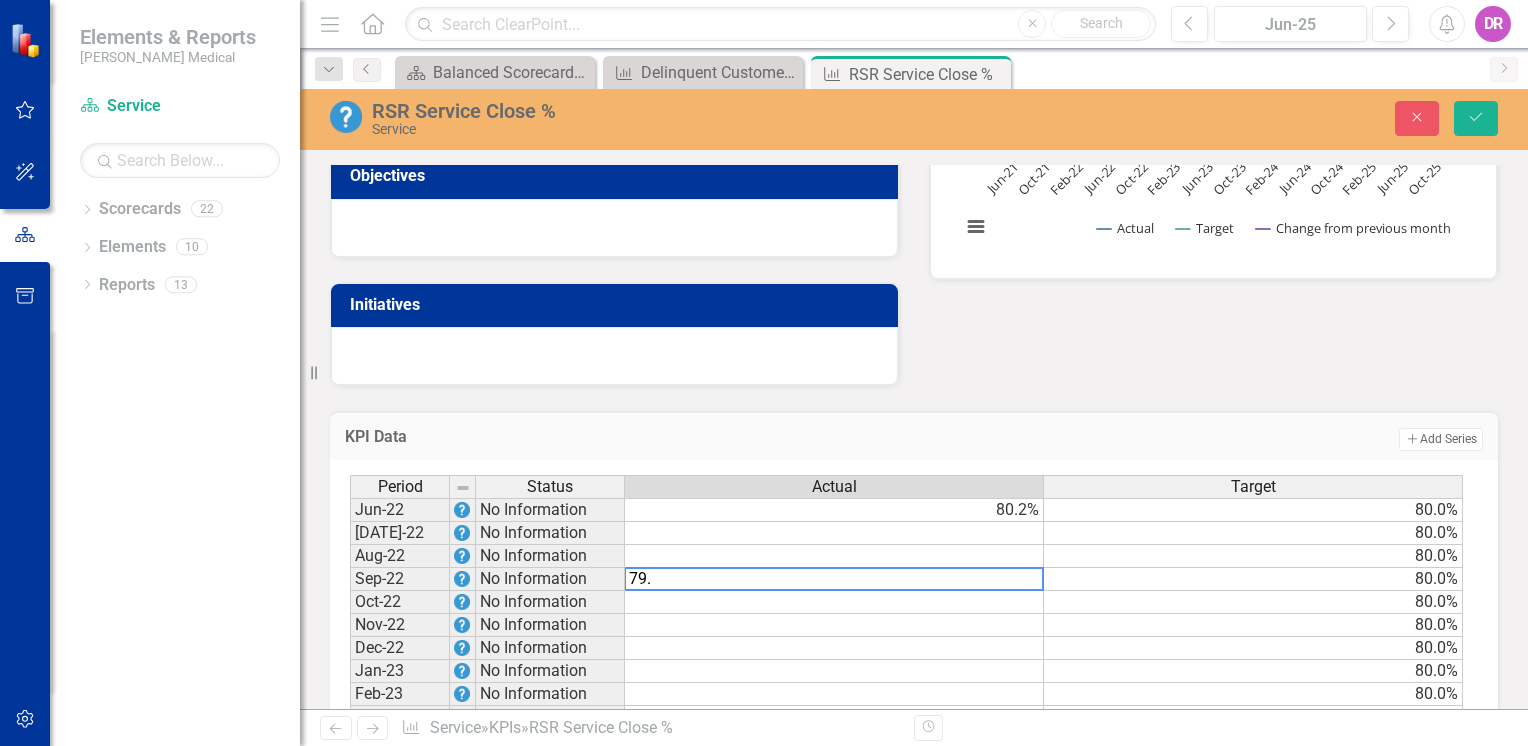 type on "79.6" 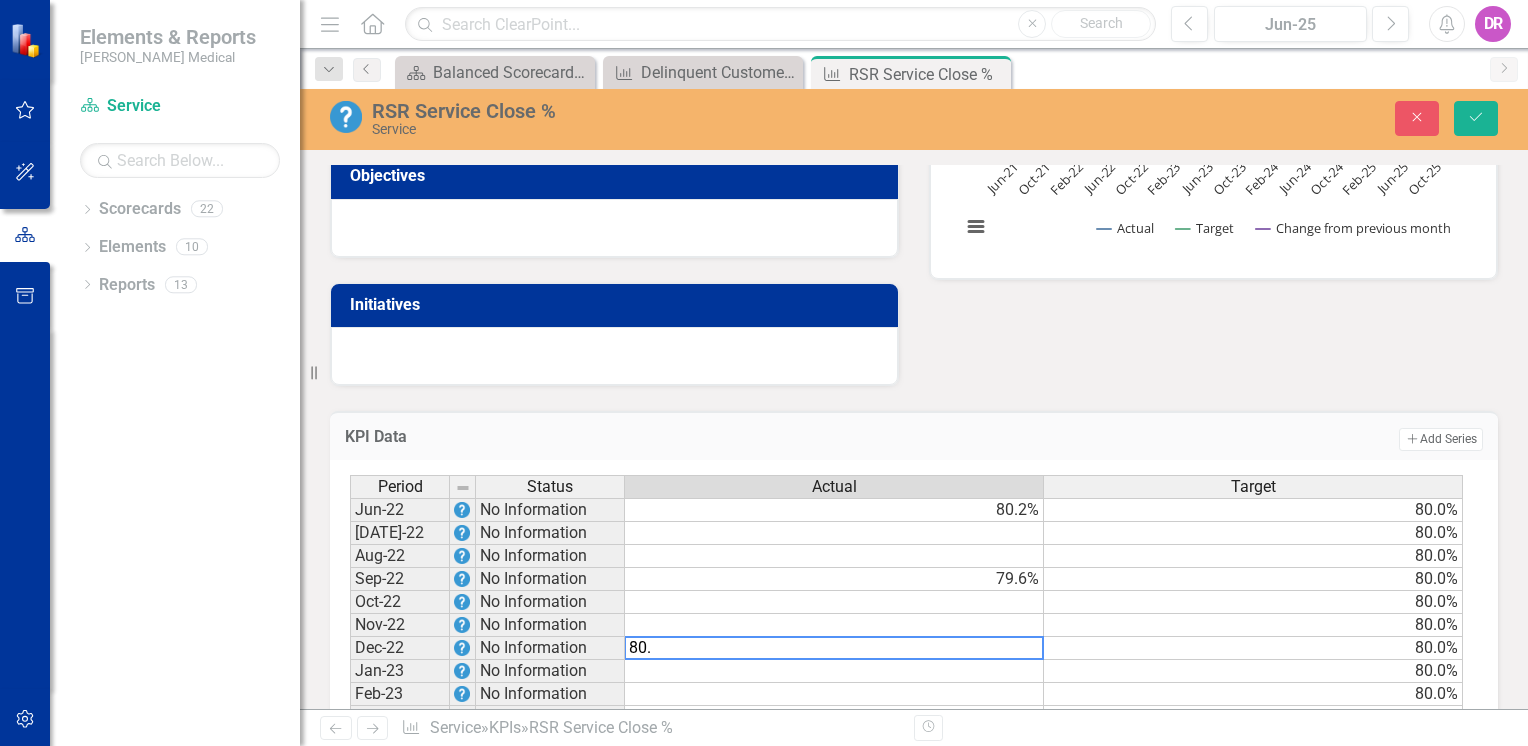 type on "80.3" 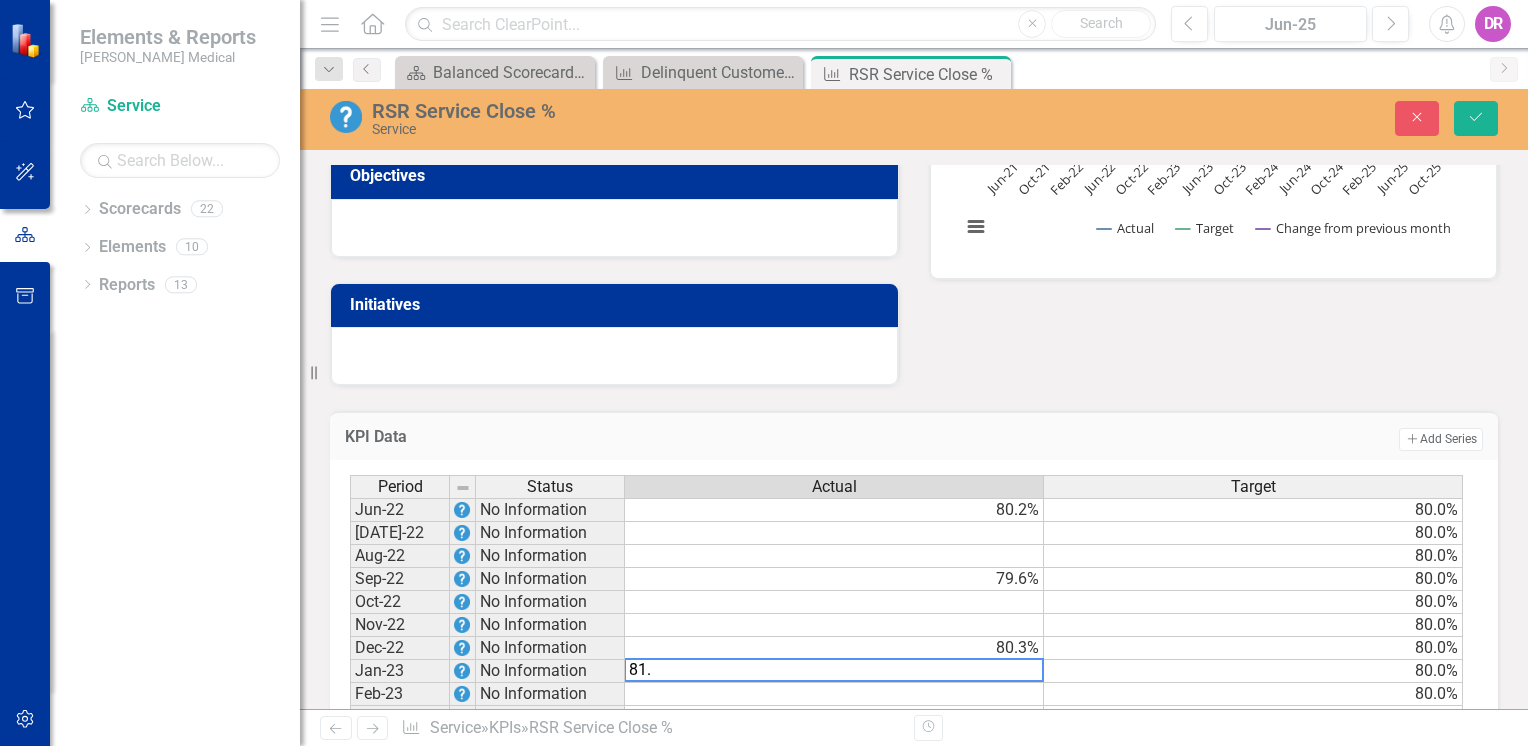 type on "81.8" 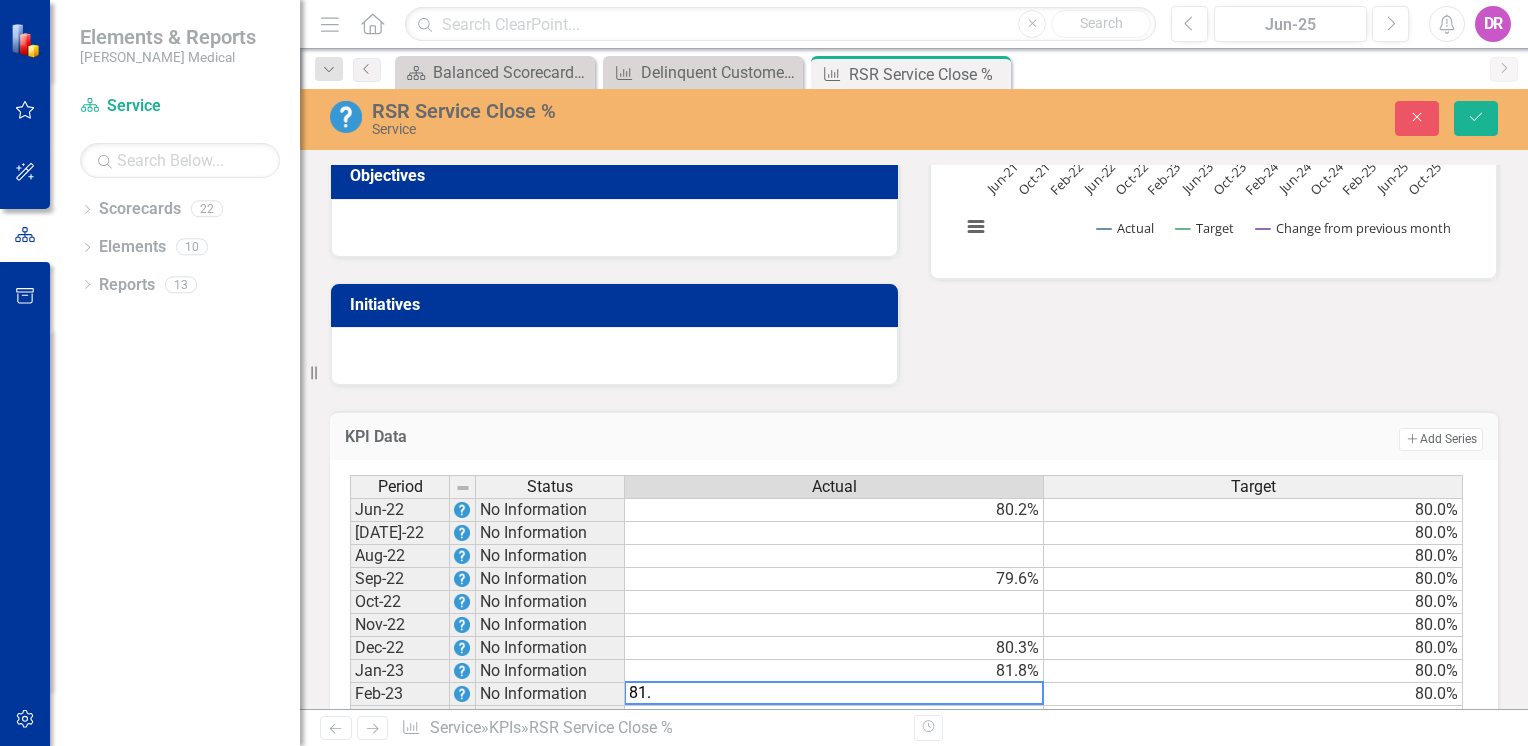 type on "81.5" 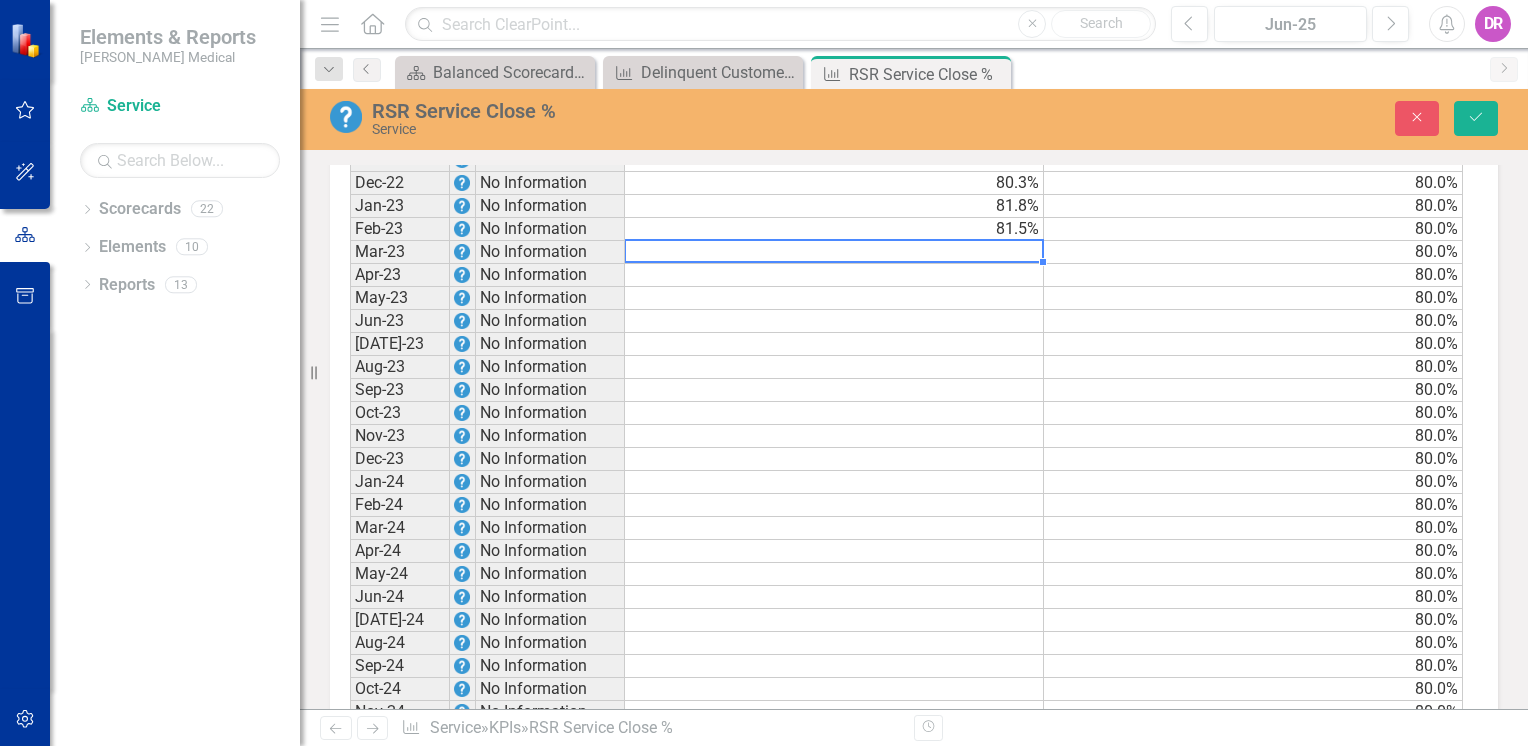 scroll, scrollTop: 904, scrollLeft: 0, axis: vertical 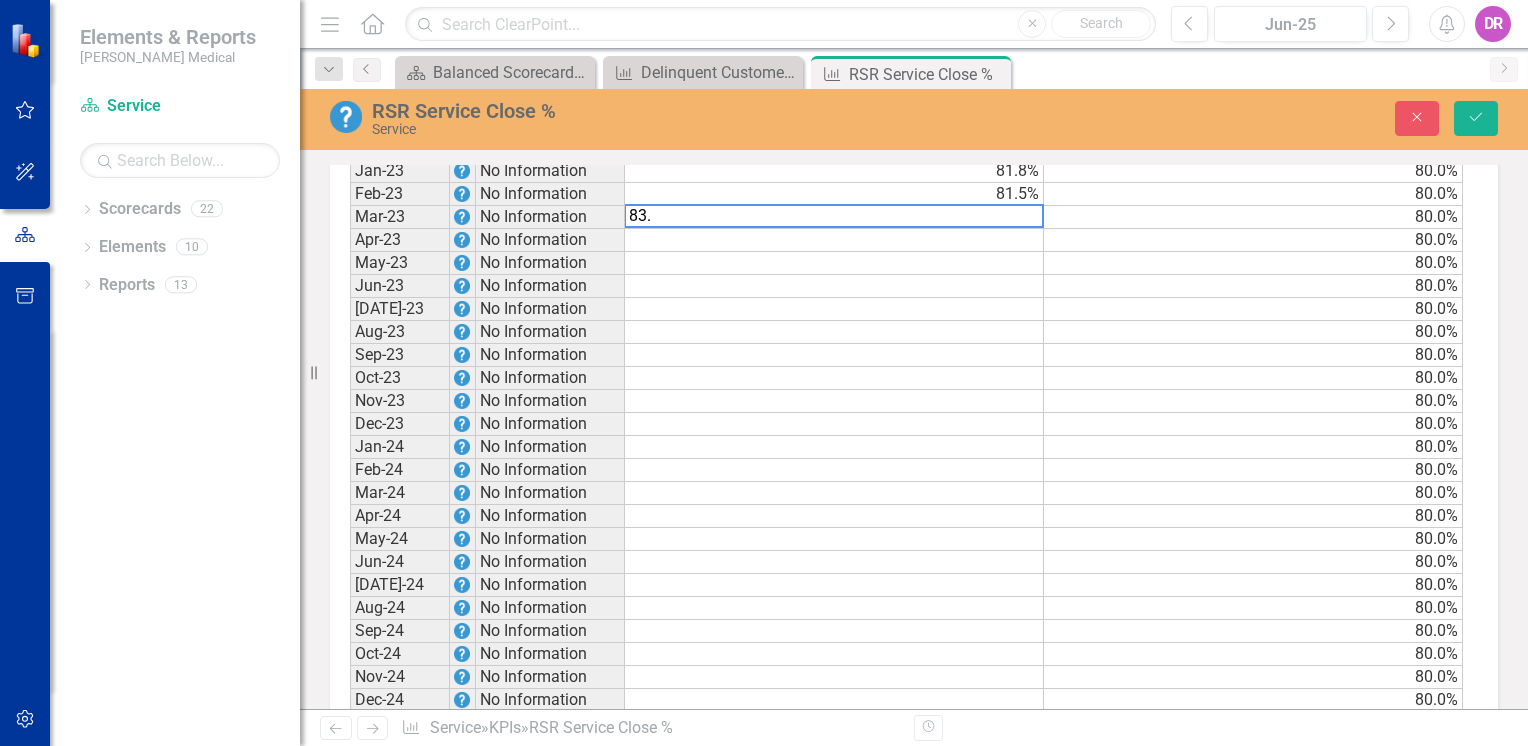 type on "83.5" 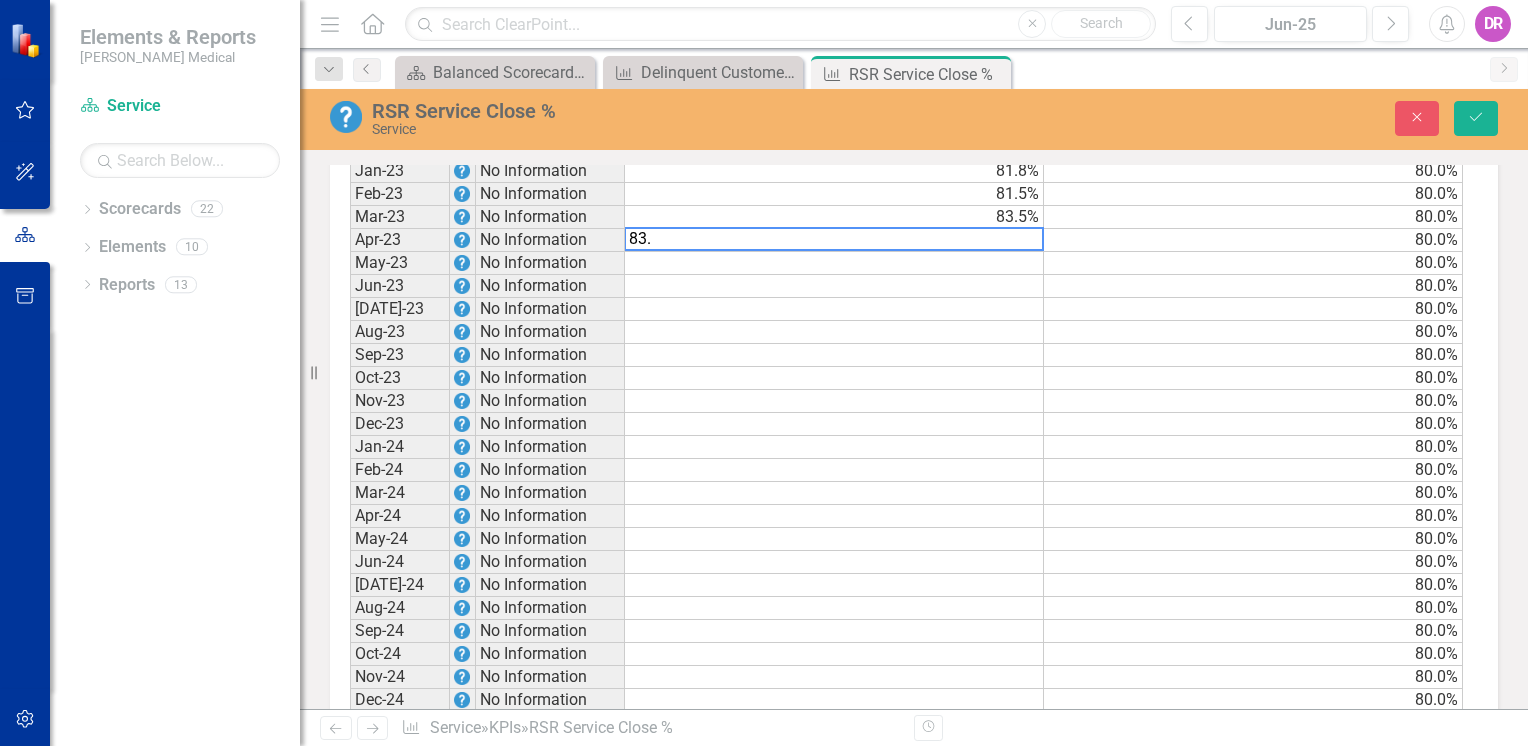type on "83.2" 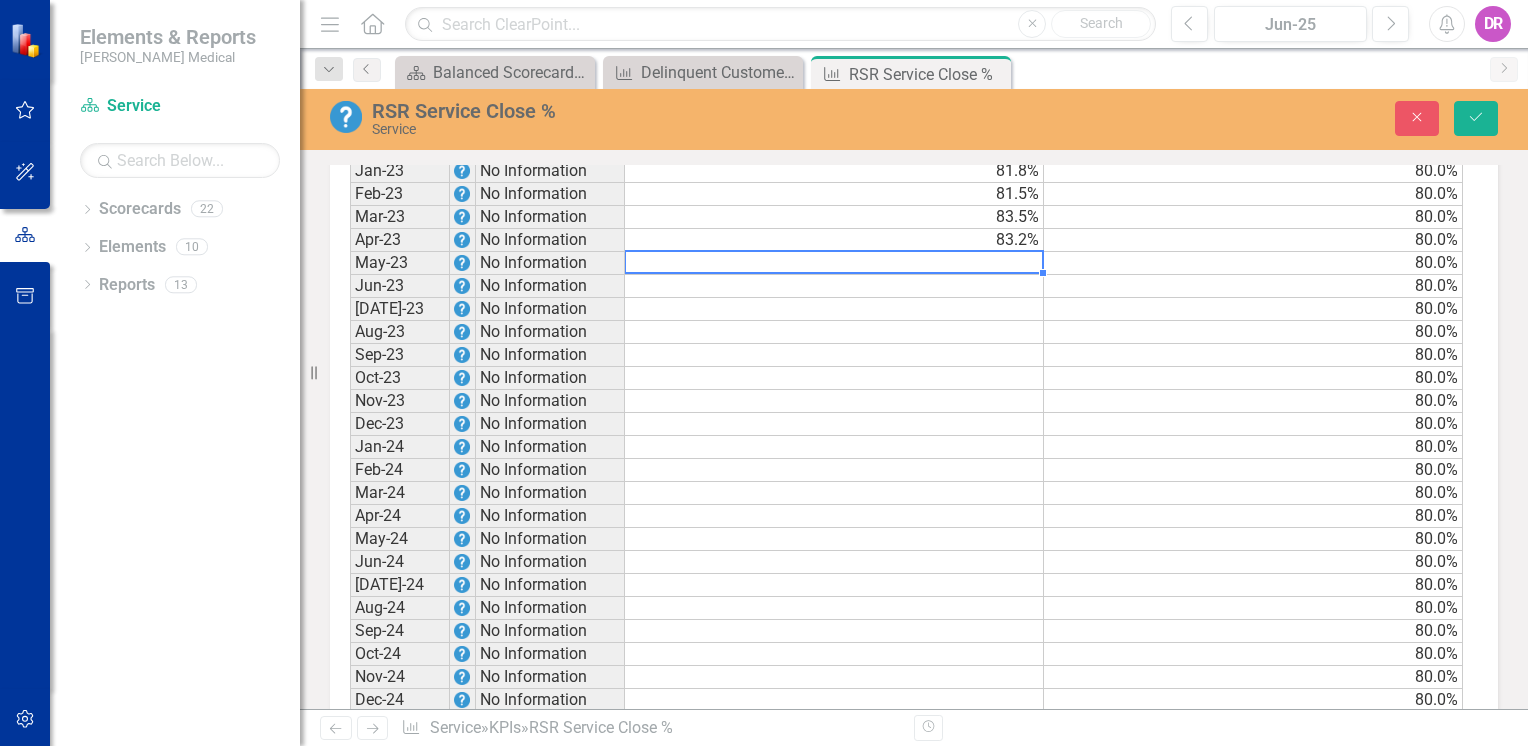 click at bounding box center [834, 263] 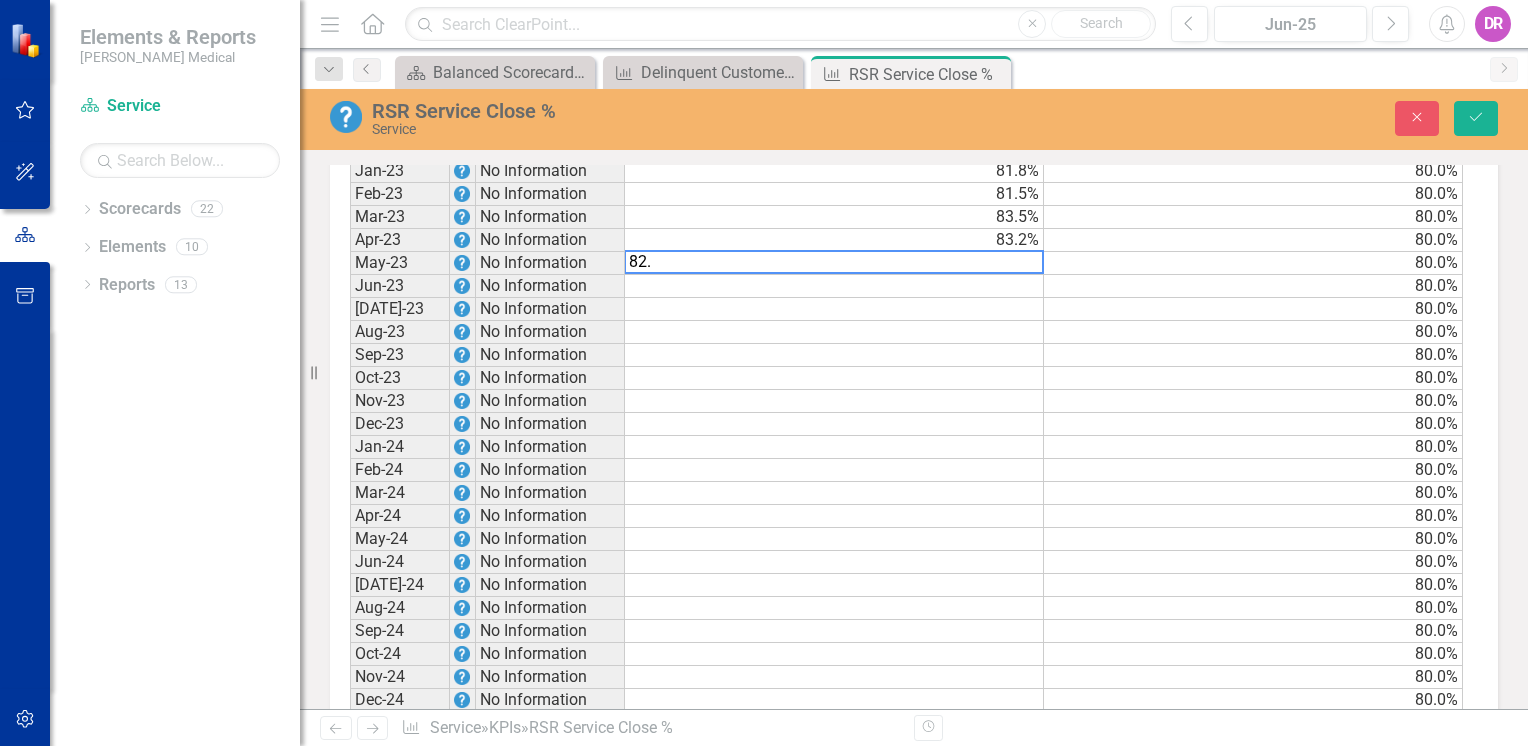 type on "82.4" 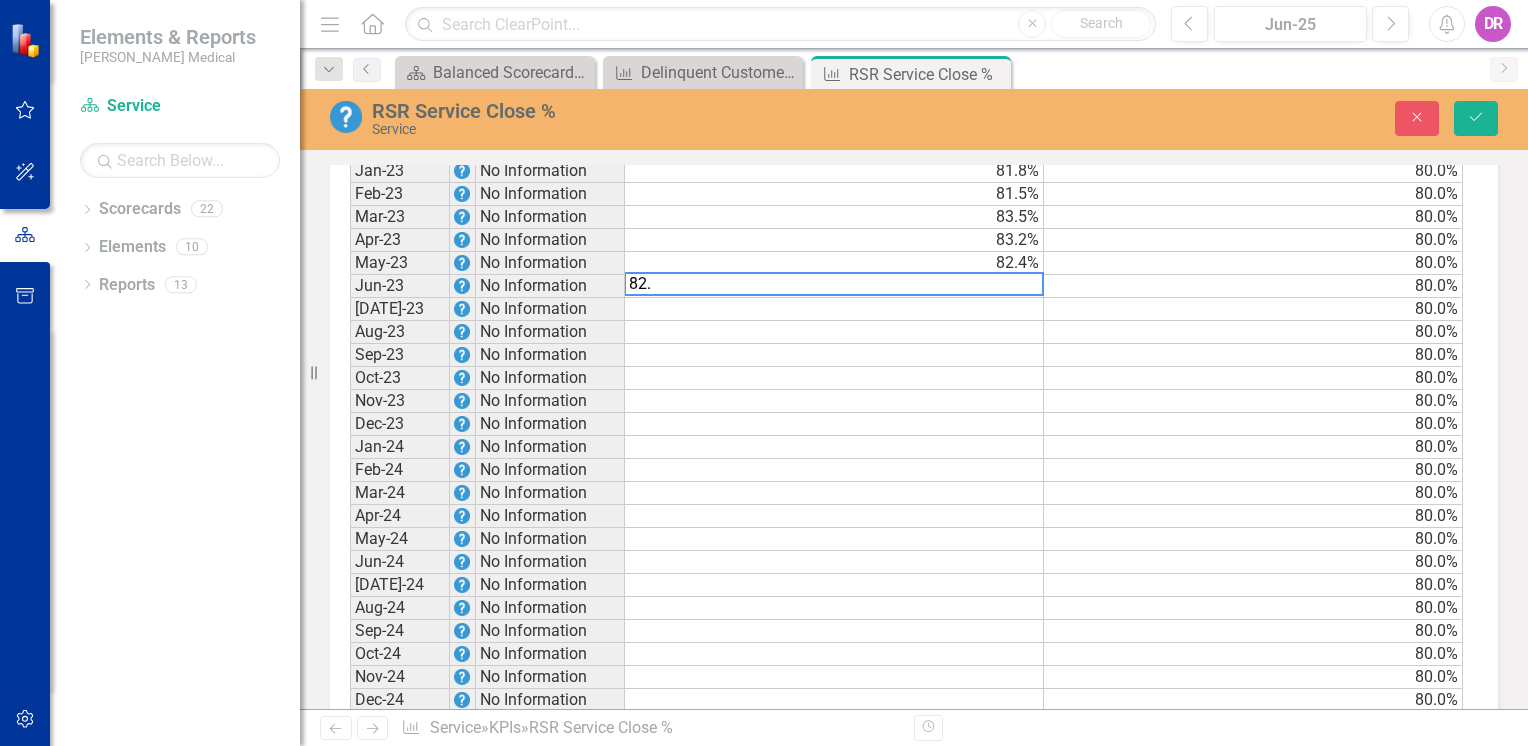 type on "82.9" 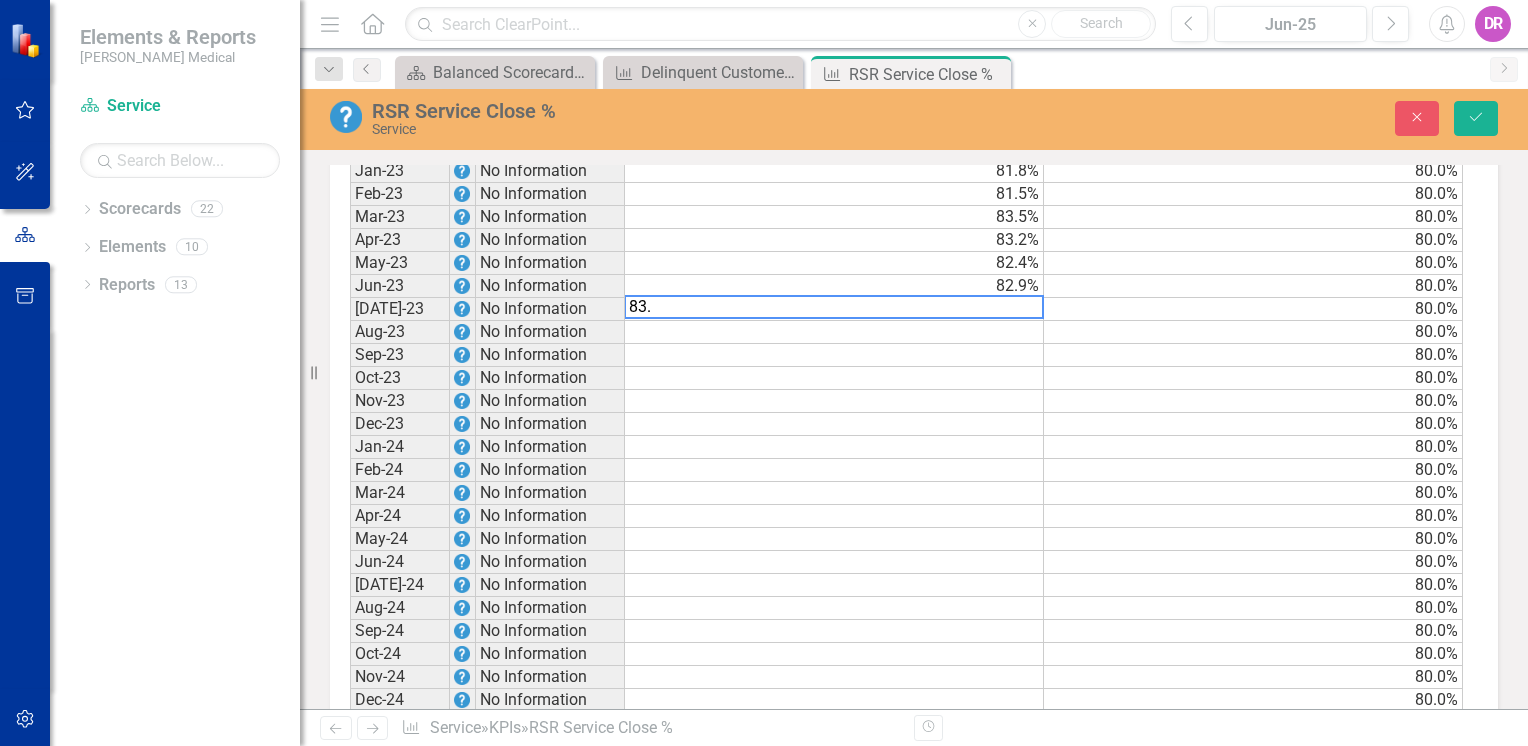 type on "83.0" 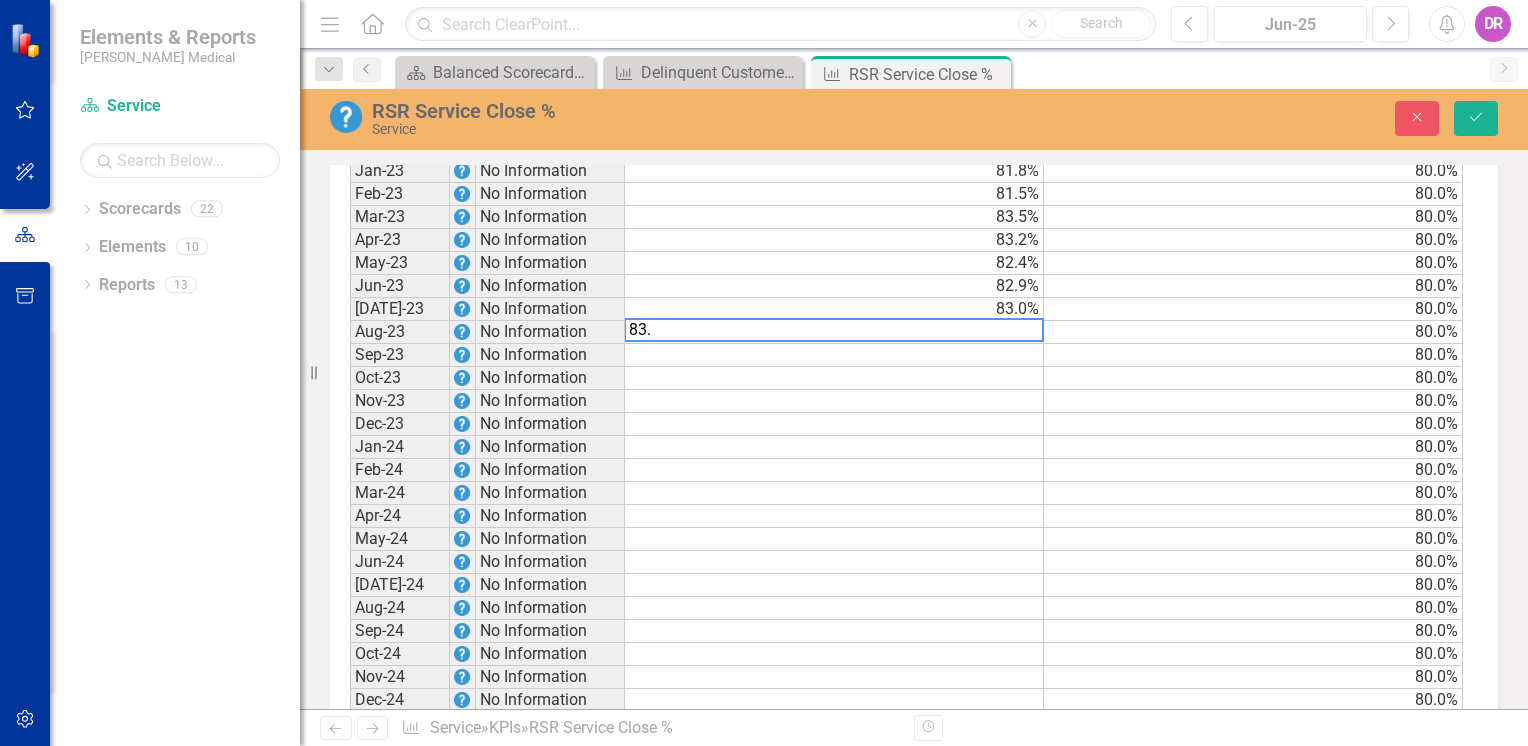 type on "83.6" 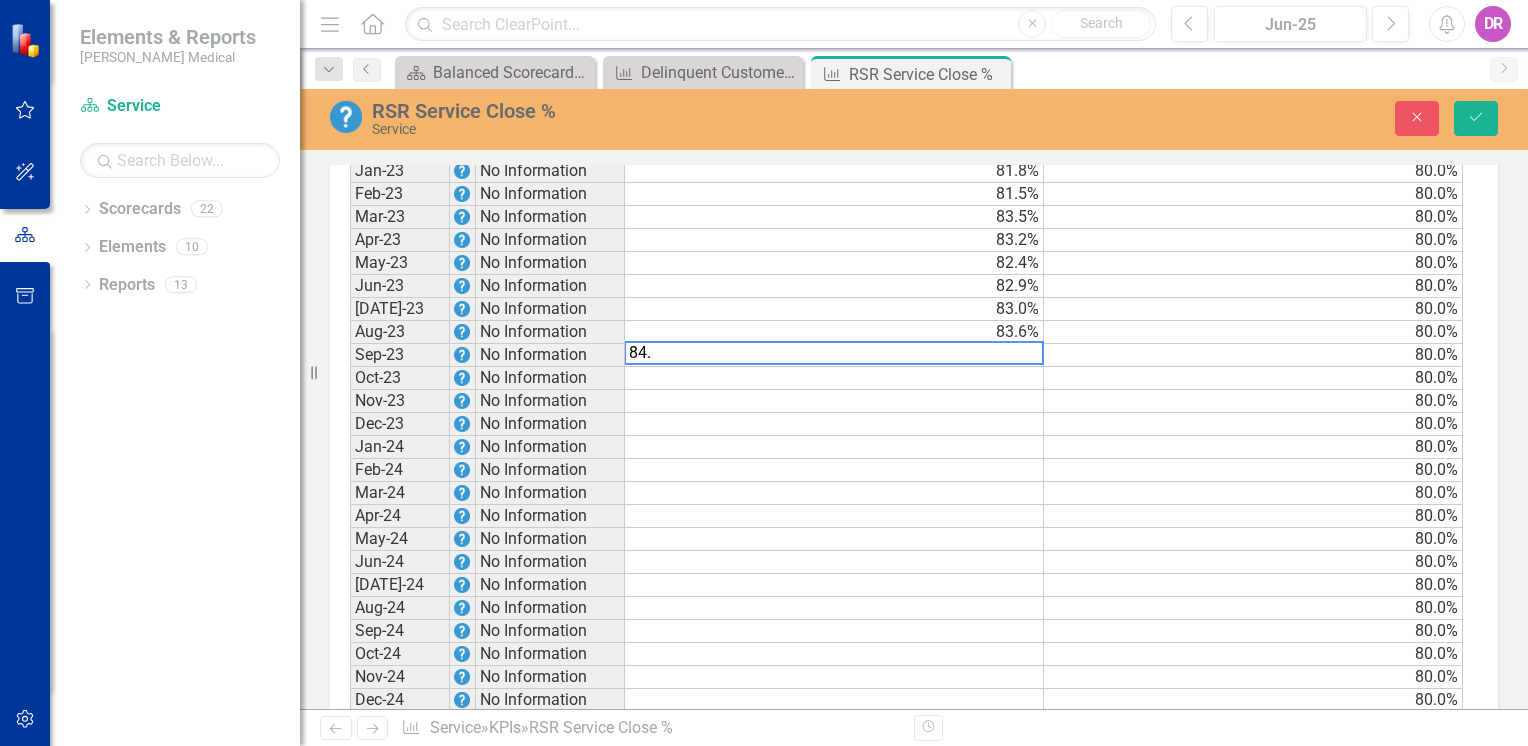 type on "84.1" 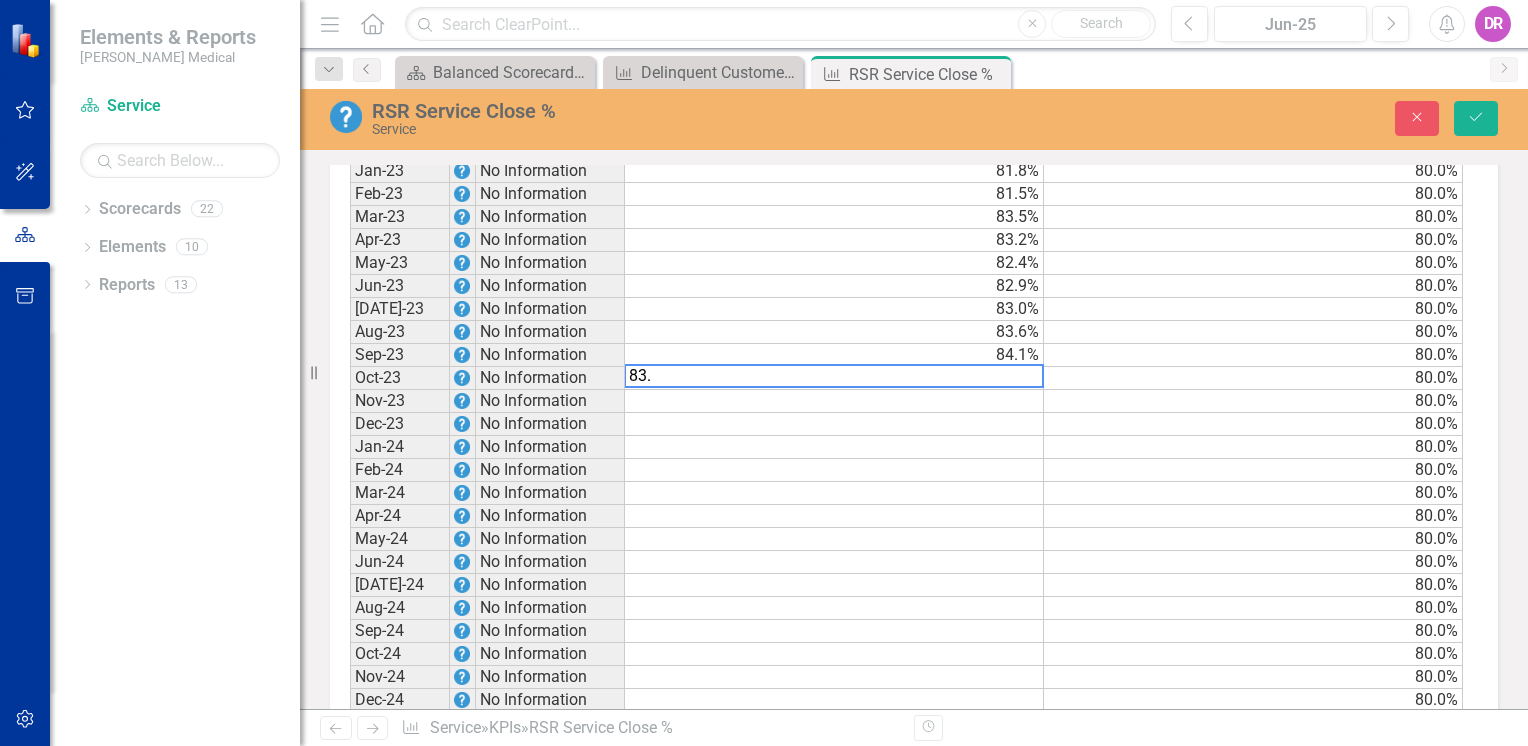 type on "83.0" 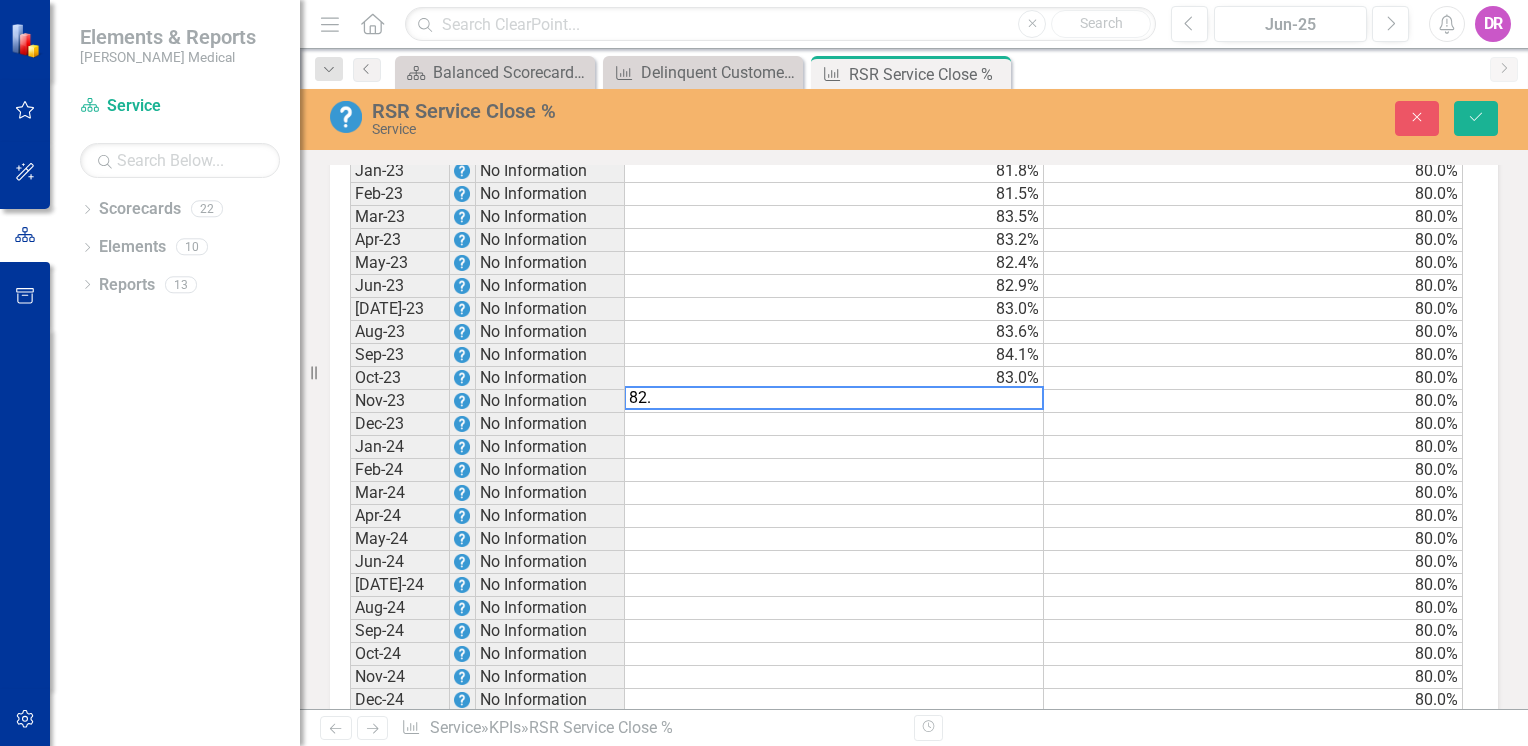 type on "82.1" 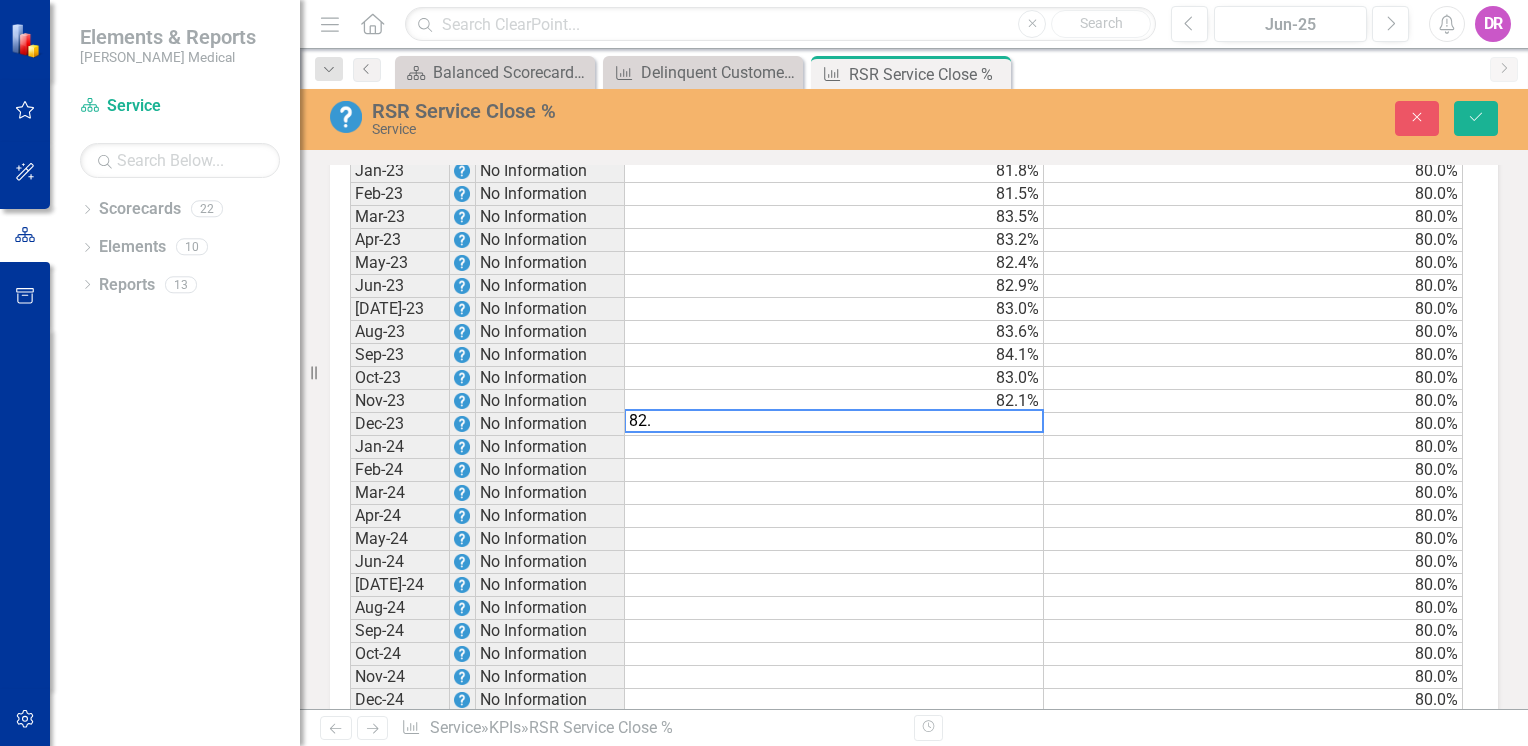 type on "82.6" 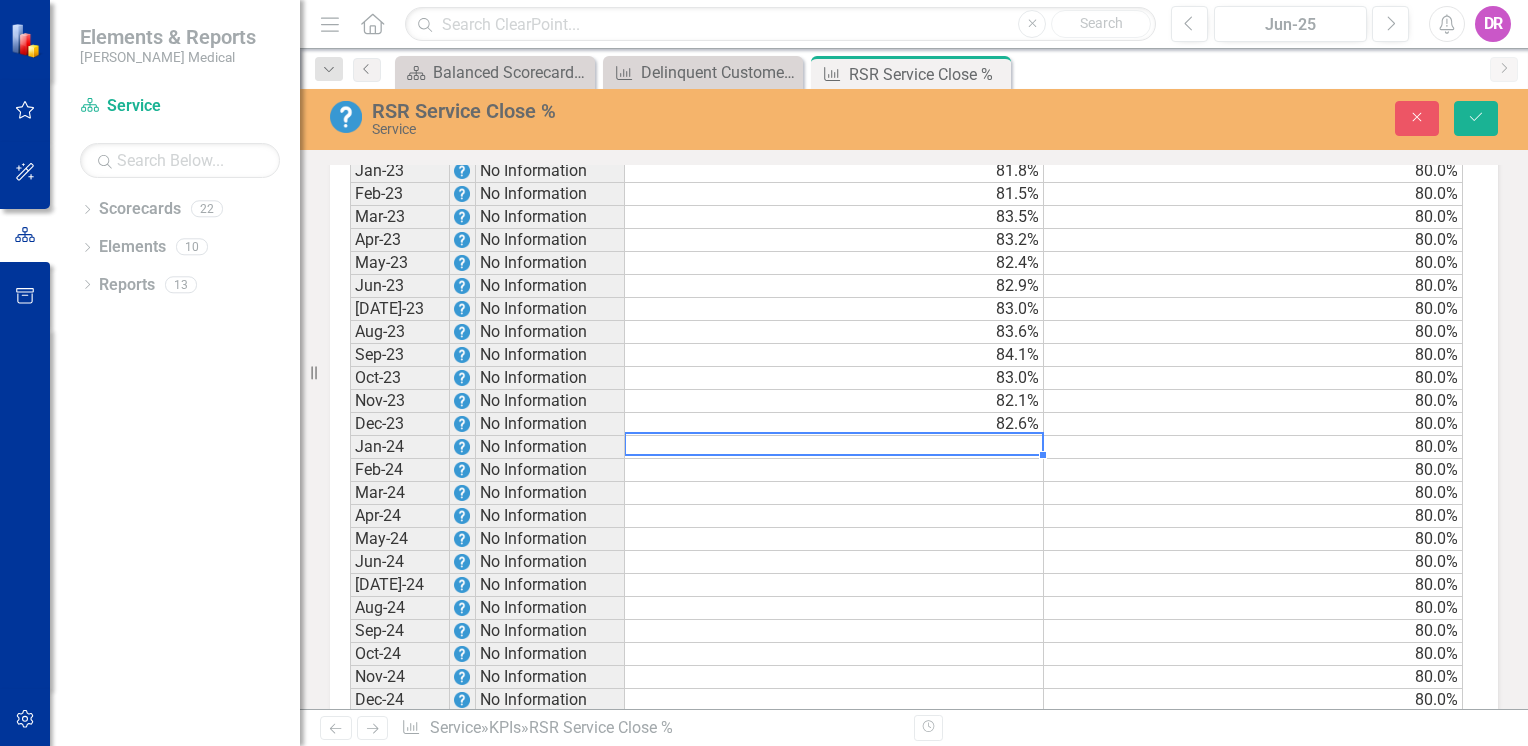 click at bounding box center (834, 447) 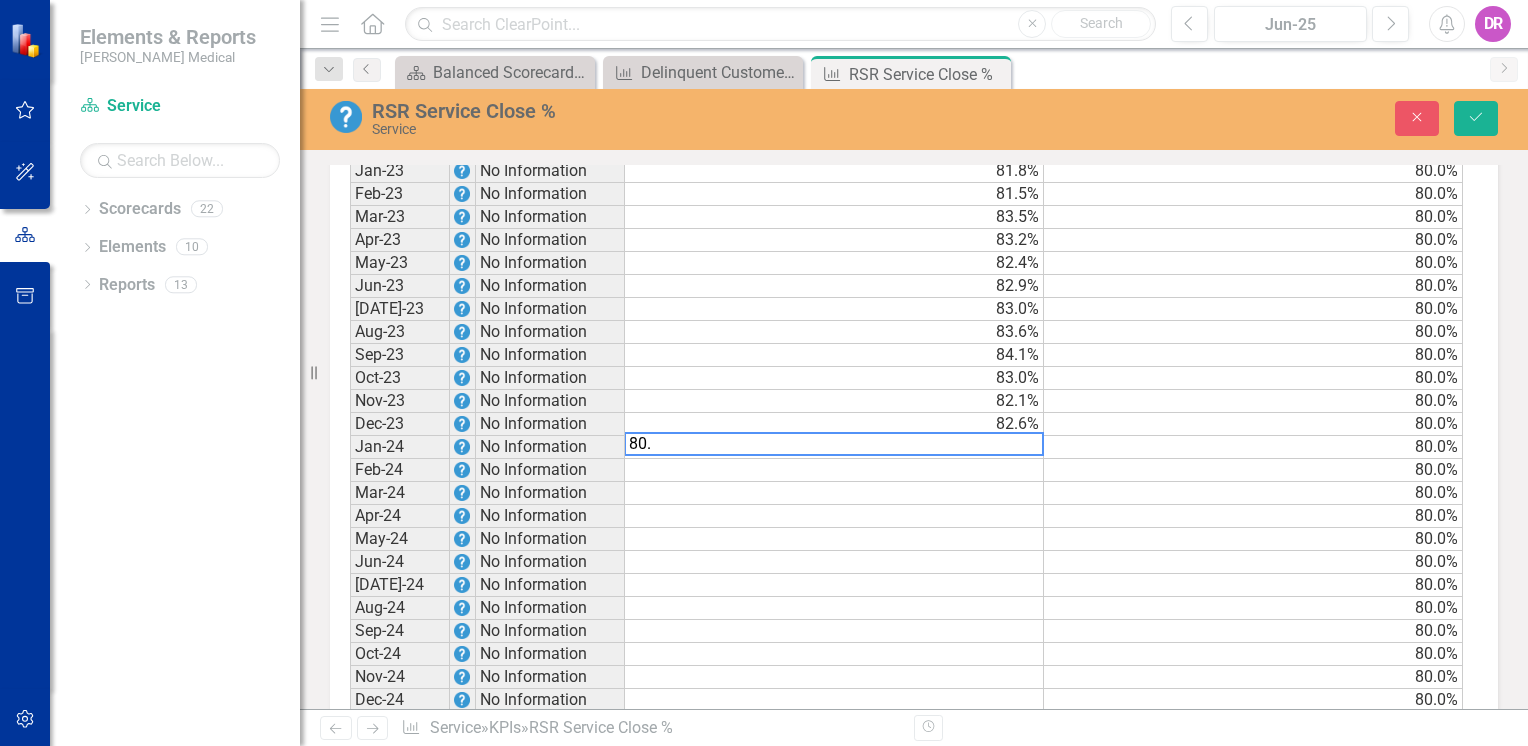 type on "80.8" 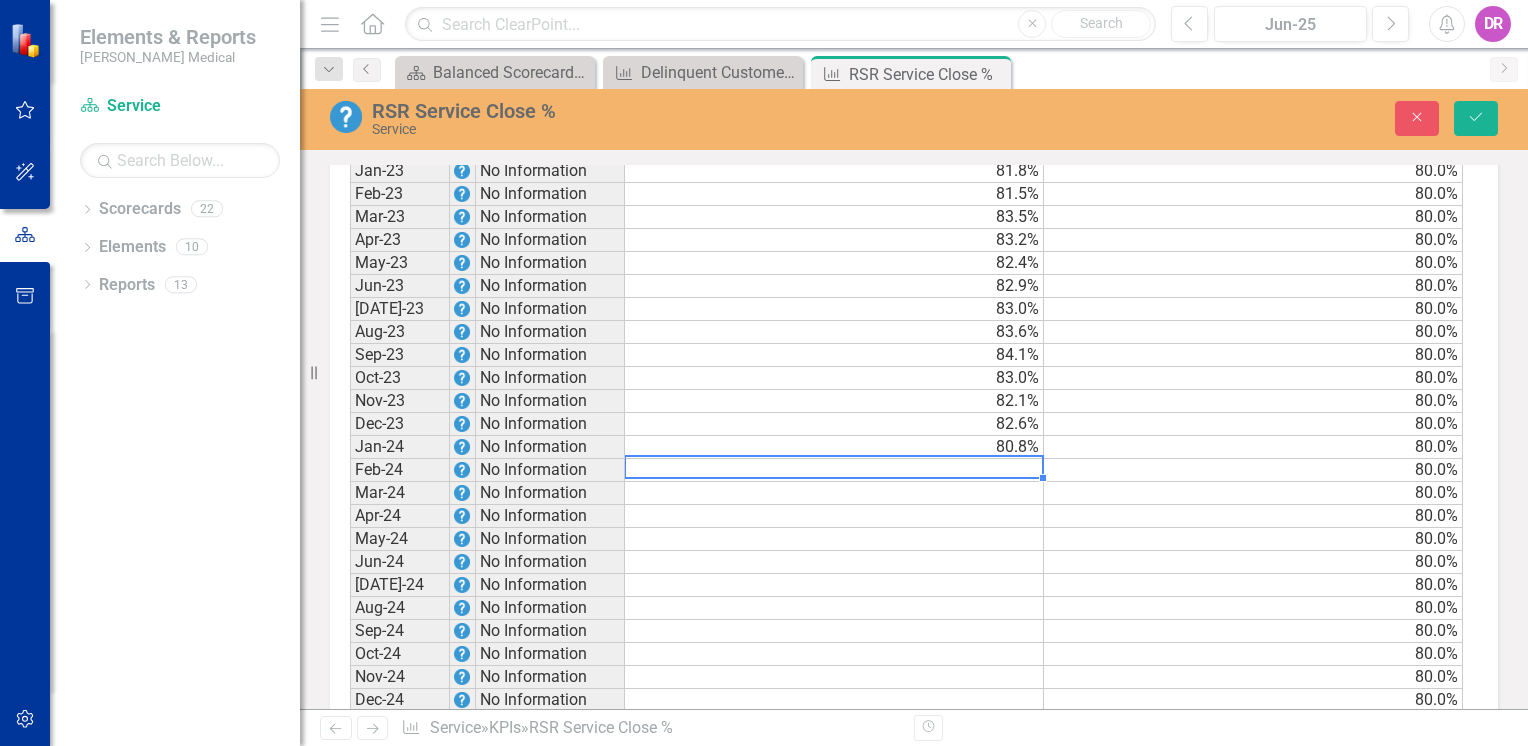 click at bounding box center (834, 470) 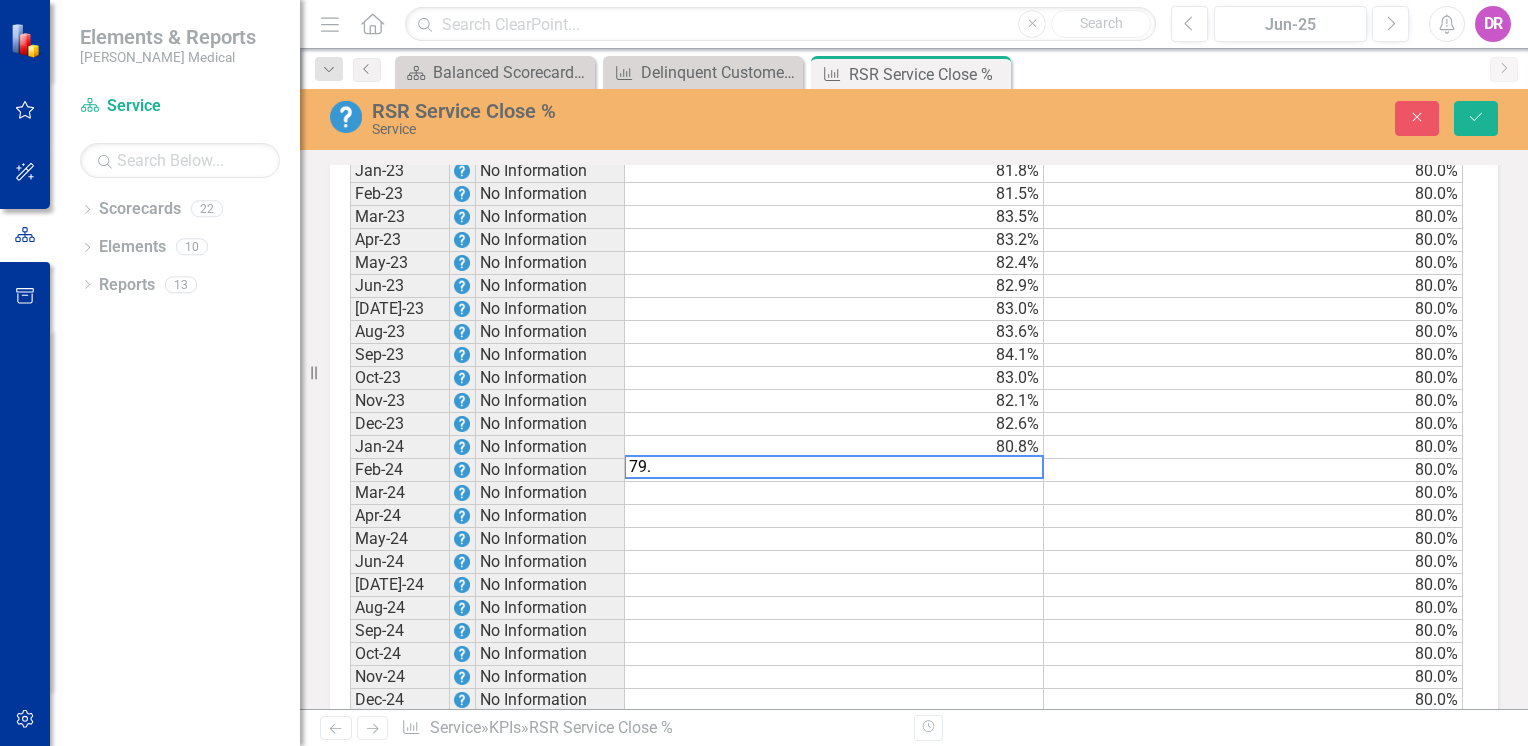 type on "79.8" 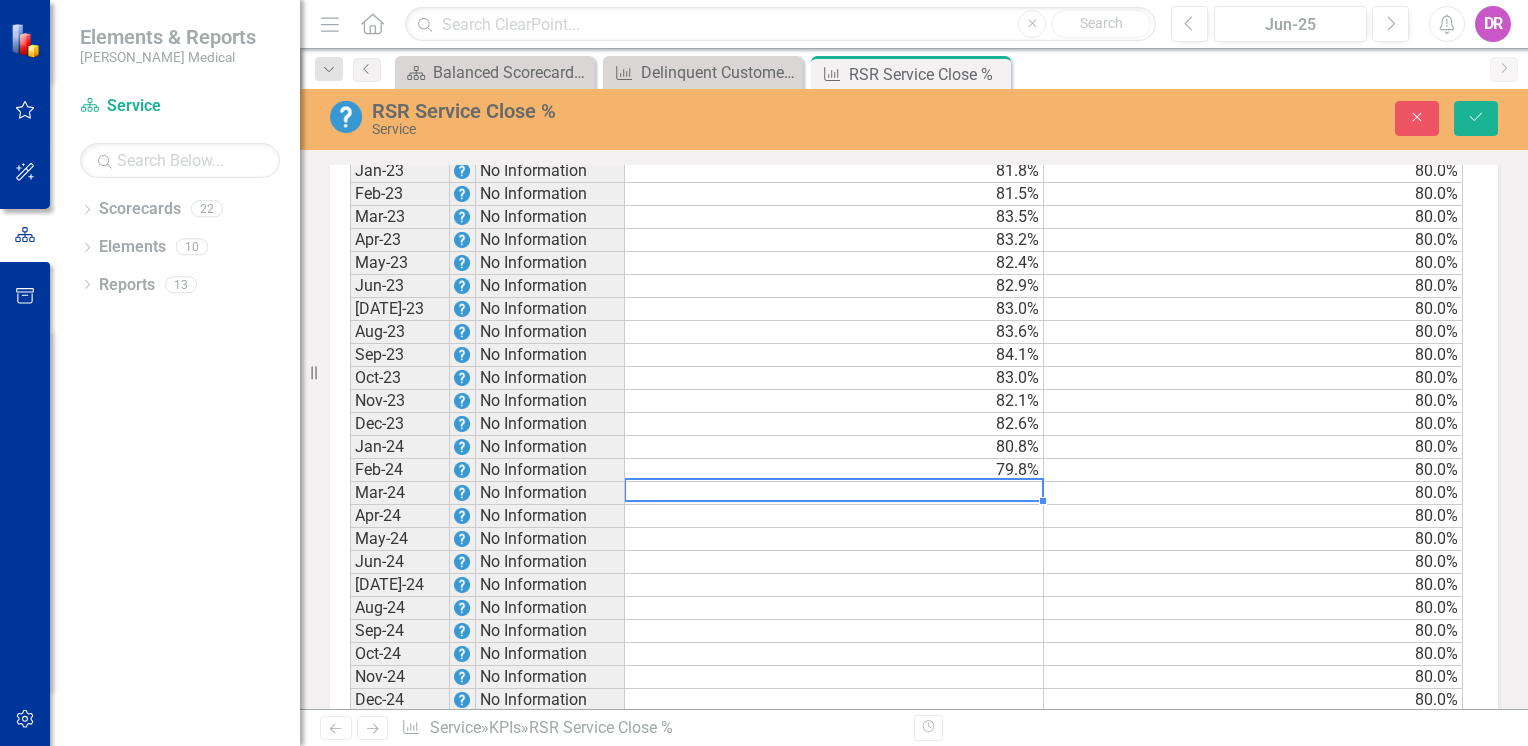 click at bounding box center [834, 493] 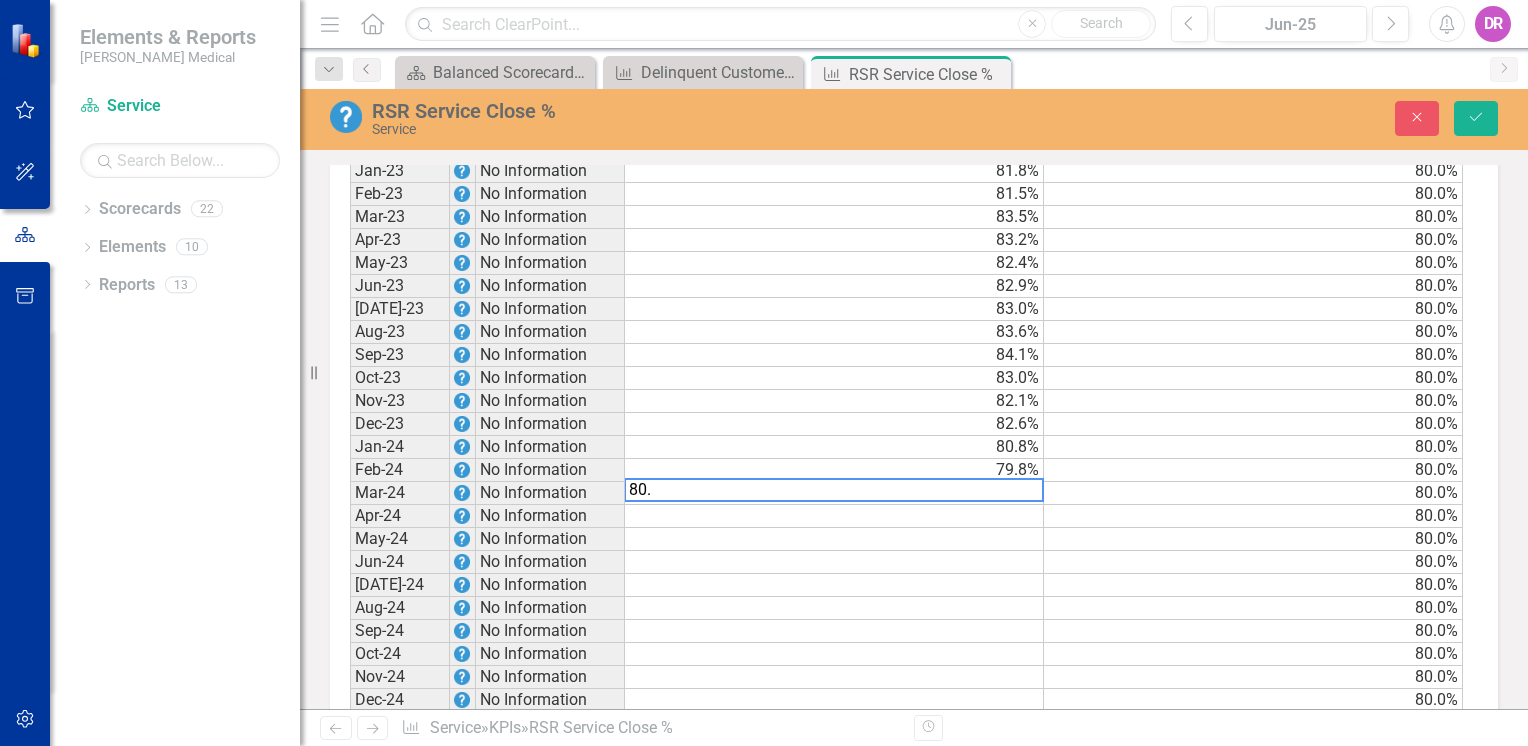type on "80.8" 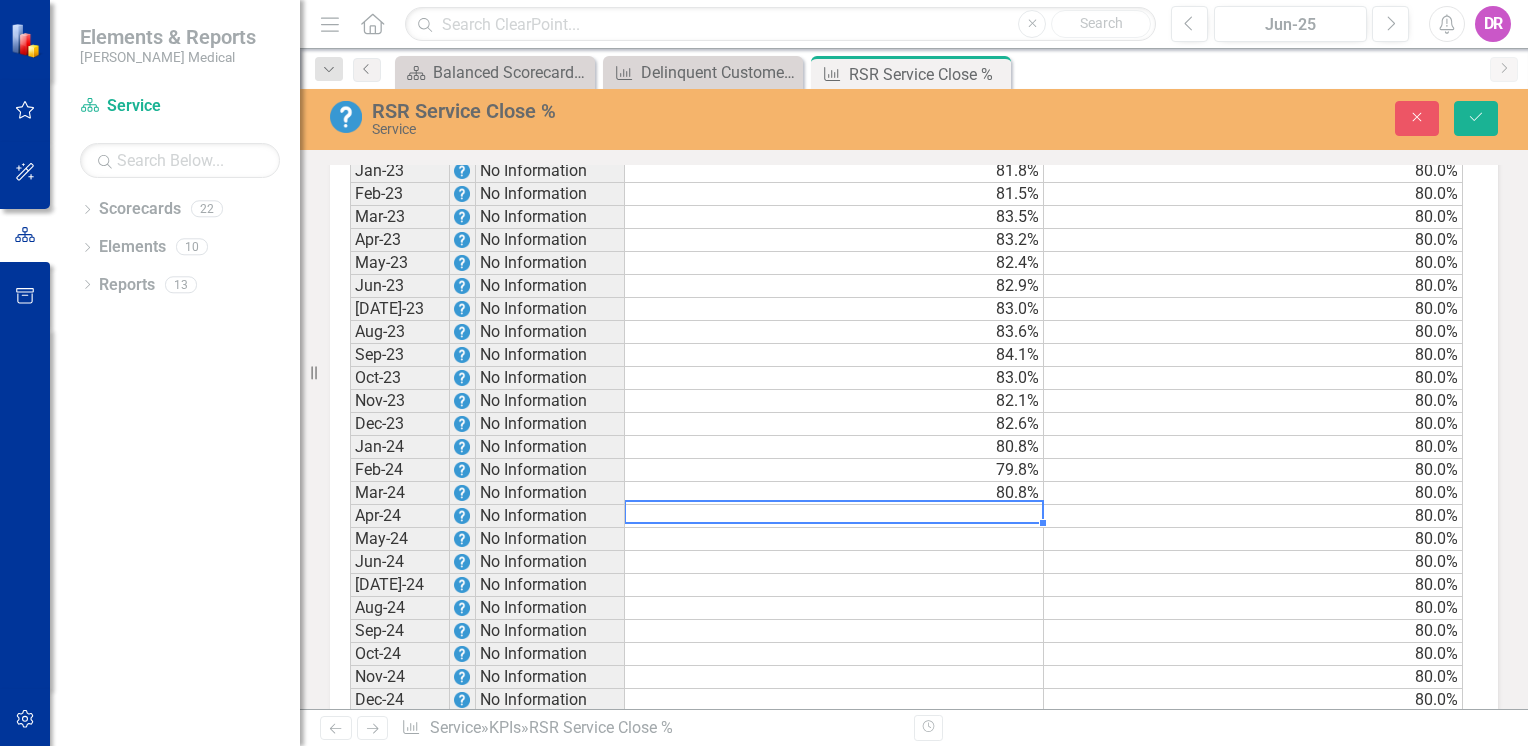 click at bounding box center [834, 516] 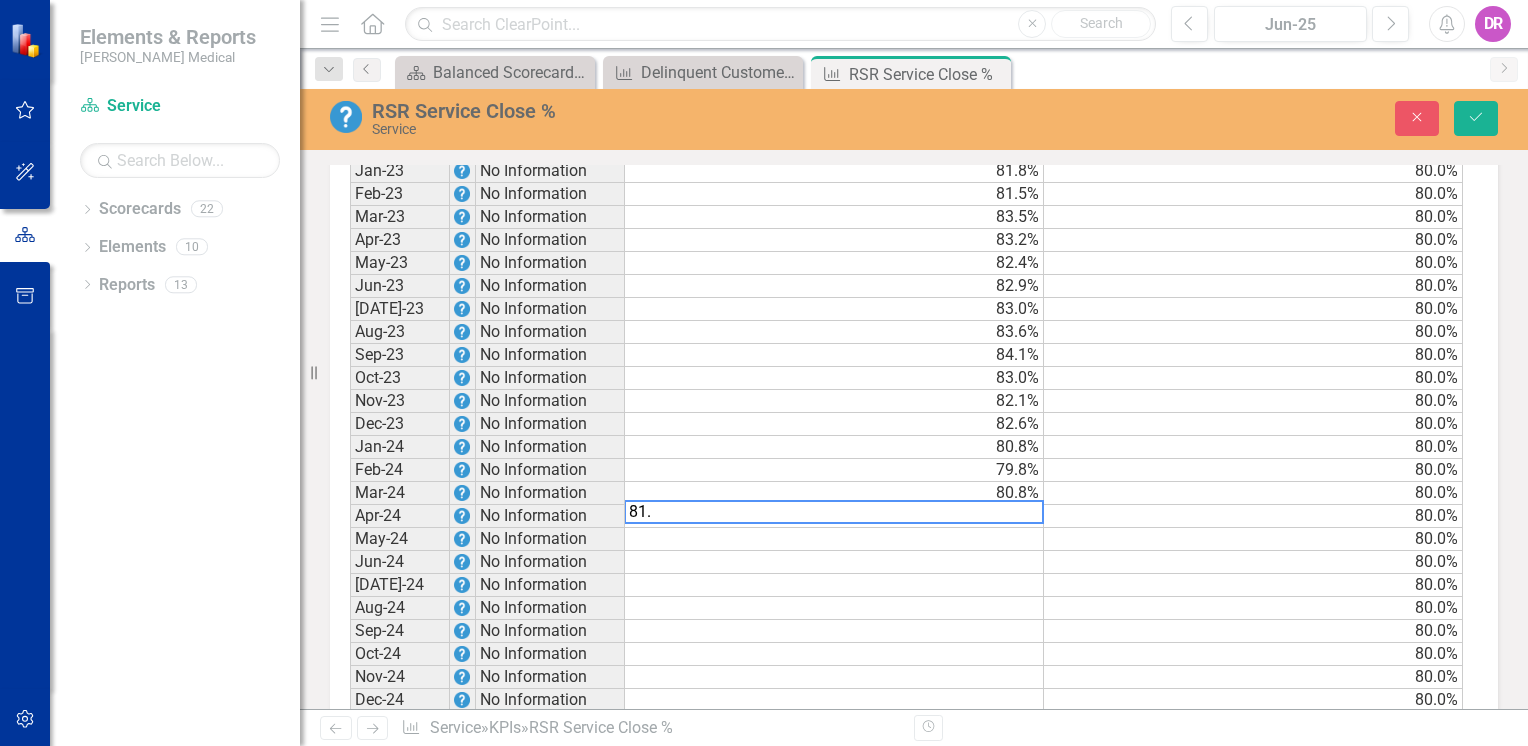 type on "81.3" 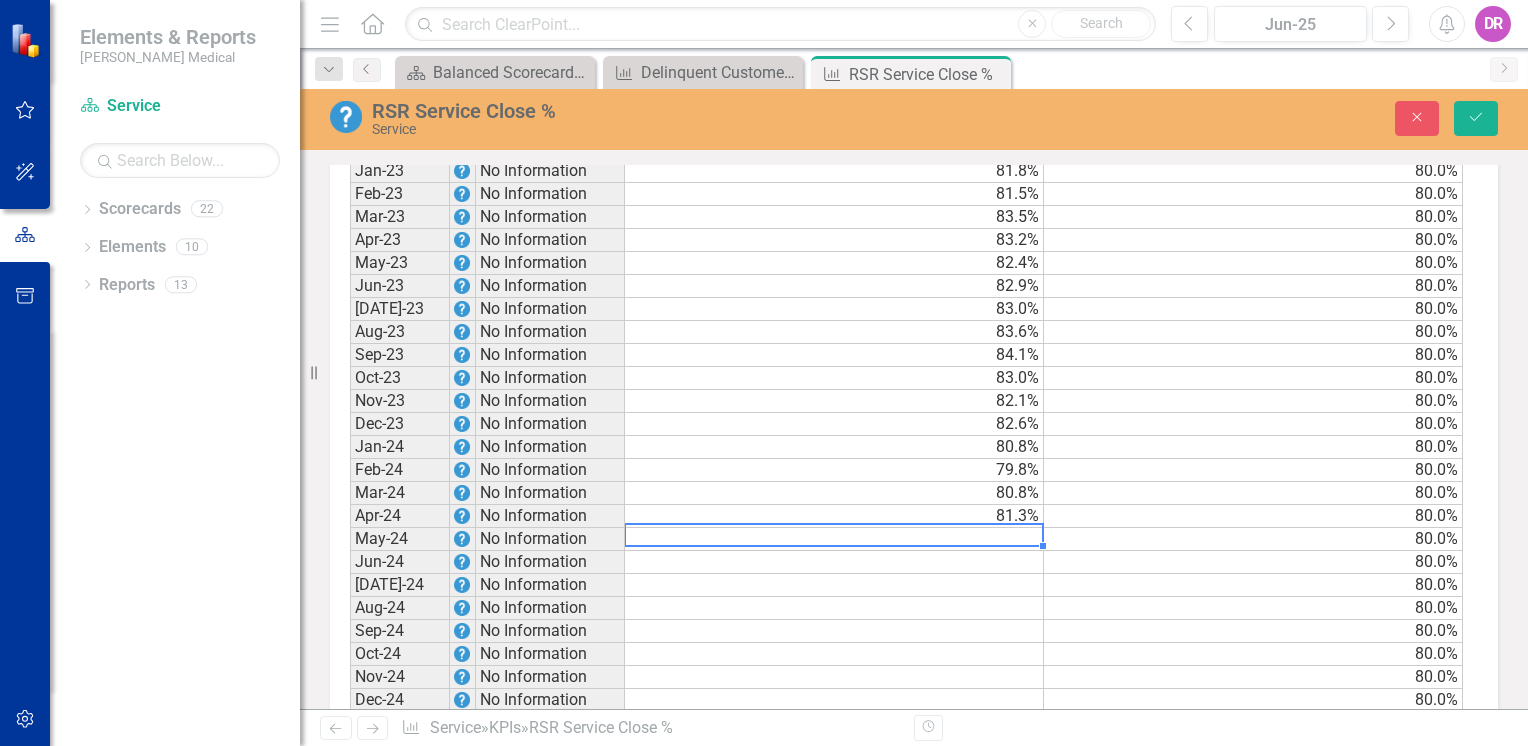 click at bounding box center (834, 539) 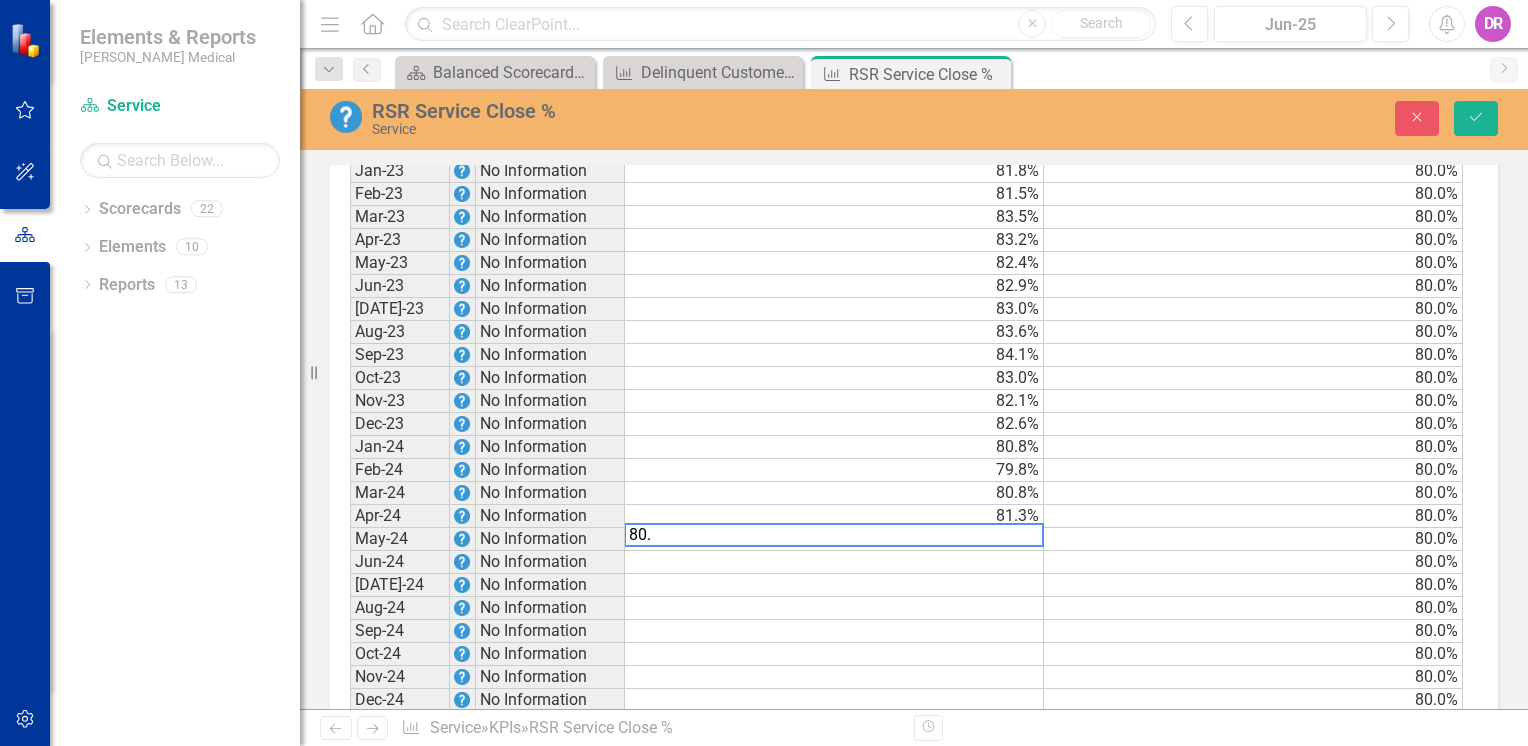 type on "80.9" 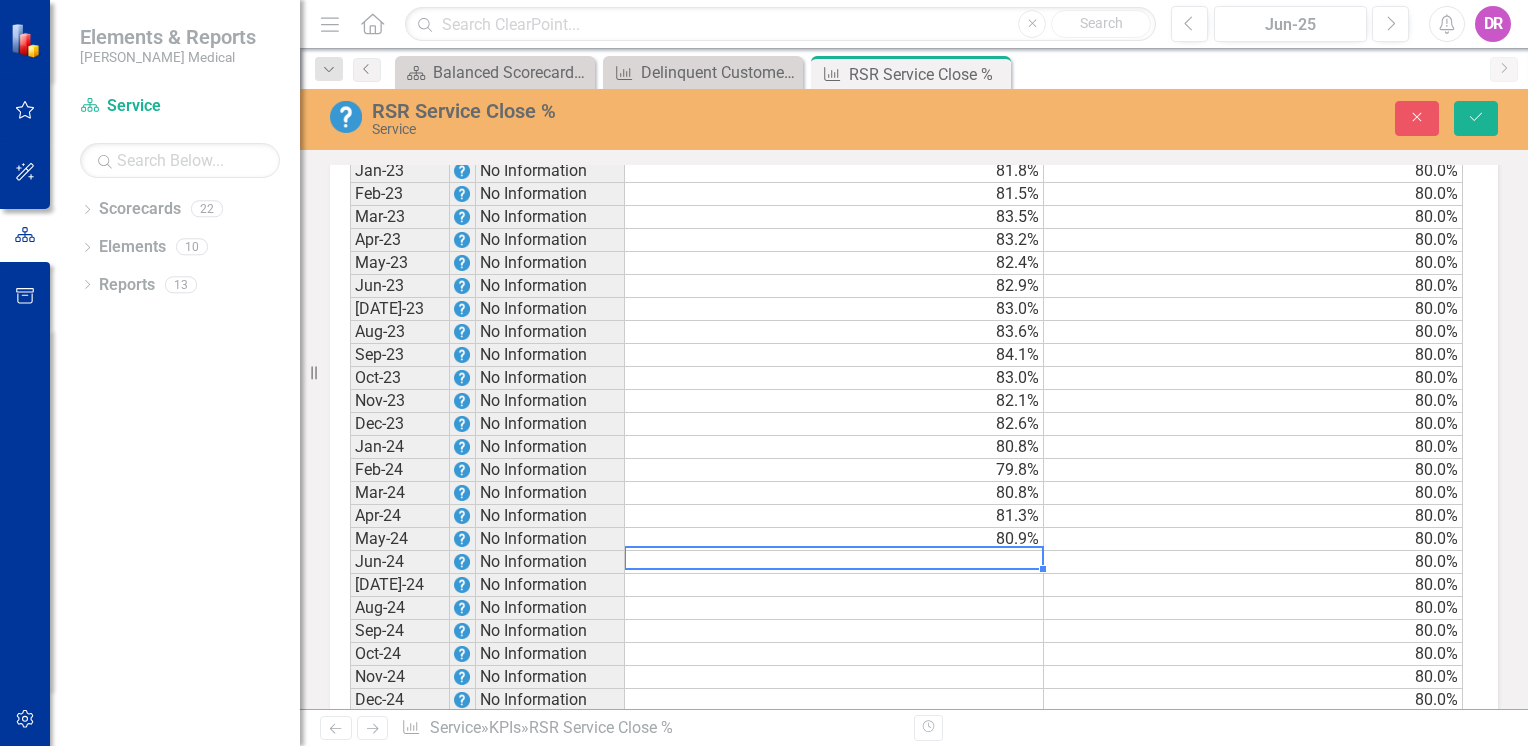 click at bounding box center (834, 562) 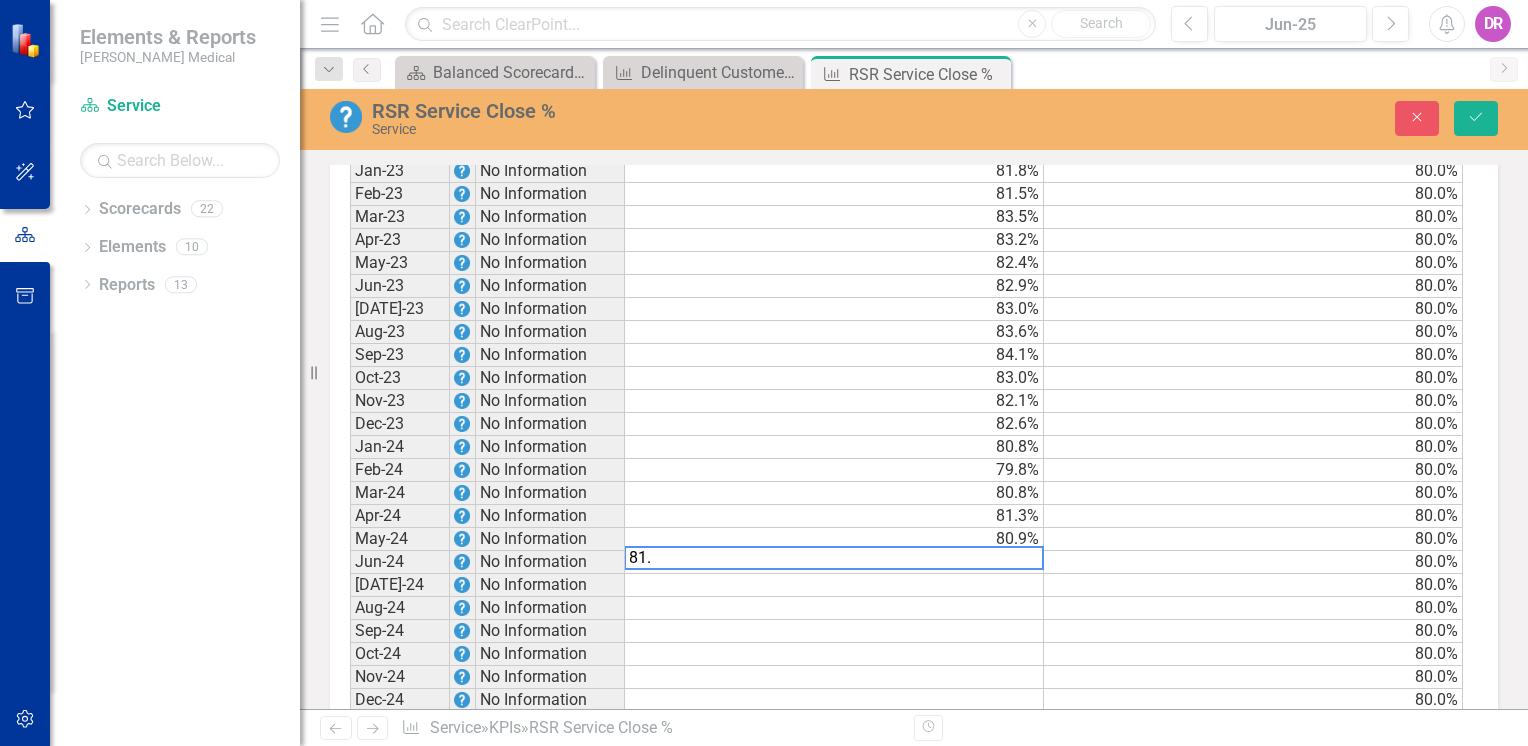 type on "81.5" 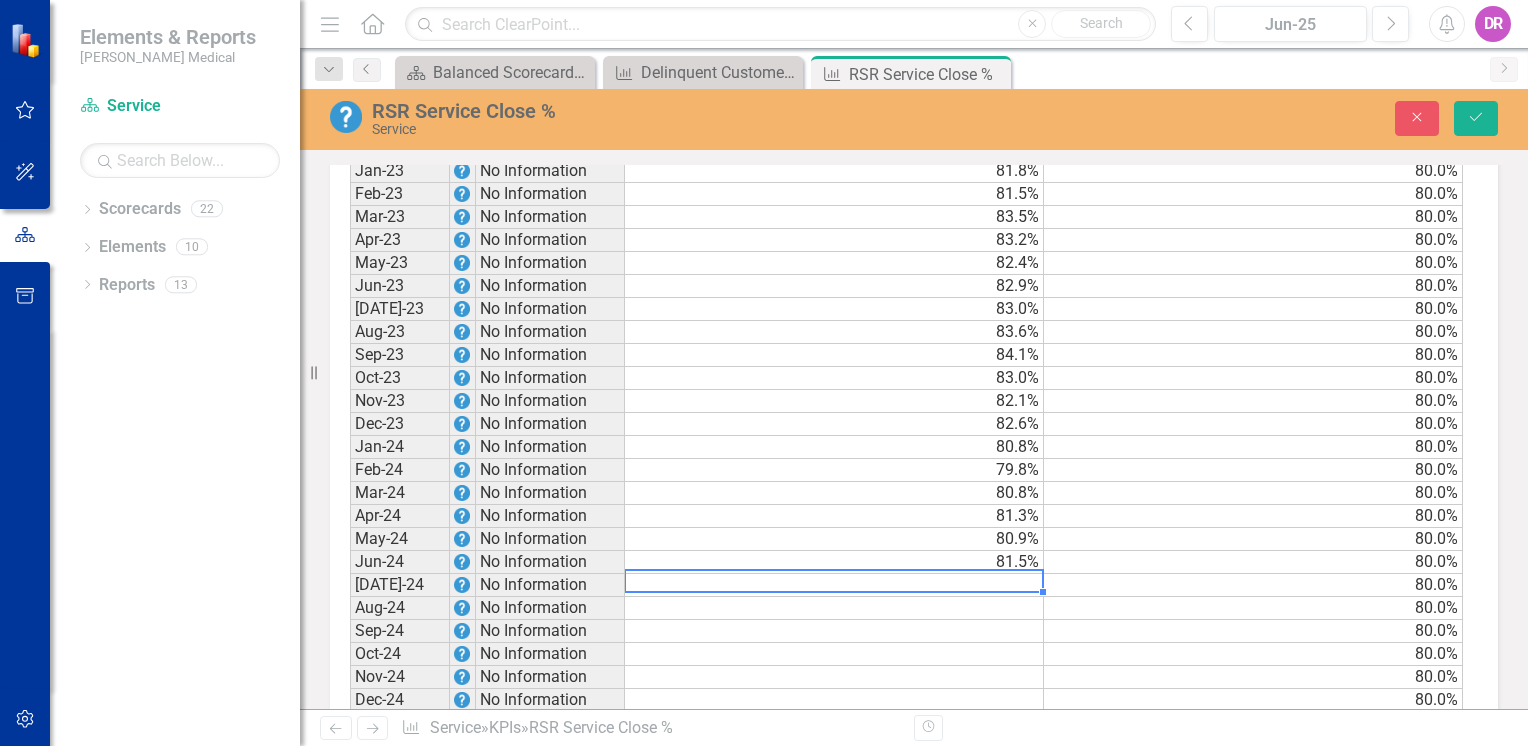 click at bounding box center (834, 585) 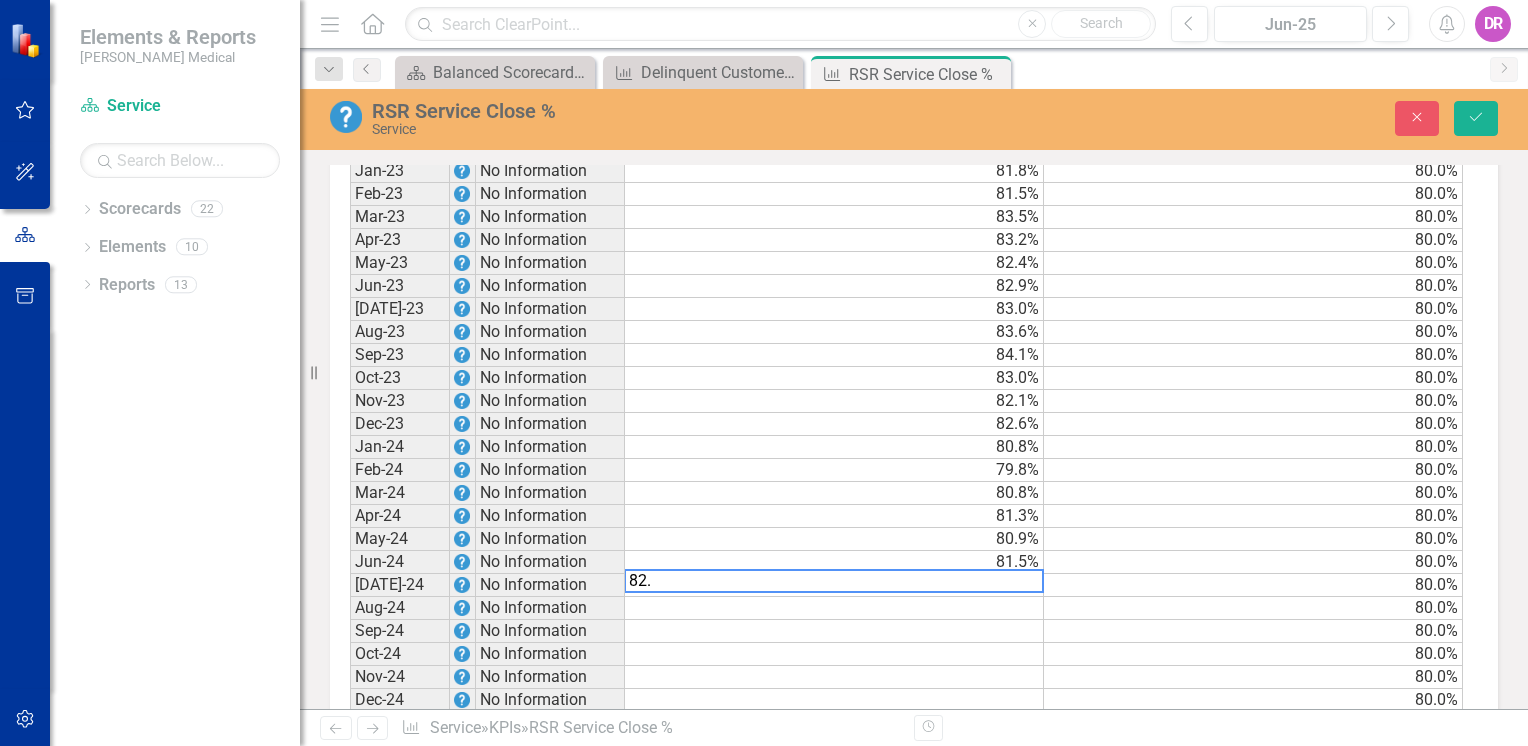 type on "82.6" 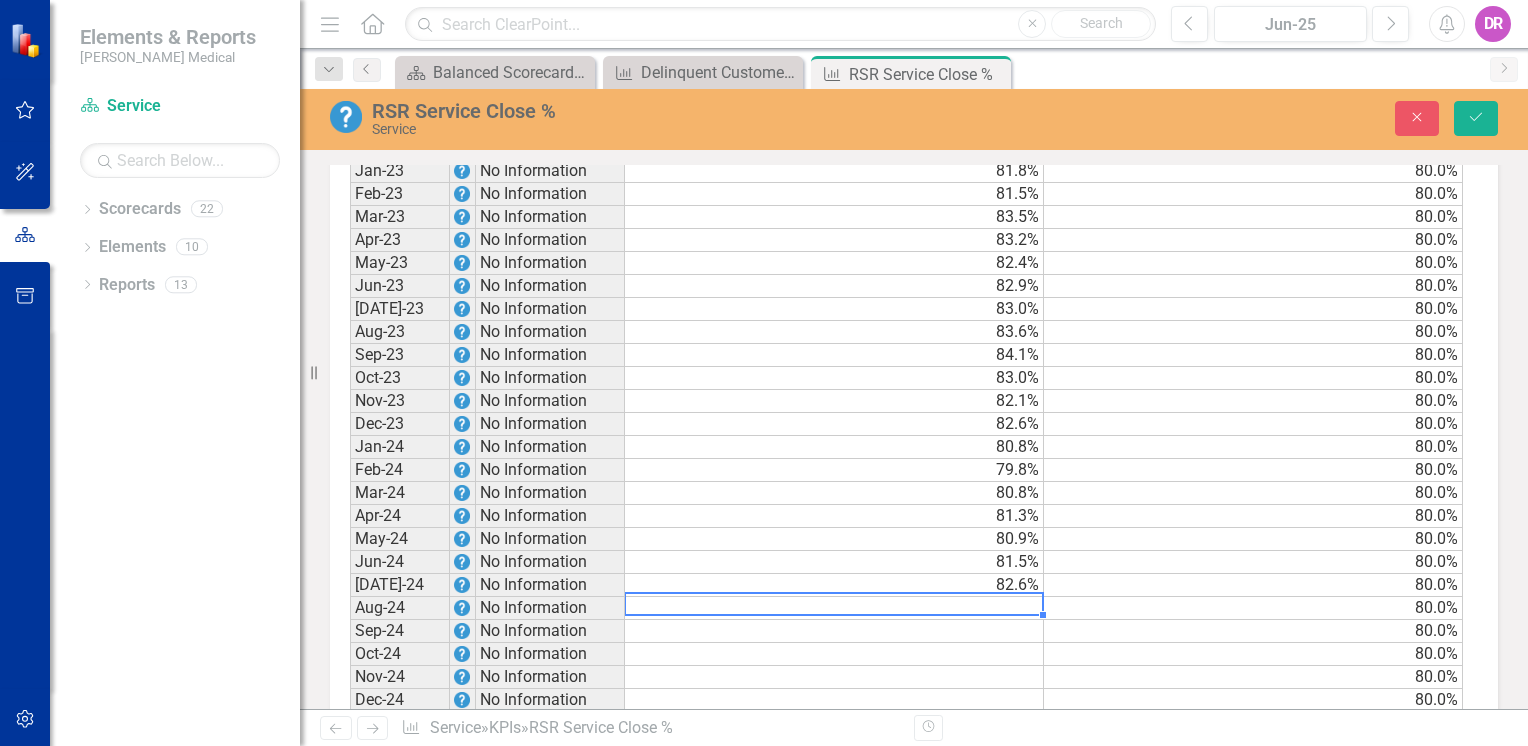 click at bounding box center [834, 608] 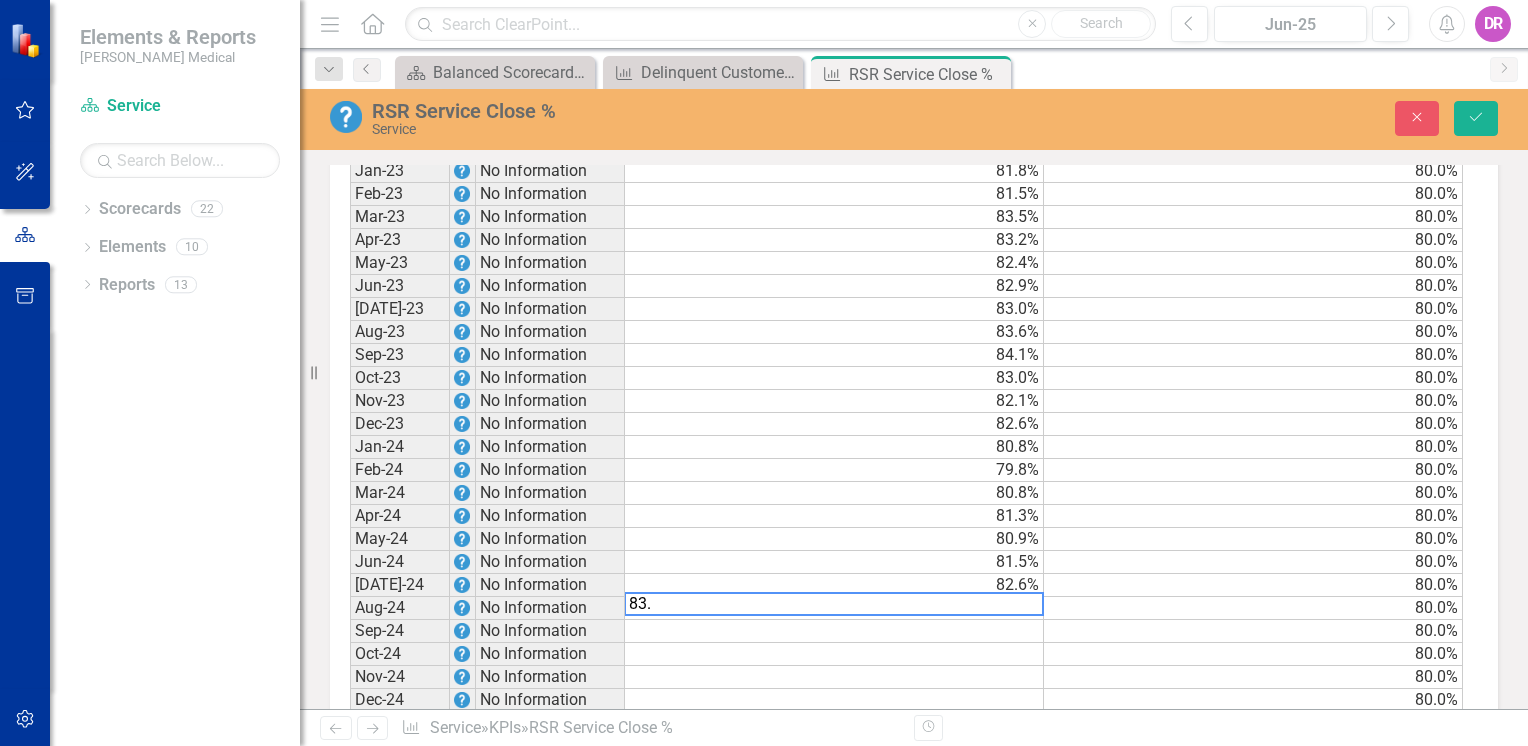 type on "83.2" 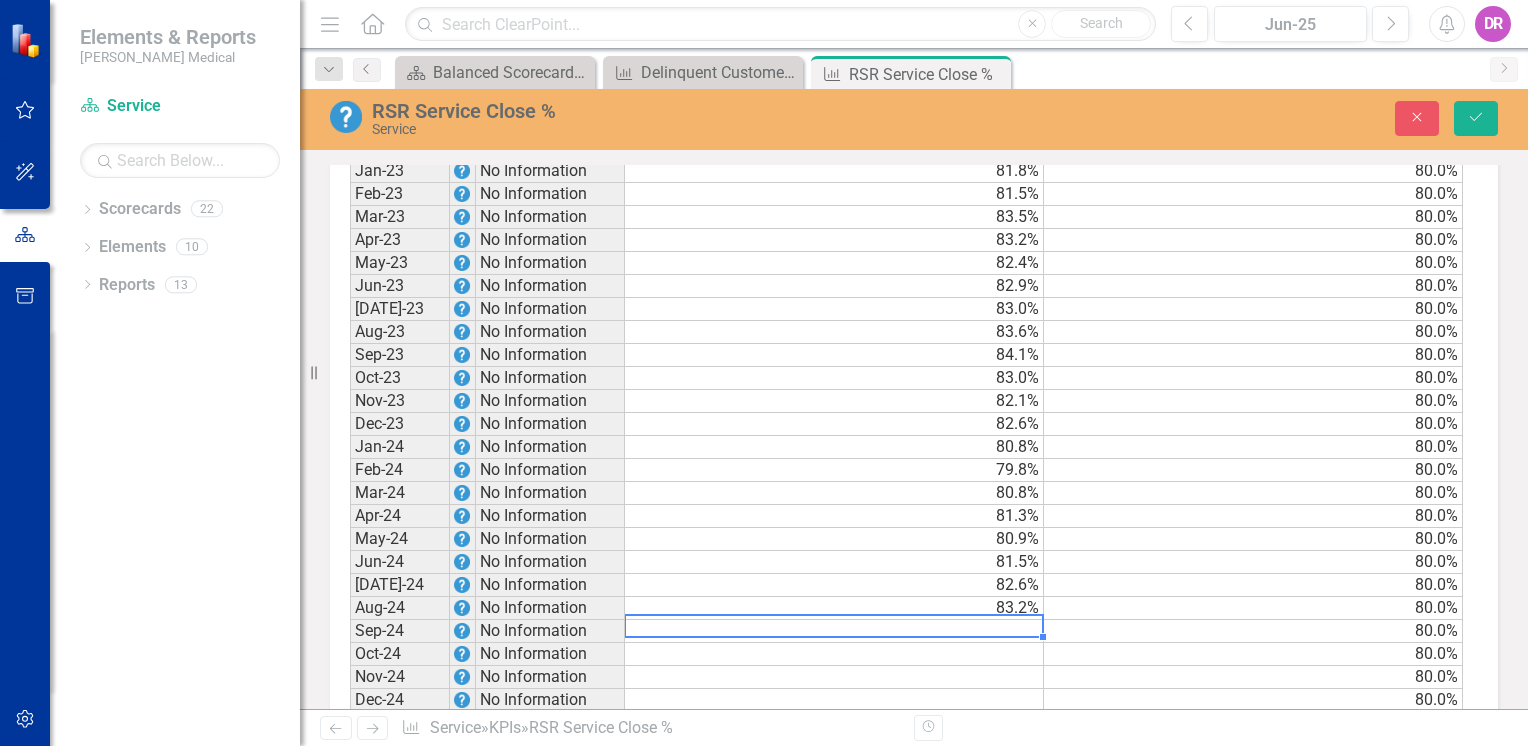 click at bounding box center (834, 631) 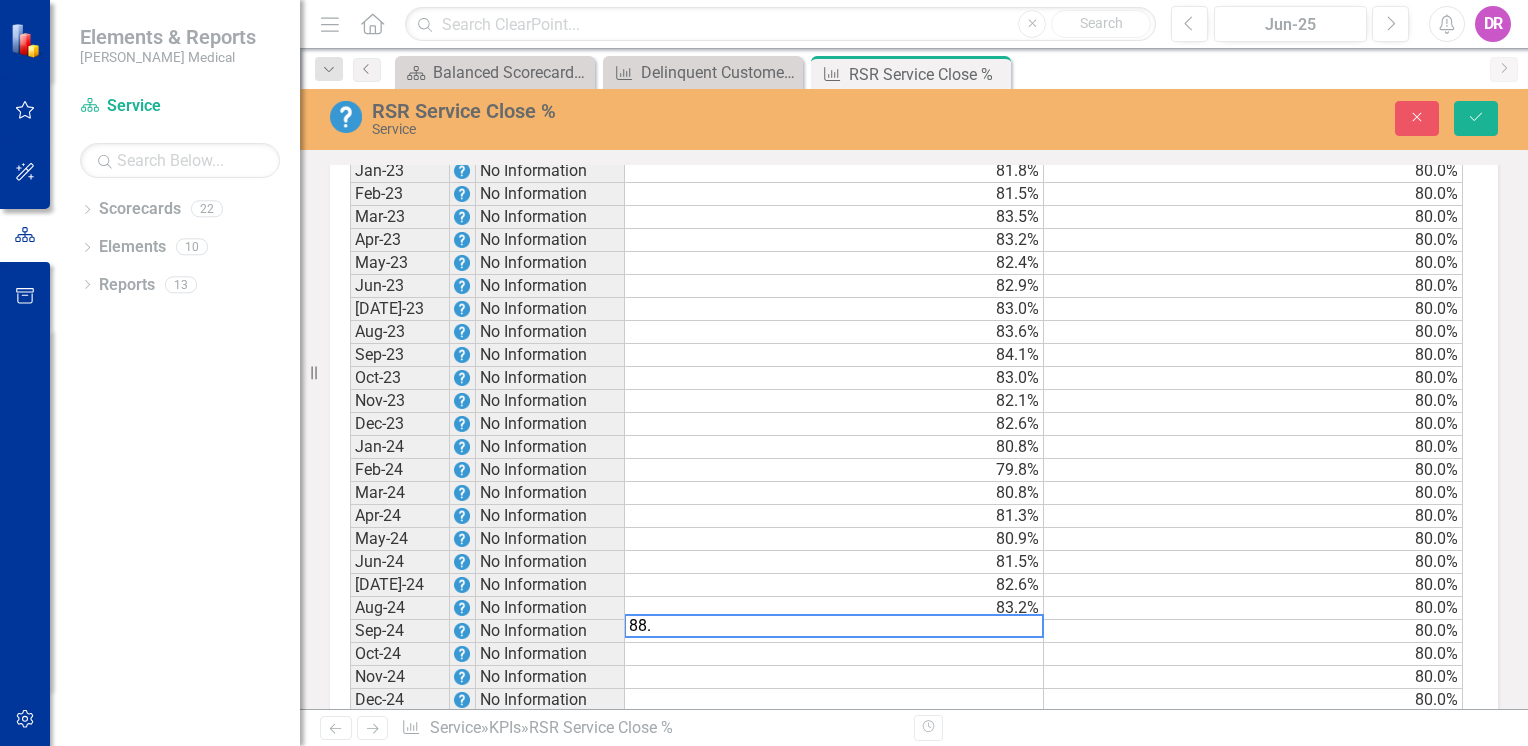 type on "88.0" 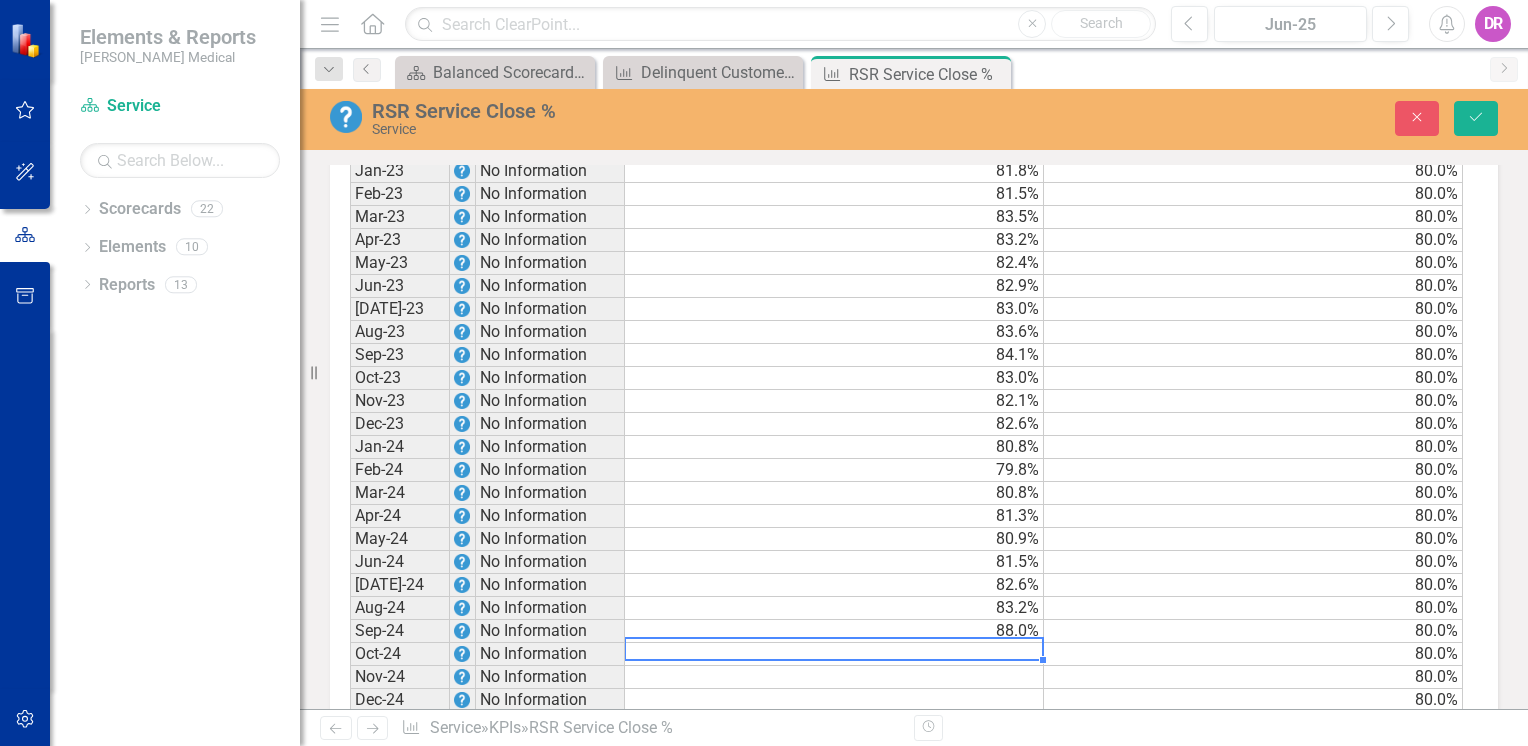 click at bounding box center (834, 654) 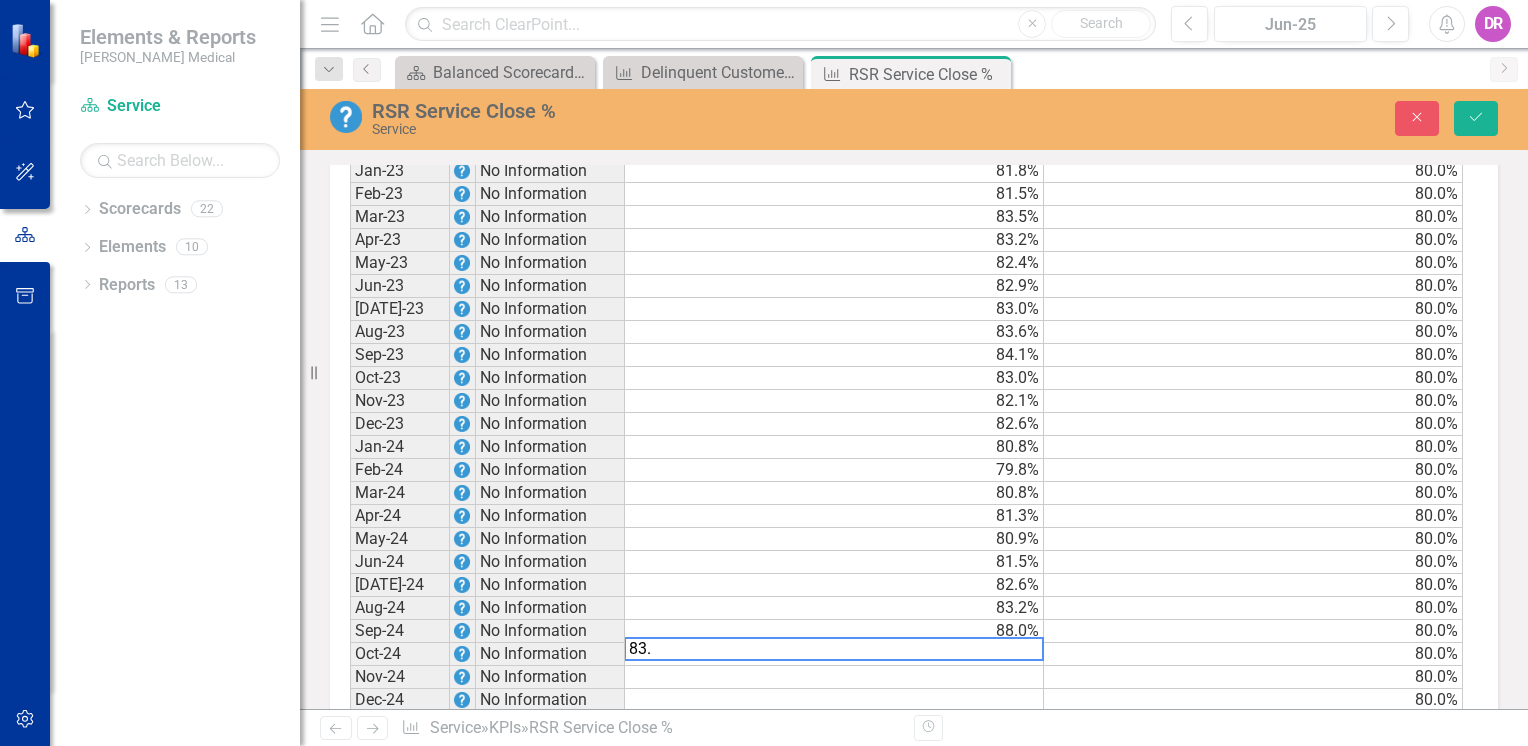 type on "83.7" 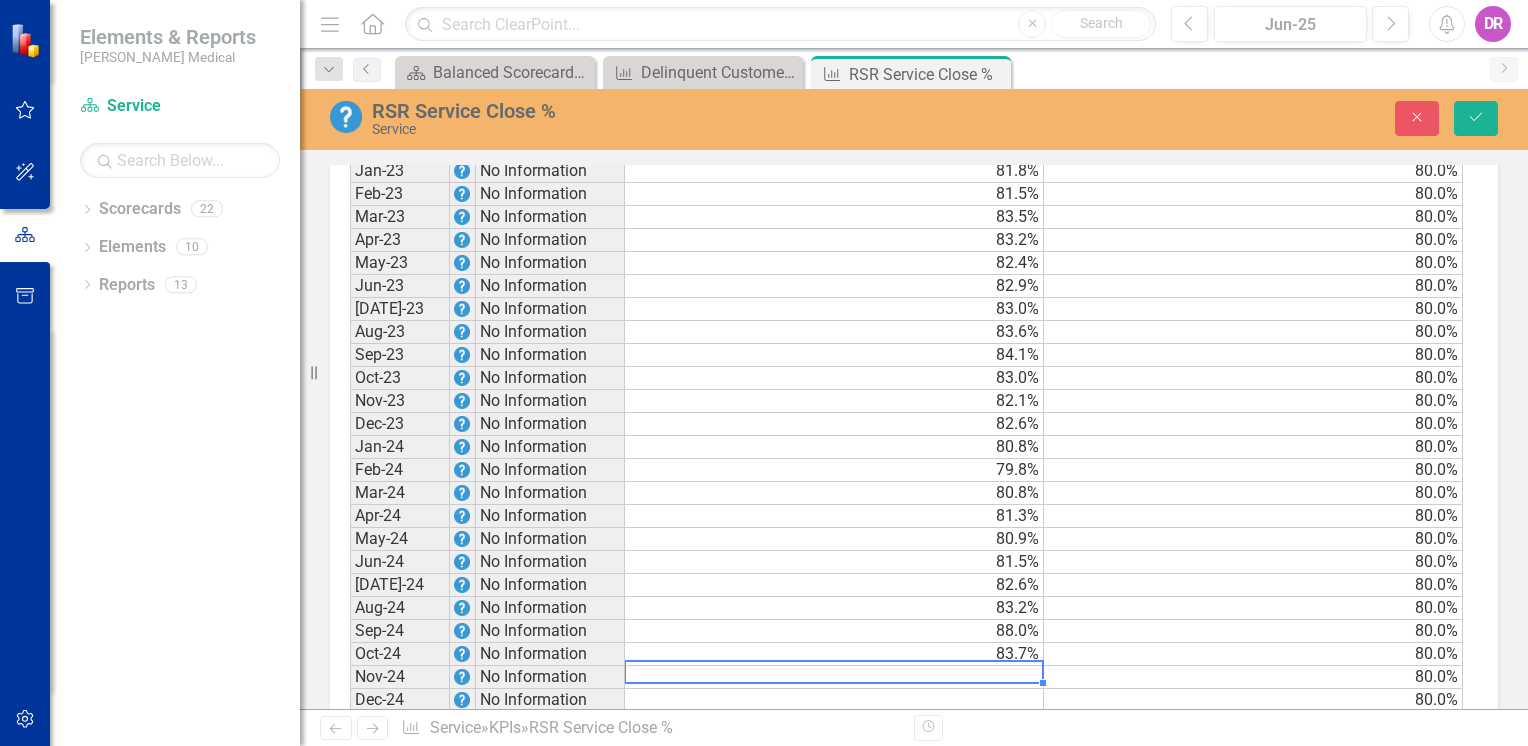 click at bounding box center [834, 677] 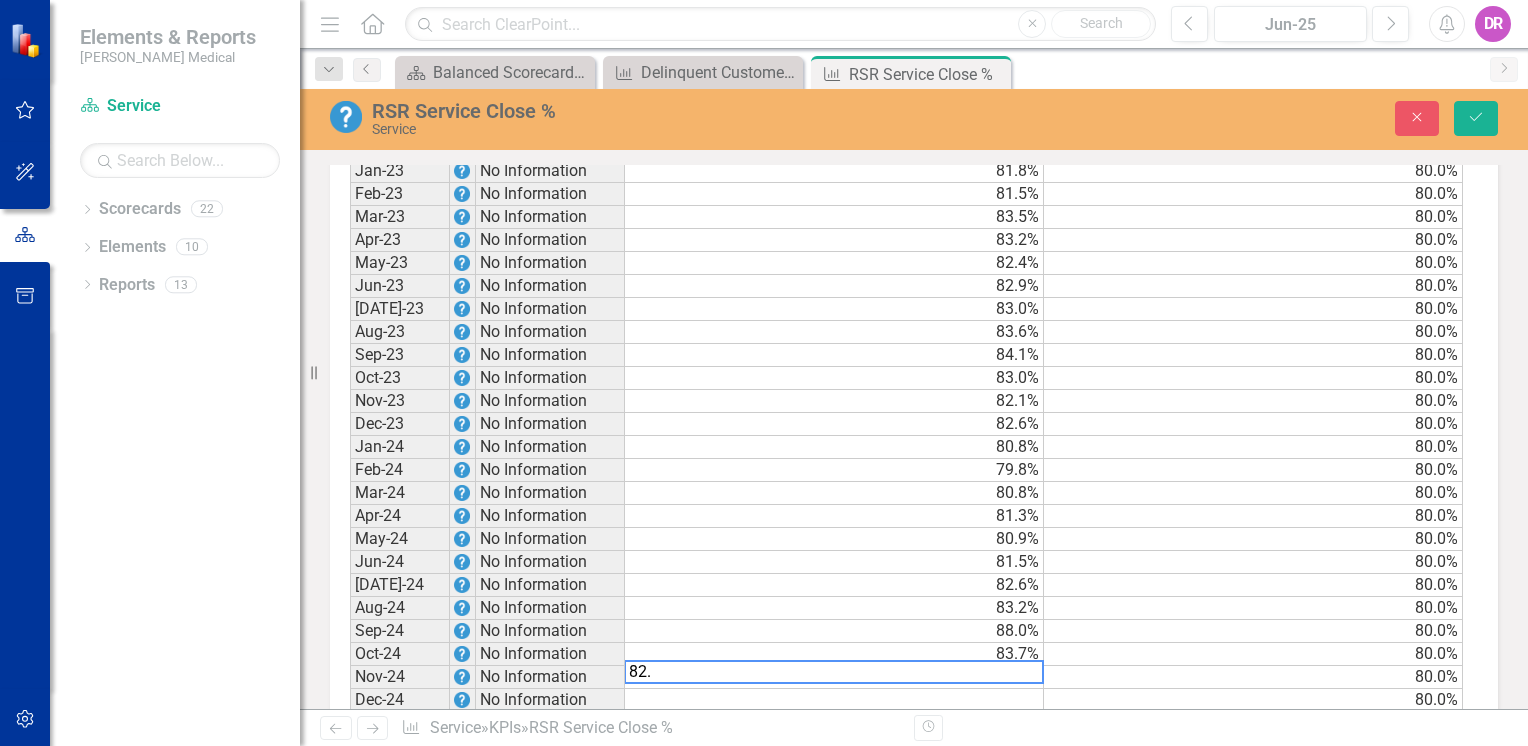type on "82.6" 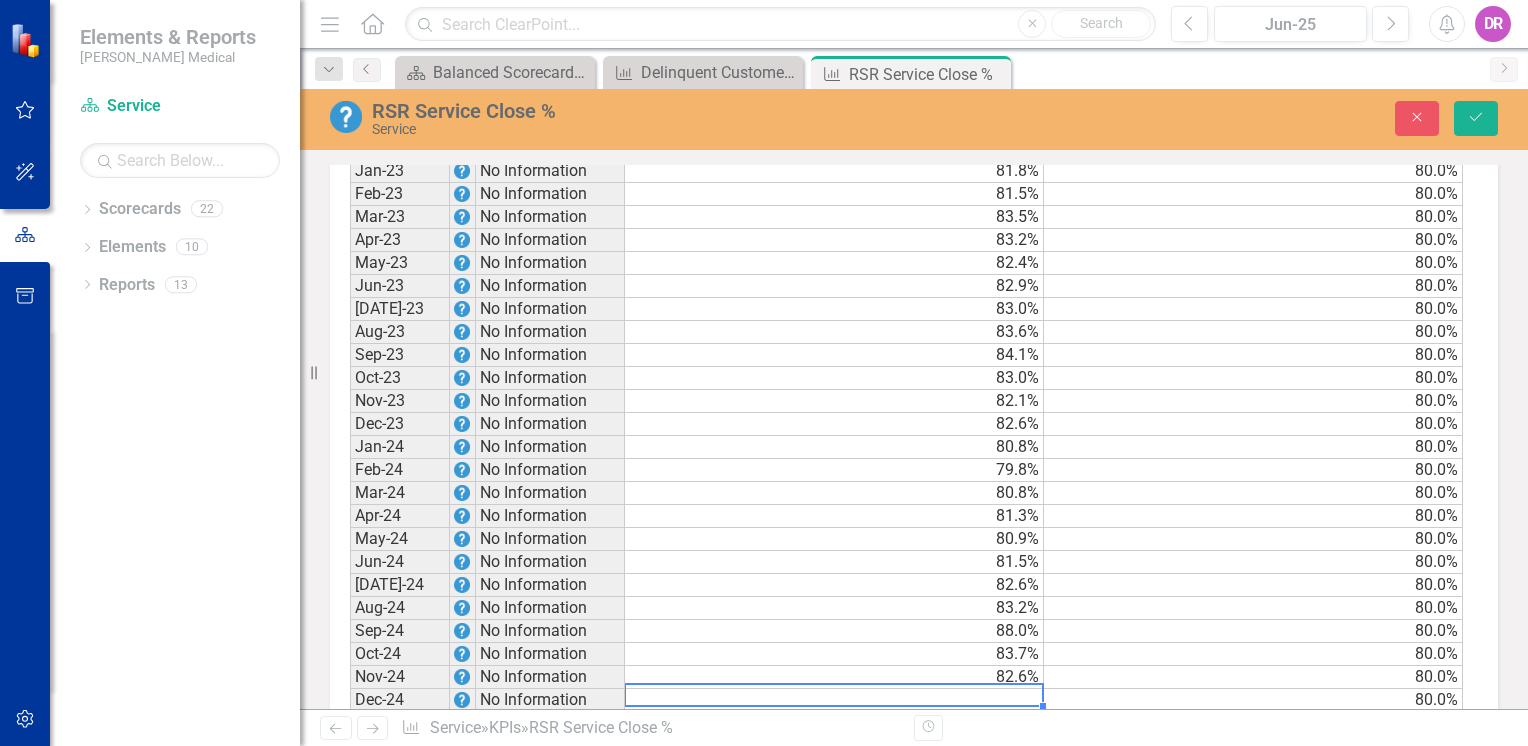 click at bounding box center (834, 700) 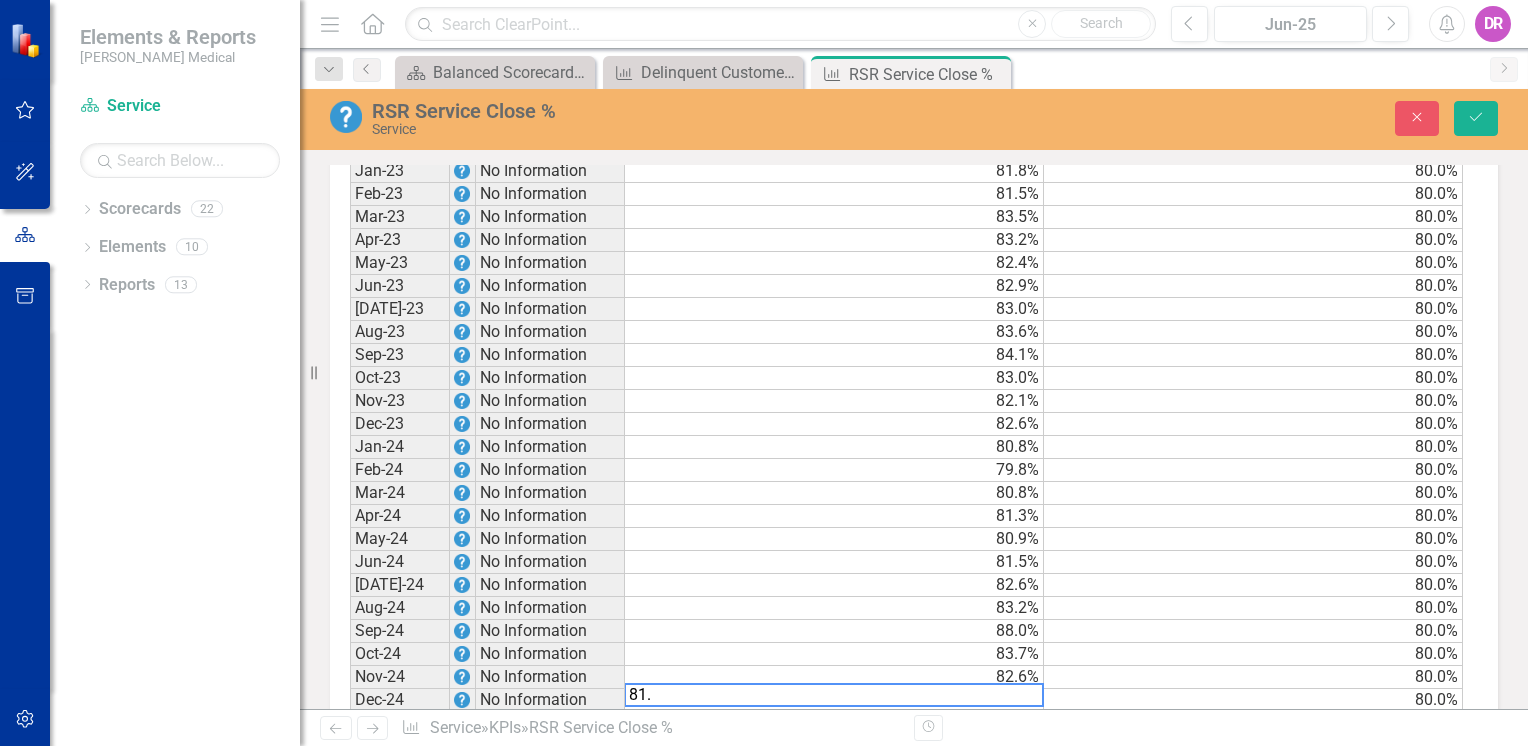 type on "81.9" 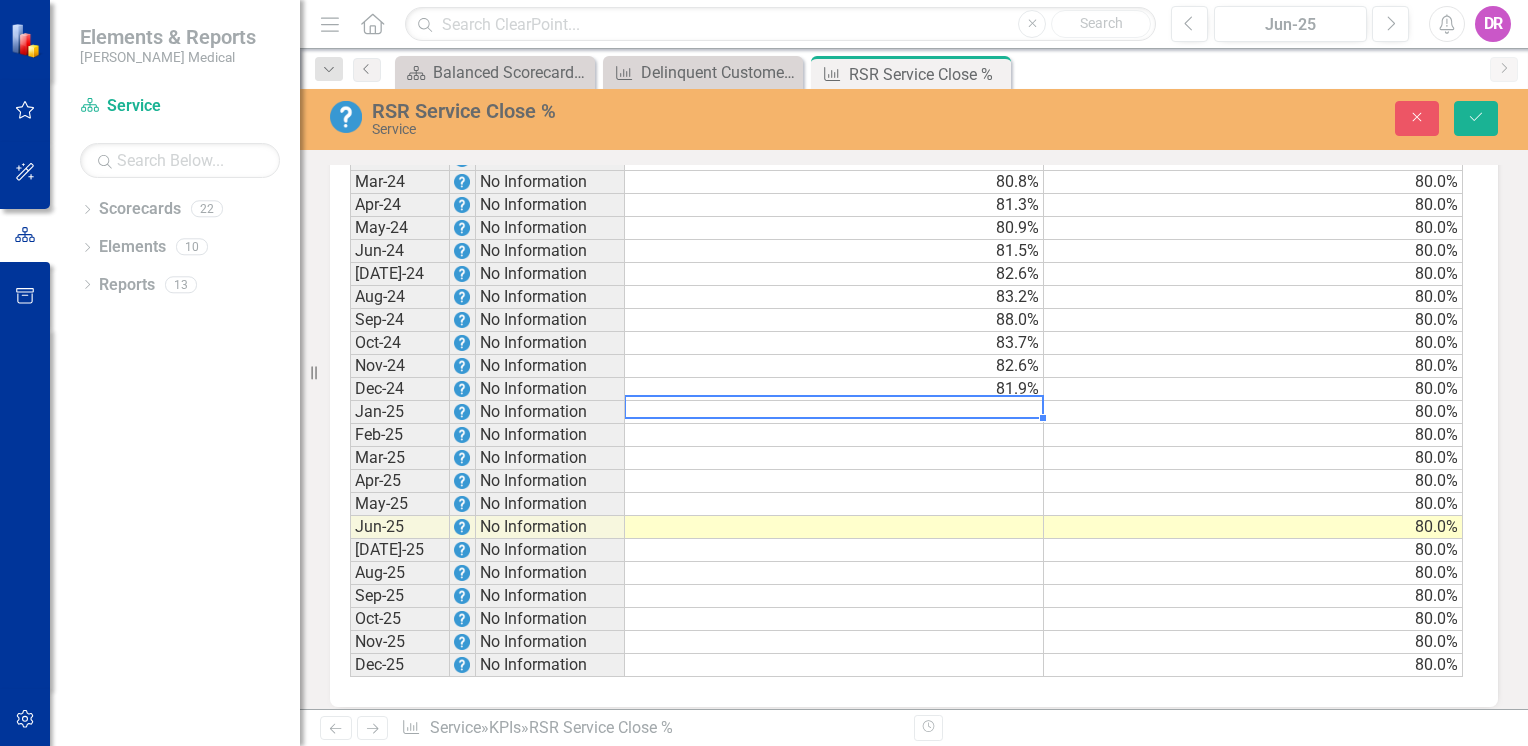 scroll, scrollTop: 1224, scrollLeft: 0, axis: vertical 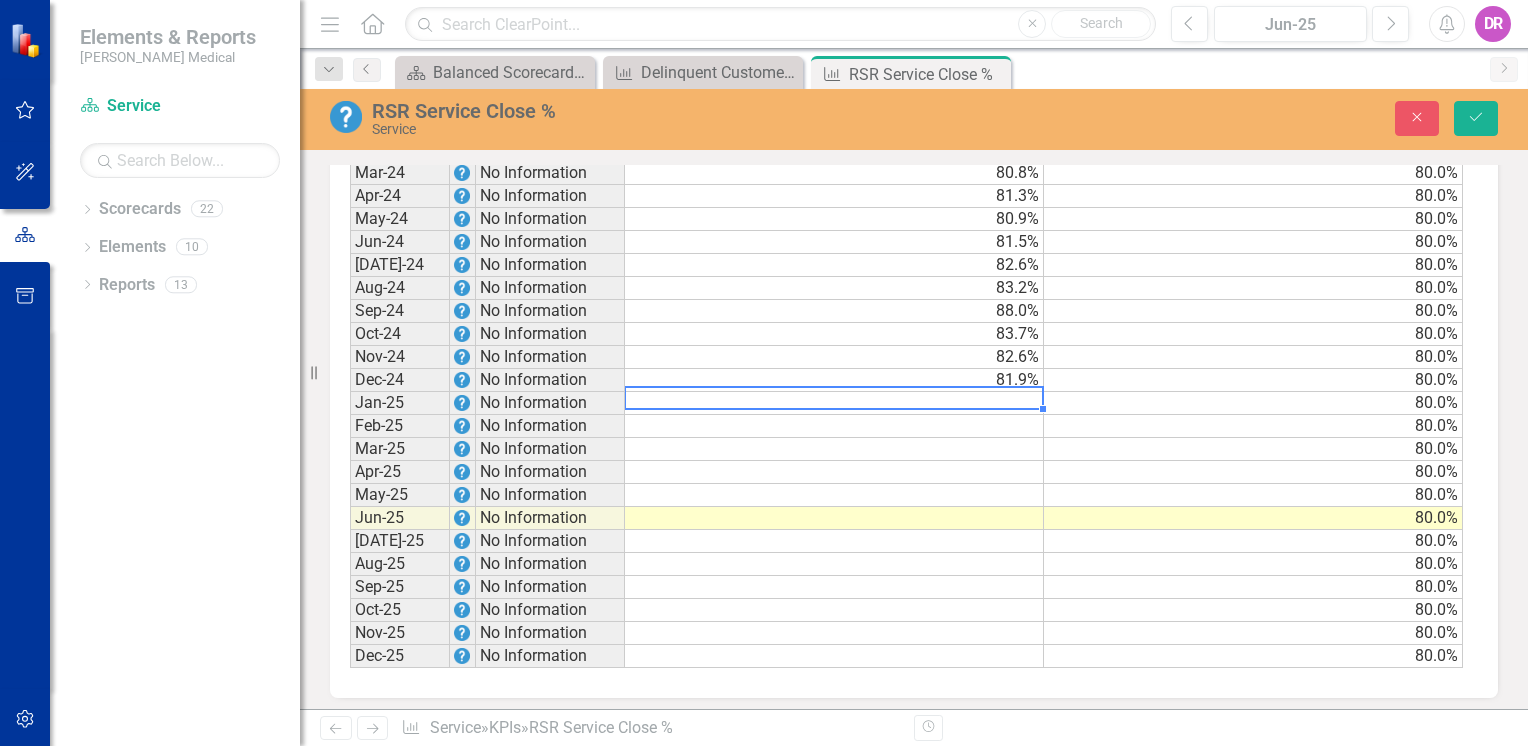 click at bounding box center (834, 403) 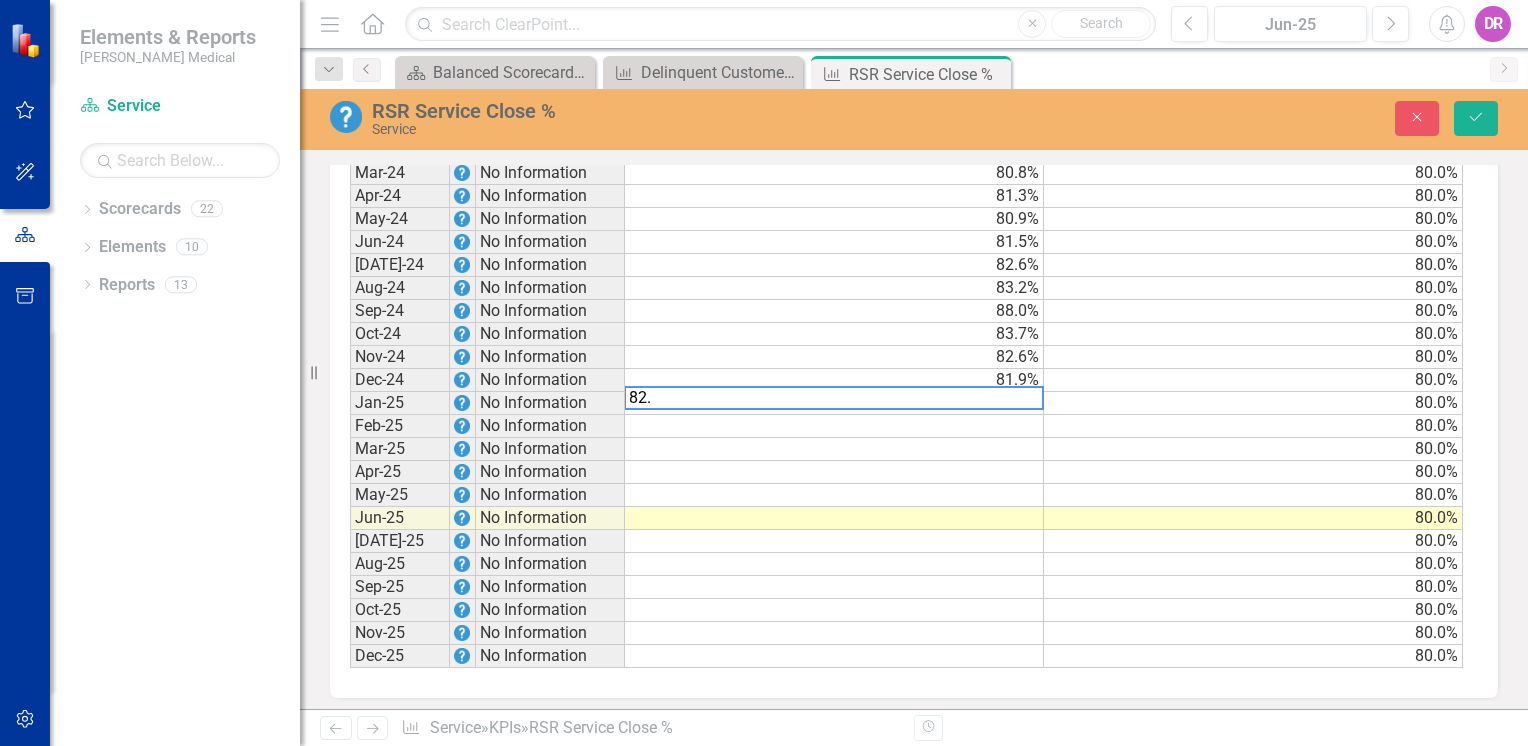 type on "82.8" 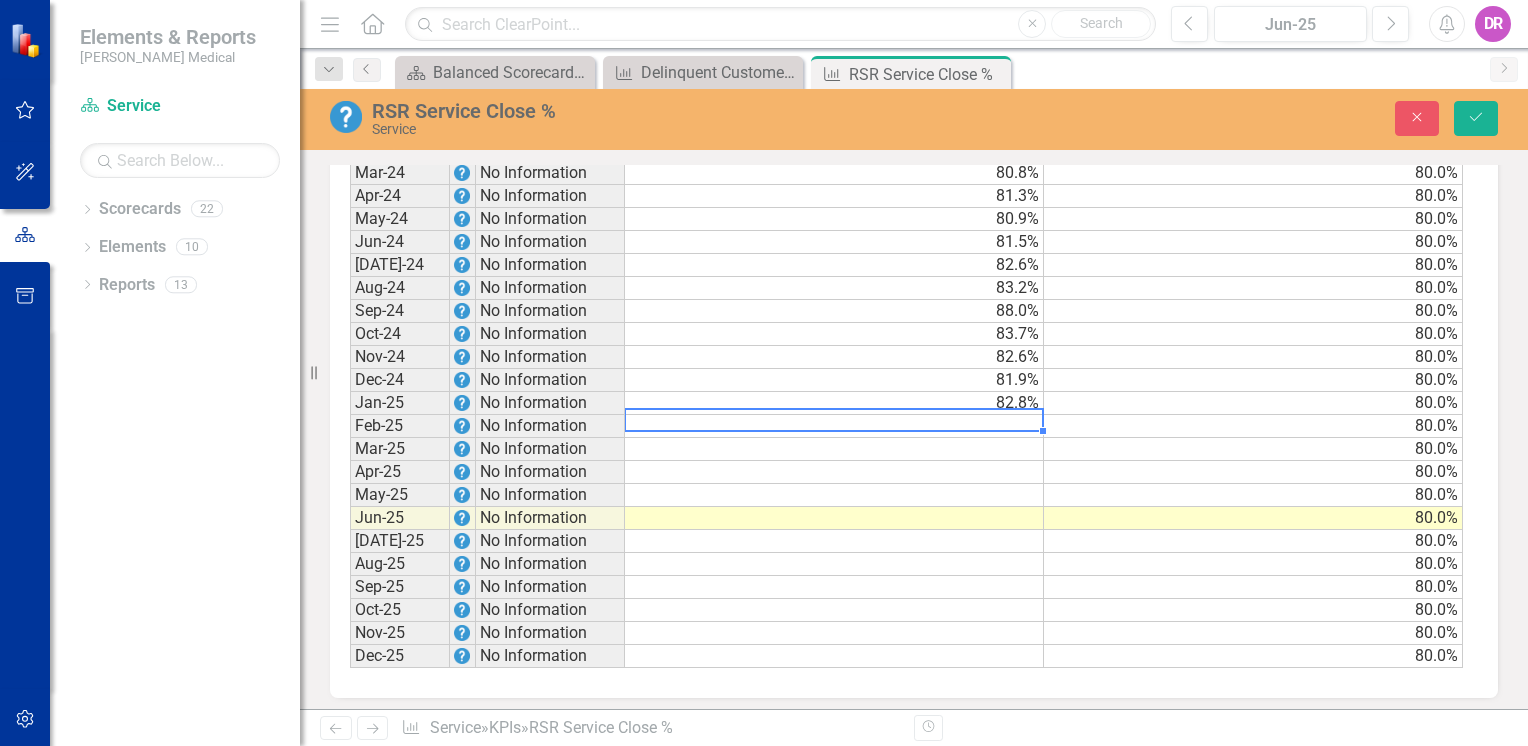 click at bounding box center [834, 426] 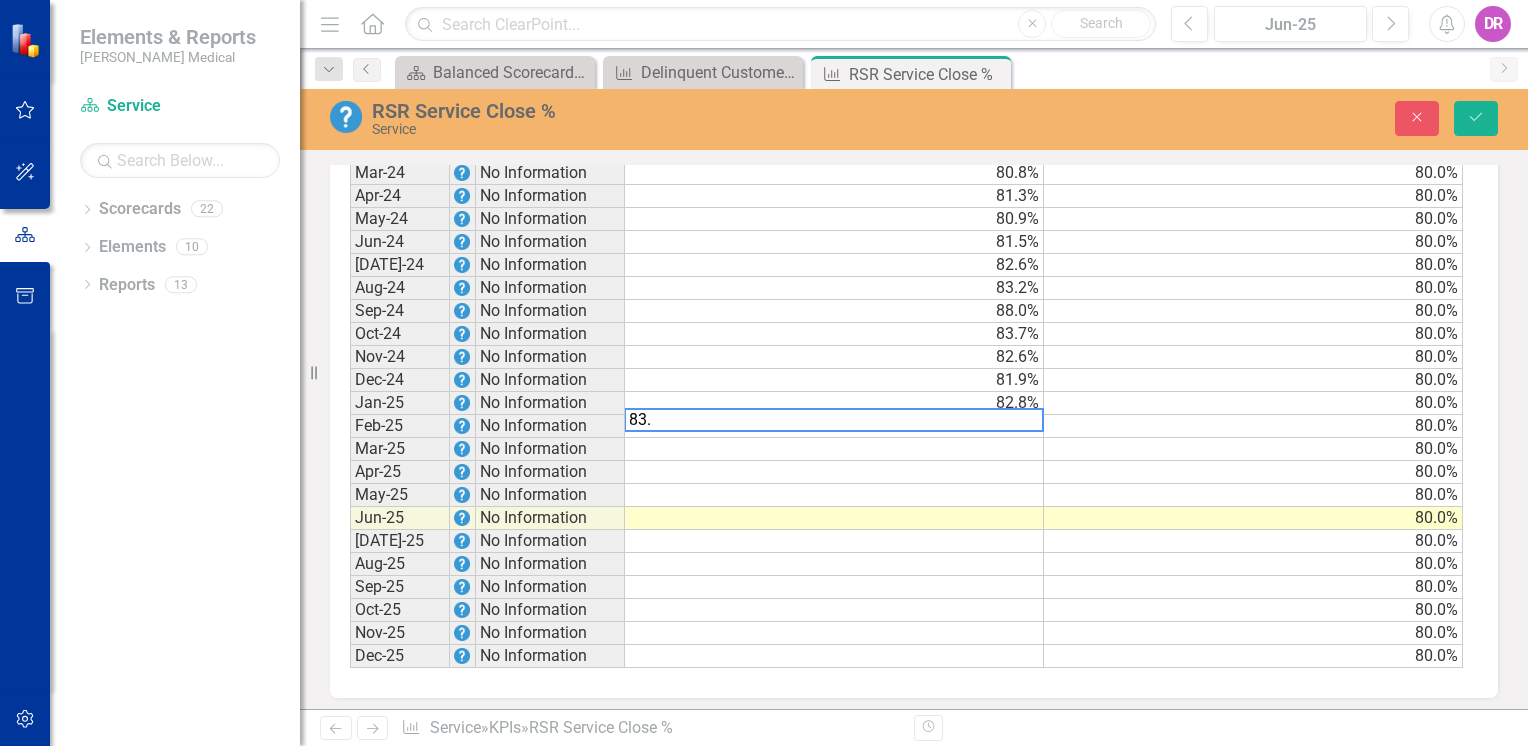 type on "83.7" 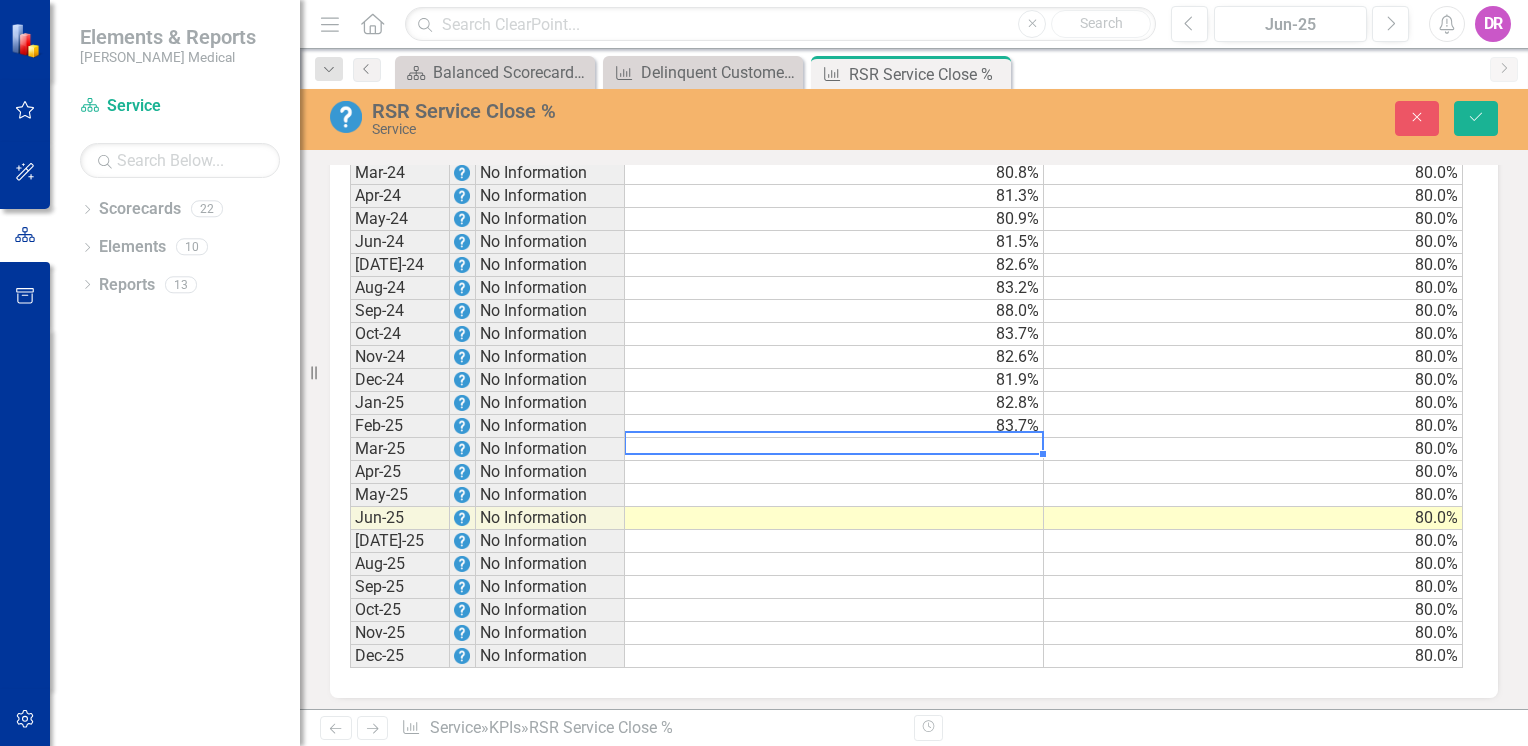 click at bounding box center (834, 449) 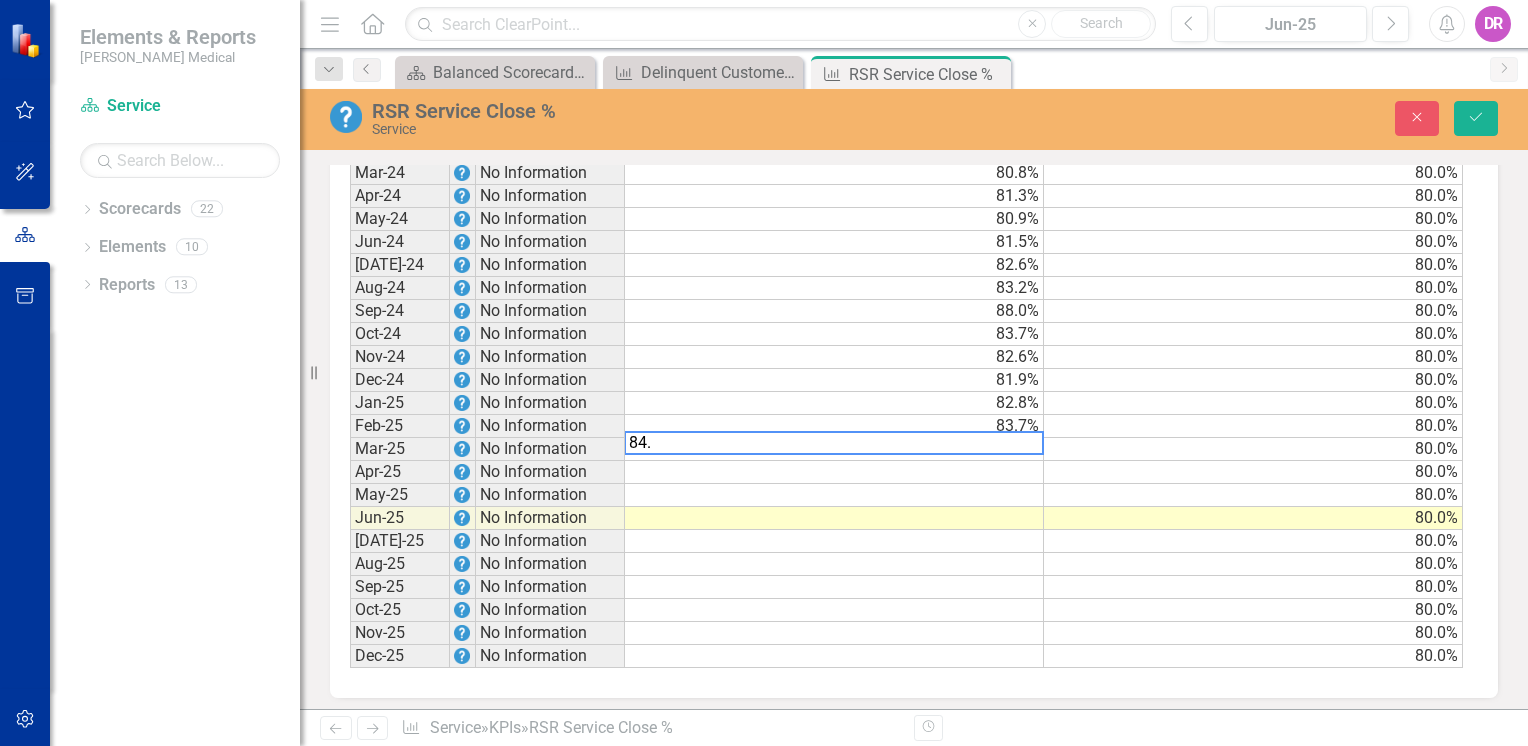 type on "84.9" 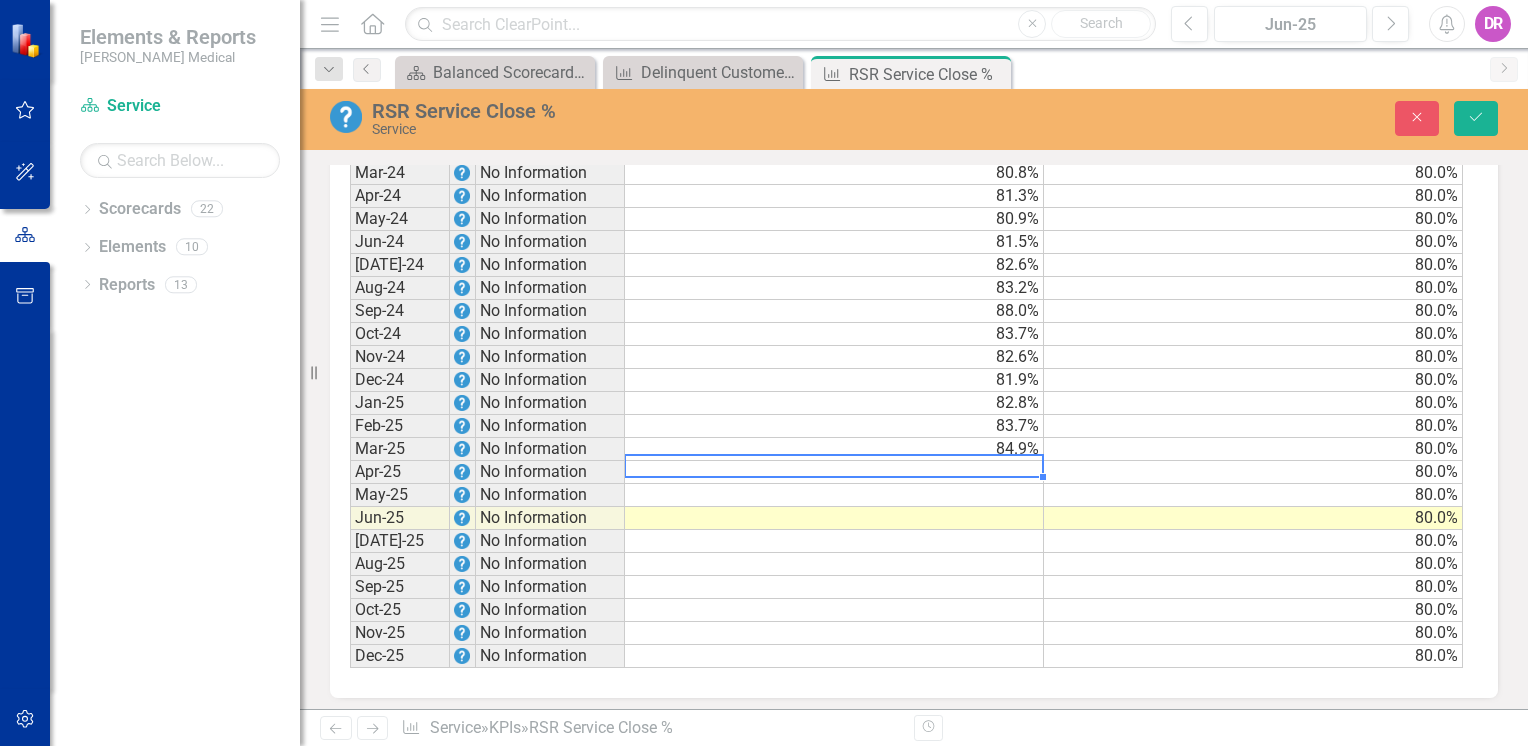 click at bounding box center (833, 455) 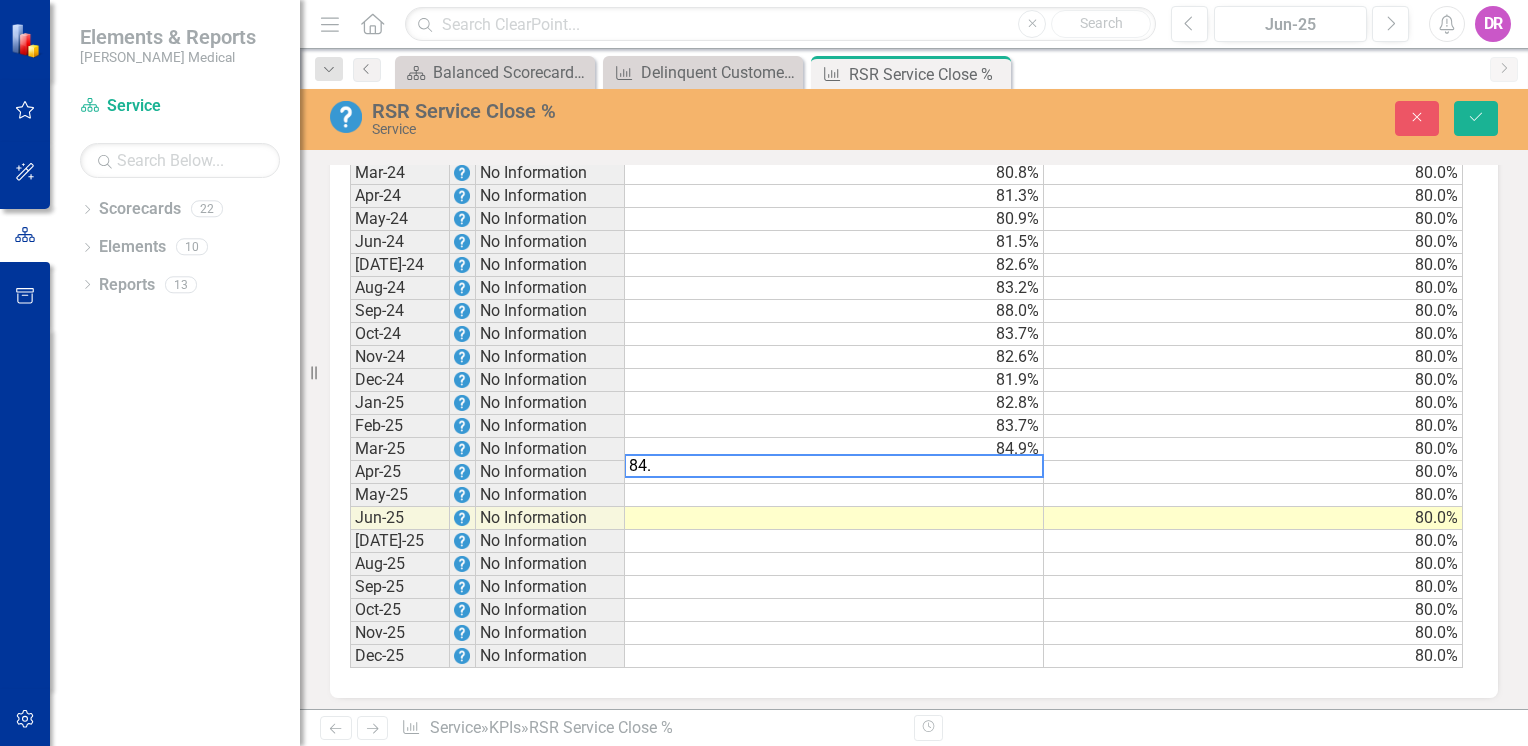 type on "84.9" 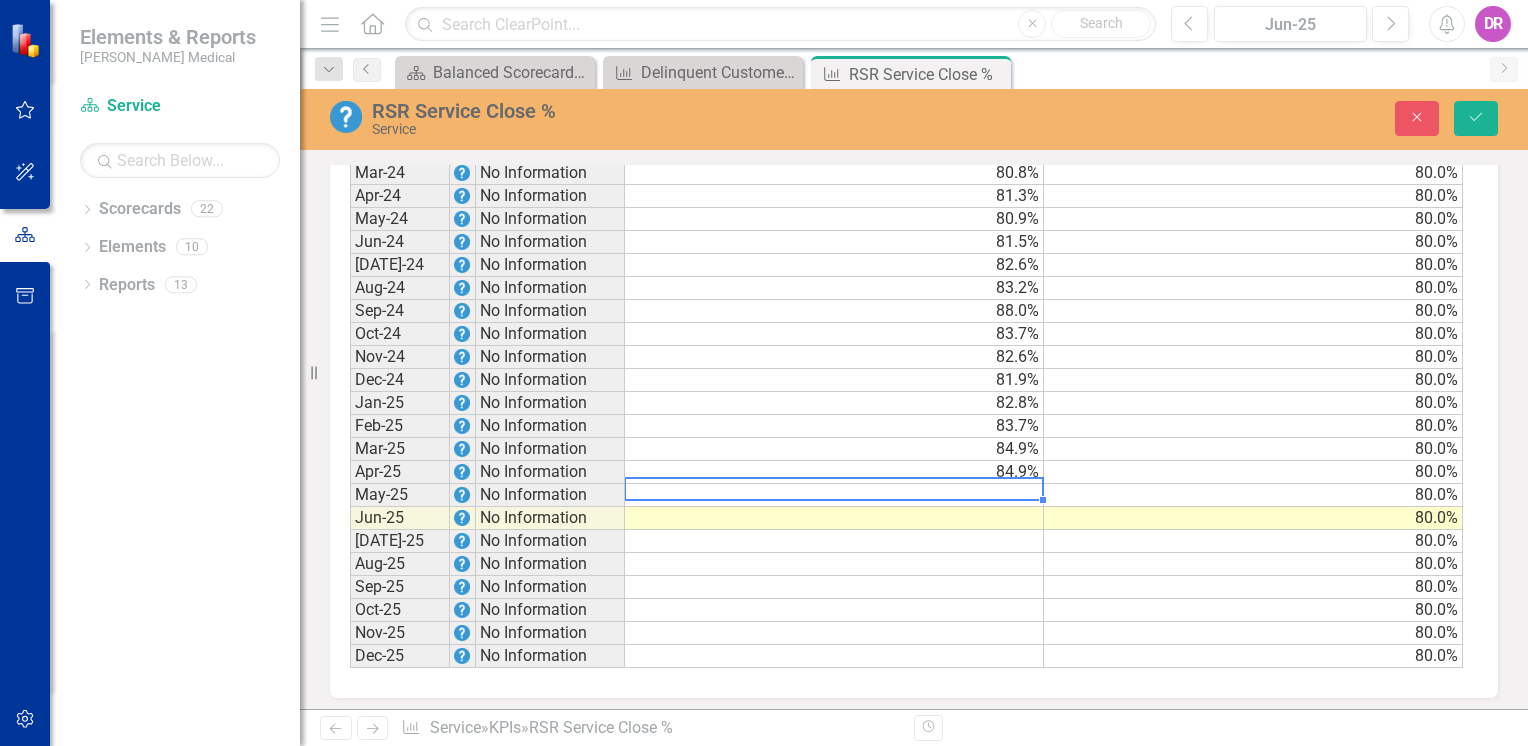click at bounding box center [834, 495] 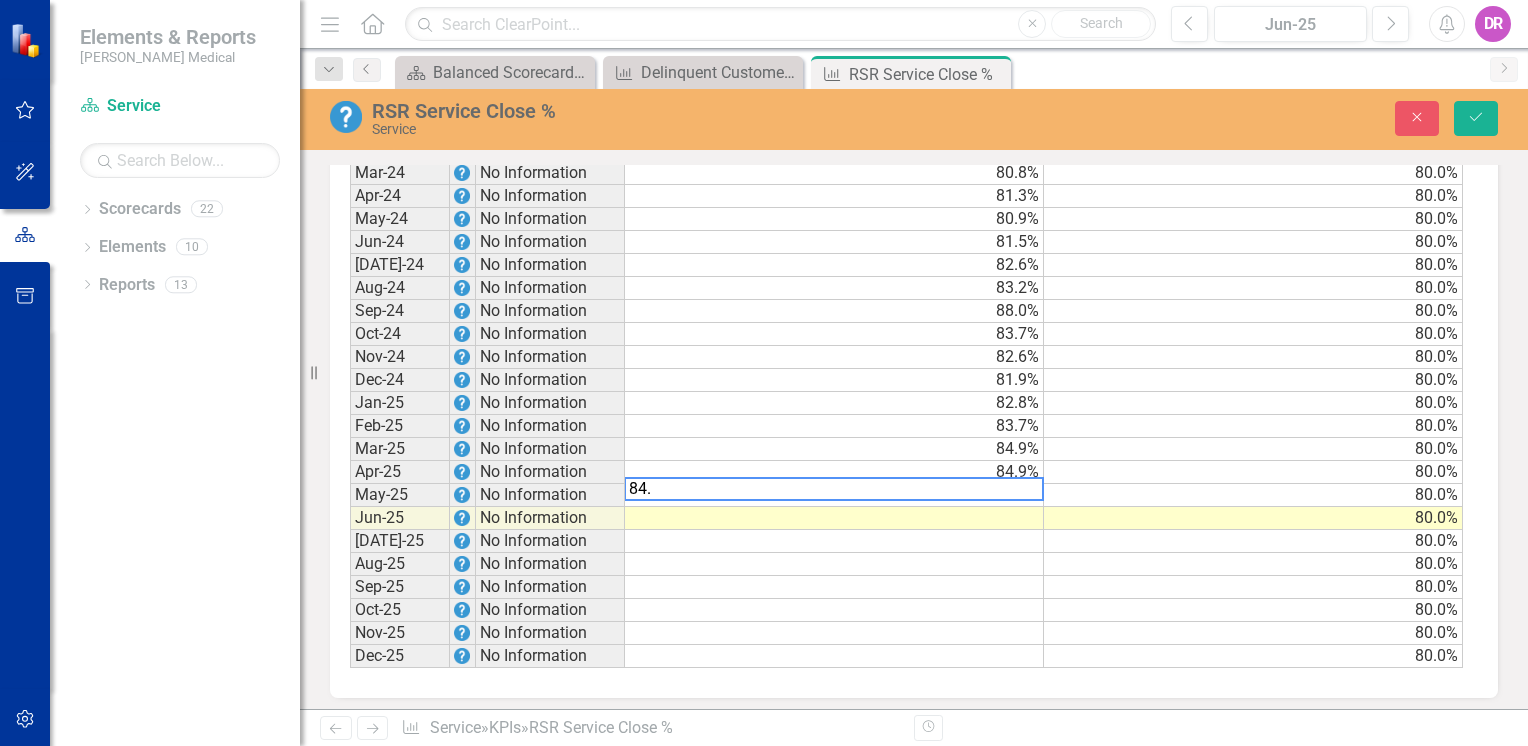 type on "84.5" 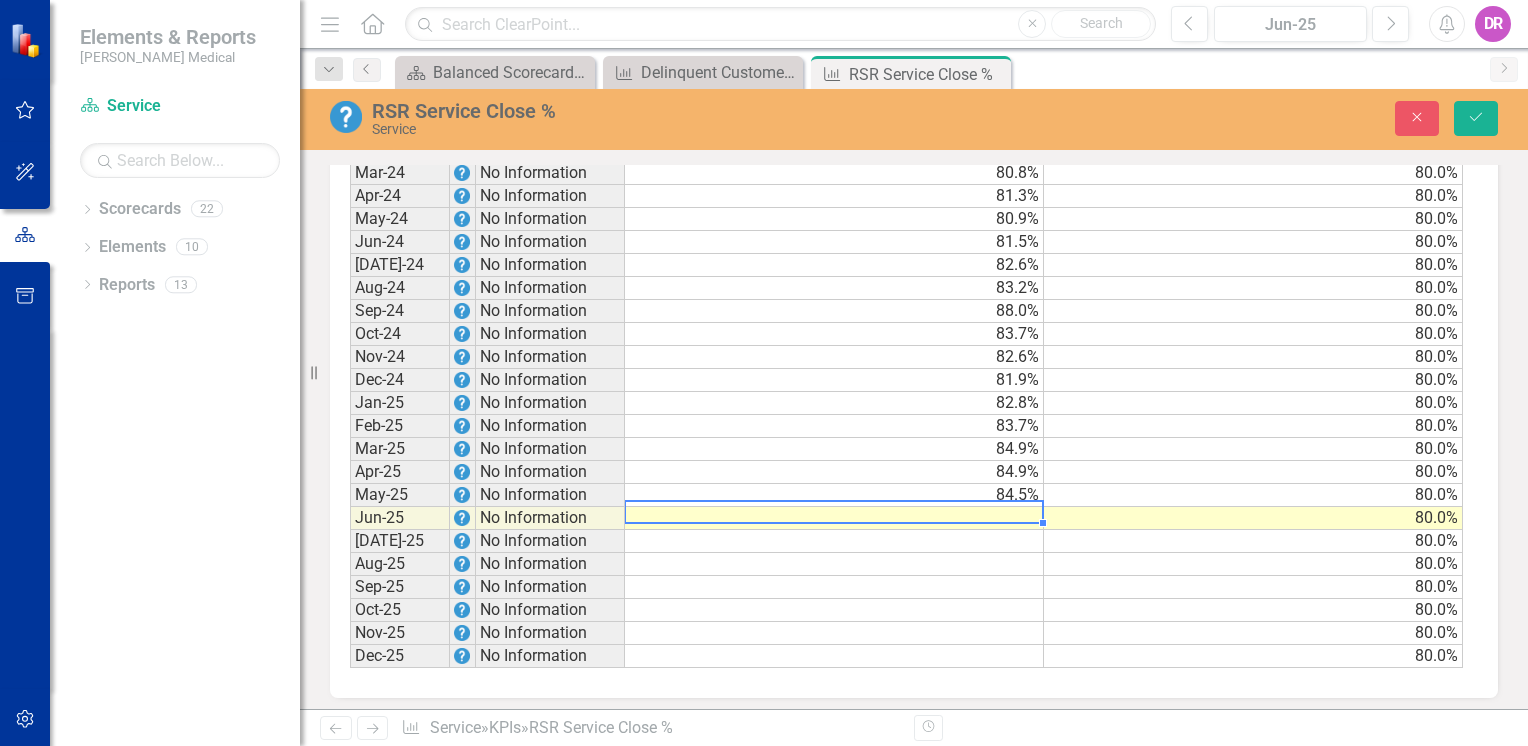 click at bounding box center [834, 518] 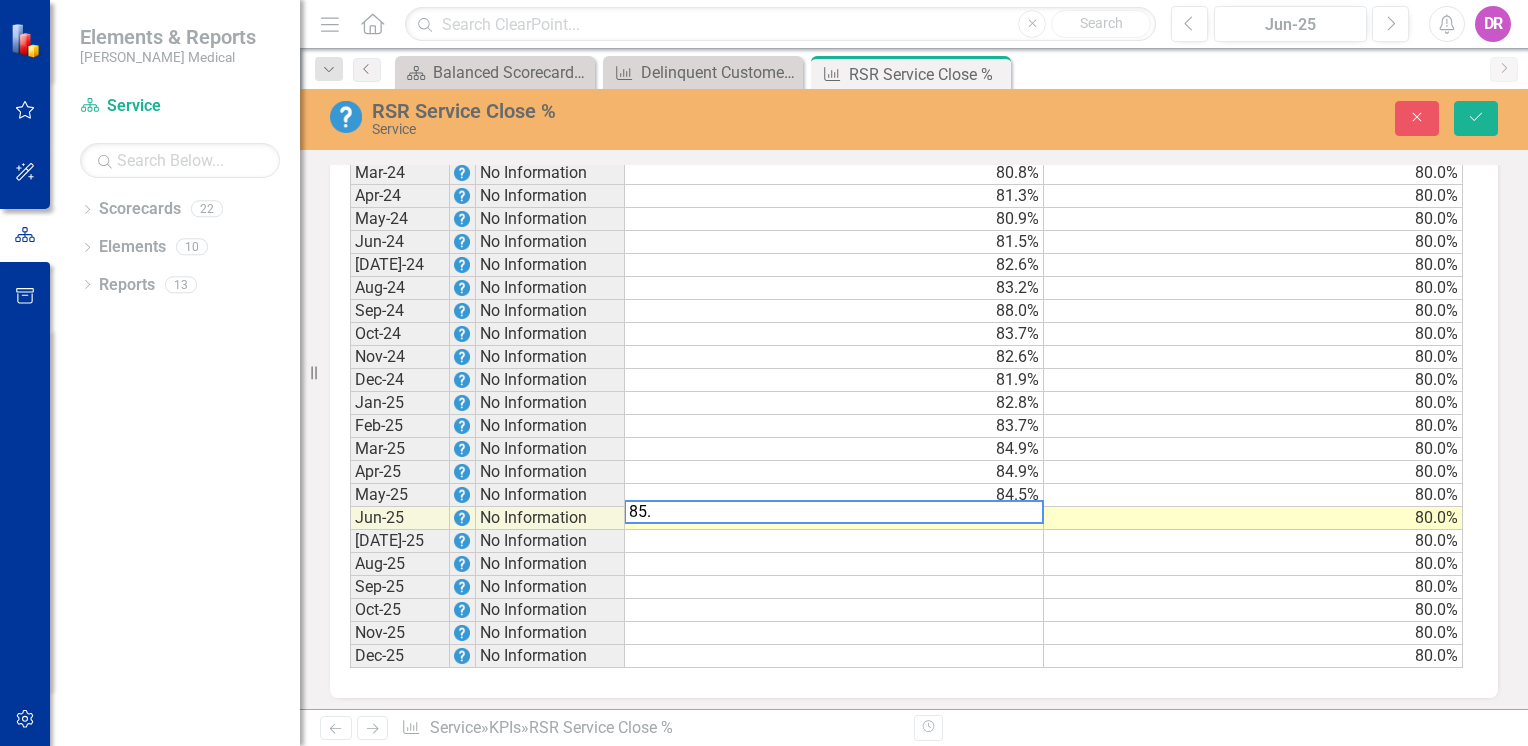type on "85.0" 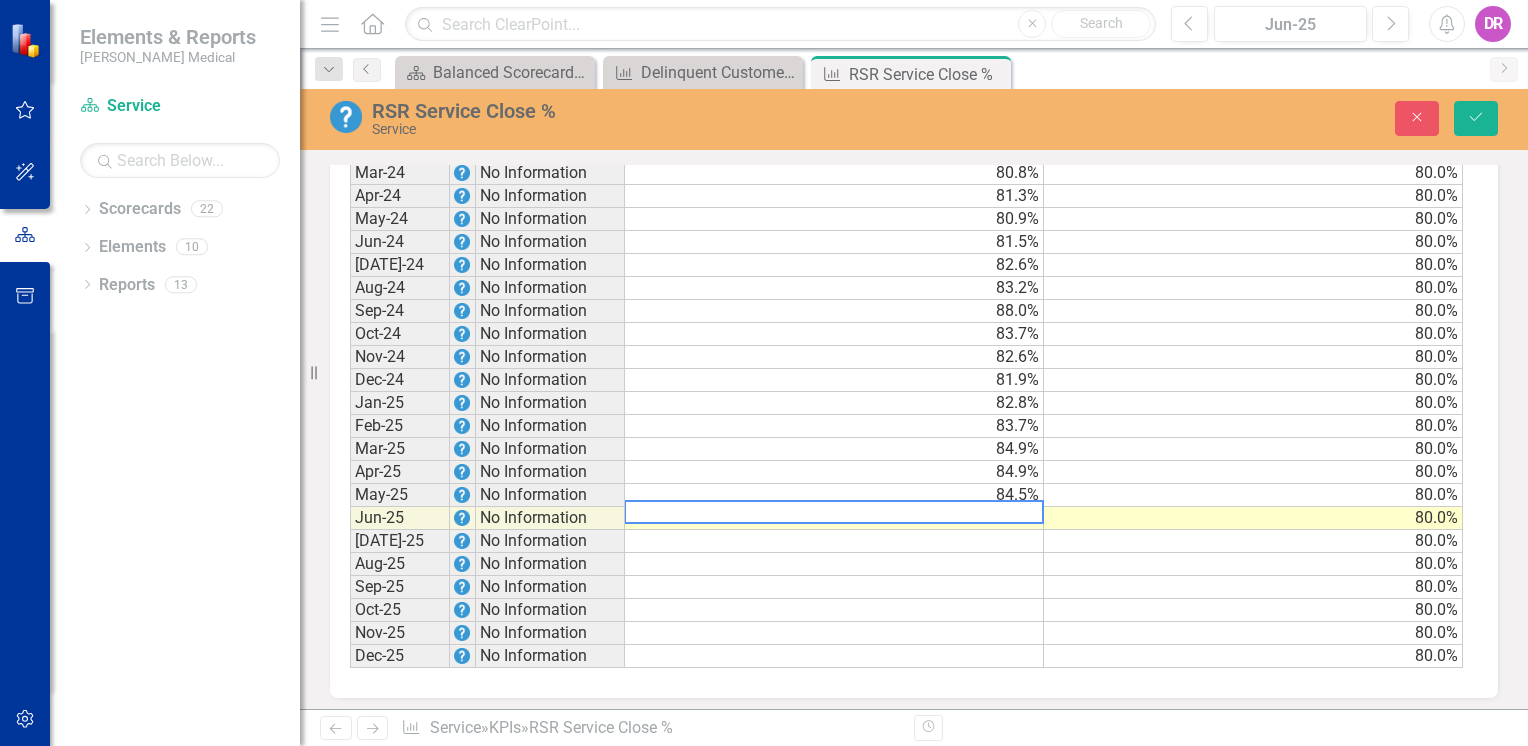type 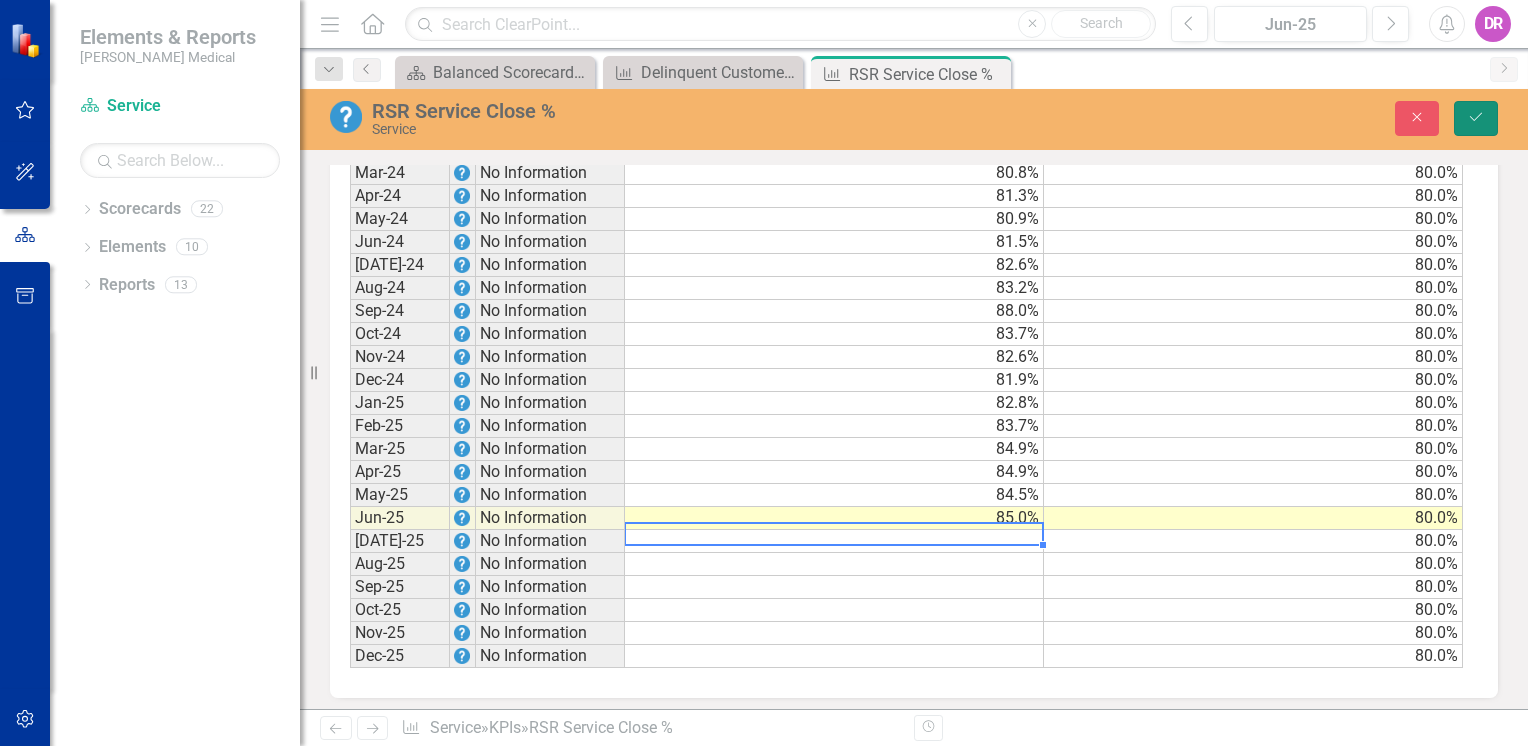 drag, startPoint x: 1479, startPoint y: 119, endPoint x: 889, endPoint y: 272, distance: 609.5154 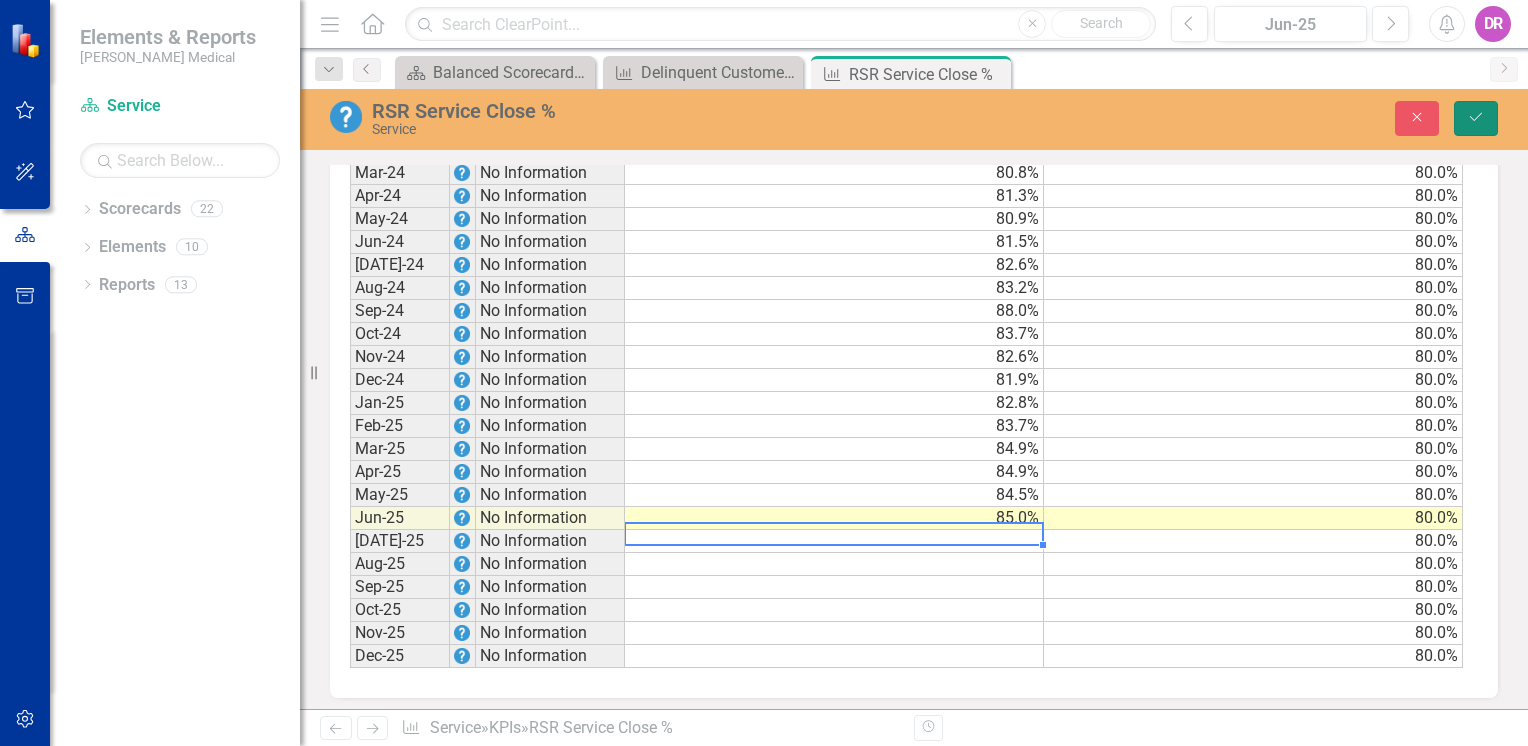 click on "Save" 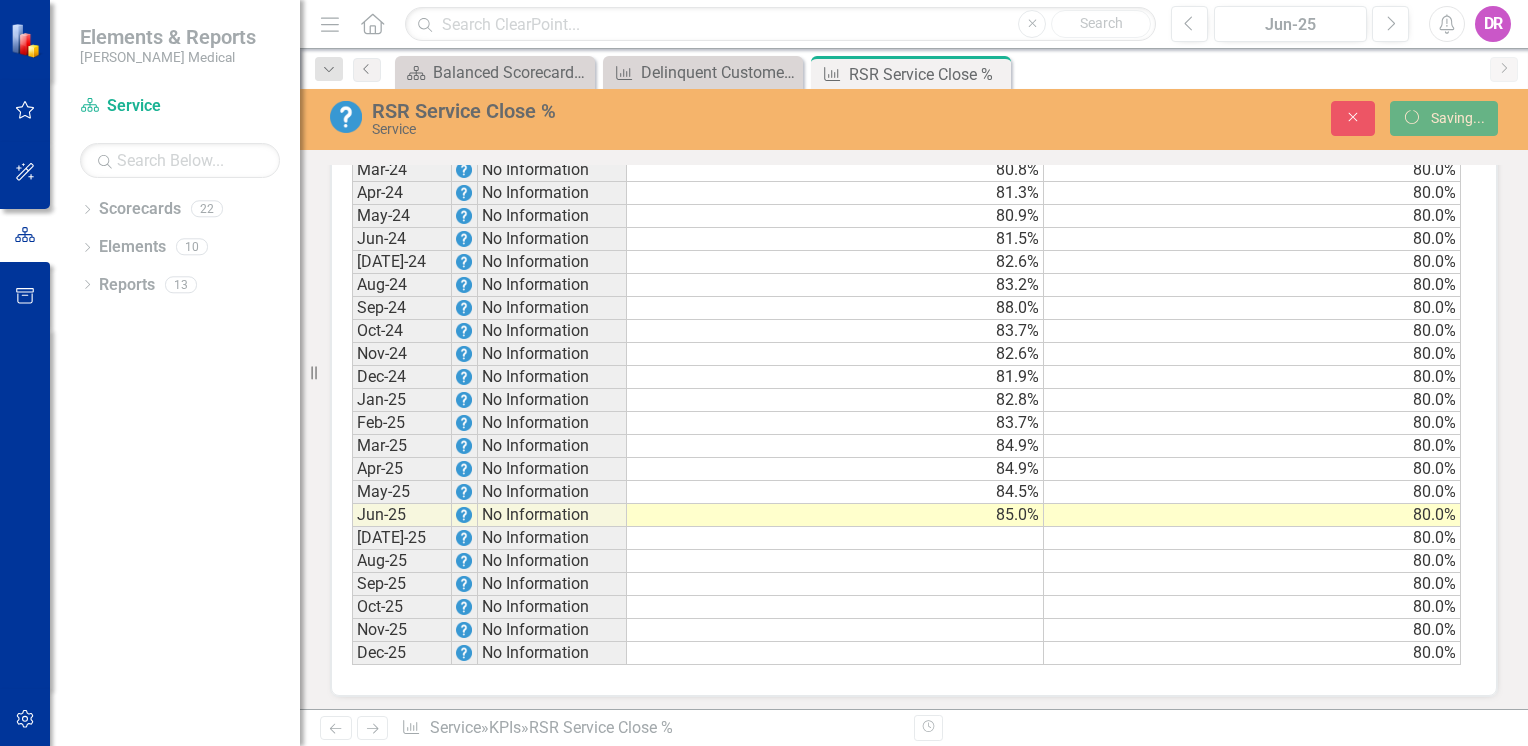 scroll, scrollTop: 1220, scrollLeft: 0, axis: vertical 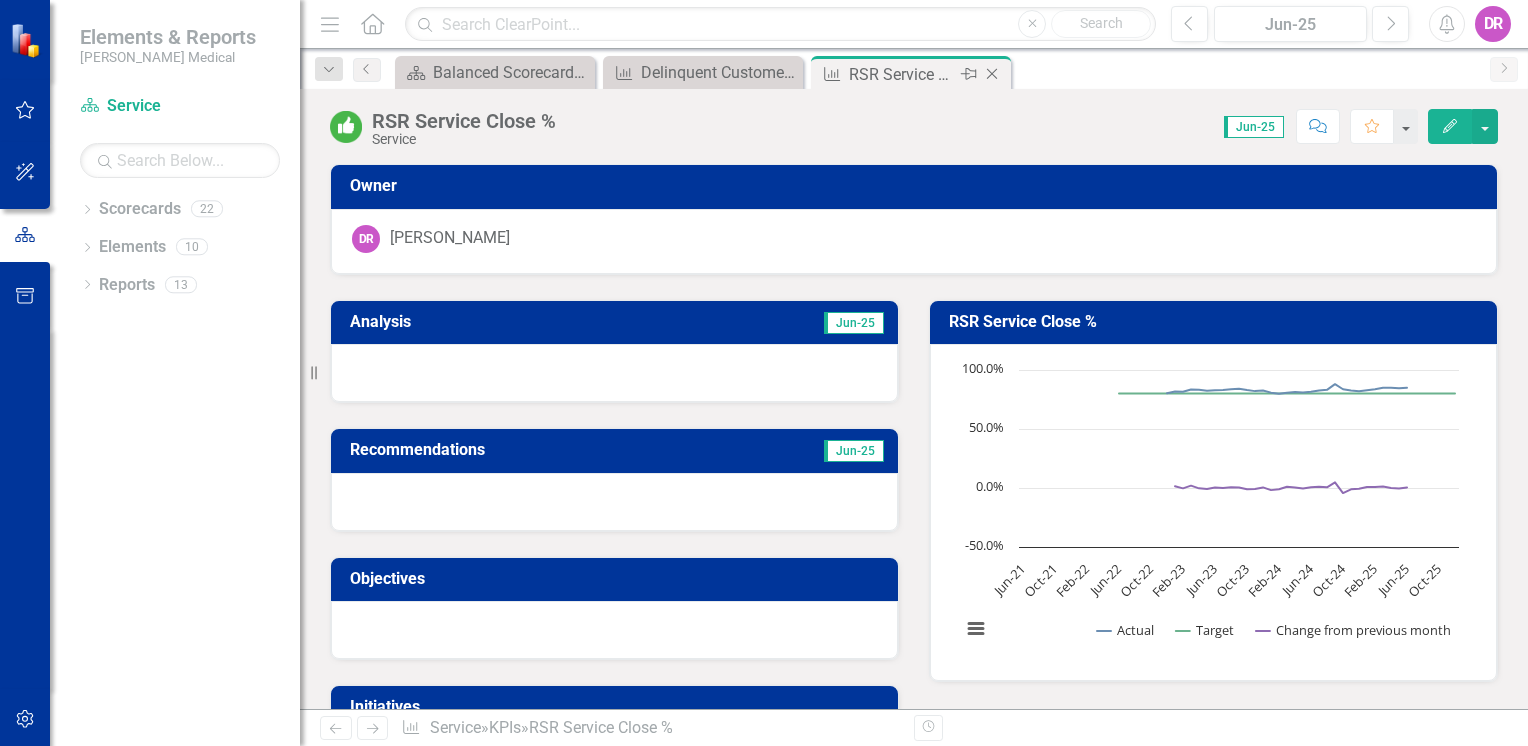 click 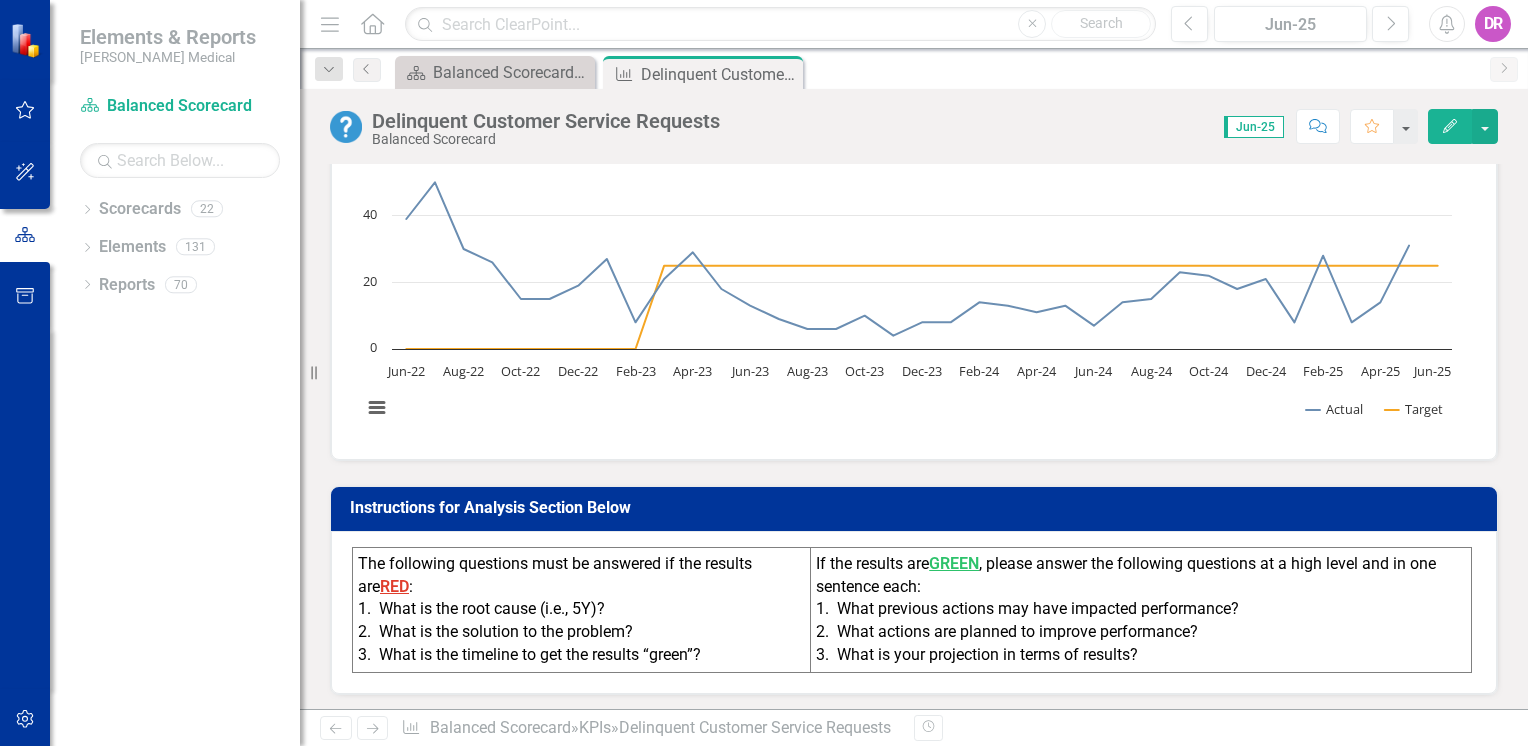 scroll, scrollTop: 0, scrollLeft: 0, axis: both 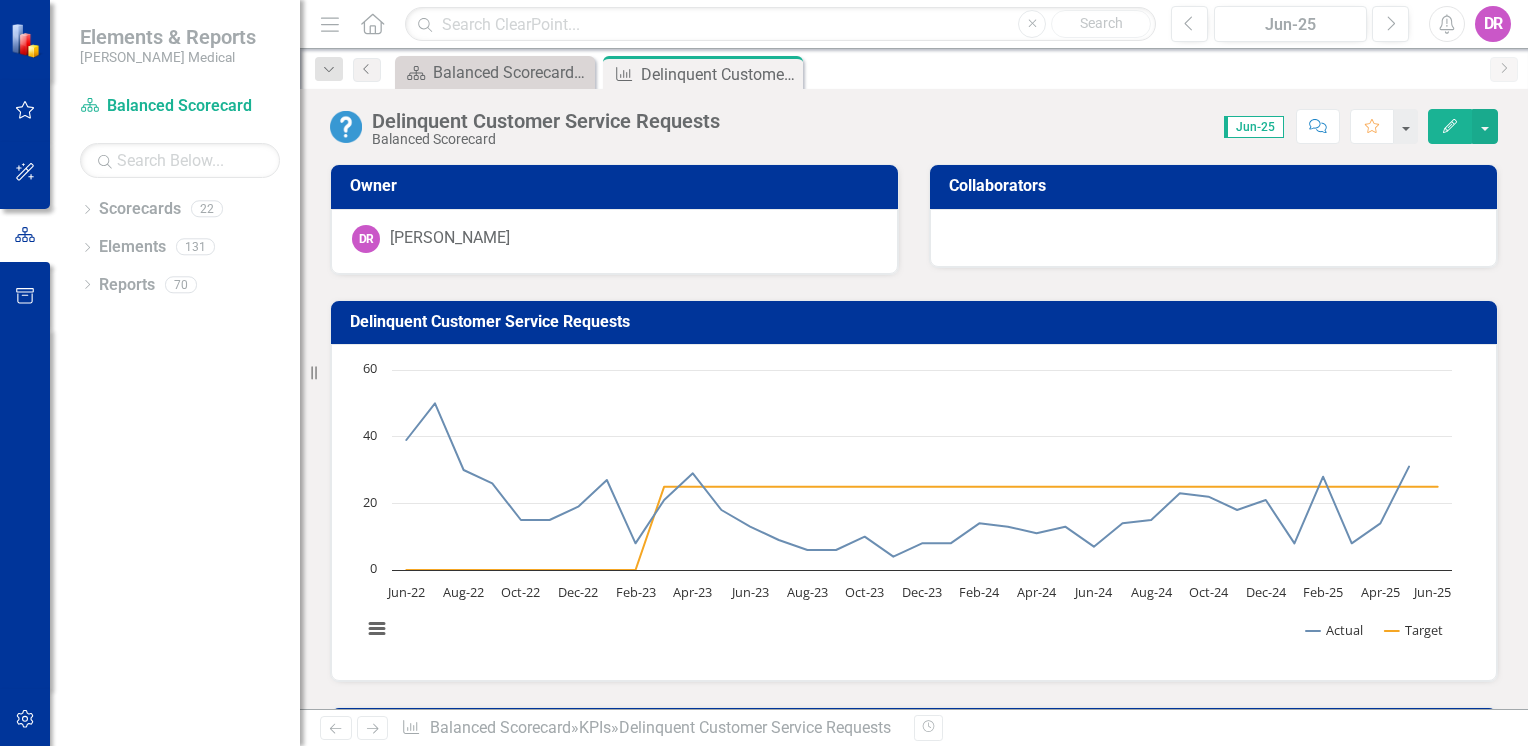 click on "Close" 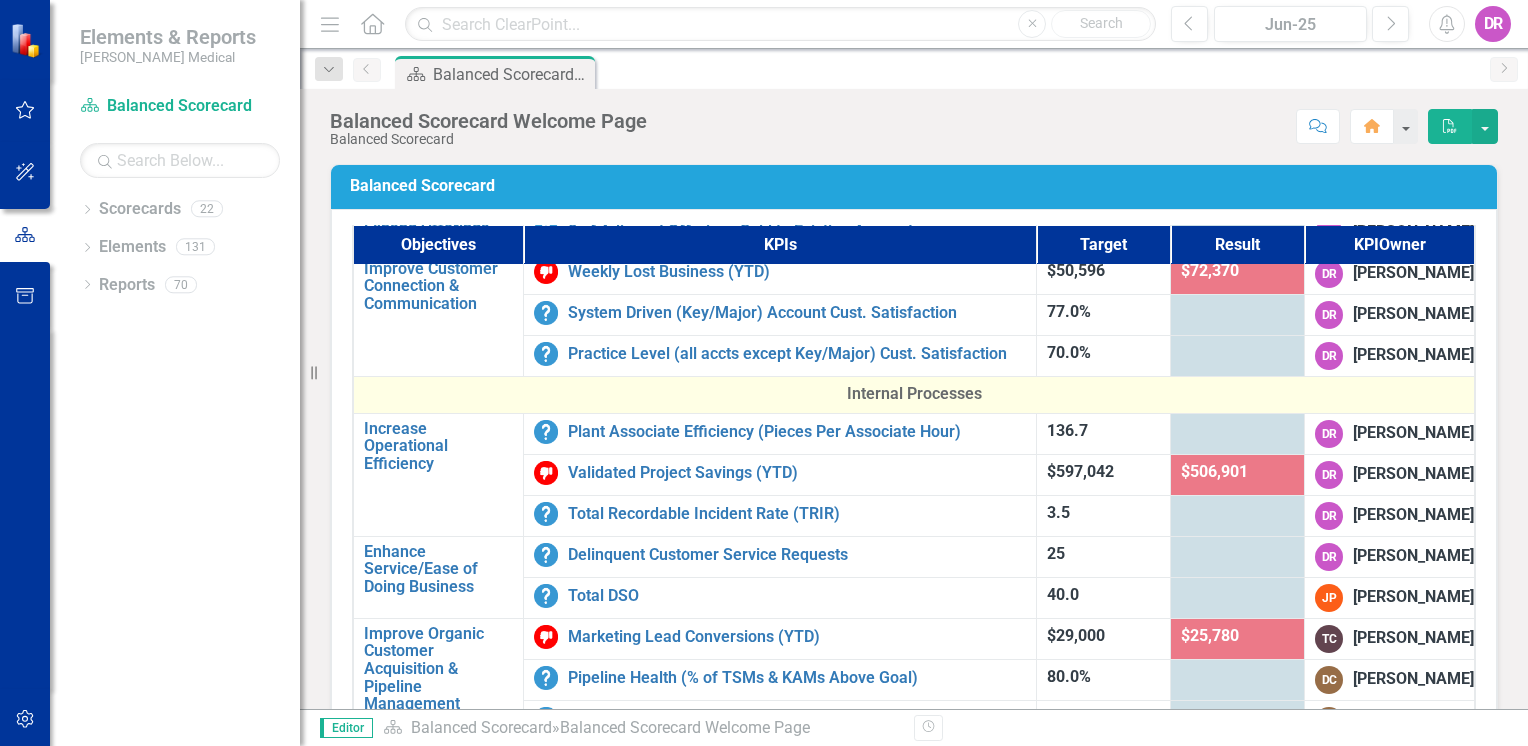 scroll, scrollTop: 500, scrollLeft: 0, axis: vertical 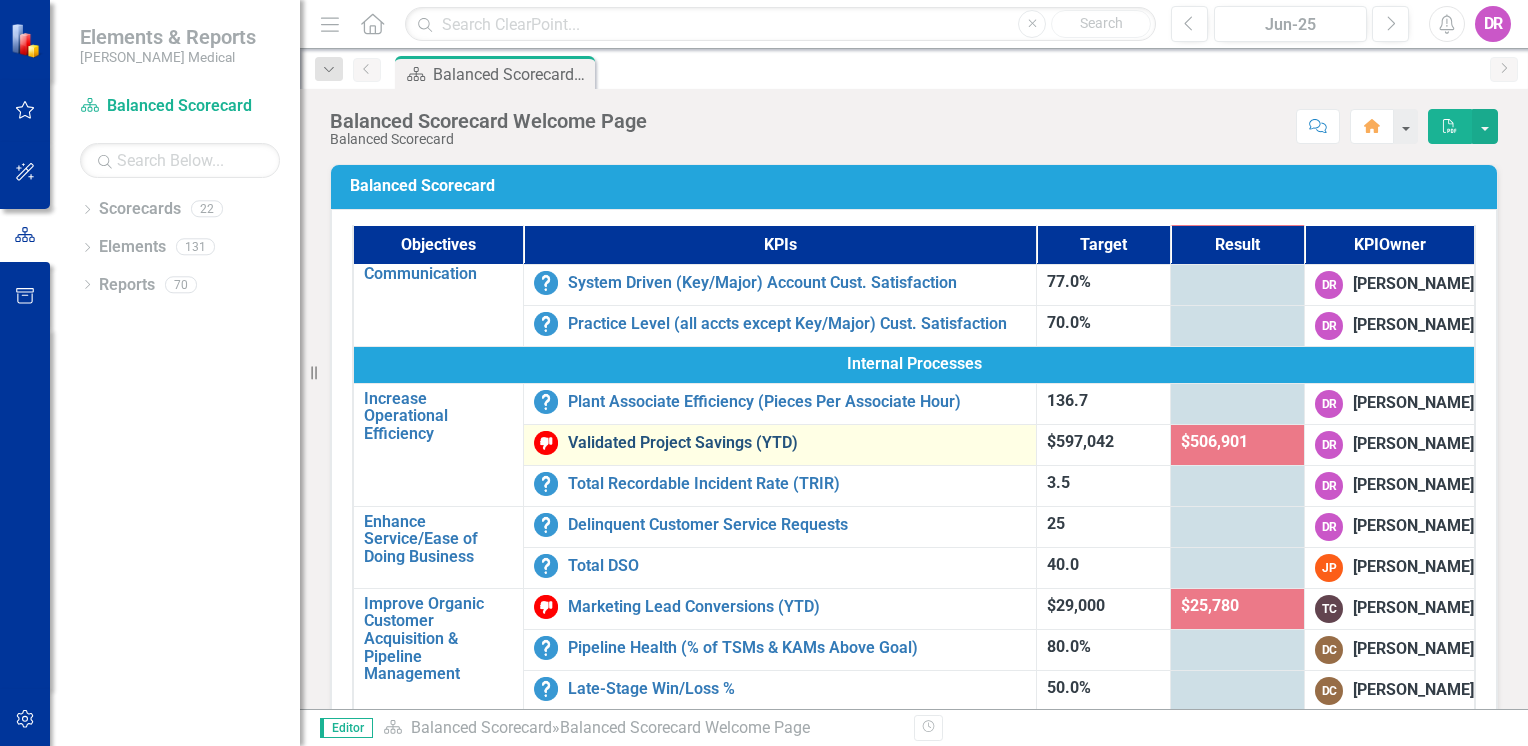 click on "Validated Project Savings (YTD)" at bounding box center (797, 443) 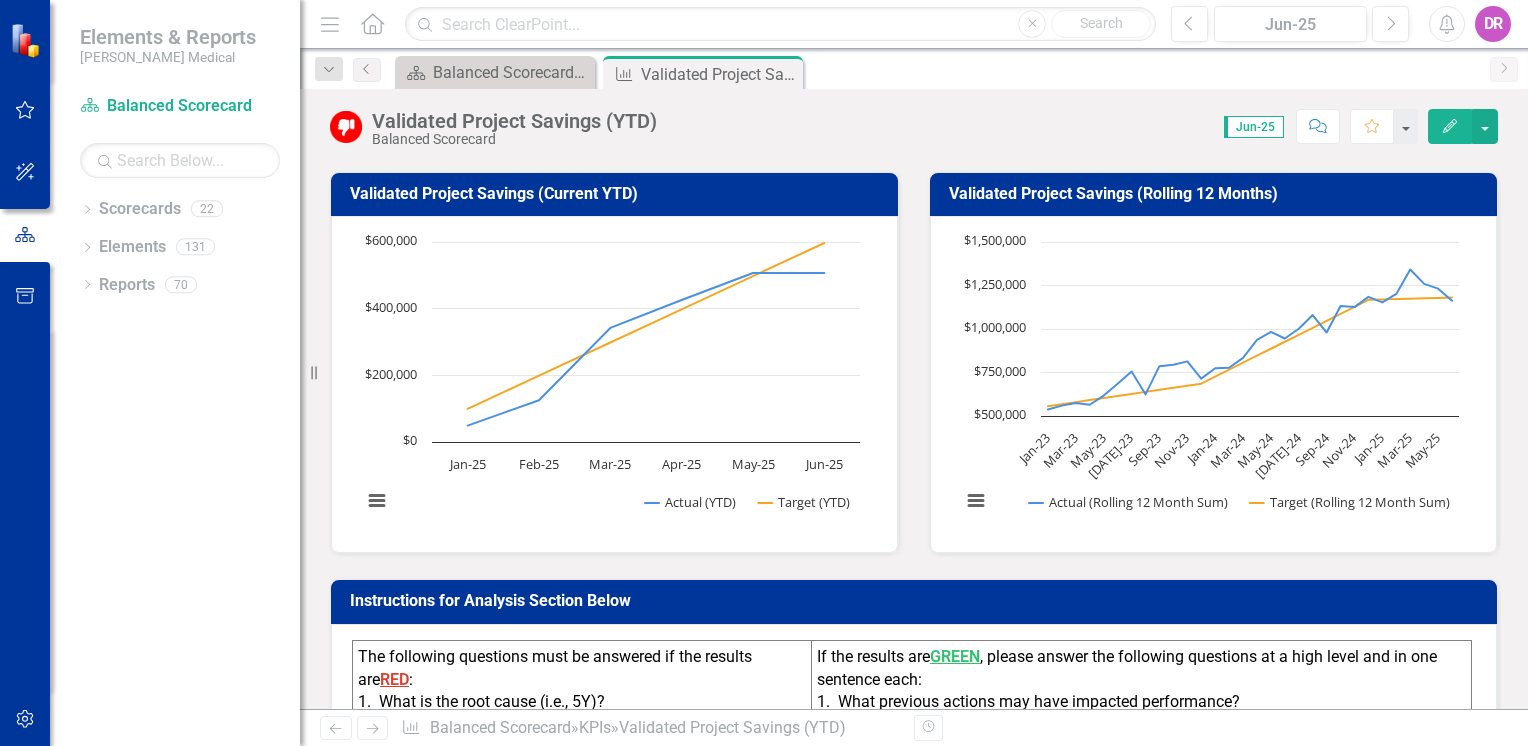 scroll, scrollTop: 0, scrollLeft: 0, axis: both 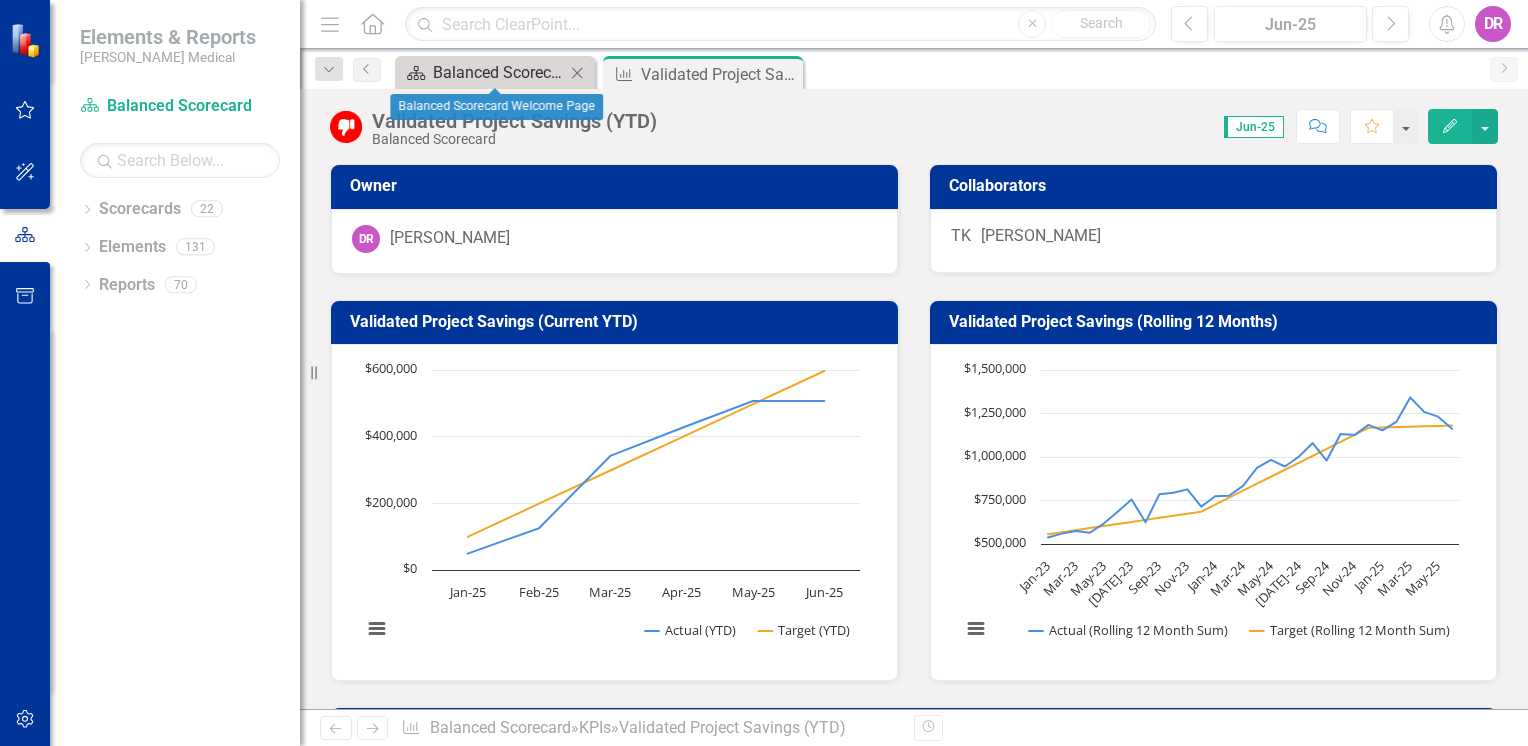 click on "Balanced Scorecard Welcome Page" at bounding box center [499, 72] 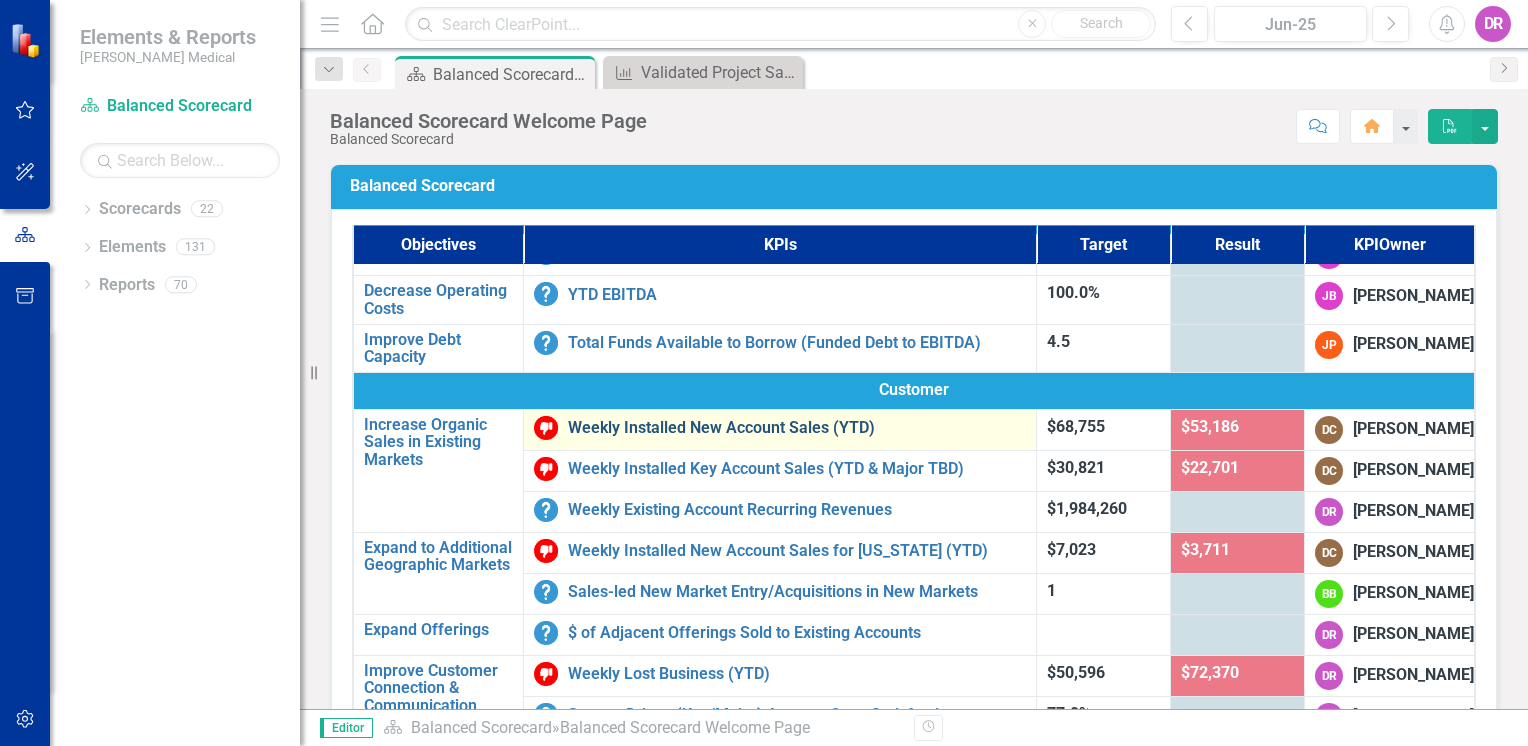 scroll, scrollTop: 400, scrollLeft: 0, axis: vertical 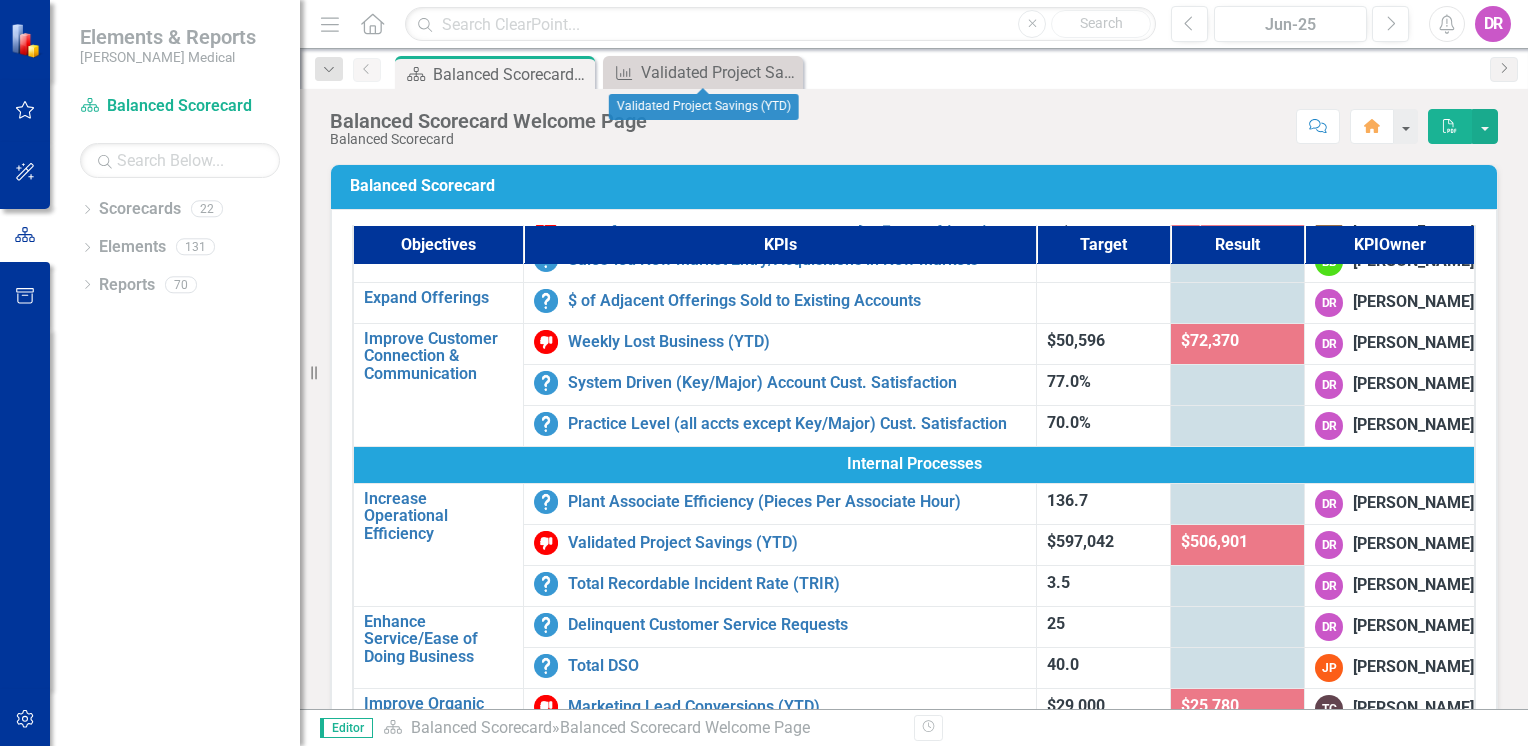 click on "Close" 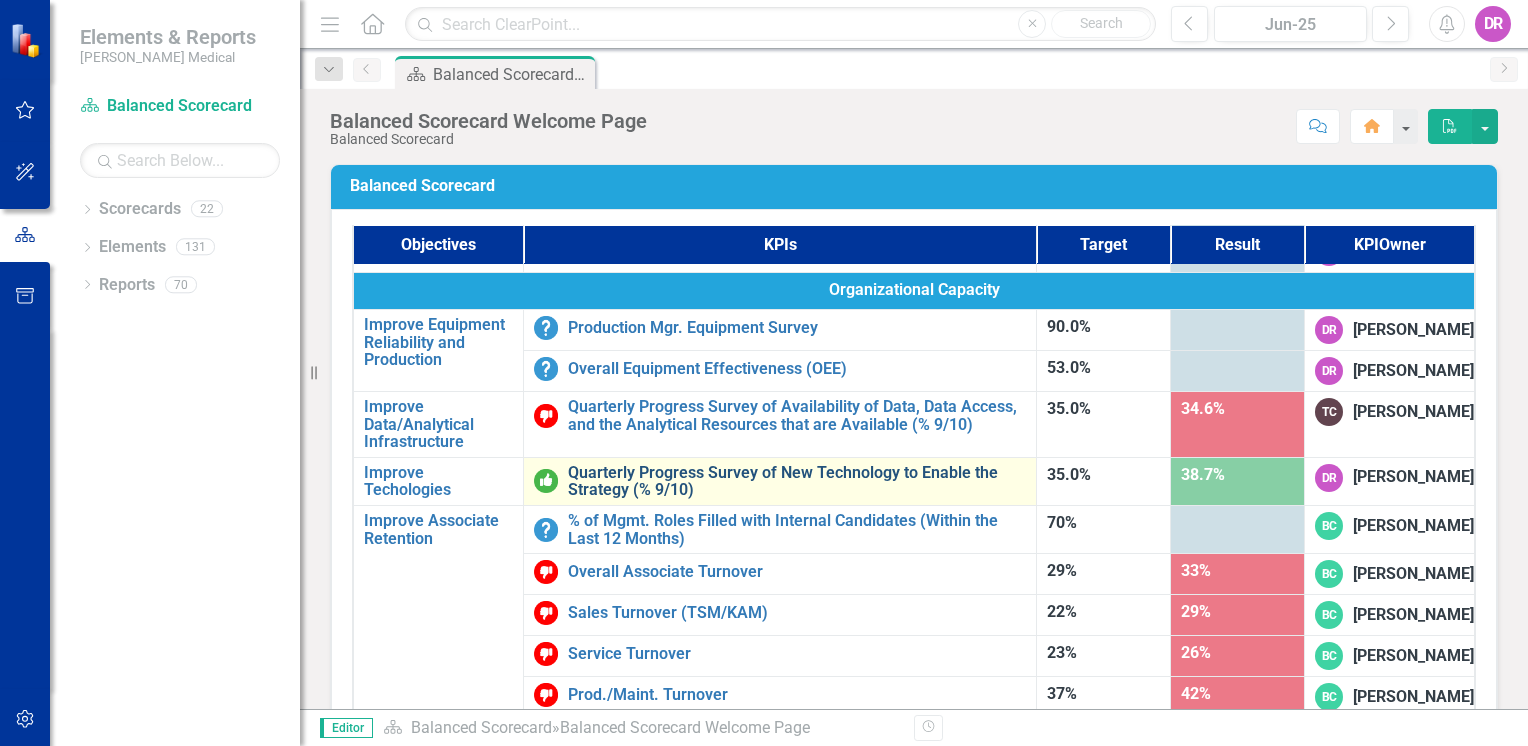 scroll, scrollTop: 1100, scrollLeft: 0, axis: vertical 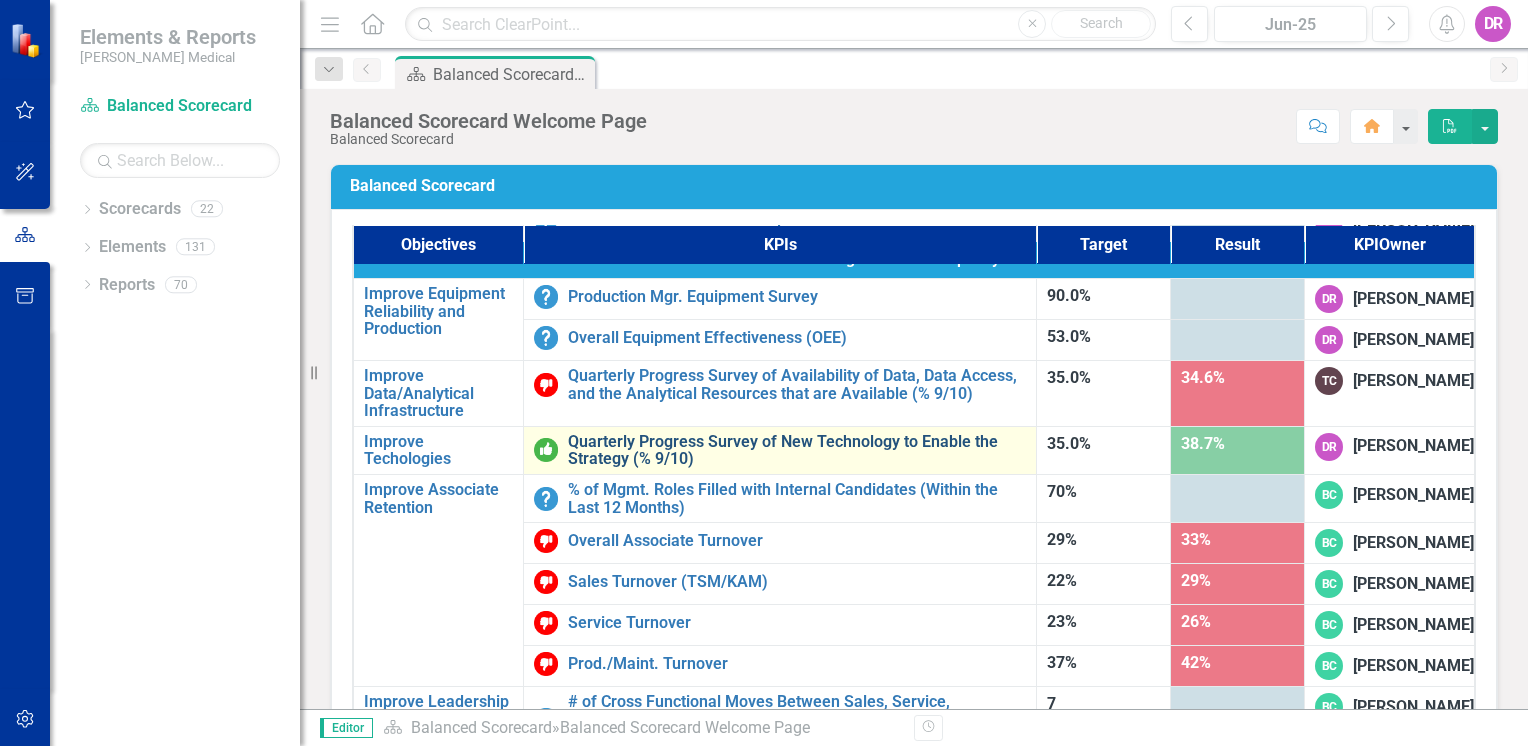 click on "Quarterly Progress Survey of New Technology to Enable the Strategy (% 9/10)" at bounding box center [797, 450] 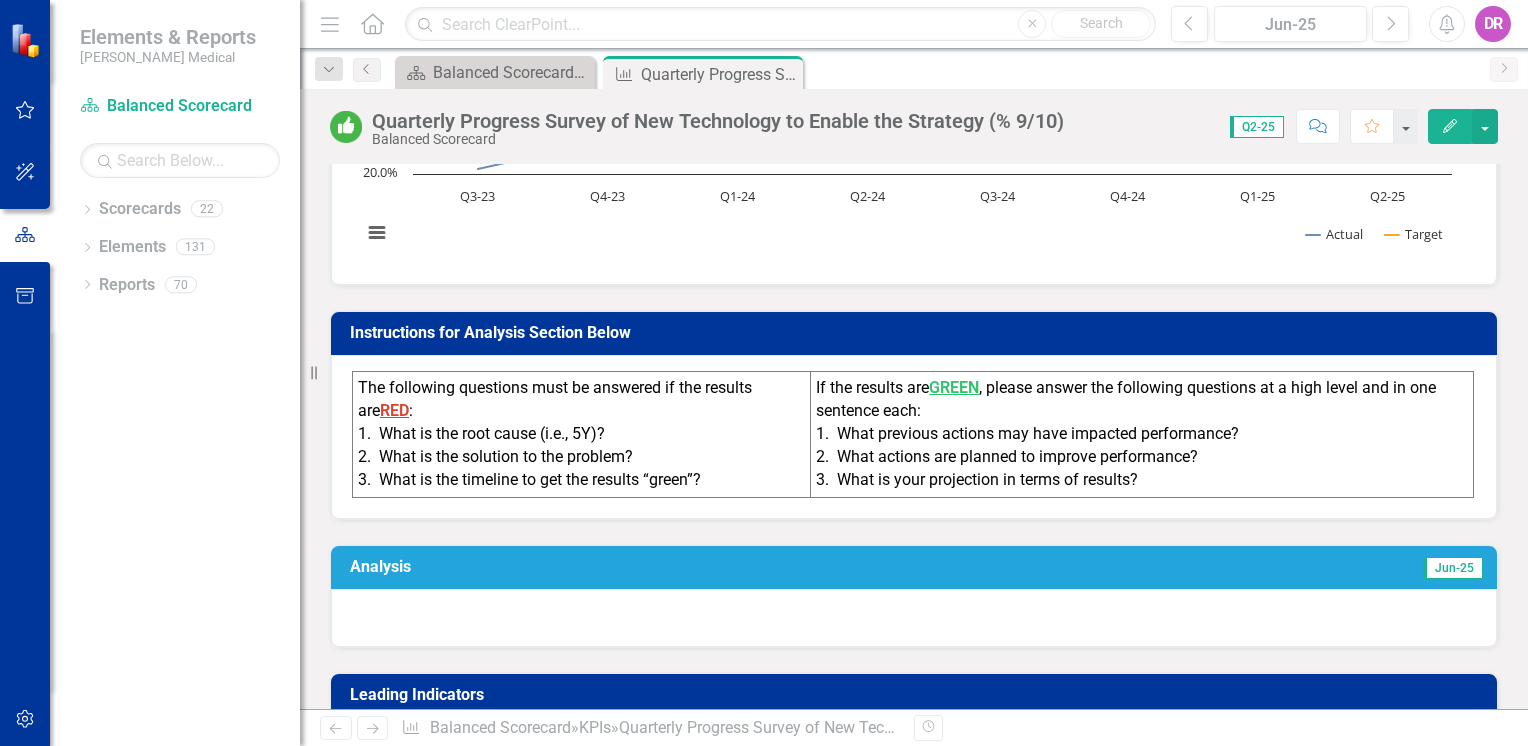 scroll, scrollTop: 800, scrollLeft: 0, axis: vertical 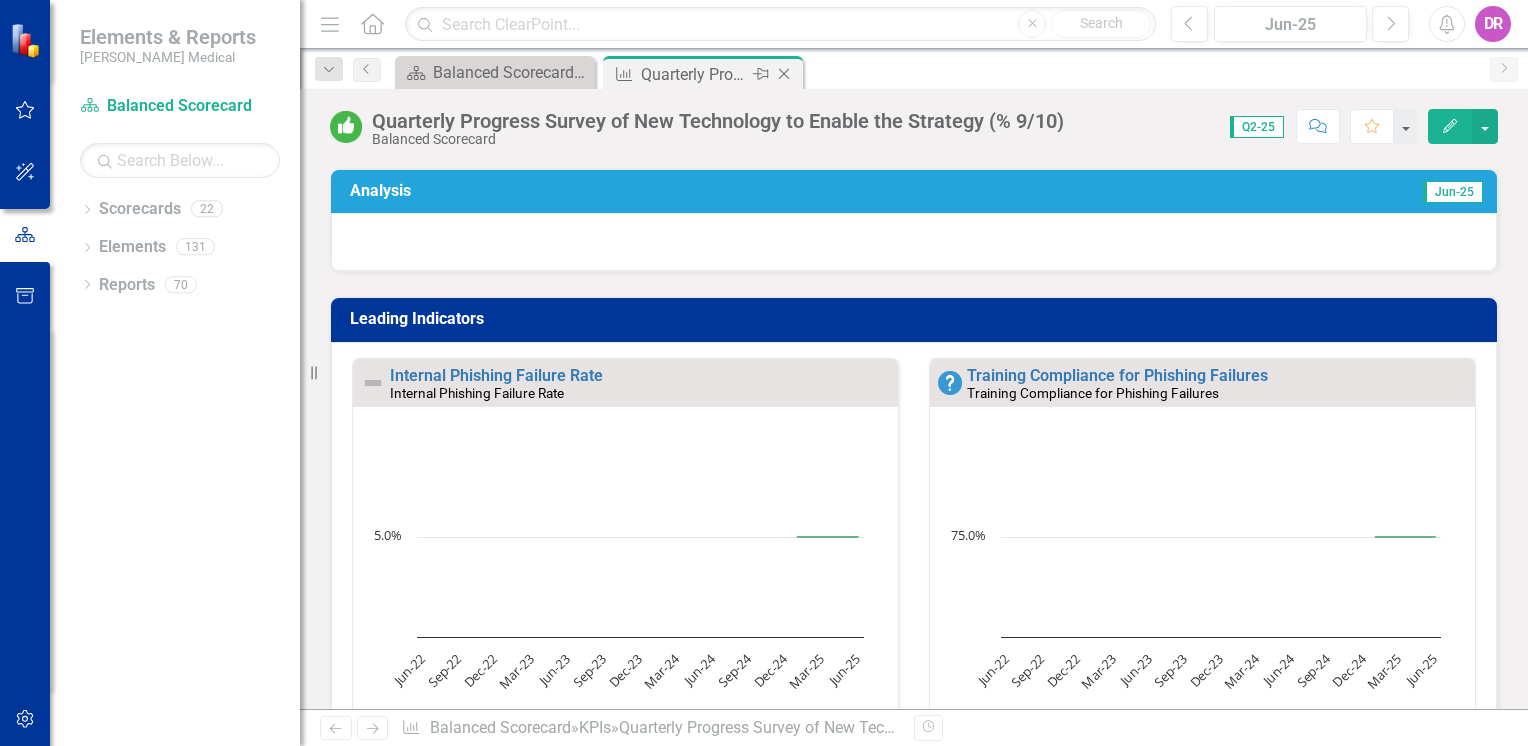 click on "Close" 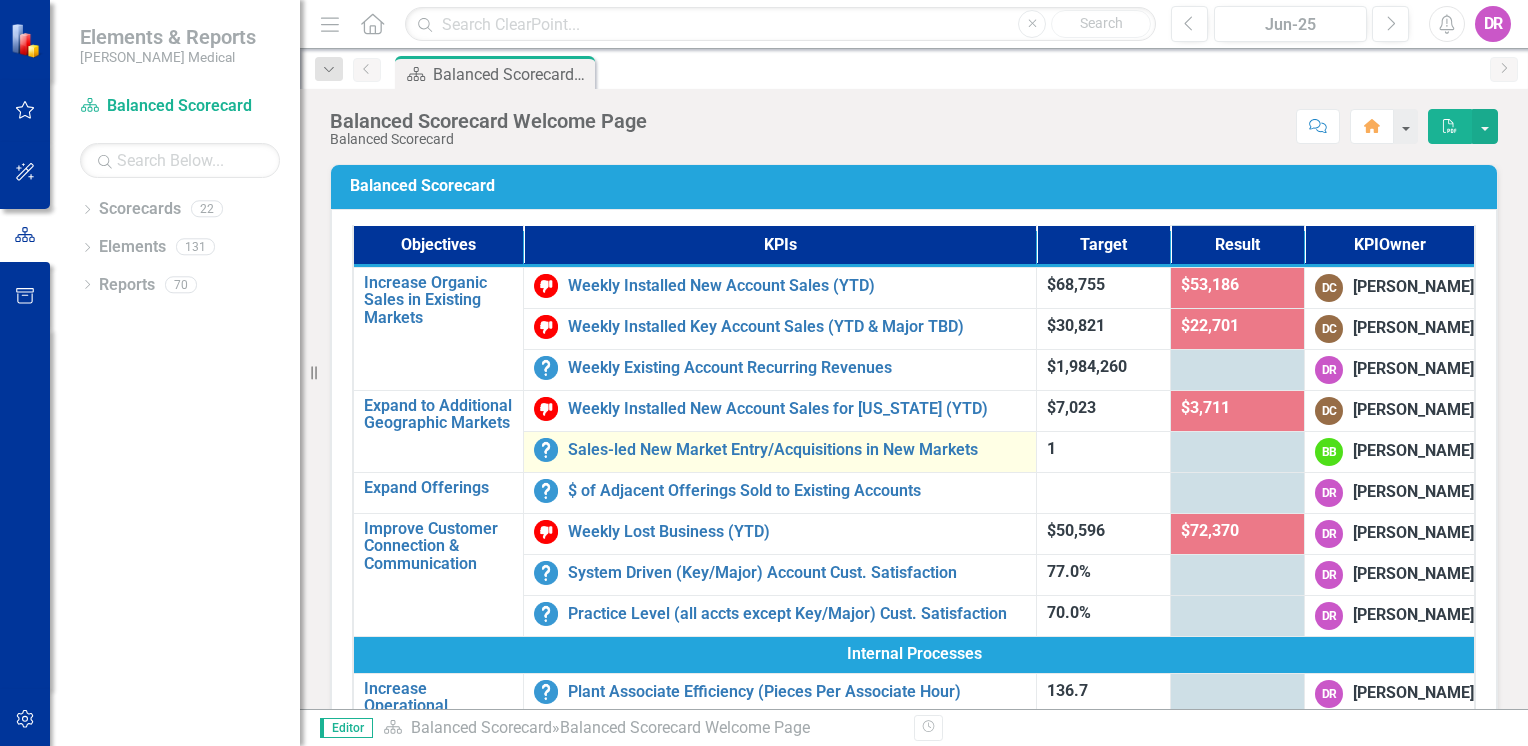 scroll, scrollTop: 0, scrollLeft: 0, axis: both 